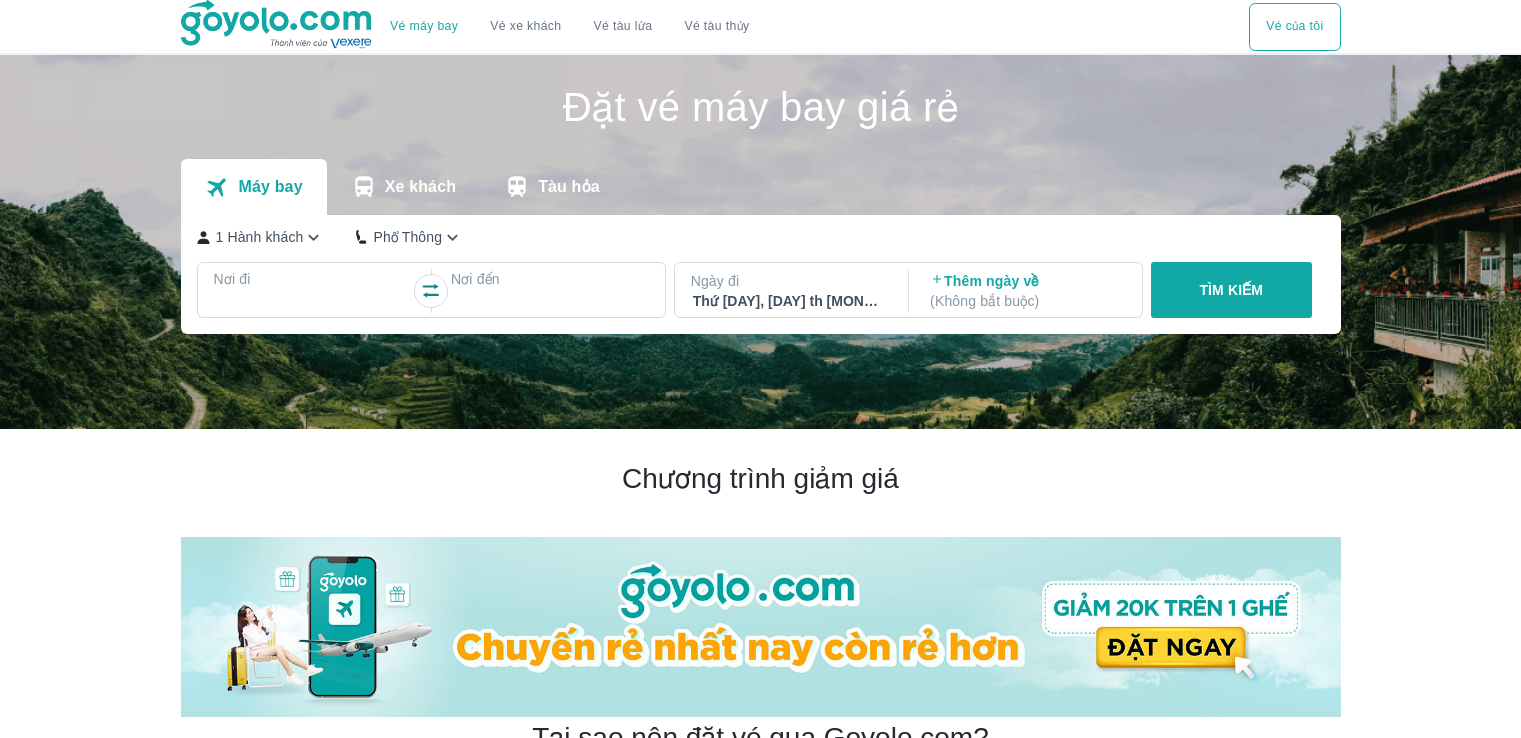 scroll, scrollTop: 0, scrollLeft: 0, axis: both 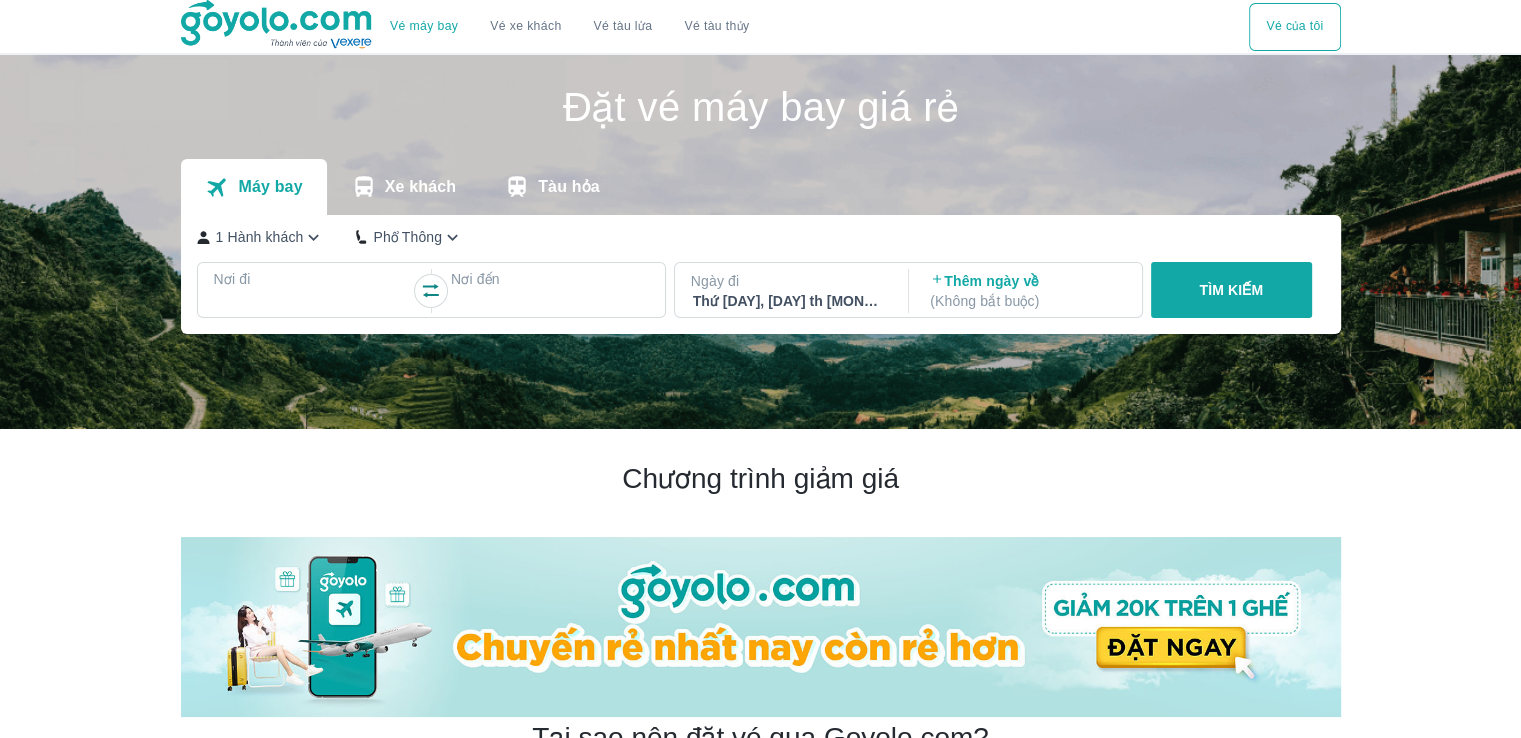 click on "Nơi đi" at bounding box center [313, 279] 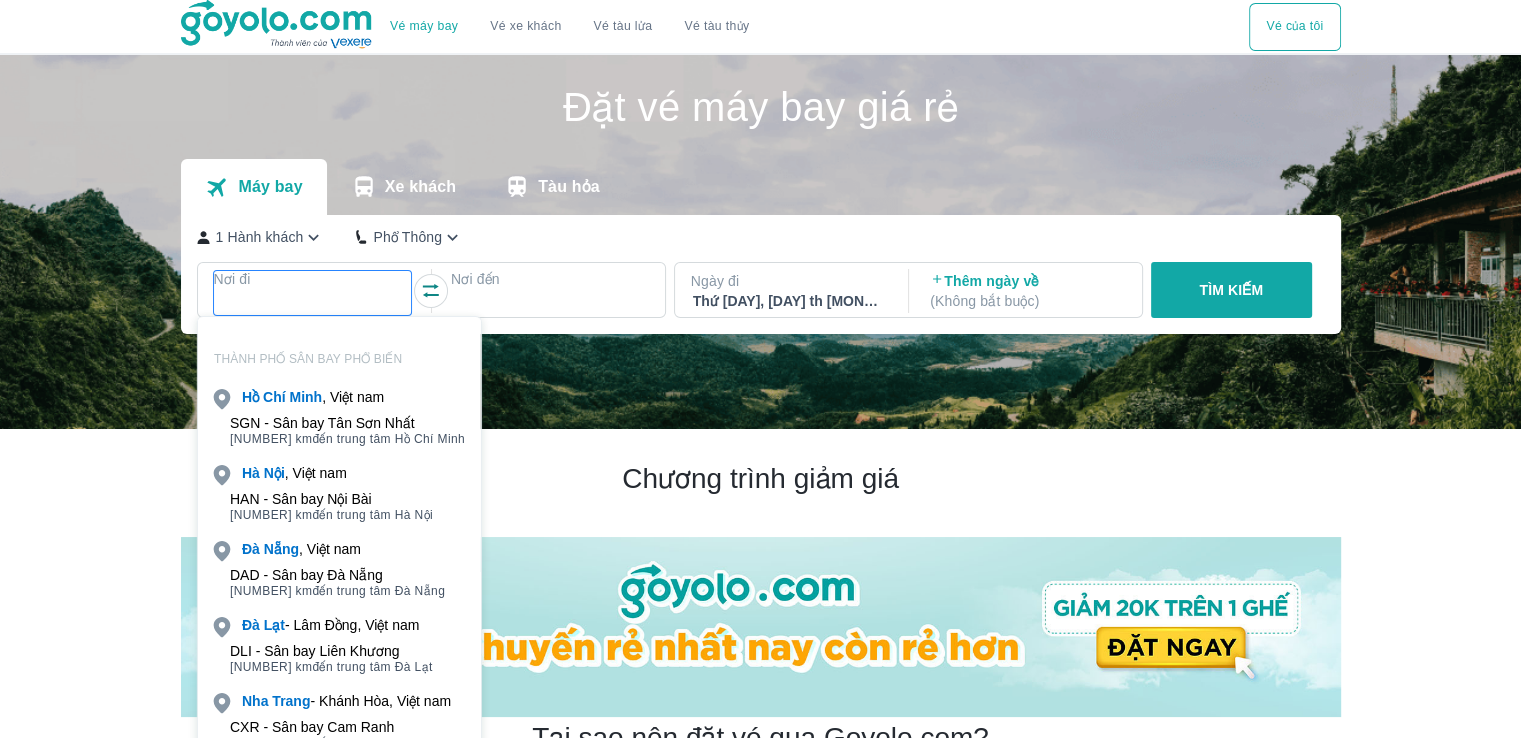 scroll, scrollTop: 115, scrollLeft: 0, axis: vertical 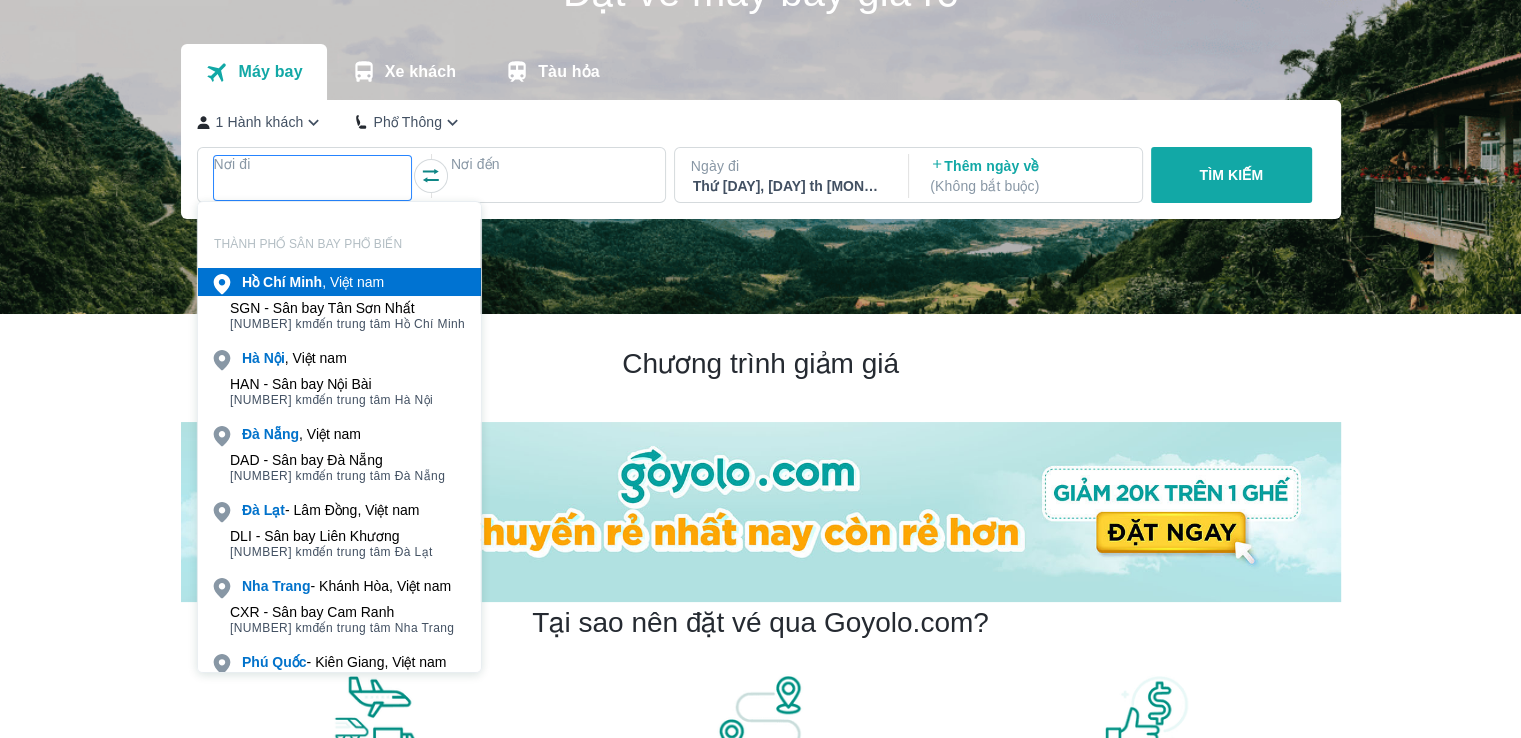 click on "[CITY] , Việt nam" at bounding box center (313, 282) 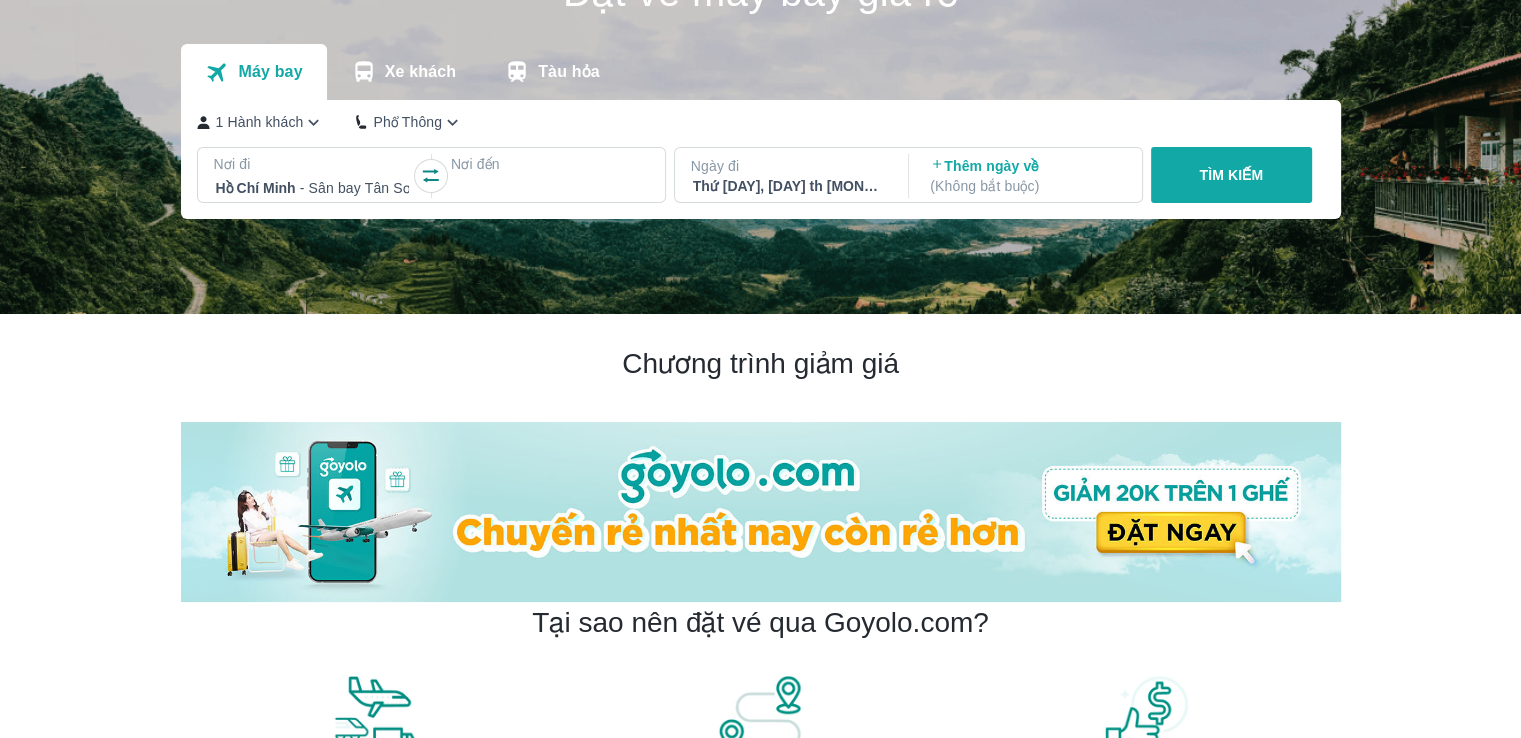 click at bounding box center [550, 188] 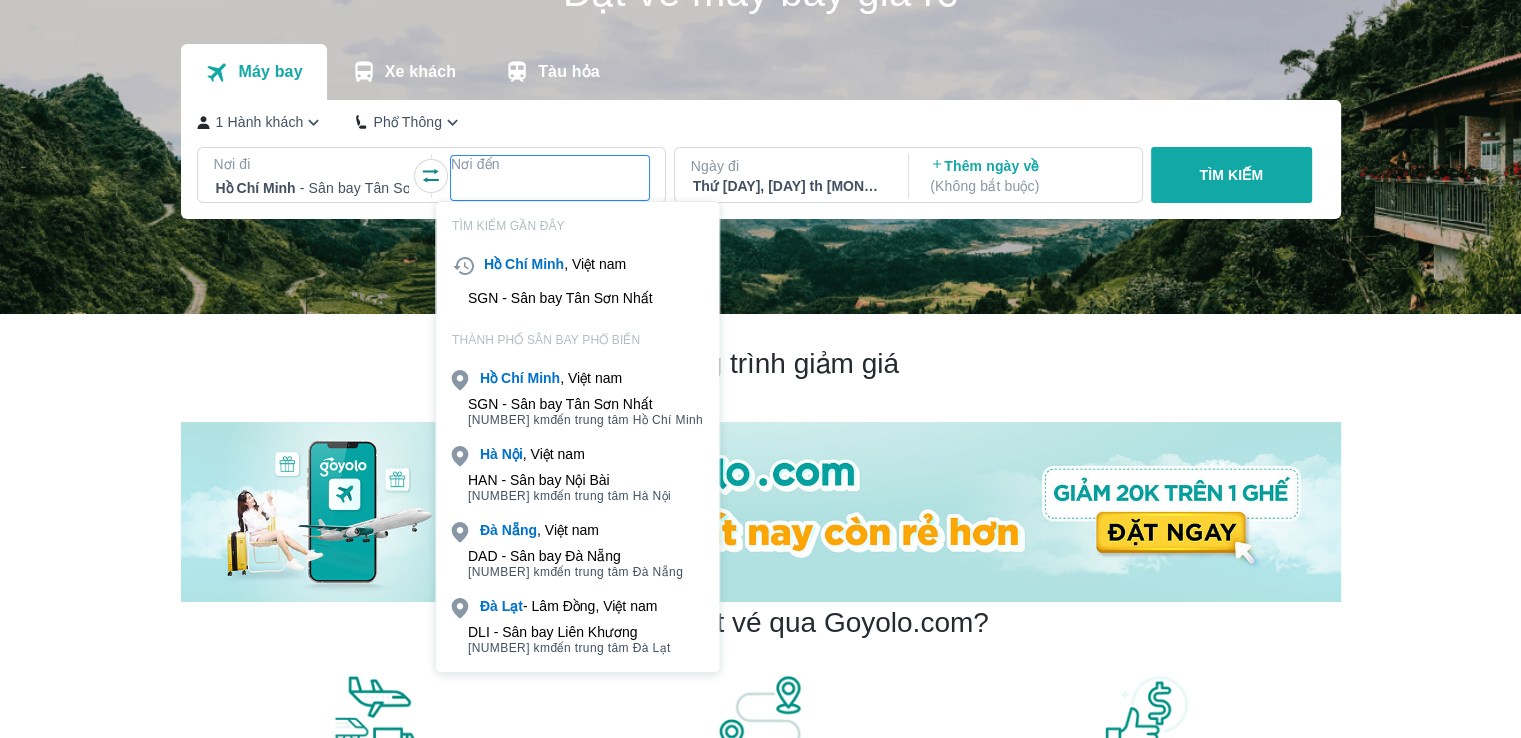 scroll, scrollTop: 0, scrollLeft: 0, axis: both 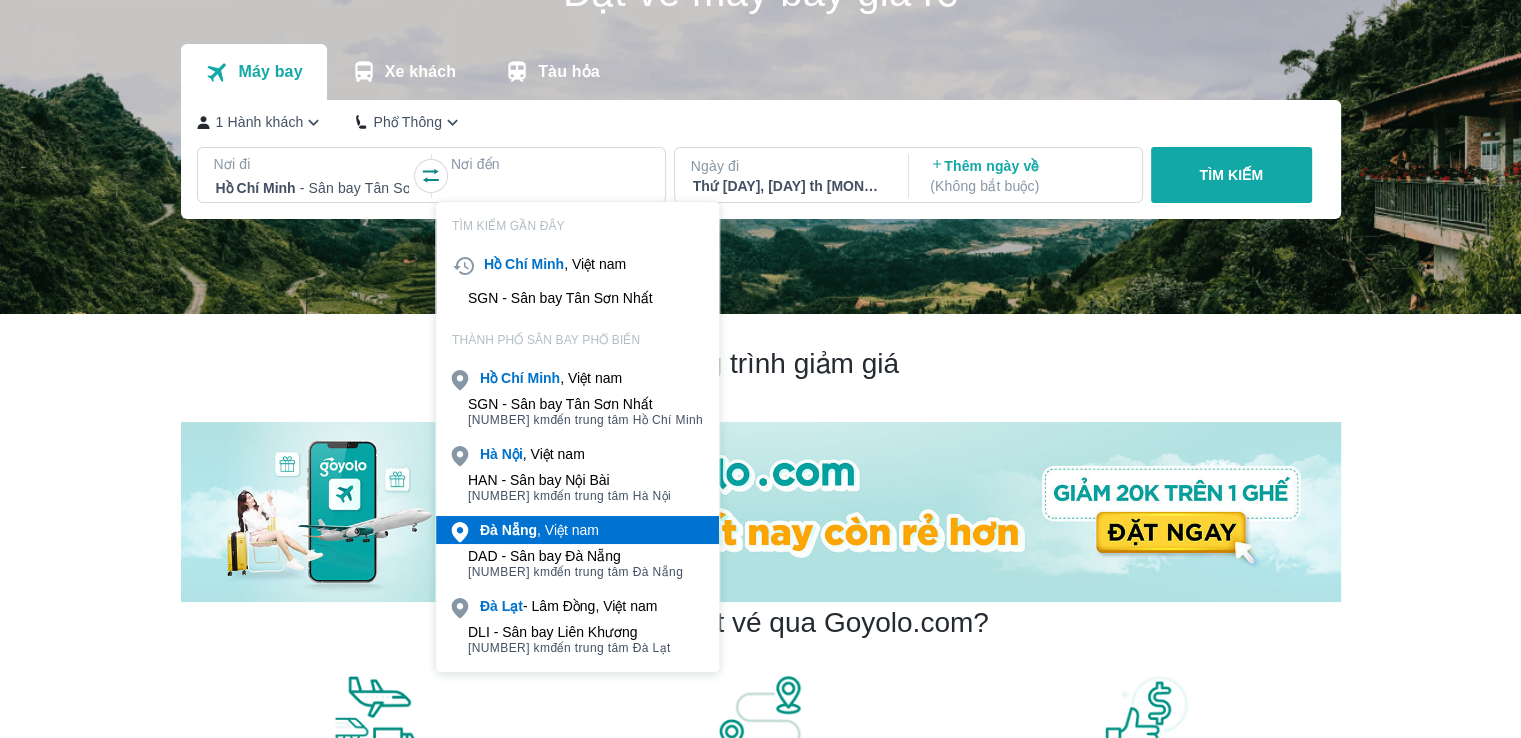 click on "Nẵng" at bounding box center [519, 530] 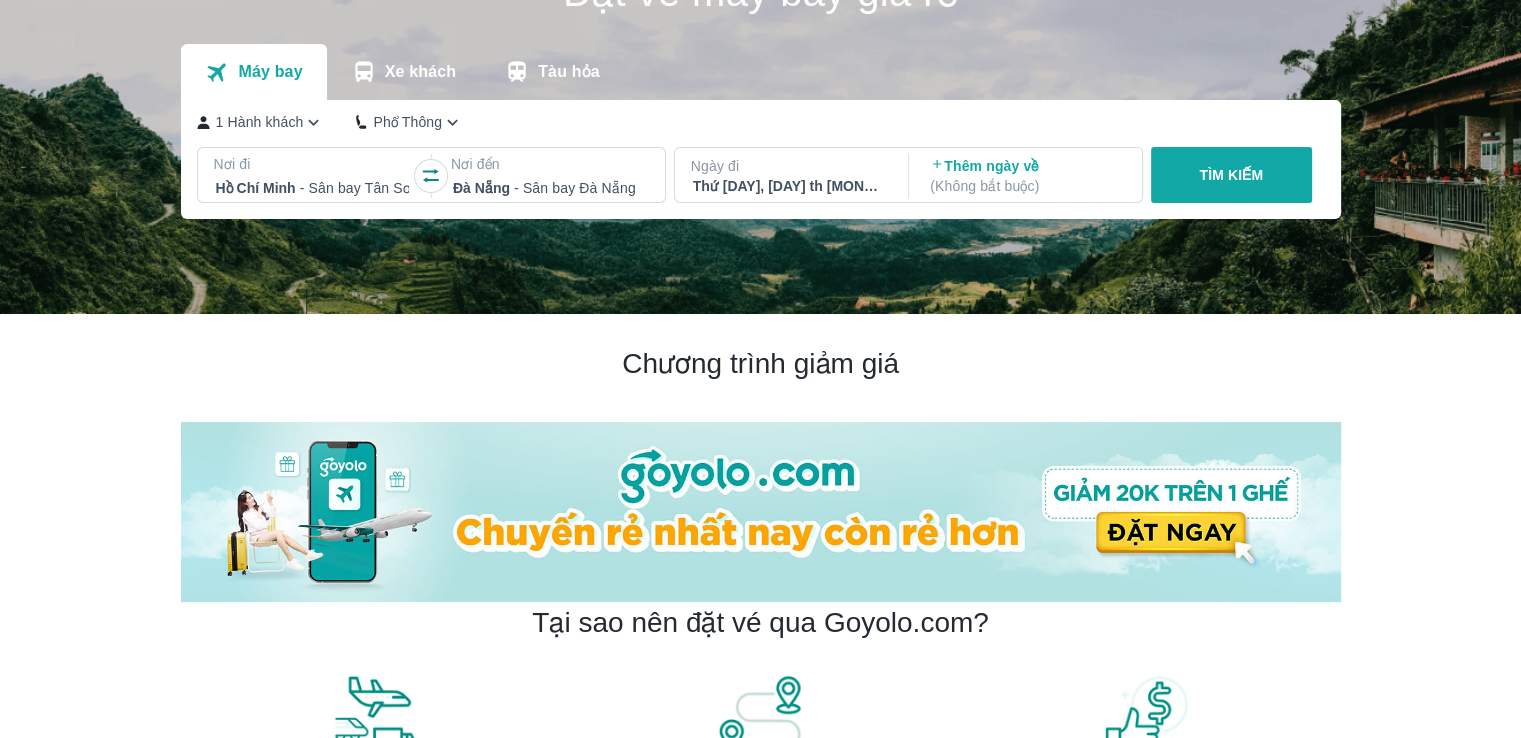 click on "Thứ [DAY], [DAY] th [MONTH], [YEAR]" at bounding box center (790, 186) 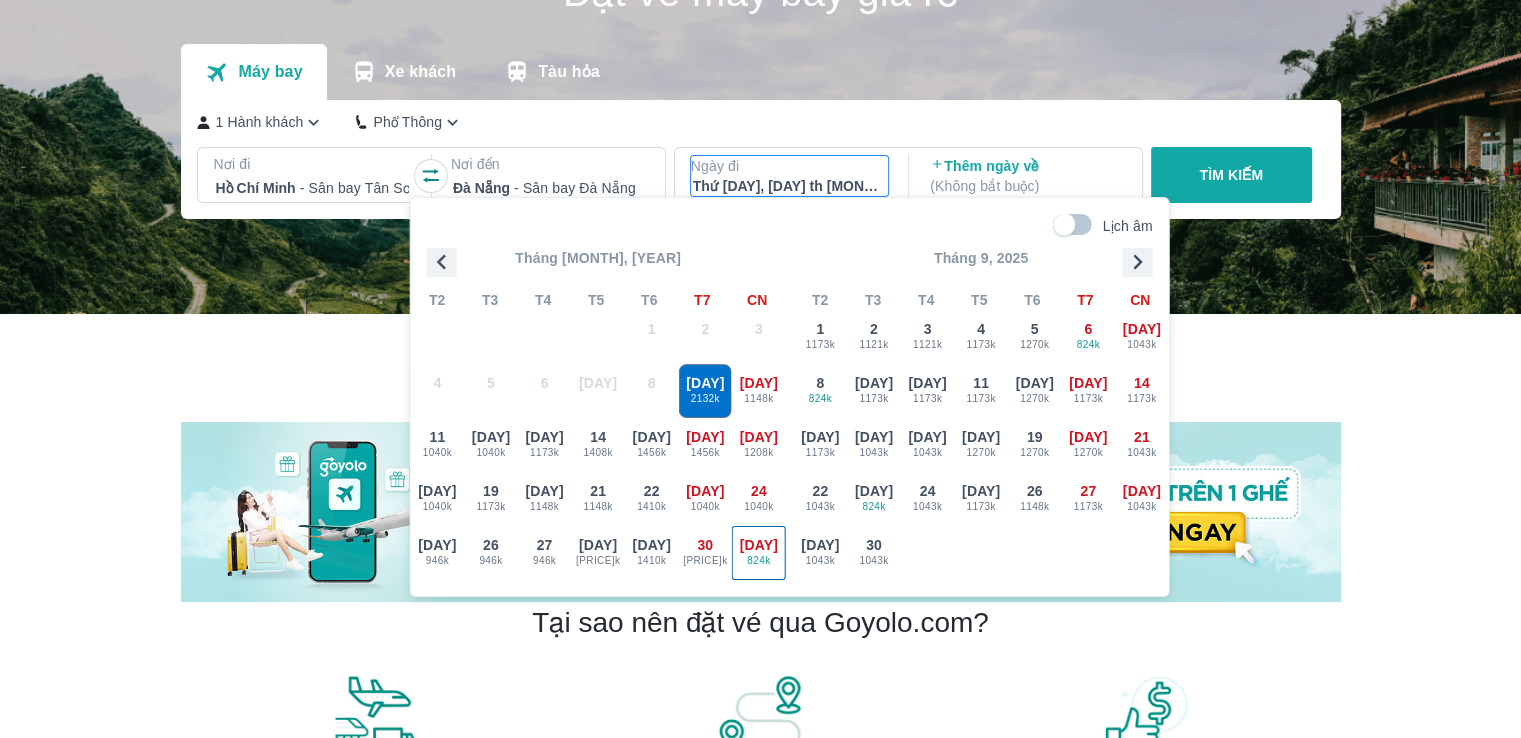 click on "[DAY]" at bounding box center [759, 545] 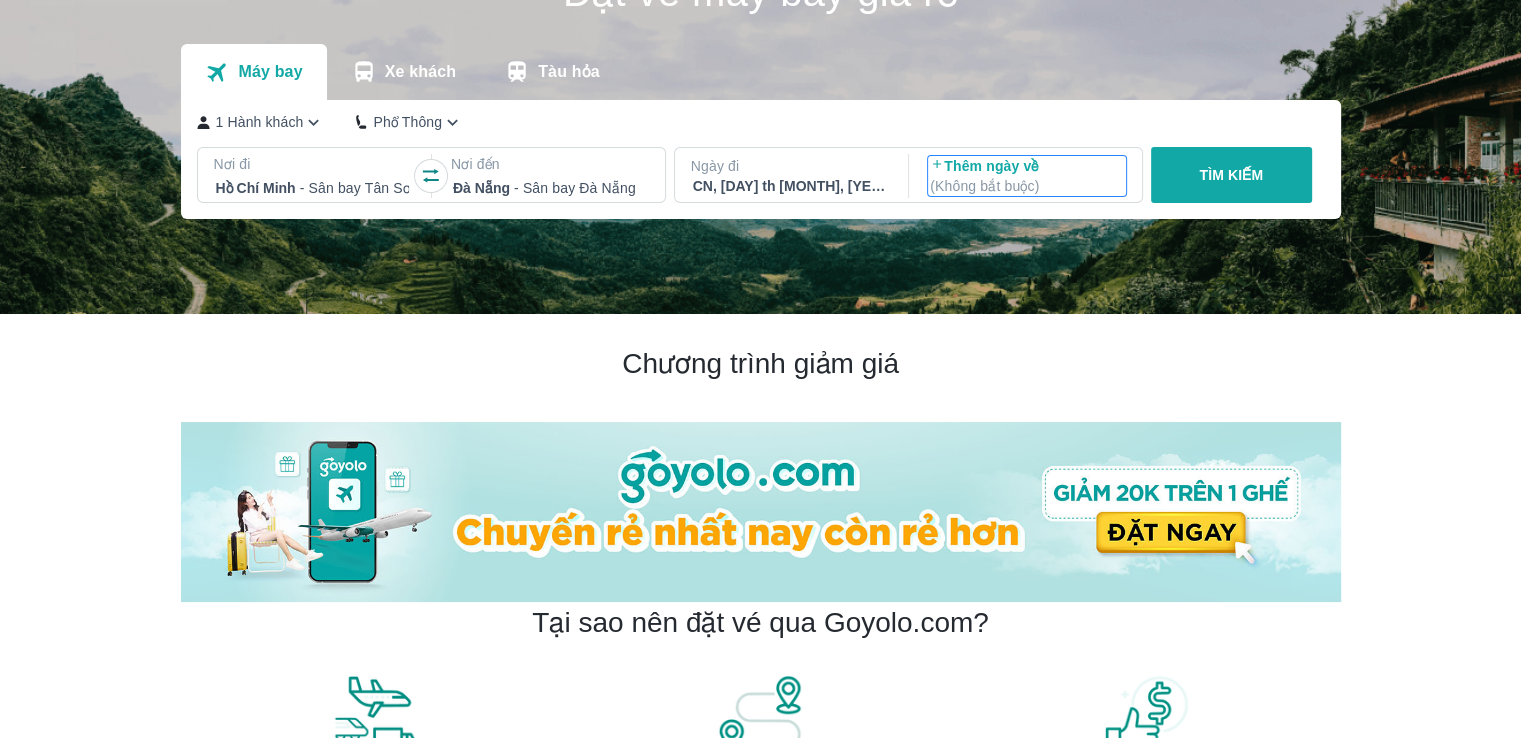 click on "( Không bắt buộc )" at bounding box center (1027, 186) 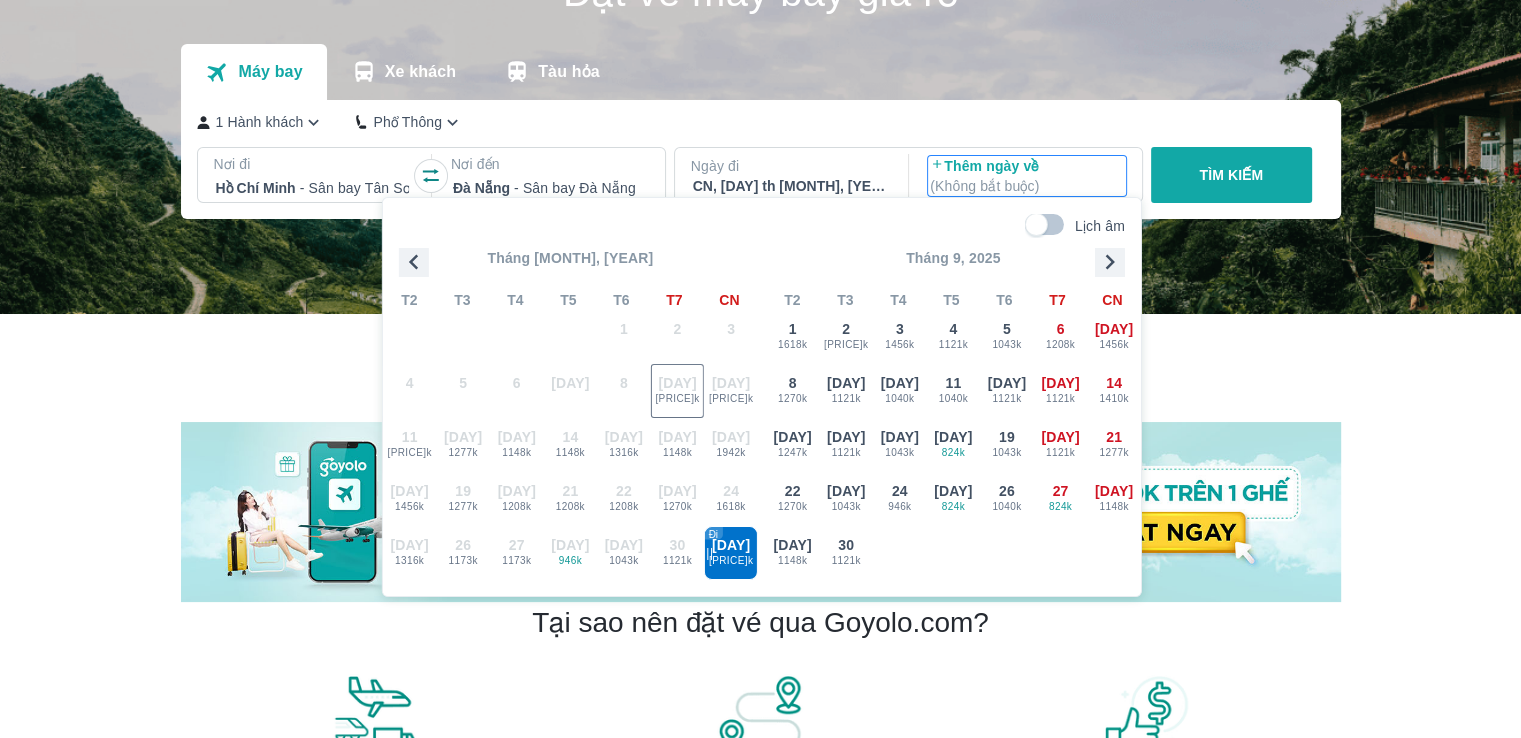 click on "Ngày đi" at bounding box center (790, 166) 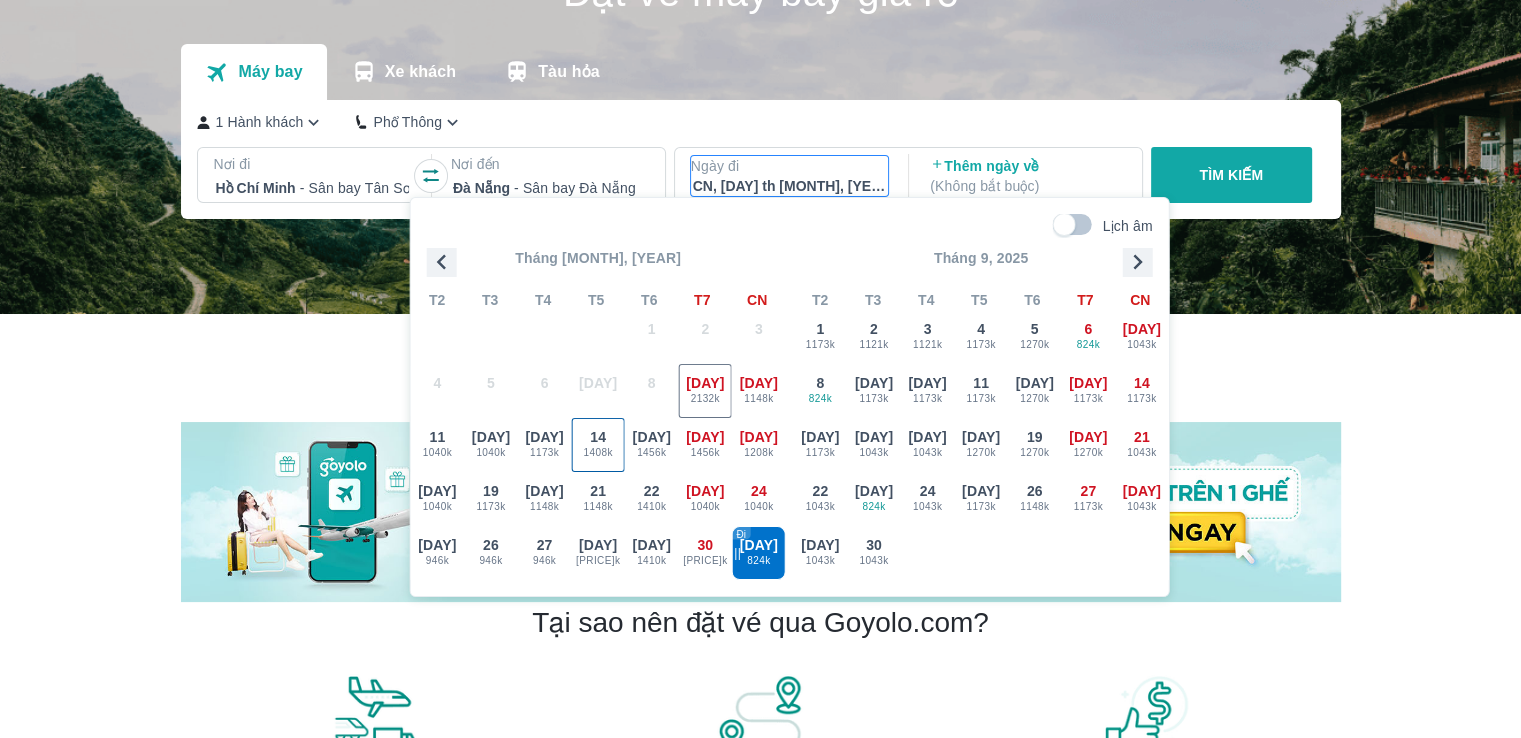 click on "1408k" at bounding box center [598, 453] 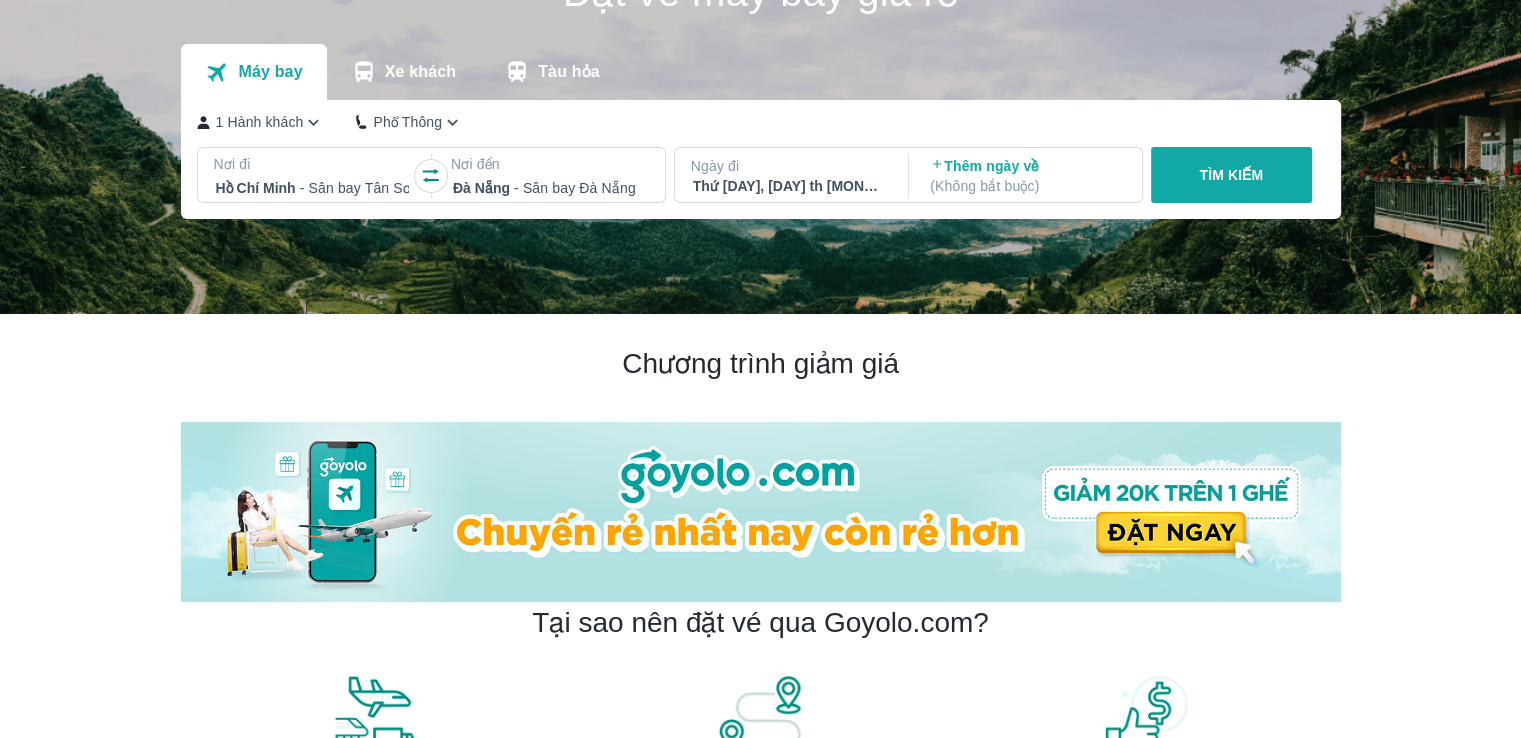 click on "( Không bắt buộc )" at bounding box center (1027, 186) 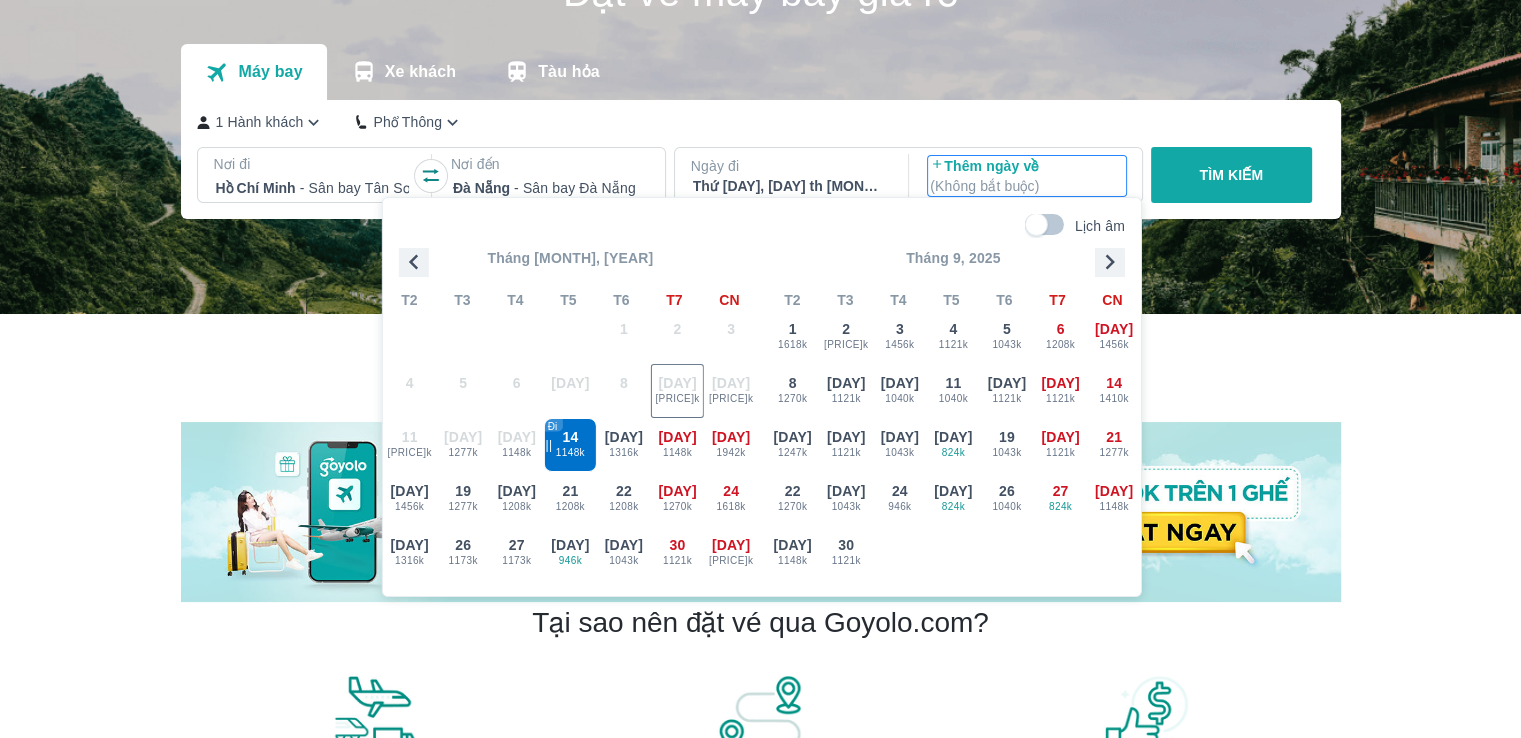 click on "Thứ [DAY], [DAY] th [MONTH], [YEAR]" at bounding box center (790, 186) 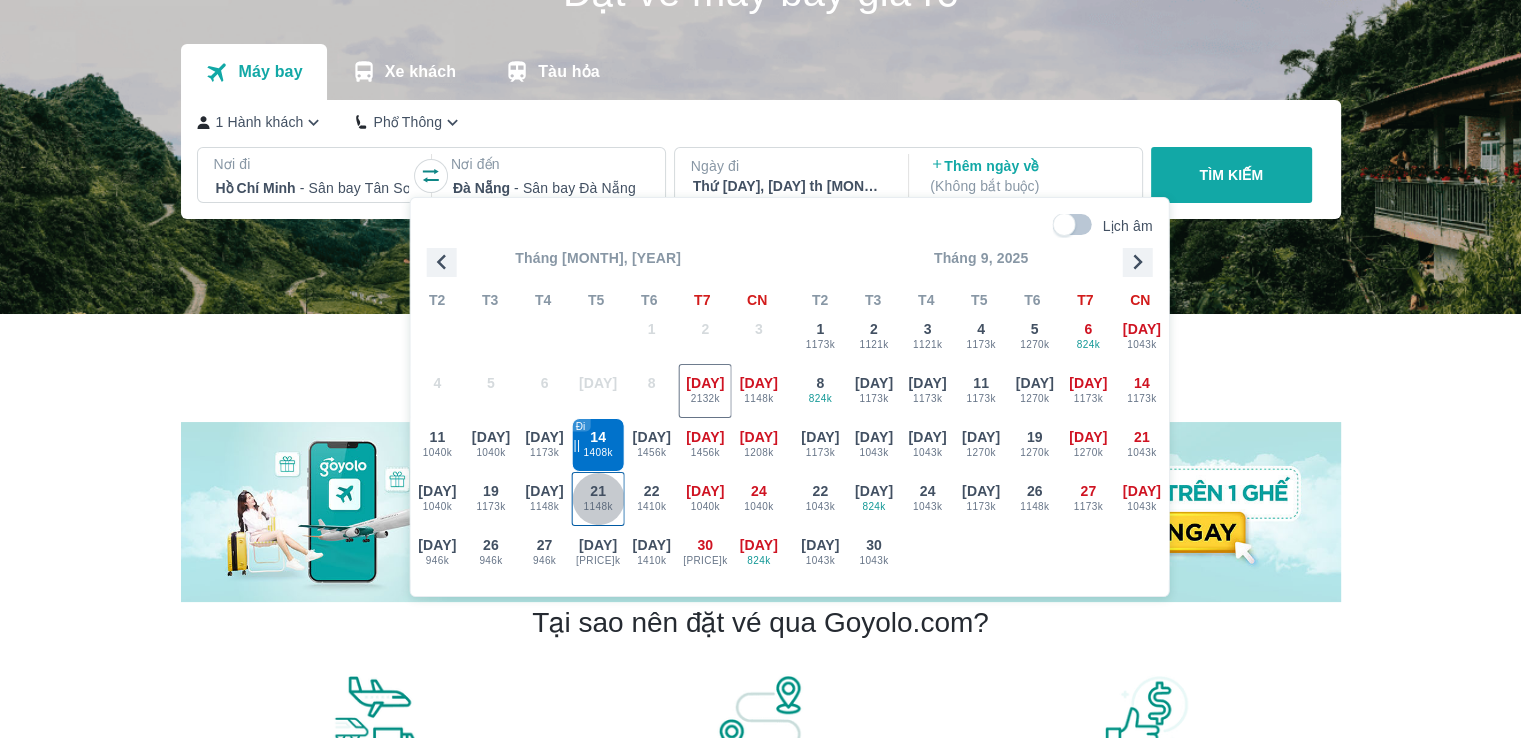 click on "1148k" at bounding box center (598, 507) 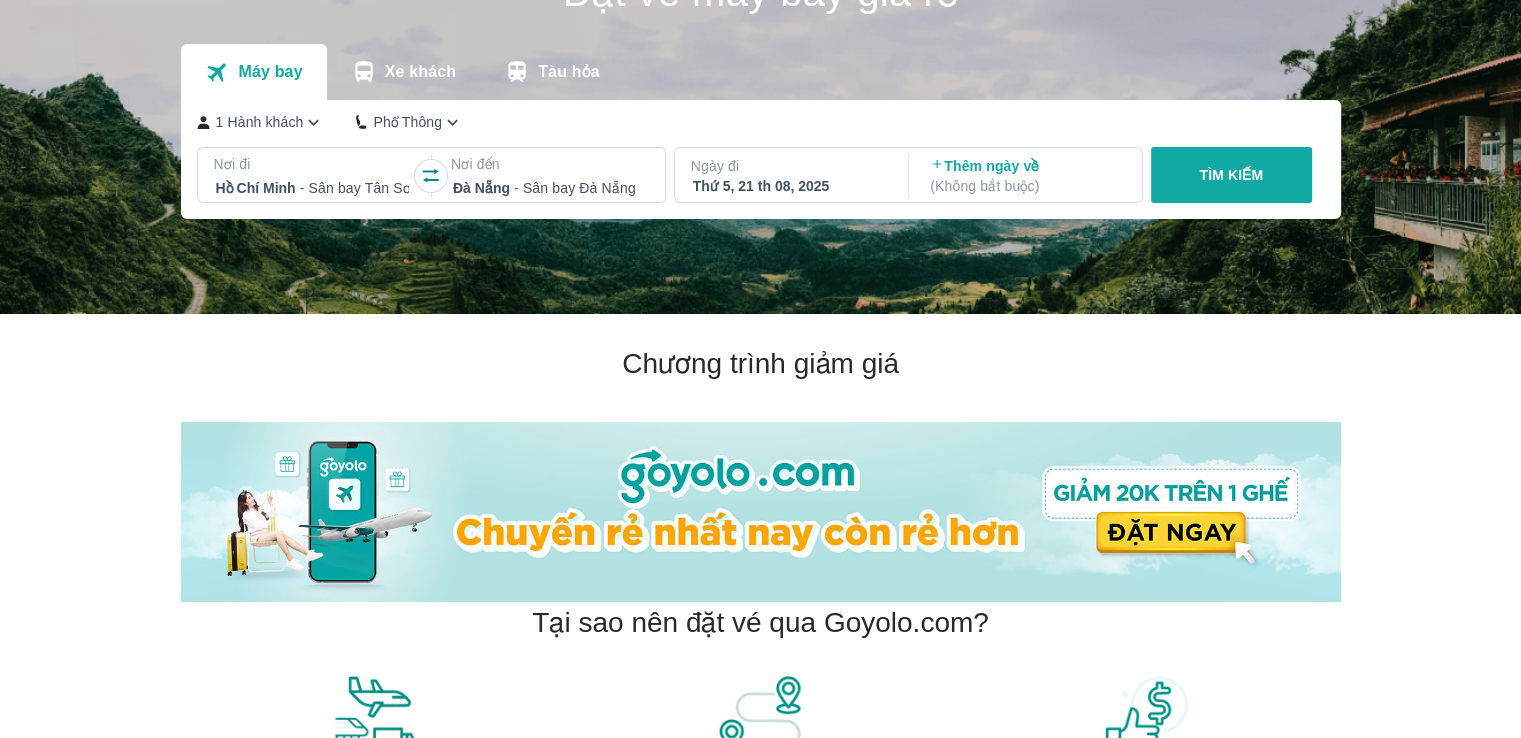click on "( Không bắt buộc )" at bounding box center [1027, 186] 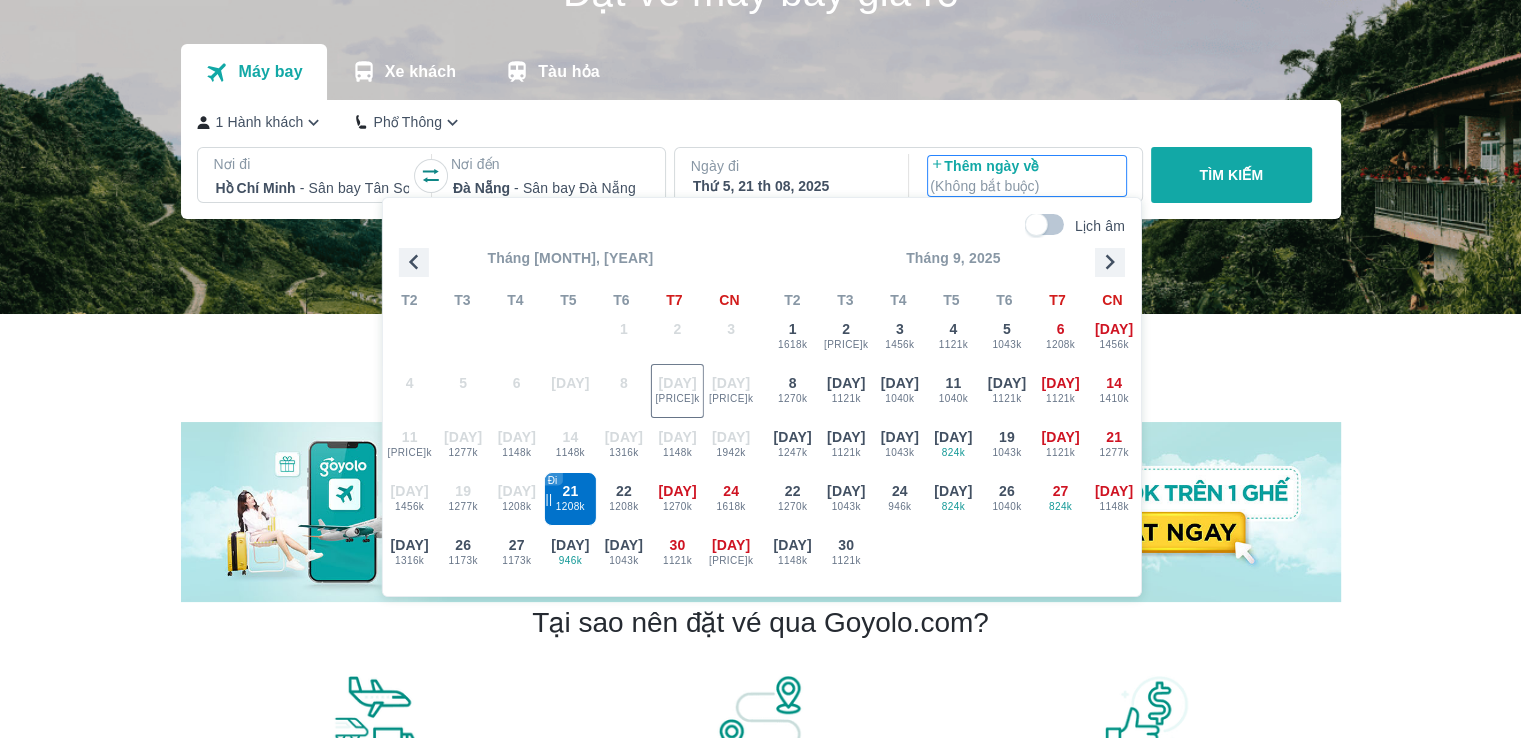 click on "Ngày đi" at bounding box center (790, 166) 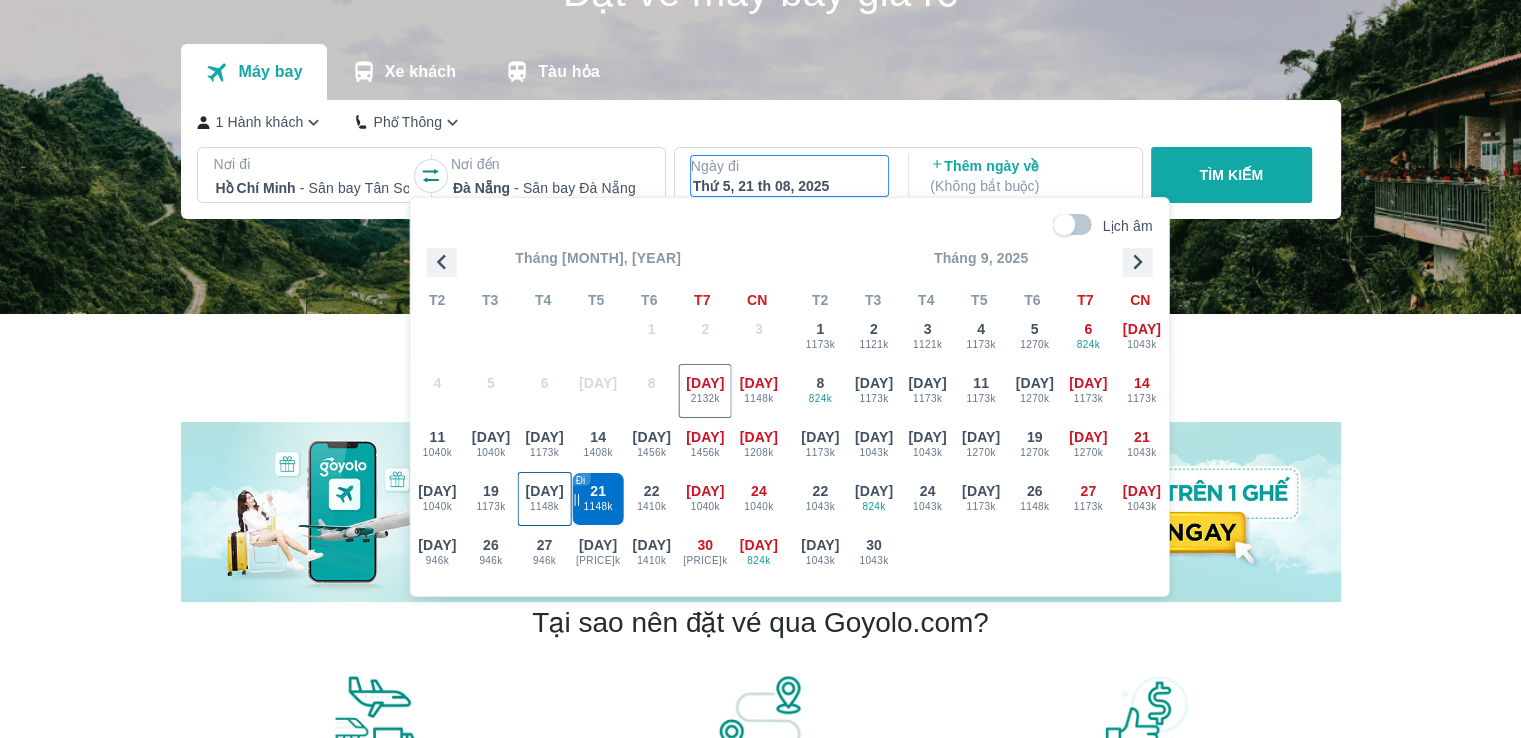 click on "[DAY]" at bounding box center [544, 491] 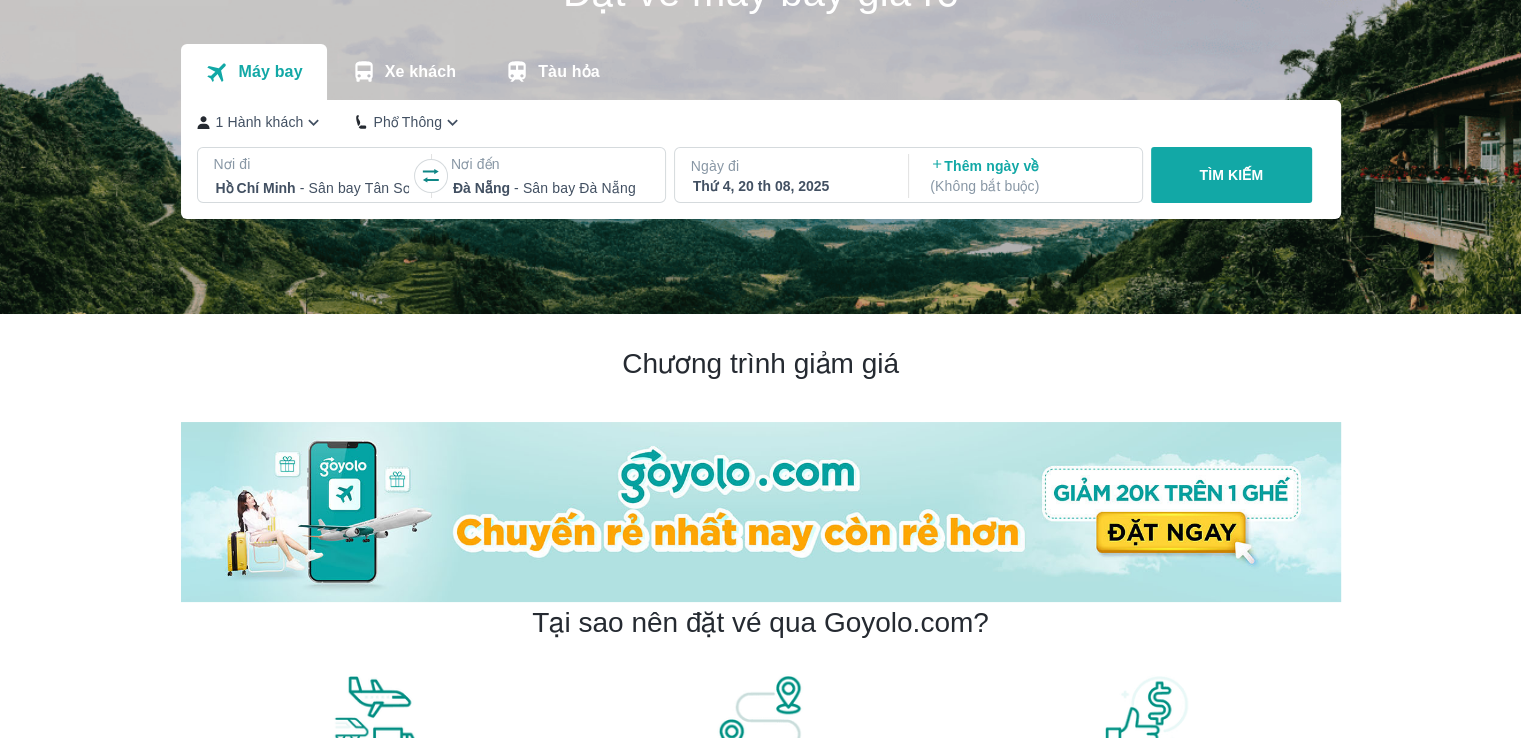 click on "Thêm ngày về ( Không bắt buộc )" at bounding box center [1027, 176] 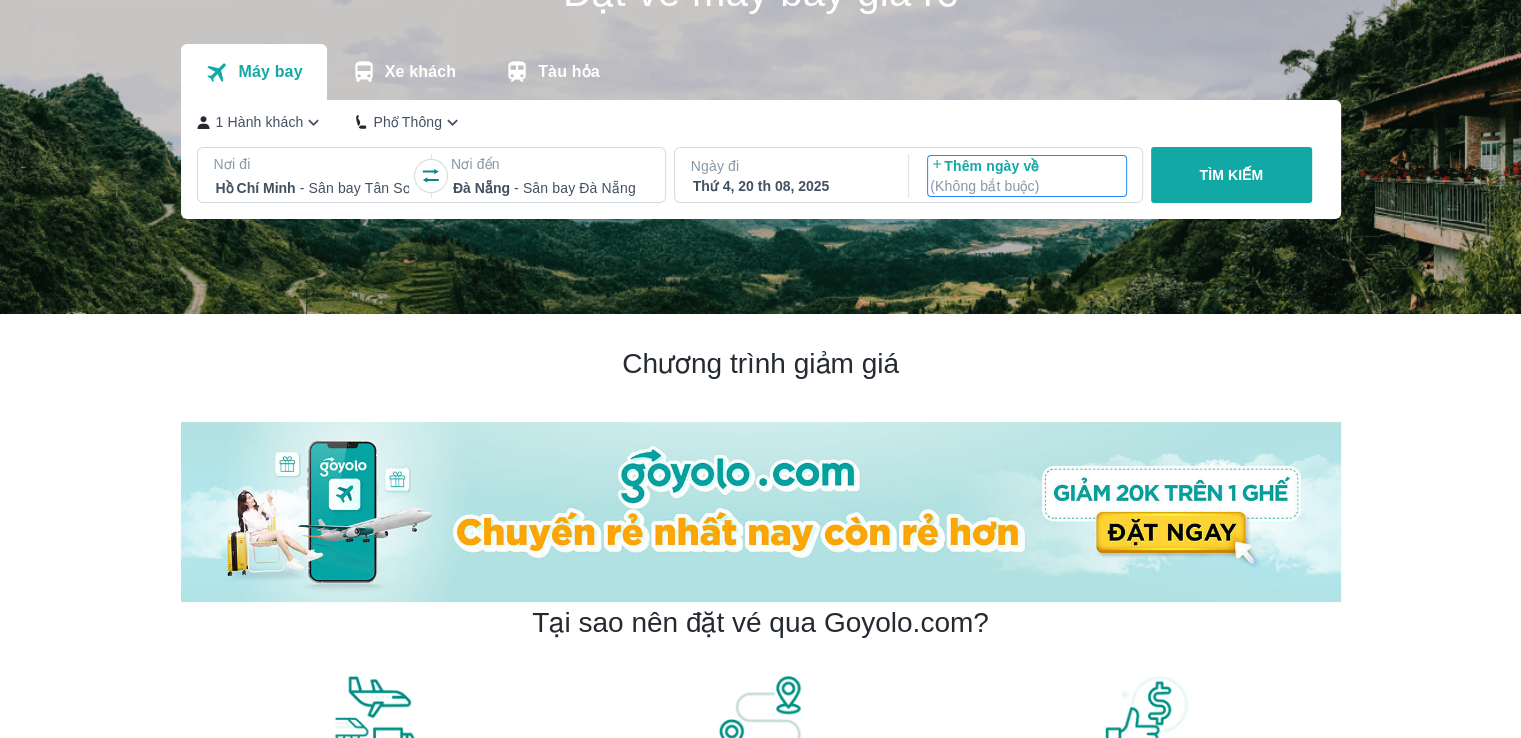 click on "Thêm ngày về ( Không bắt buộc )" at bounding box center (1027, 176) 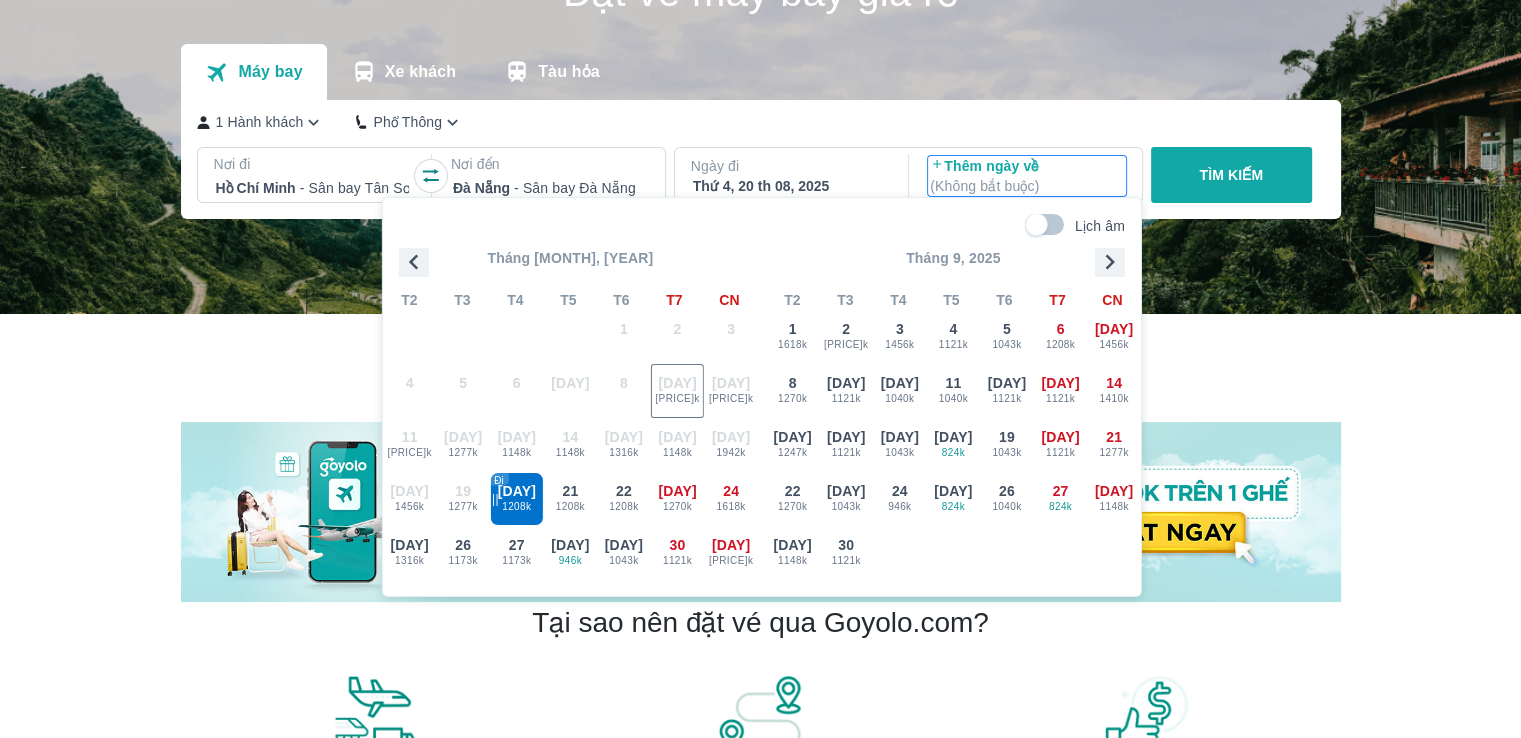 click on "[DAY] [PRICE]k" at bounding box center (463, 499) 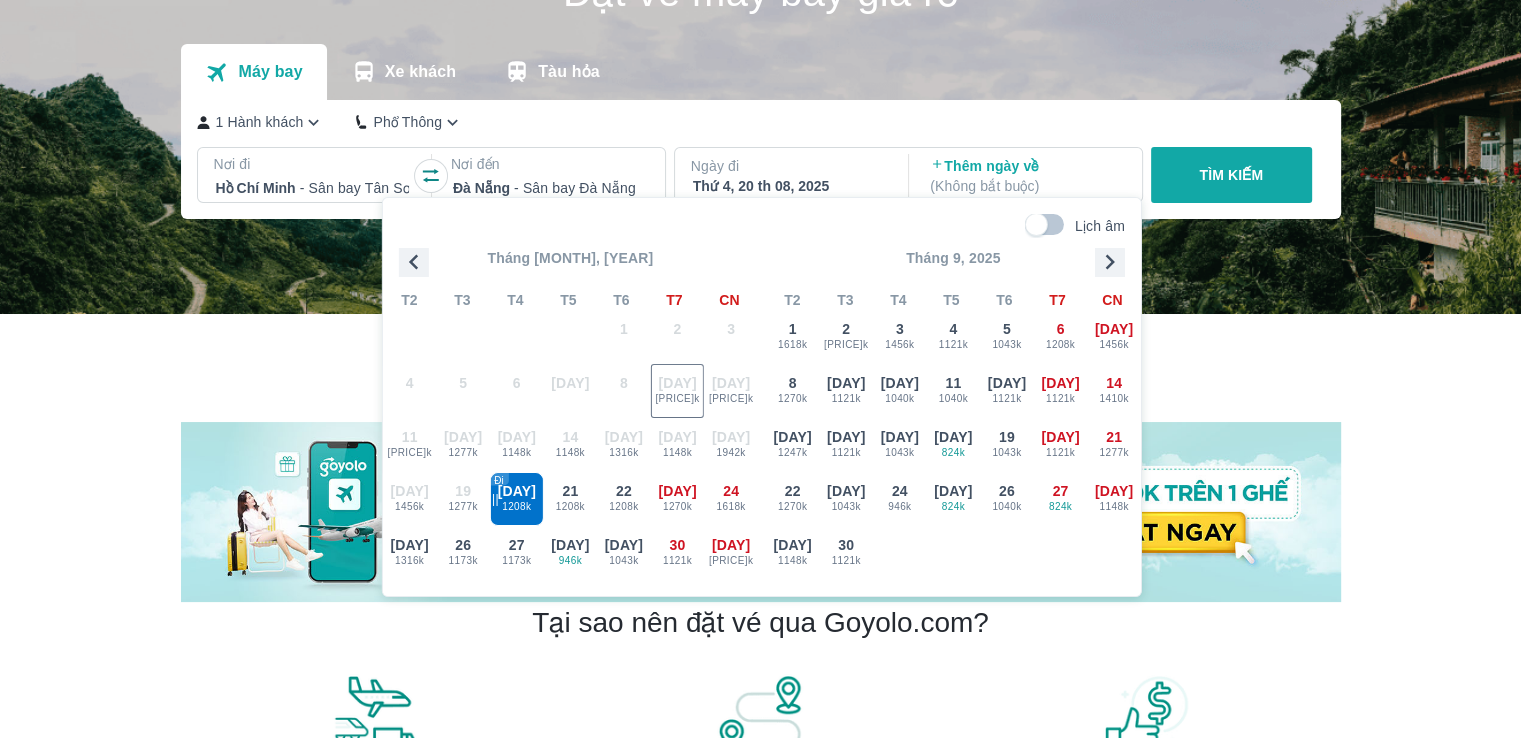 click on "Thứ 4, 20 th 08, 2025" at bounding box center [790, 186] 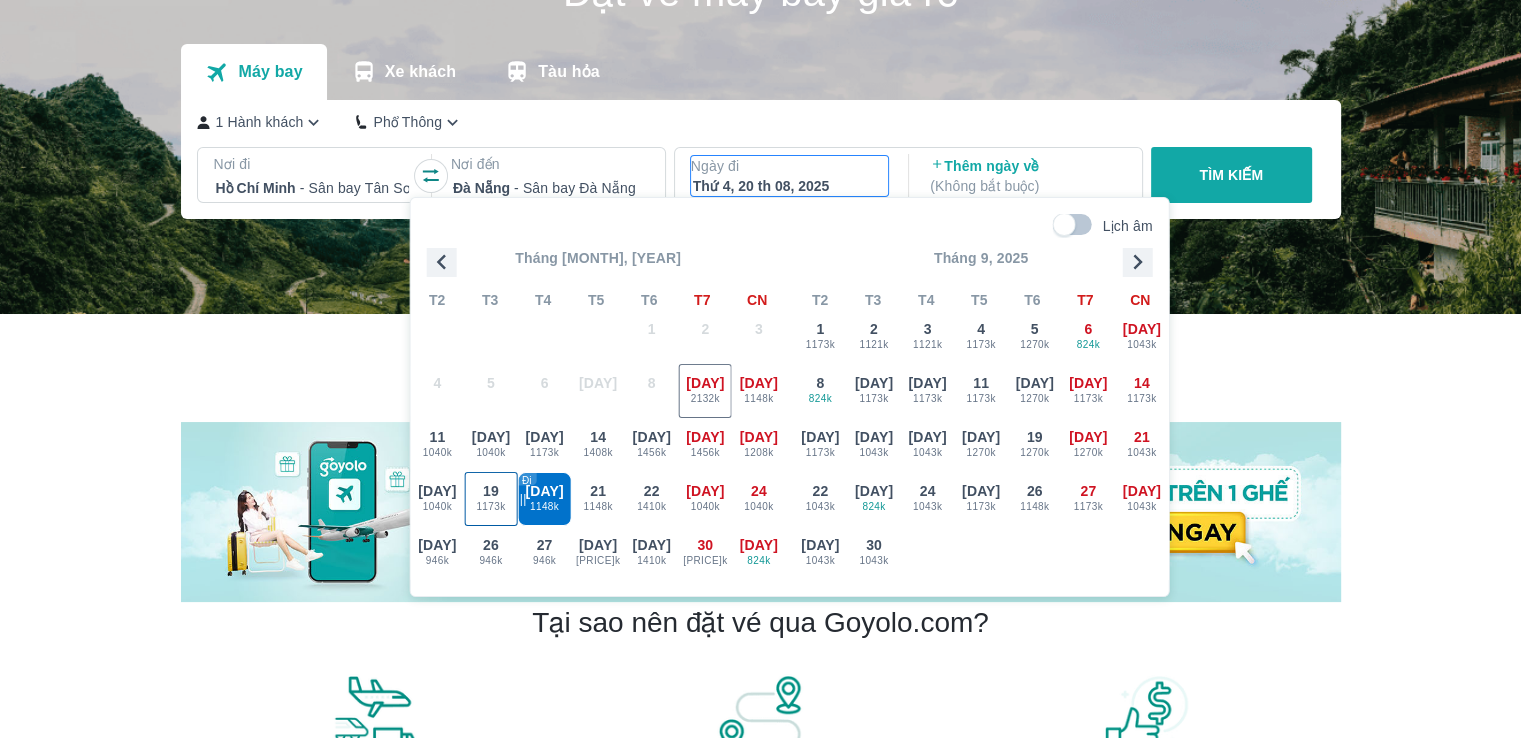 click on "[DAY] [PRICE]k" at bounding box center (491, 499) 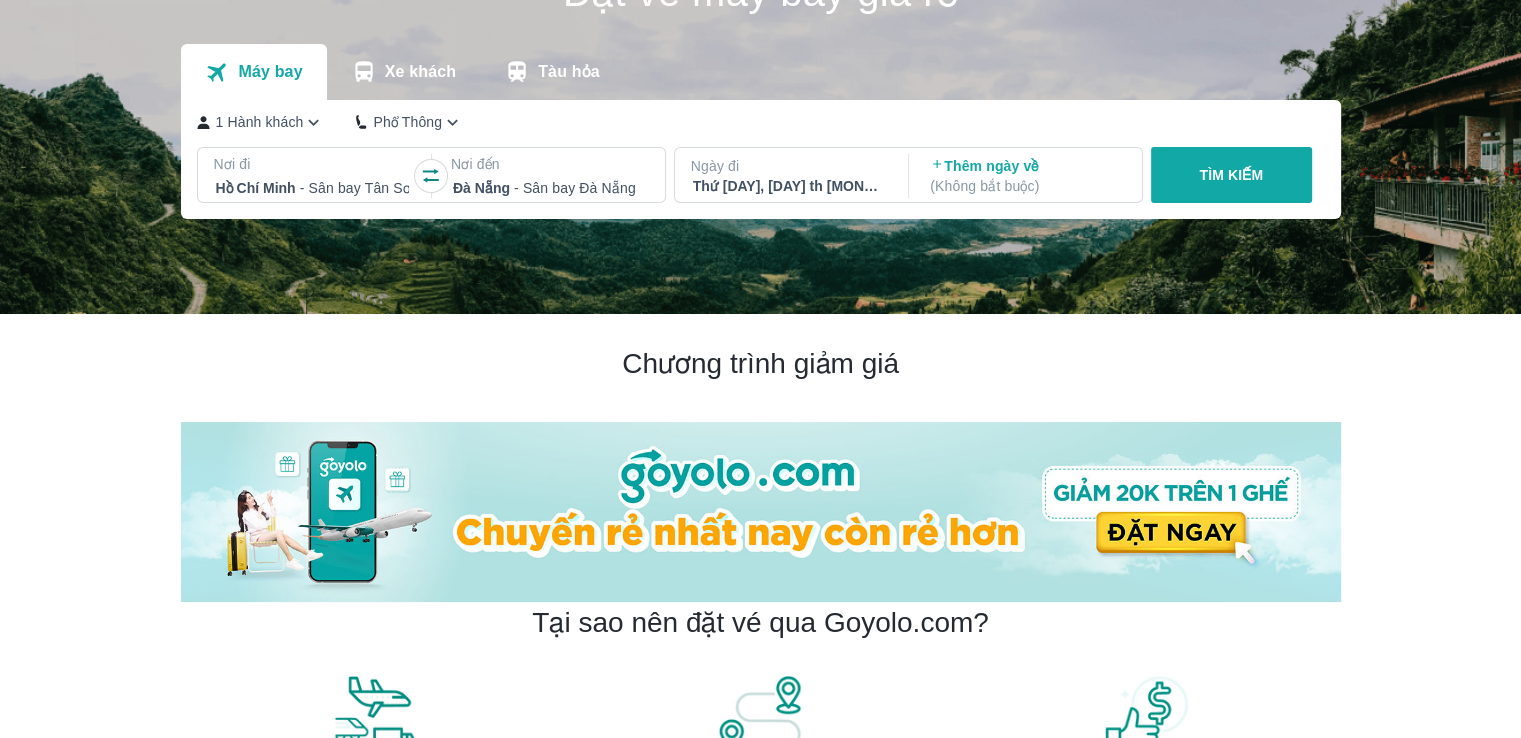 click on "( Không bắt buộc )" at bounding box center (1027, 186) 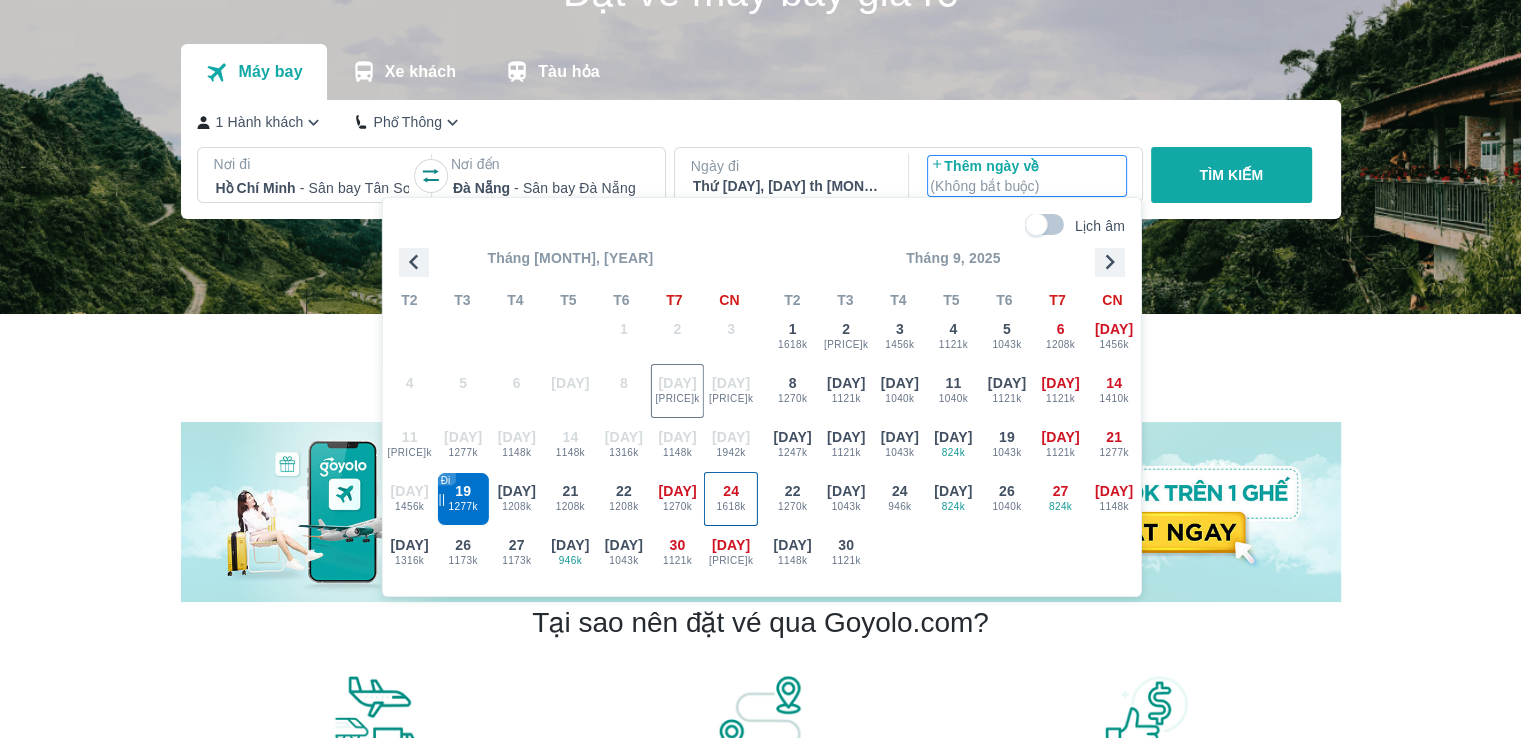 click on "24" at bounding box center [731, 491] 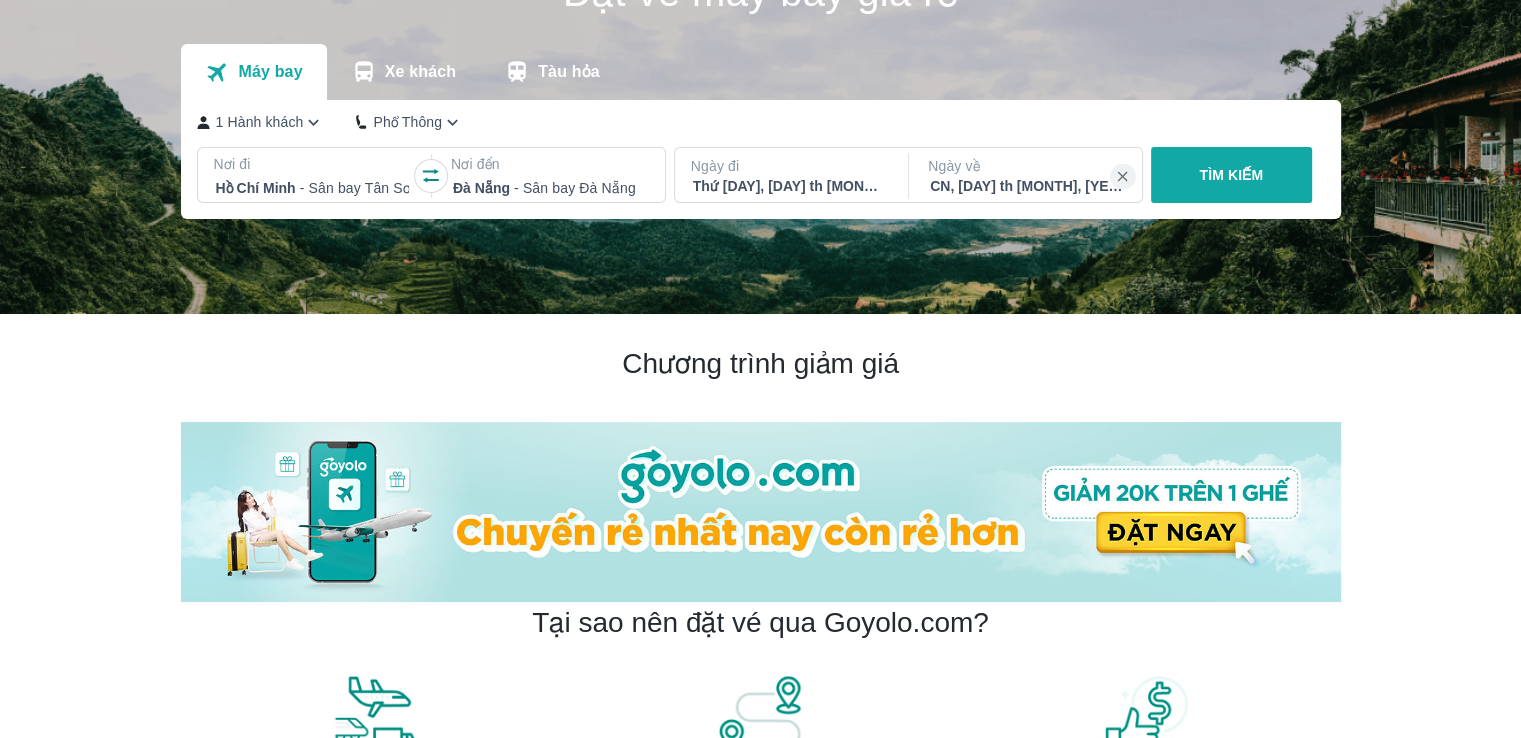 click on "TÌM KIẾM" at bounding box center (1231, 175) 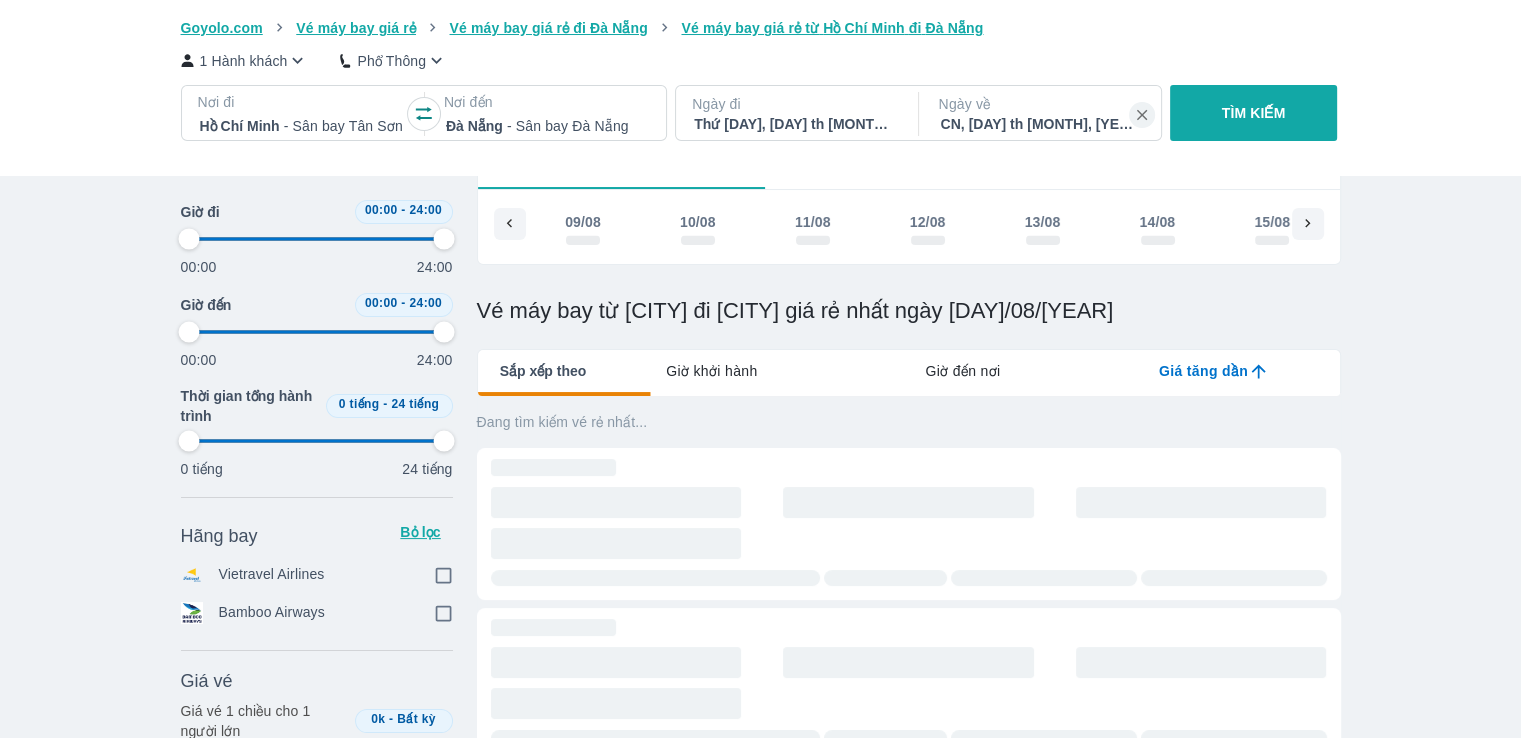 scroll, scrollTop: 0, scrollLeft: 0, axis: both 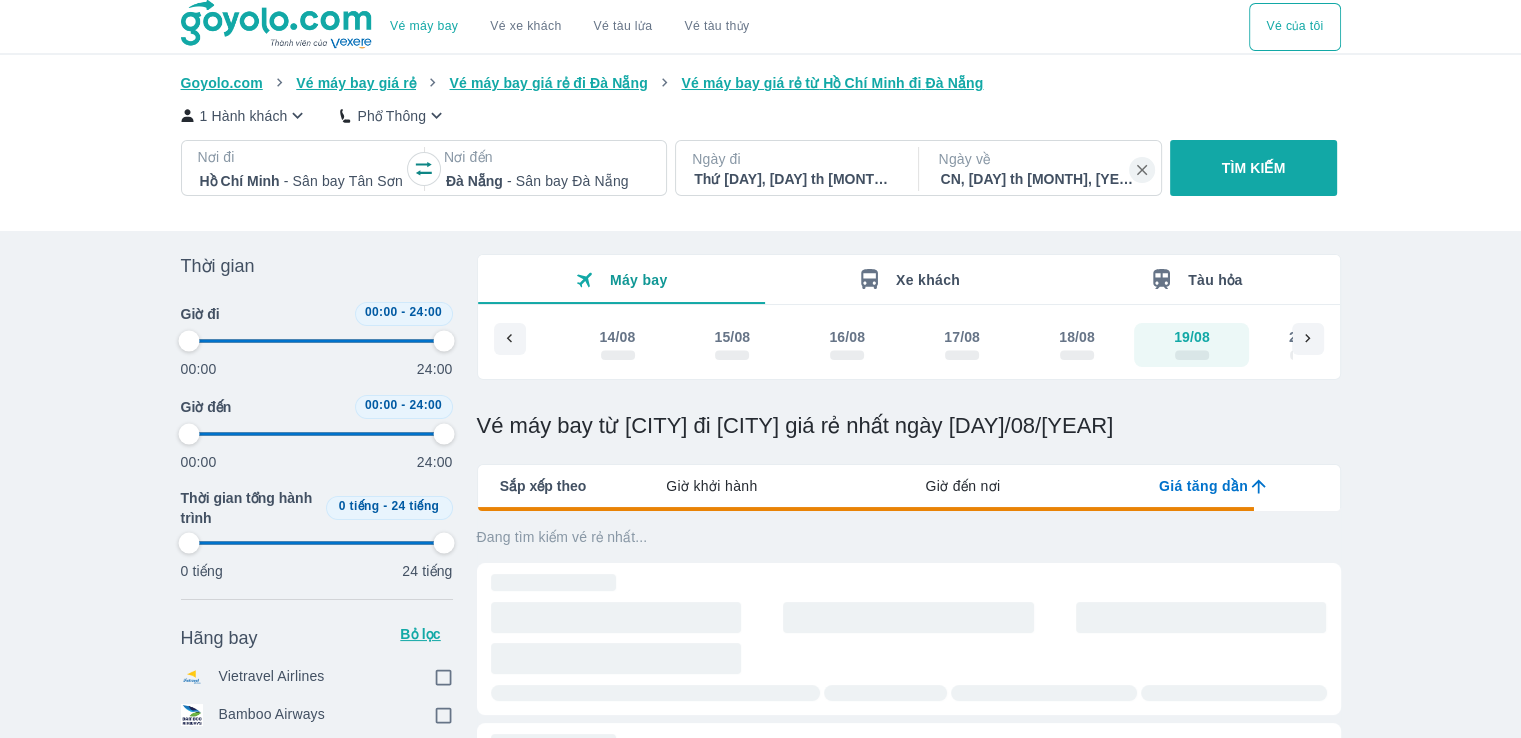 type on "97.9166666666667" 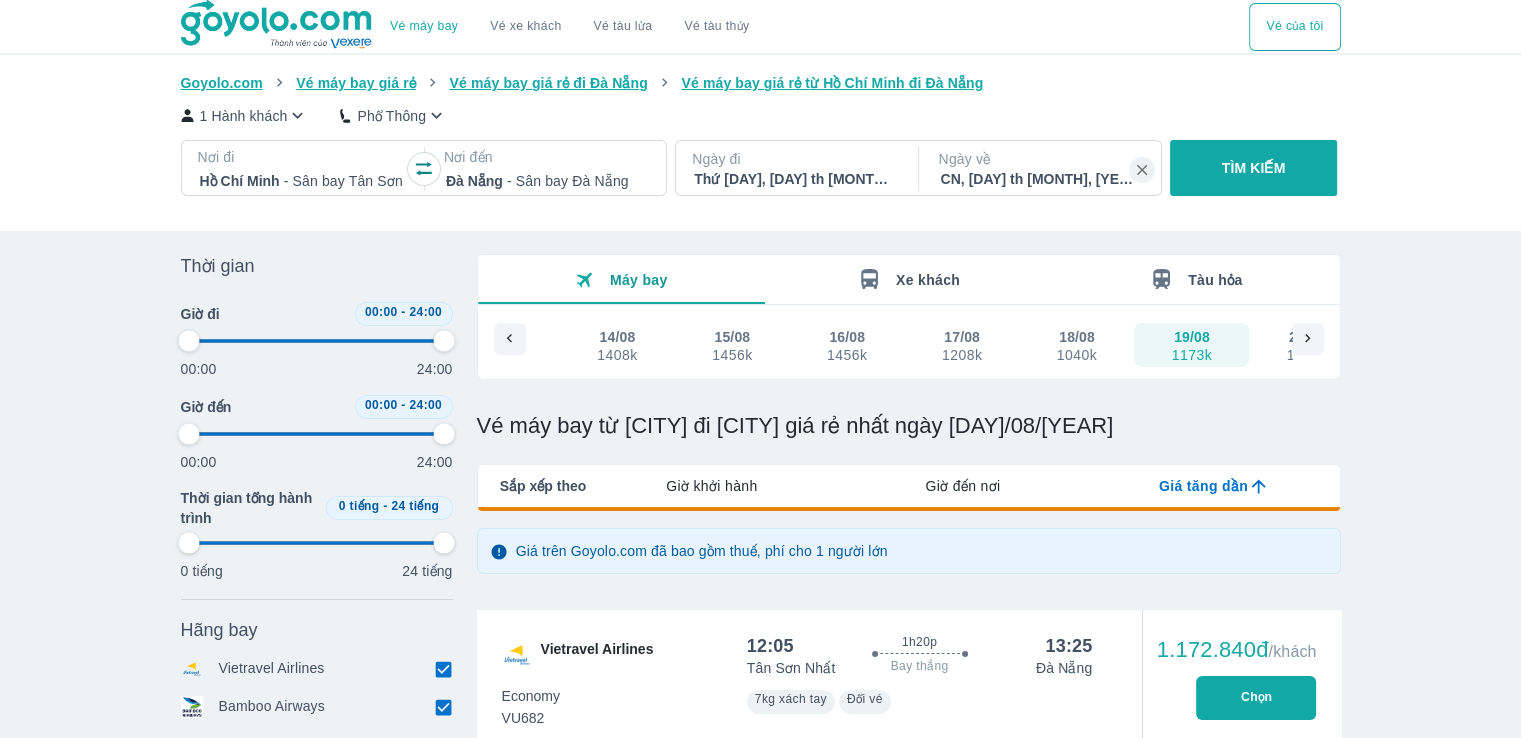 type on "97.9166666666667" 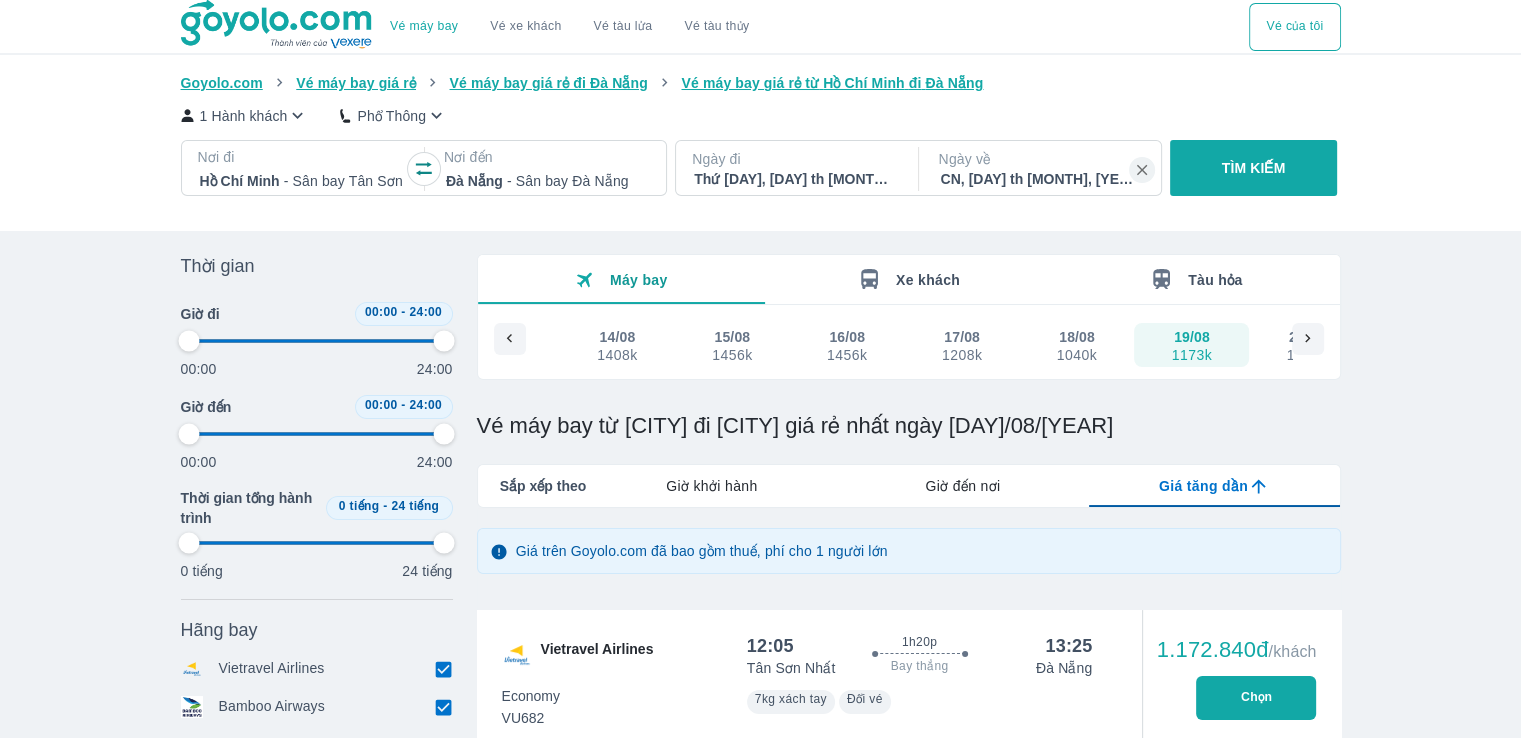 type on "97.9166666666667" 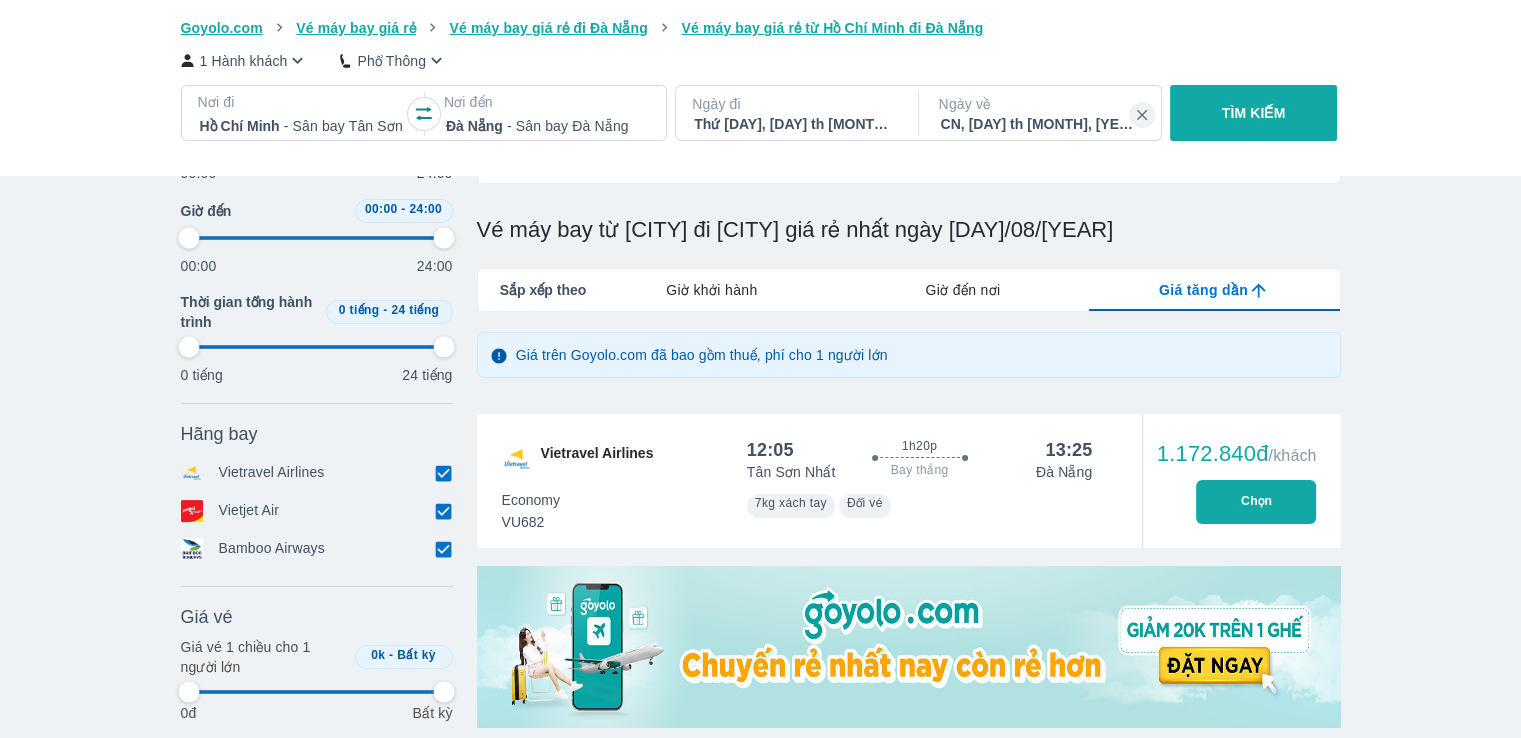 scroll, scrollTop: 200, scrollLeft: 0, axis: vertical 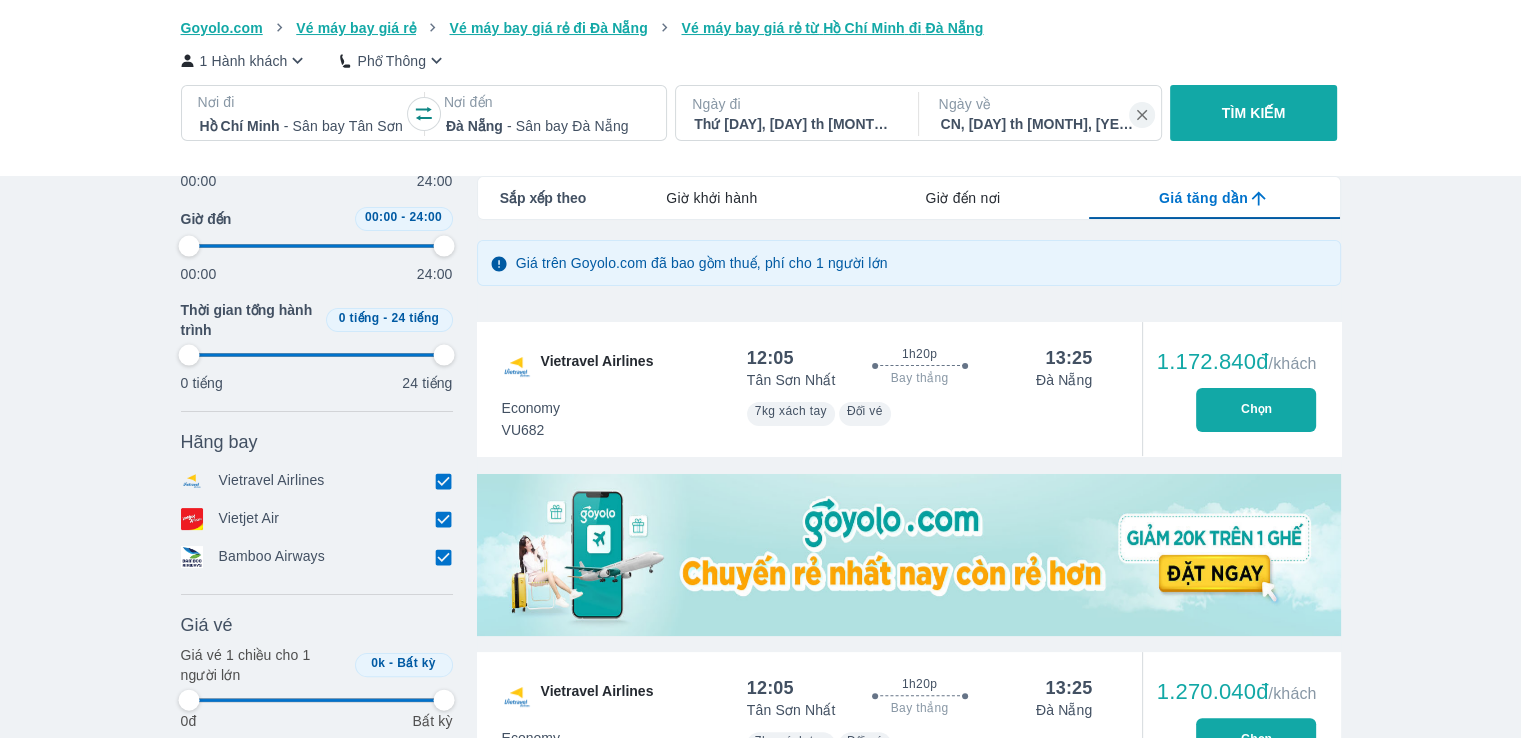 type on "97.9166666666667" 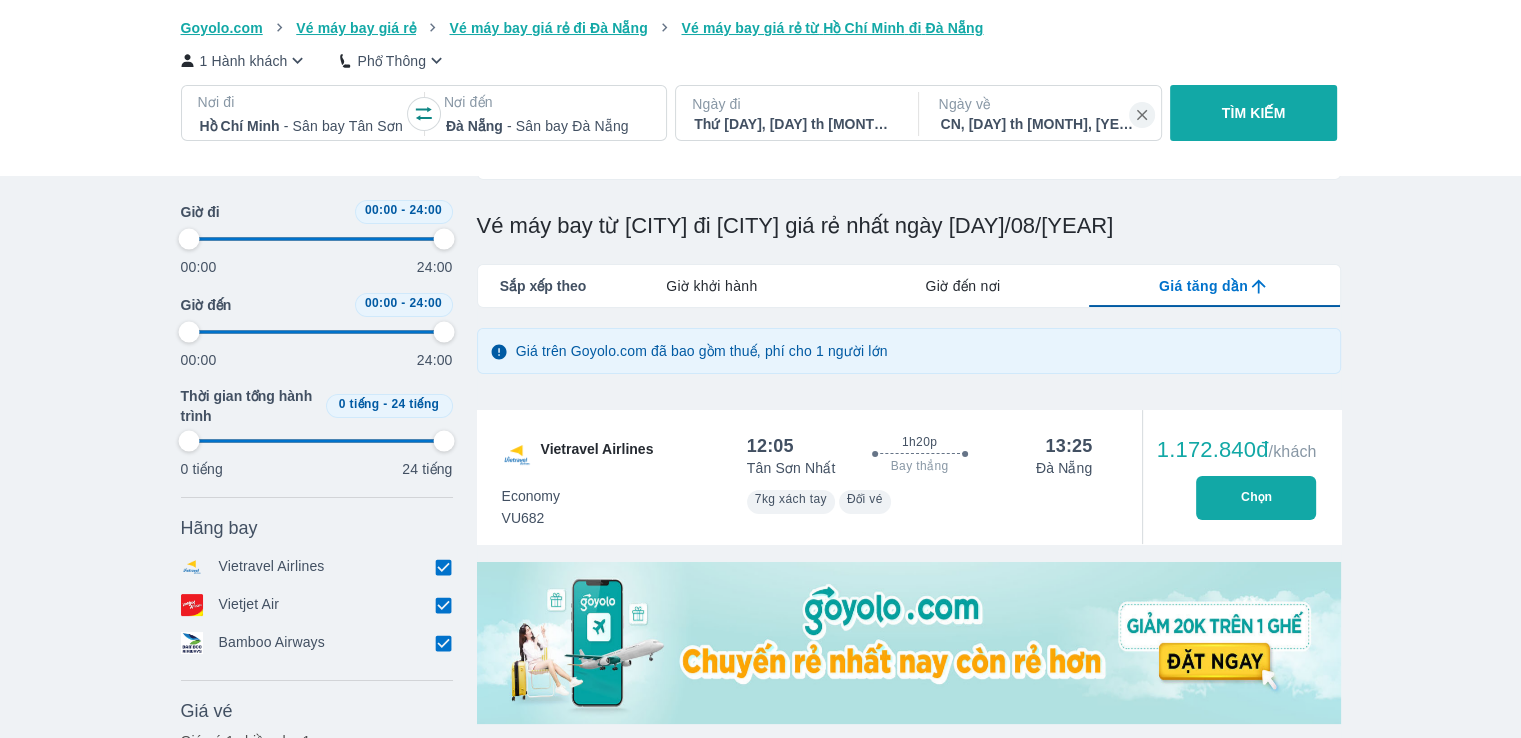 type on "97.9166666666667" 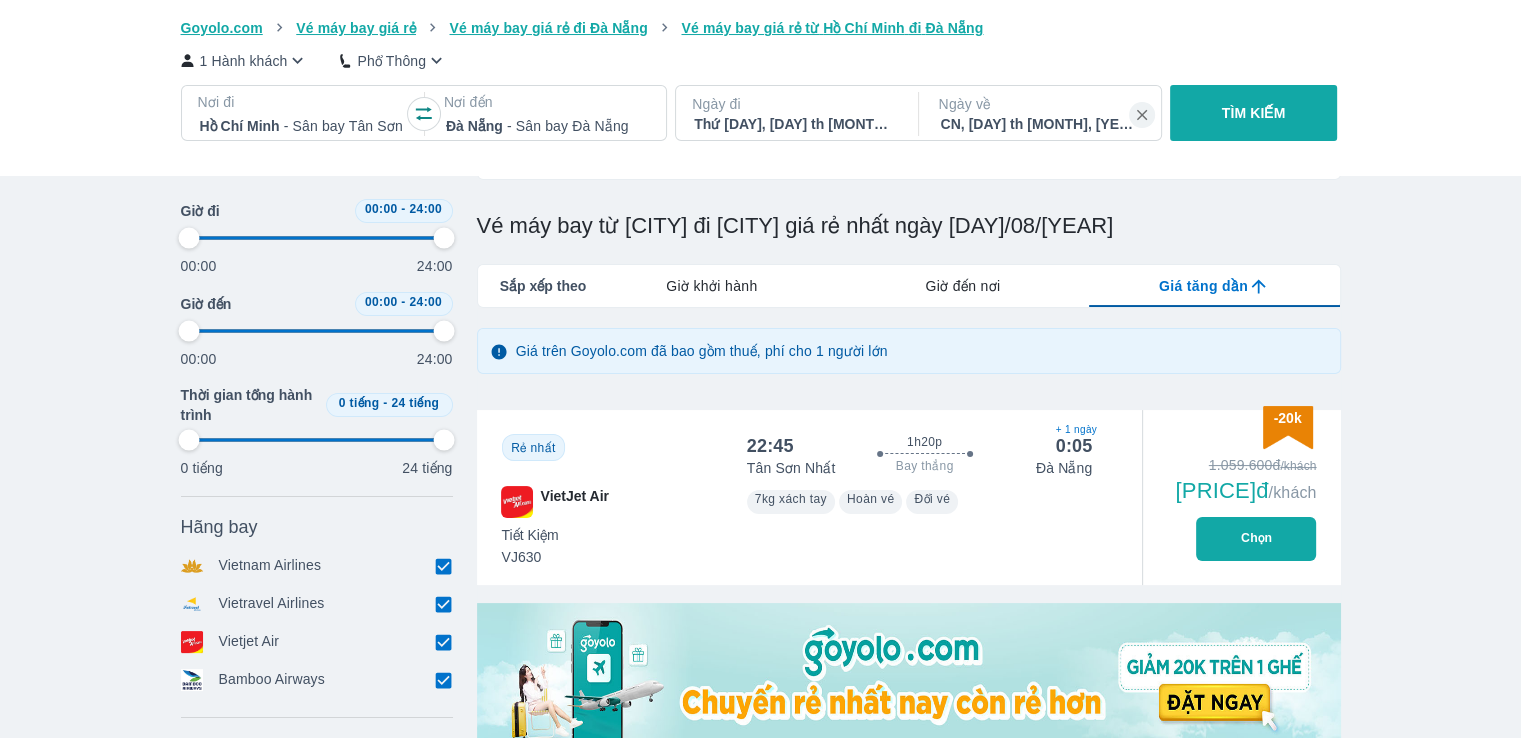 type on "97.9166666666667" 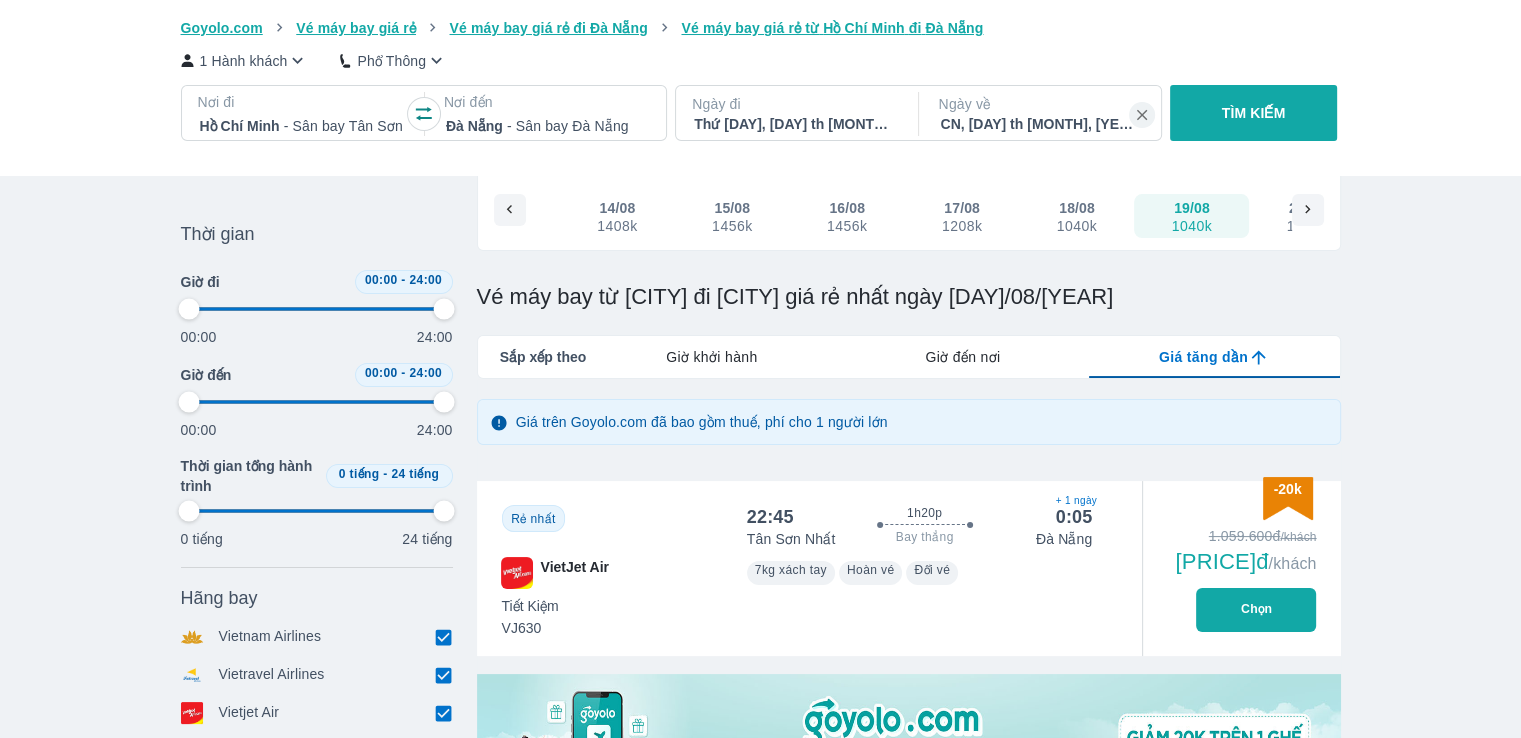 scroll, scrollTop: 100, scrollLeft: 0, axis: vertical 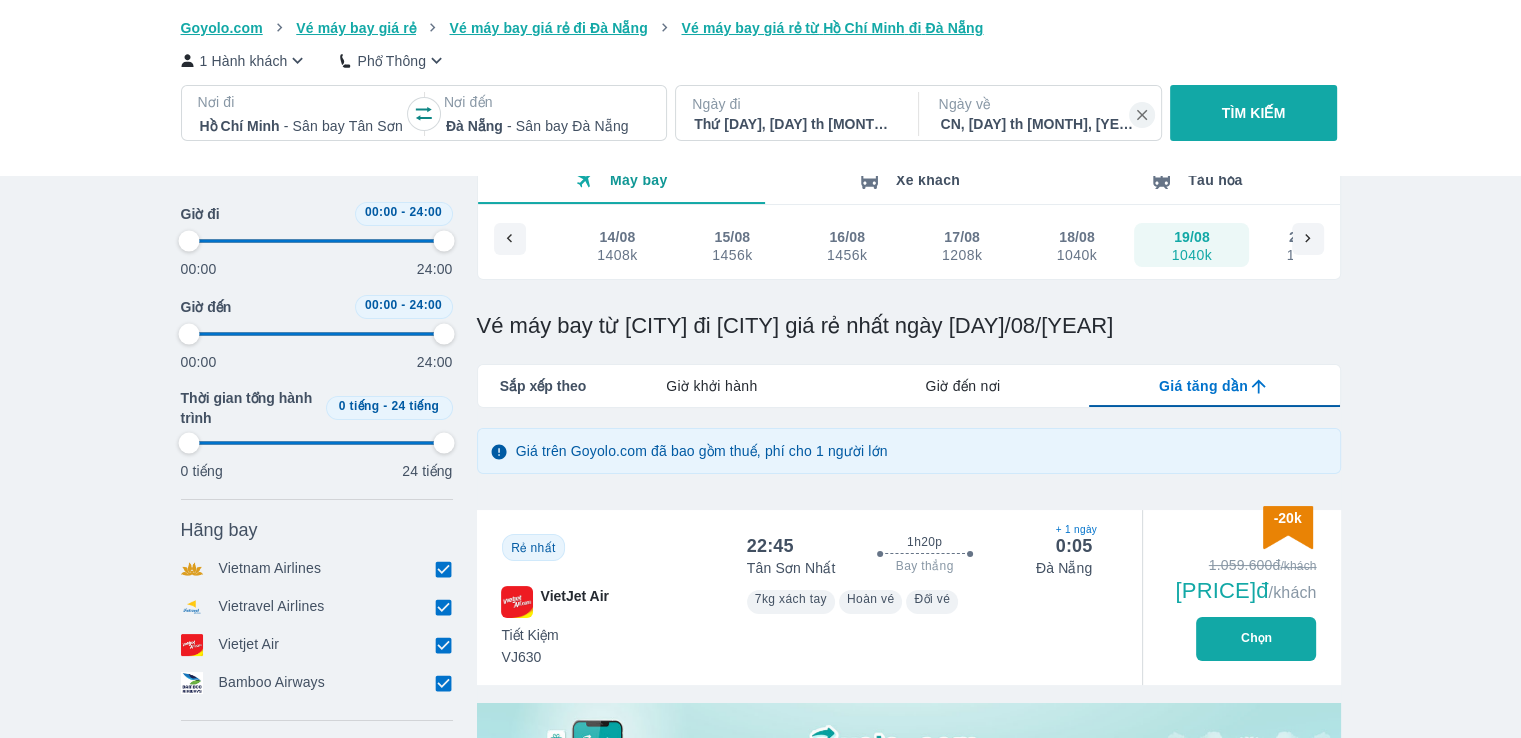 click on "Vé máy bay Vé xe khách Vé tàu lửa Vé tàu thủy Vé của tôi Goyolo.com Vé máy bay giá rẻ Vé máy bay giá rẻ đi   [CITY] Vé máy bay giá rẻ từ   [CITY]   đi   [CITY] 1 Hành khách   Phổ Thông  Nơi đi [CITY]   -   Sân bay Tân Sơn Nhất Nơi đến [CITY]   -   Sân bay [CITY] Ngày đi Thứ [DAY], [DAY] th [MONTH], [YEAR] Ngày về CN, [DAY] th [MONTH], [YEAR] TÌM KIẾM Thời gian Bỏ lọc Giờ đi 00:00   -   24:00 00:00 24:00 Giờ đến 00:00   -   24:00 00:00 24:00 Thời gian tổng hành trình 0 tiếng   -   24 tiếng 0 tiếng 24 tiếng Hãng bay Bỏ lọc Vietnam Airlines Vietravel Airlines Vietjet Air Bamboo Airways Giá vé Bỏ lọc Giá vé 1 chiều cho 1 người lớn 0k   -   Bất kỳ 0đ Bất kỳ Máy bay Xe khách Tàu hỏa 09/08 - 10/08 - 11/08 - 12/08 1040k 13/08 1173k 14/08 1408k 15/08 1456k 16/08 1456k 17/08 1208k 18/08 1040k 19/08 1040k 20/08 1148k 21/08 1148k 22/08 1410k 23/08 1040k 24/08 1040k 25/08 946k 26/08 946k" at bounding box center (760, 1928) 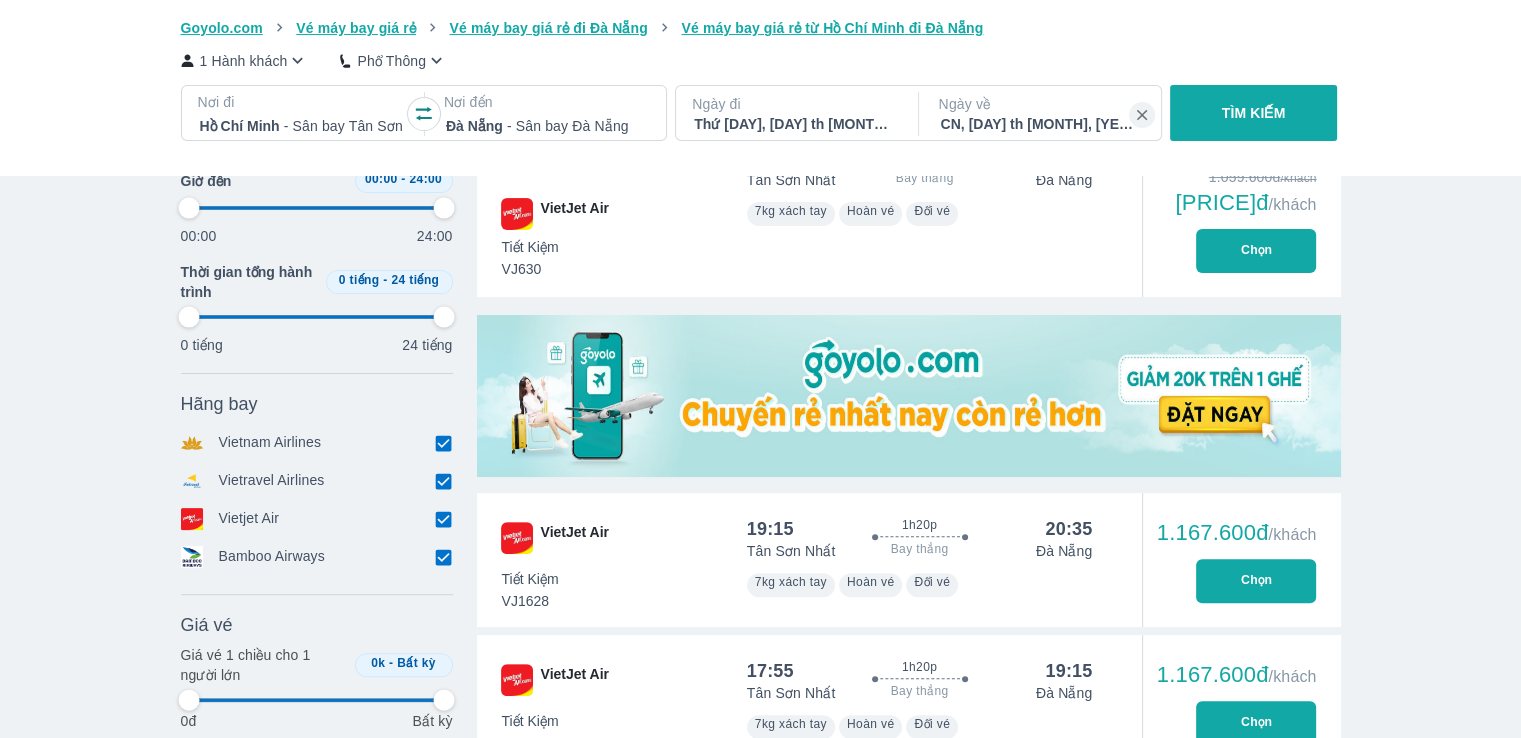 scroll, scrollTop: 500, scrollLeft: 0, axis: vertical 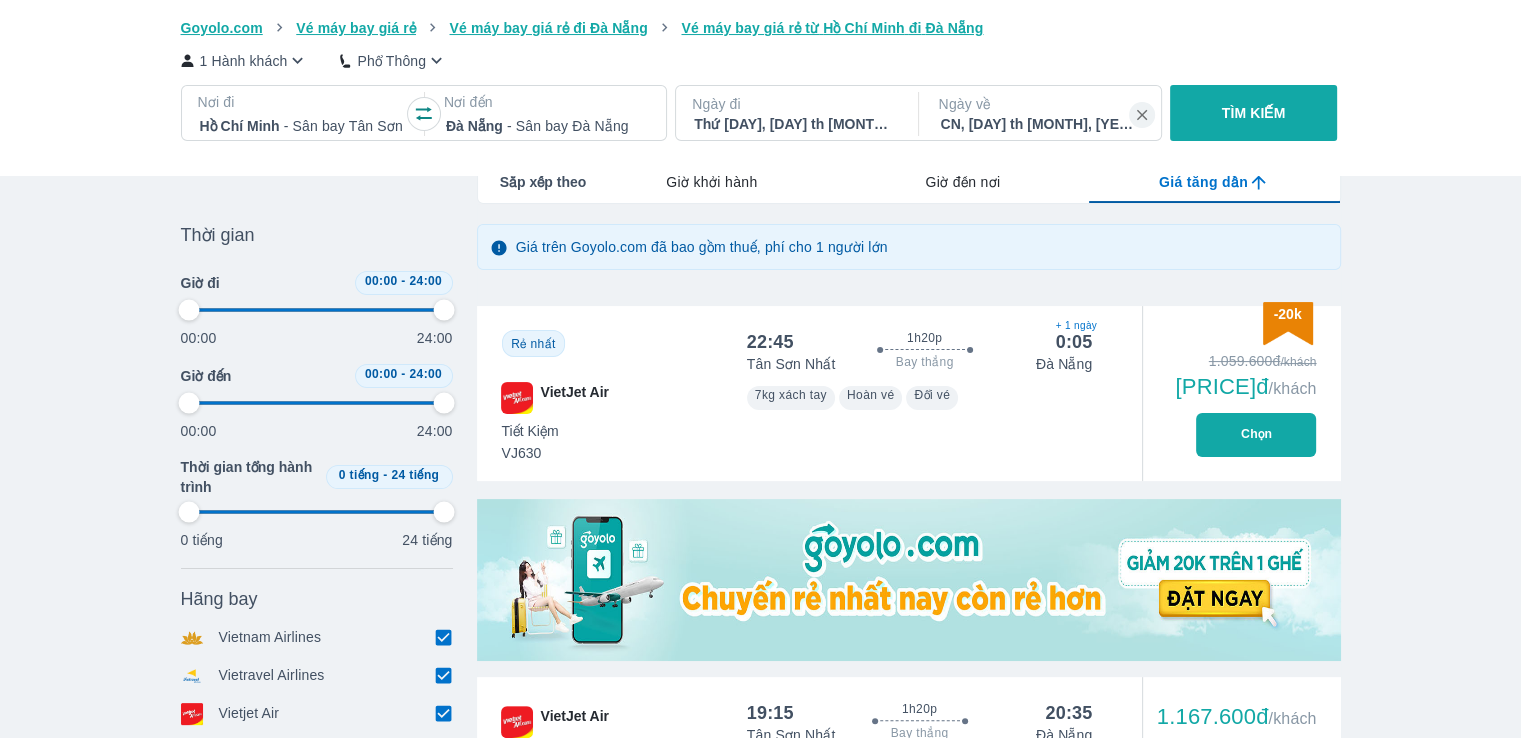 type on "97.9166666666667" 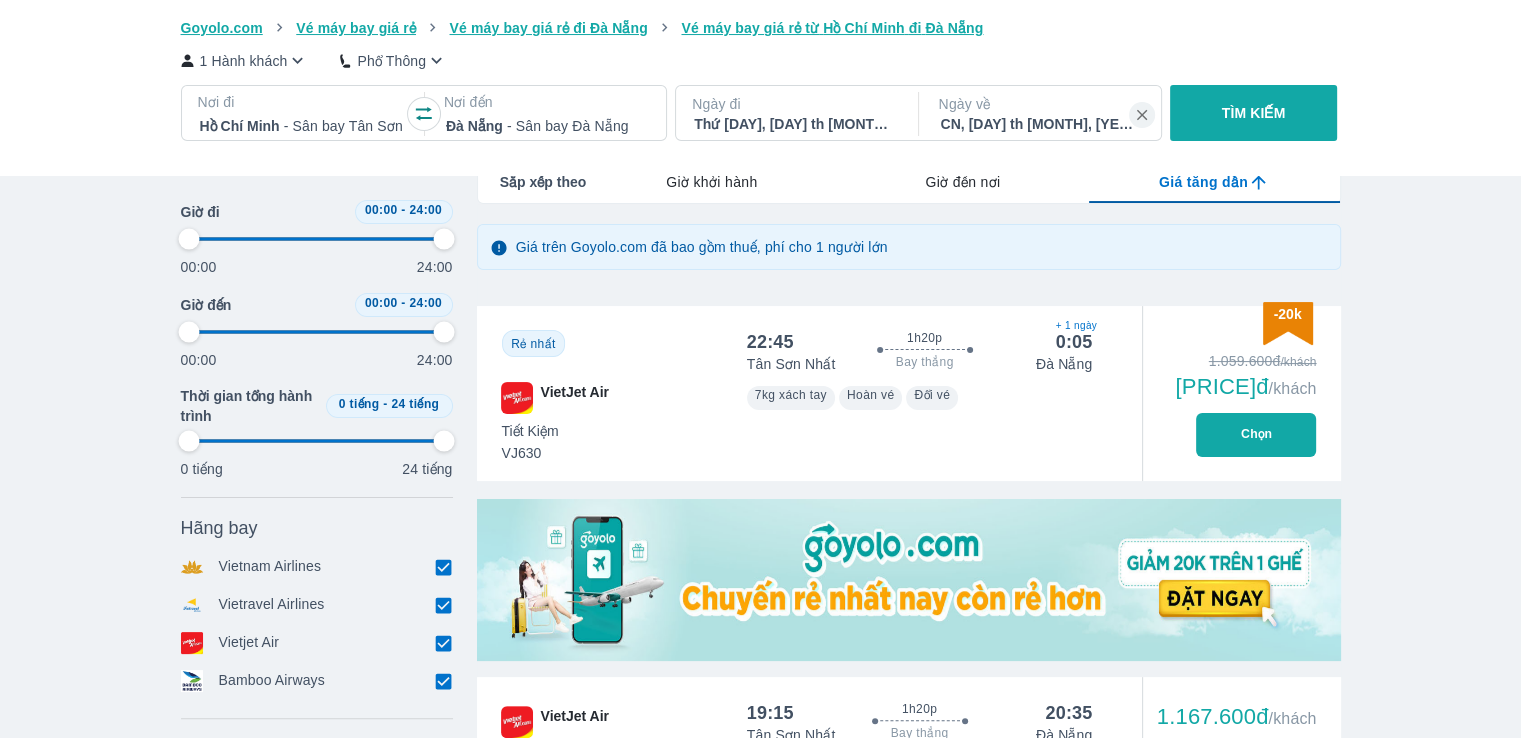 scroll, scrollTop: 300, scrollLeft: 0, axis: vertical 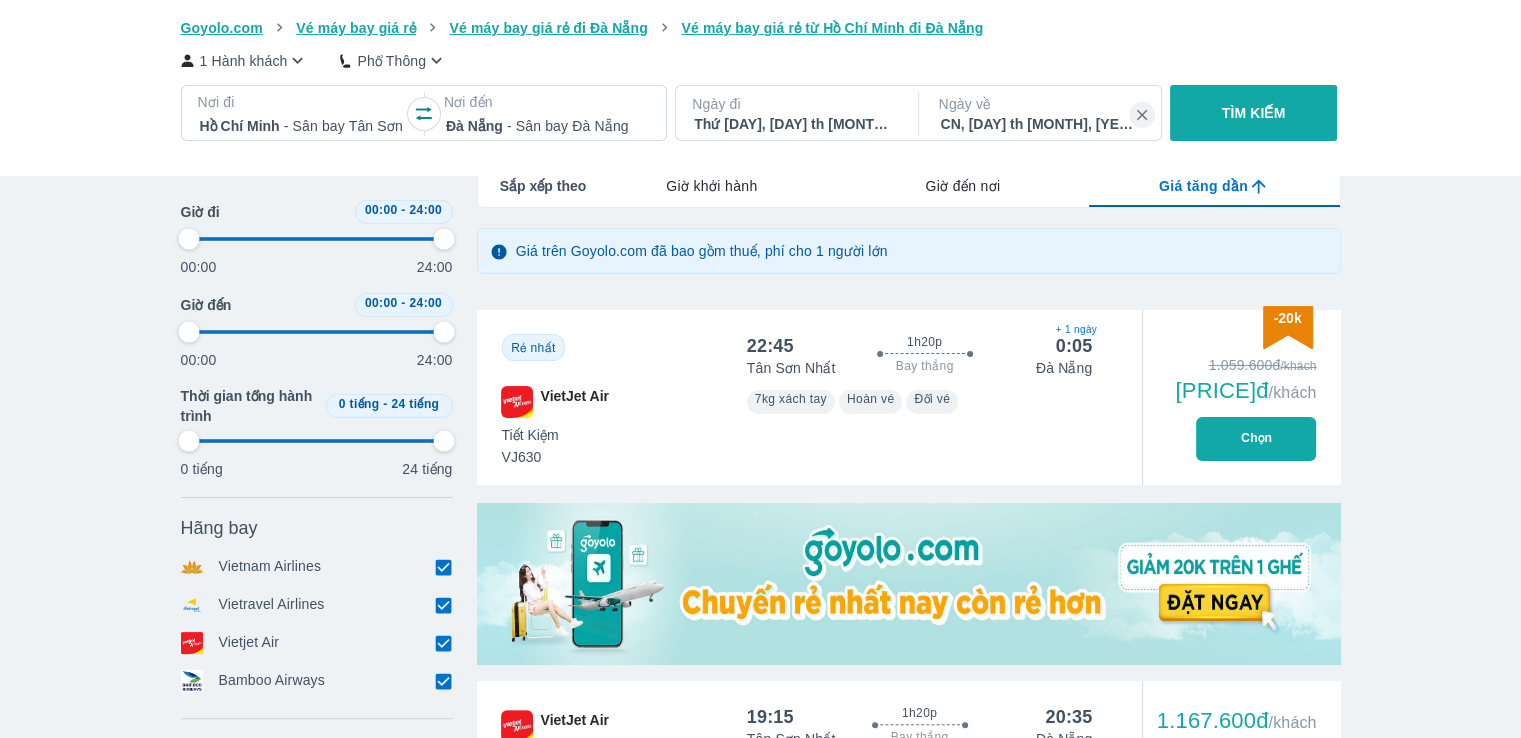 type on "97.9166666666667" 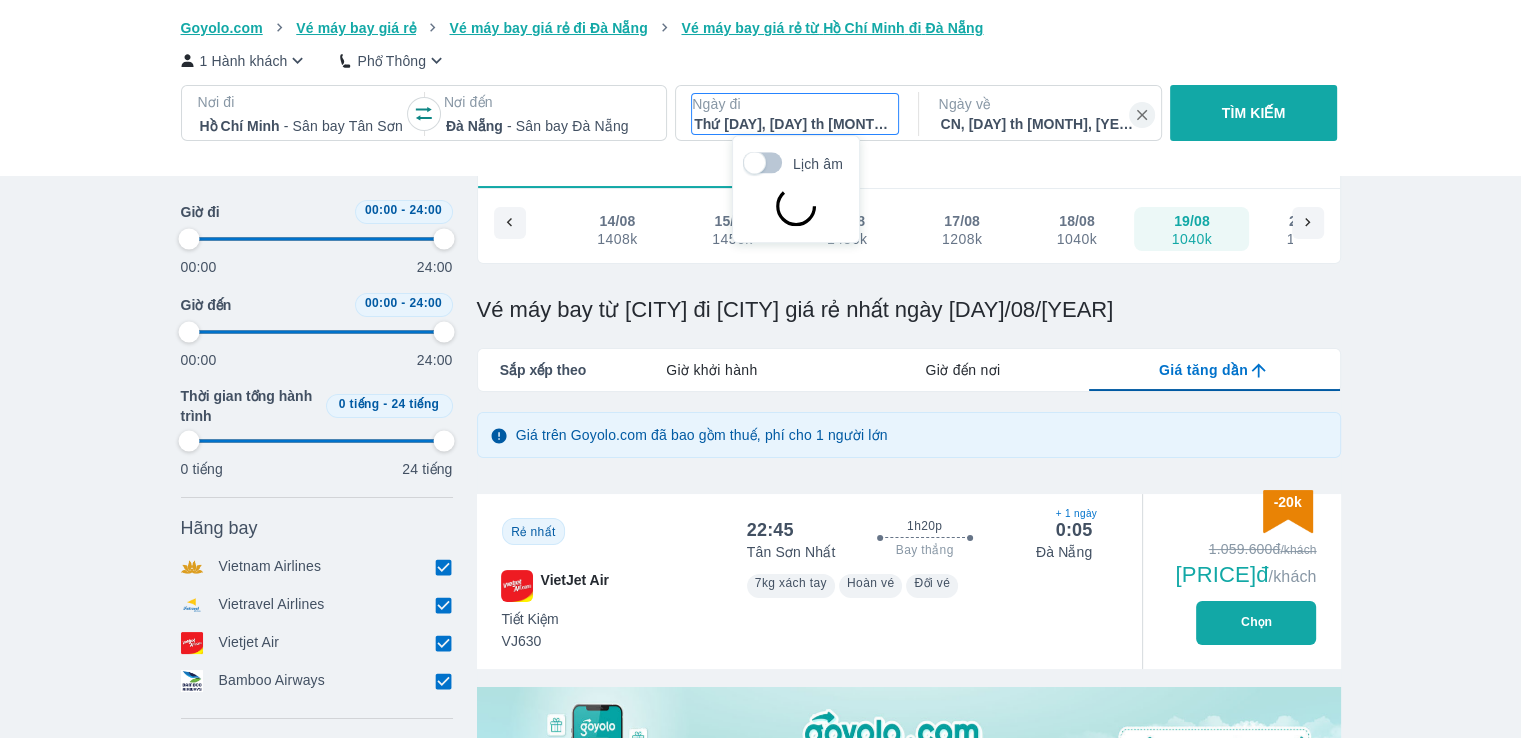 scroll, scrollTop: 115, scrollLeft: 0, axis: vertical 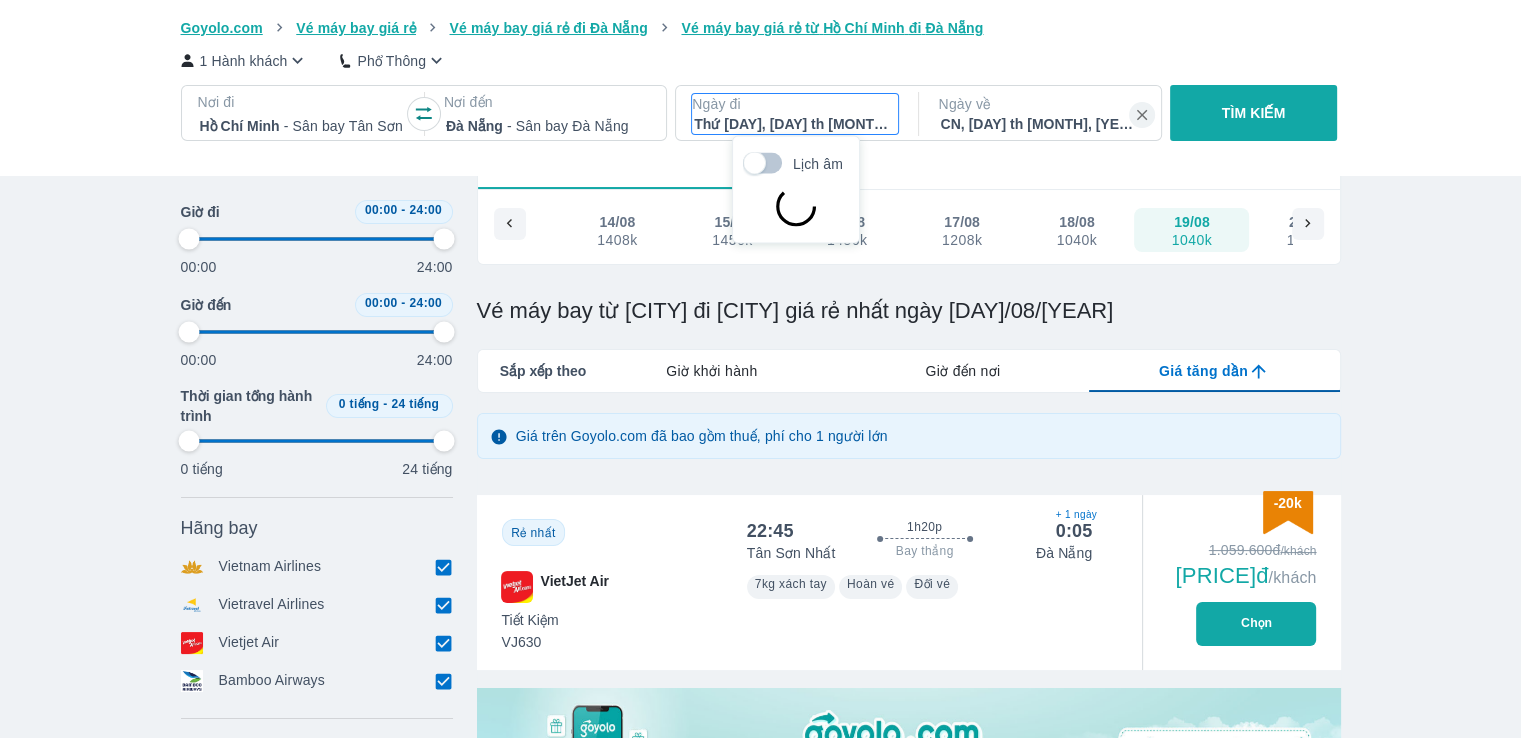 type on "97.9166666666667" 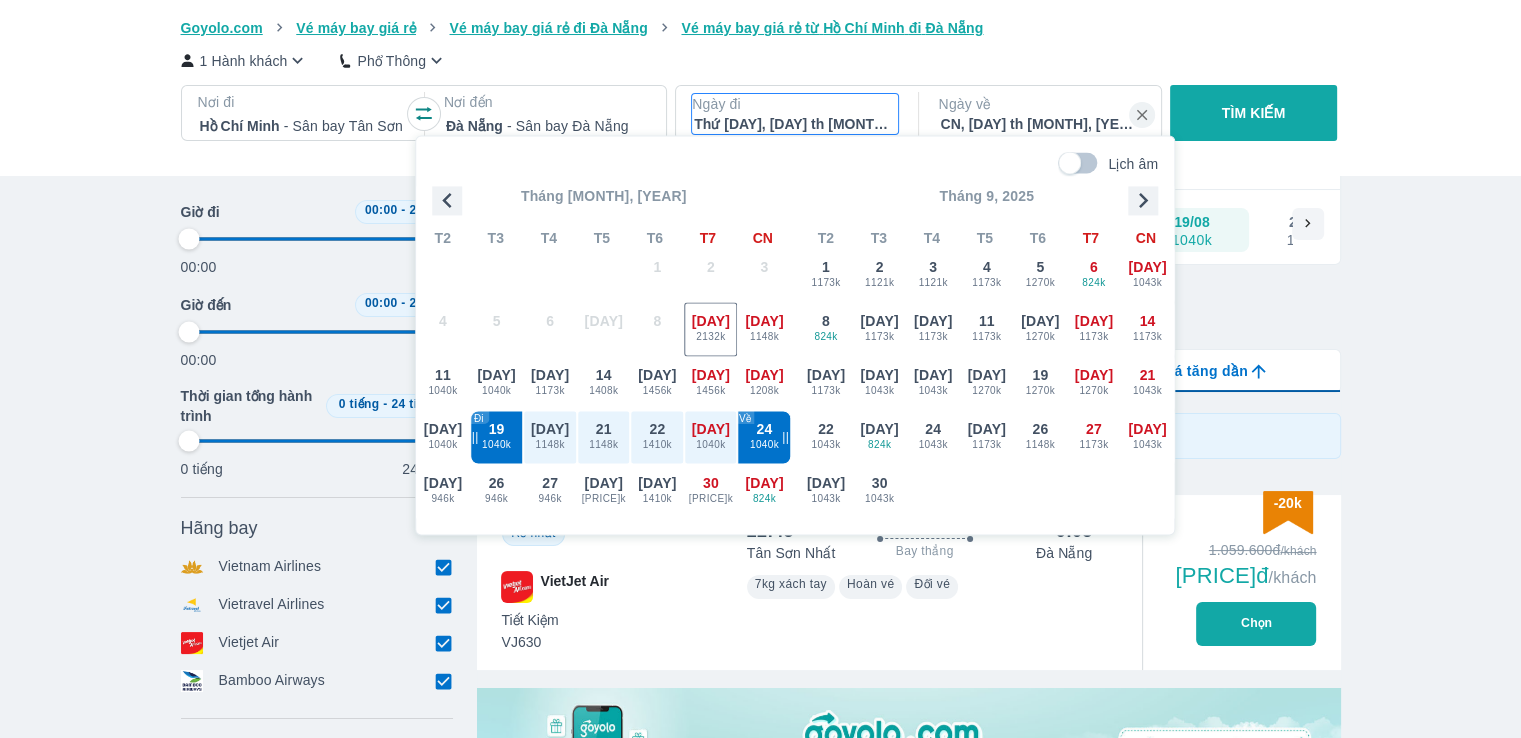 type on "97.9166666666667" 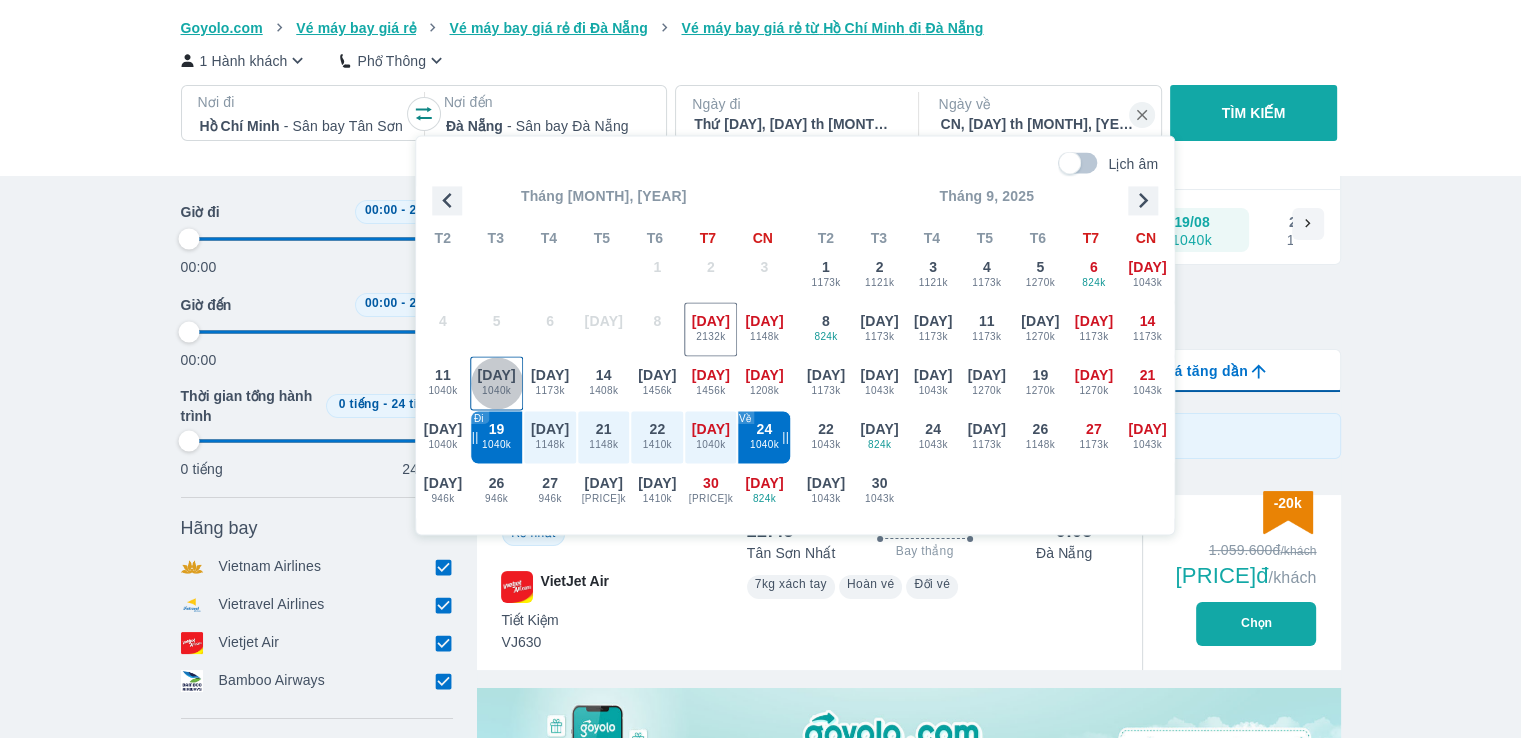 click on "1040k" at bounding box center (497, 391) 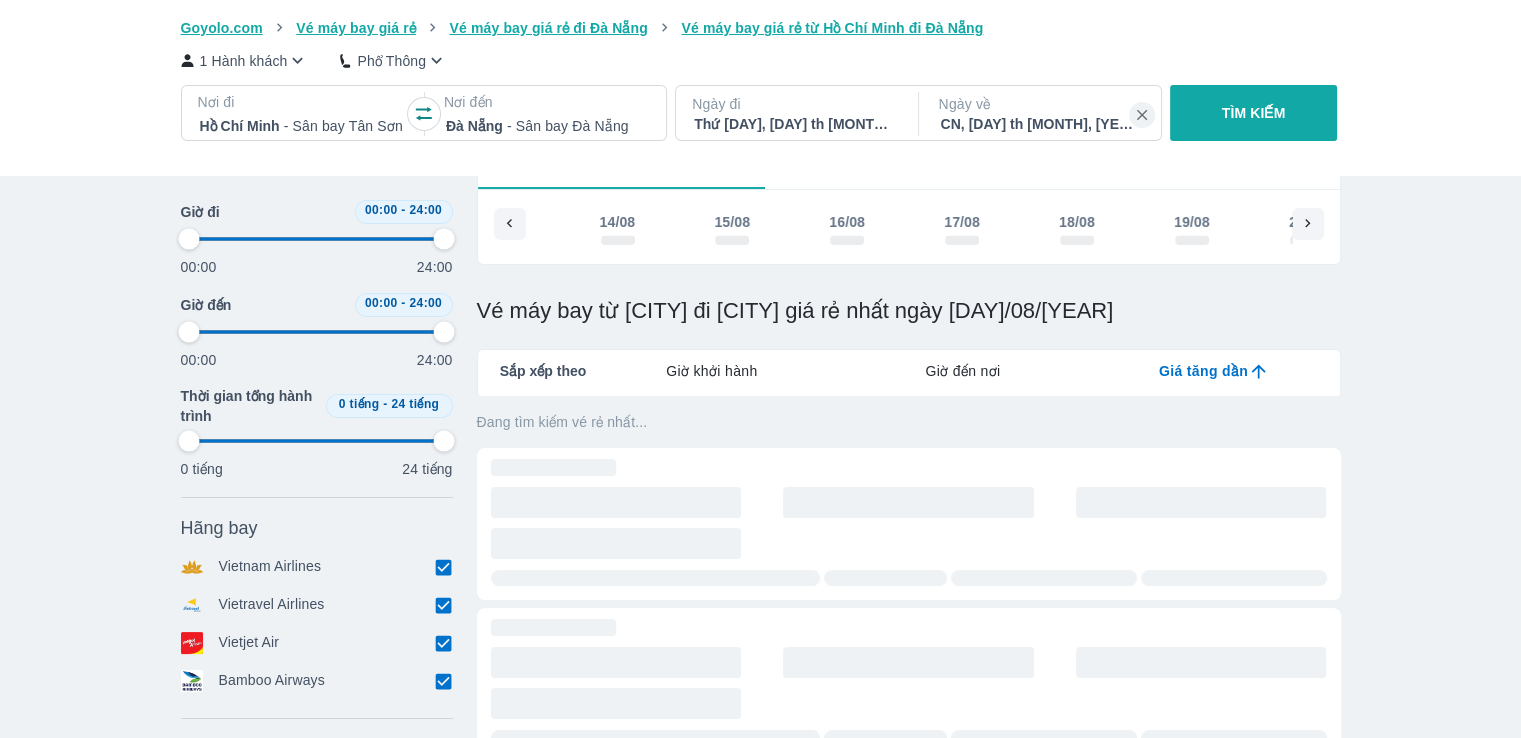 type on "97.9166666666667" 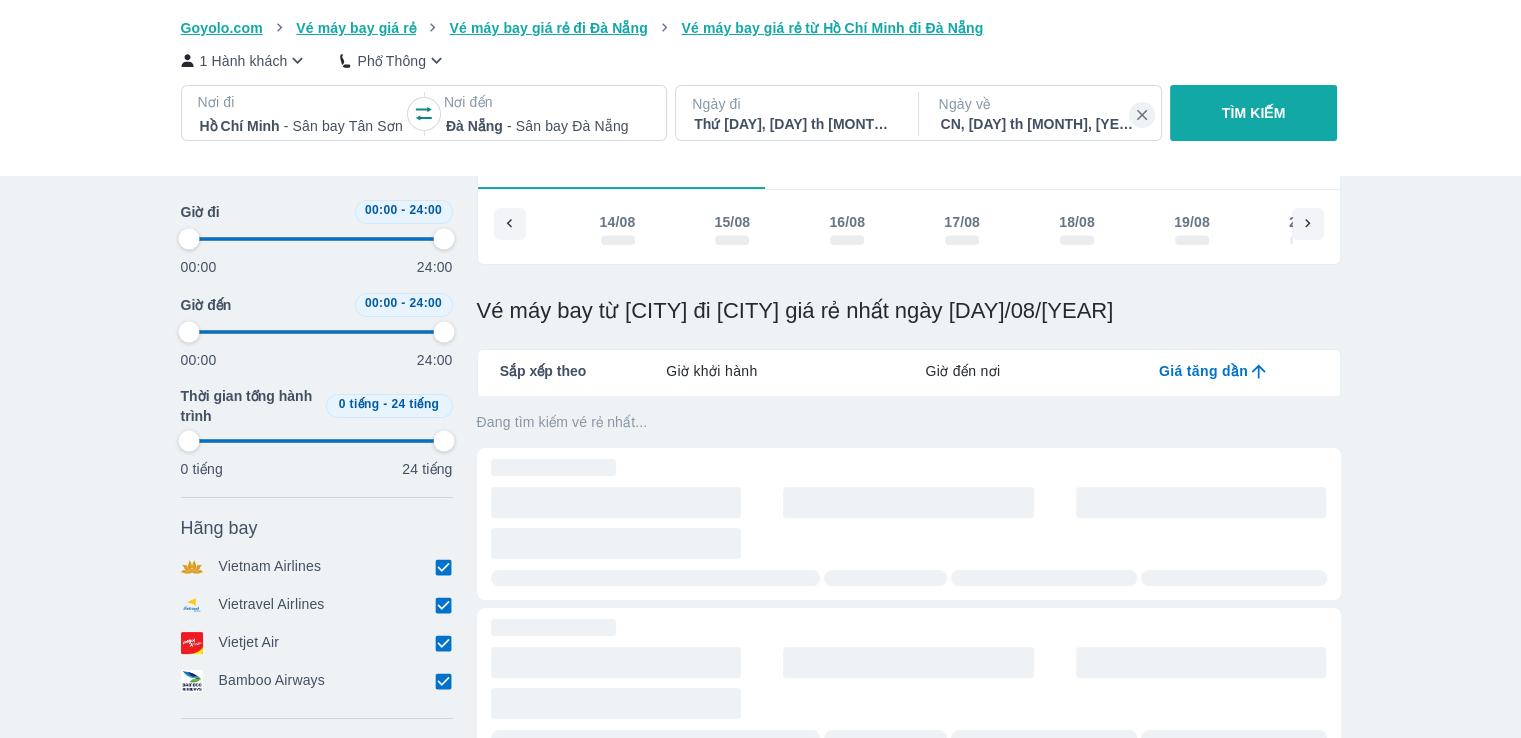 type on "97.9166666666667" 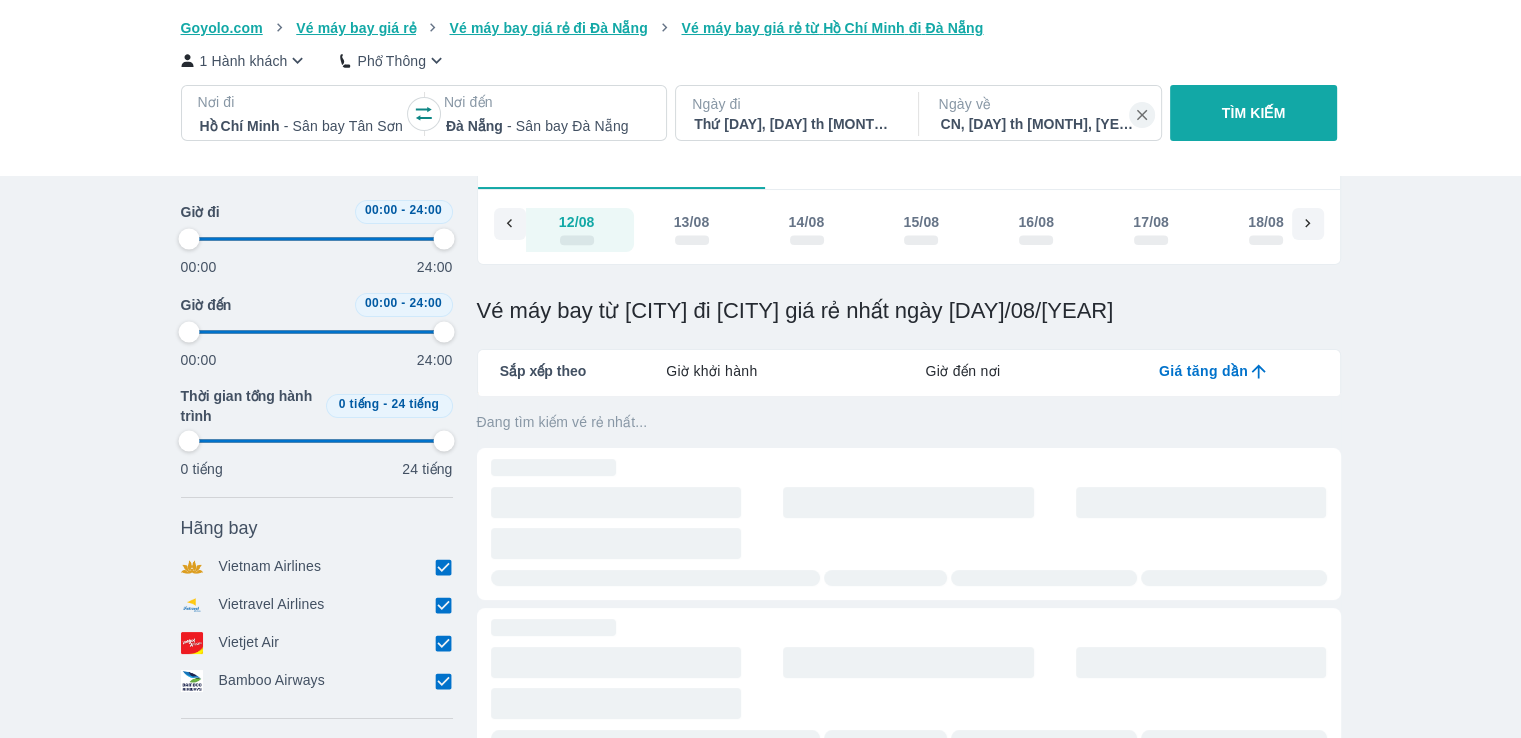 scroll, scrollTop: 0, scrollLeft: 344, axis: horizontal 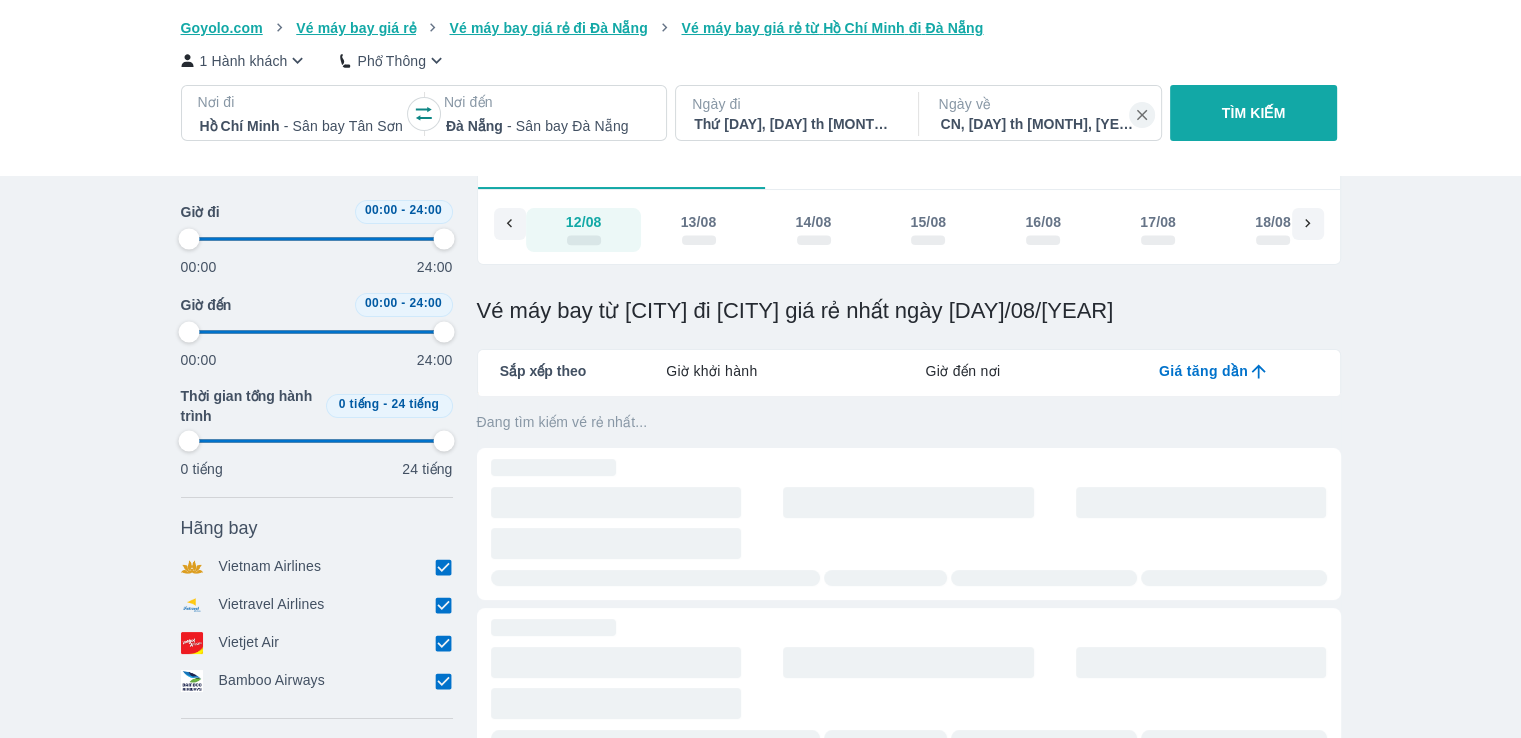 type on "97.9166666666667" 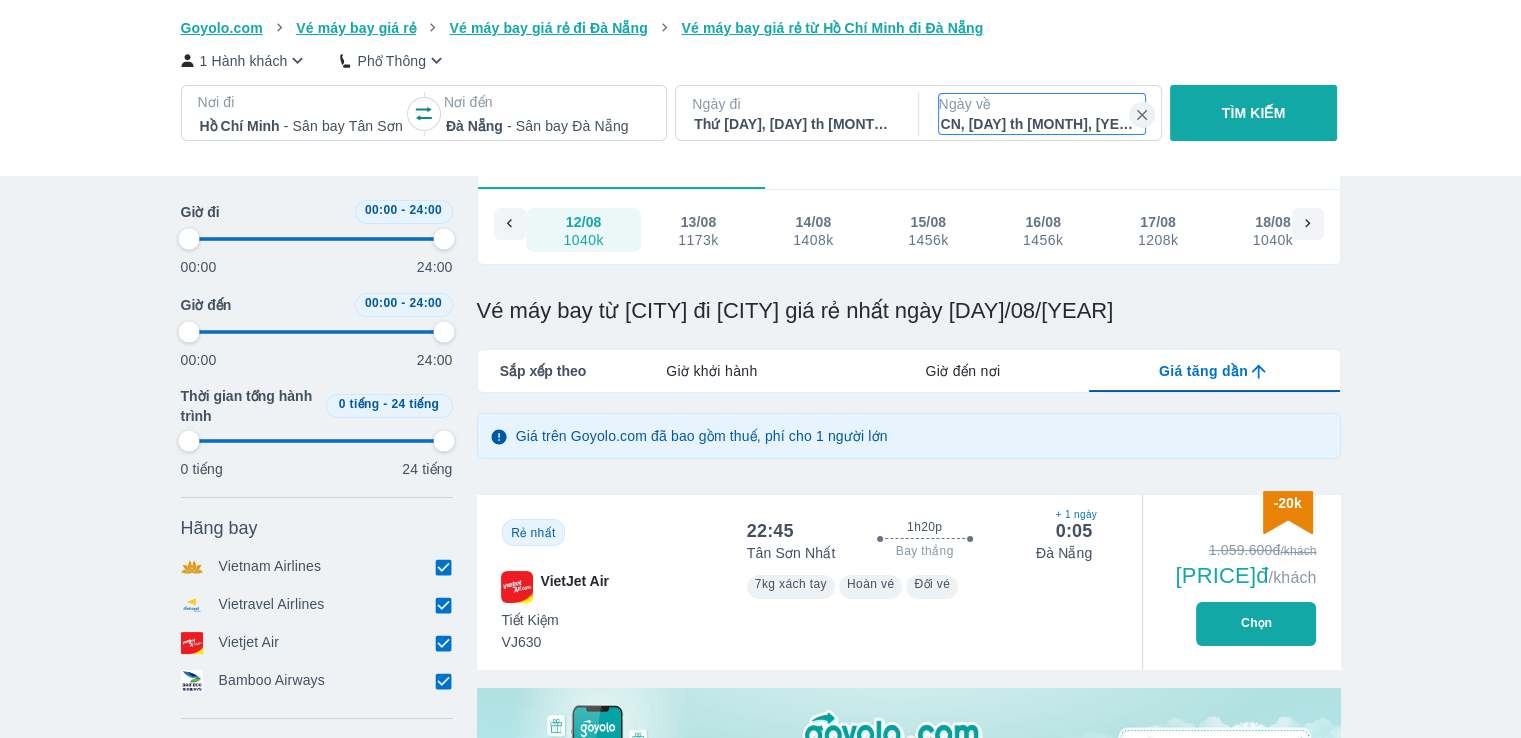 click on "Ngày về" at bounding box center (1042, 104) 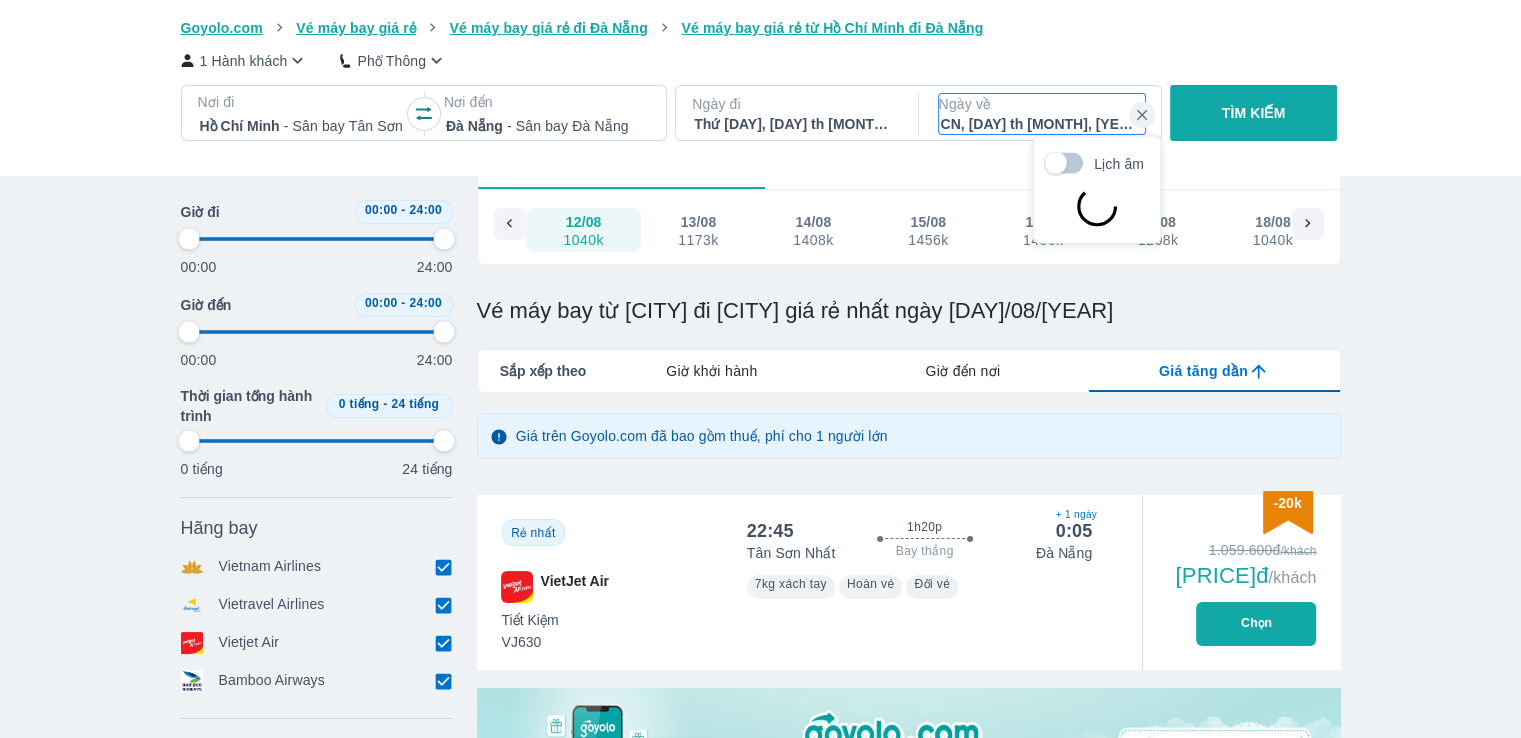 type on "97.9166666666667" 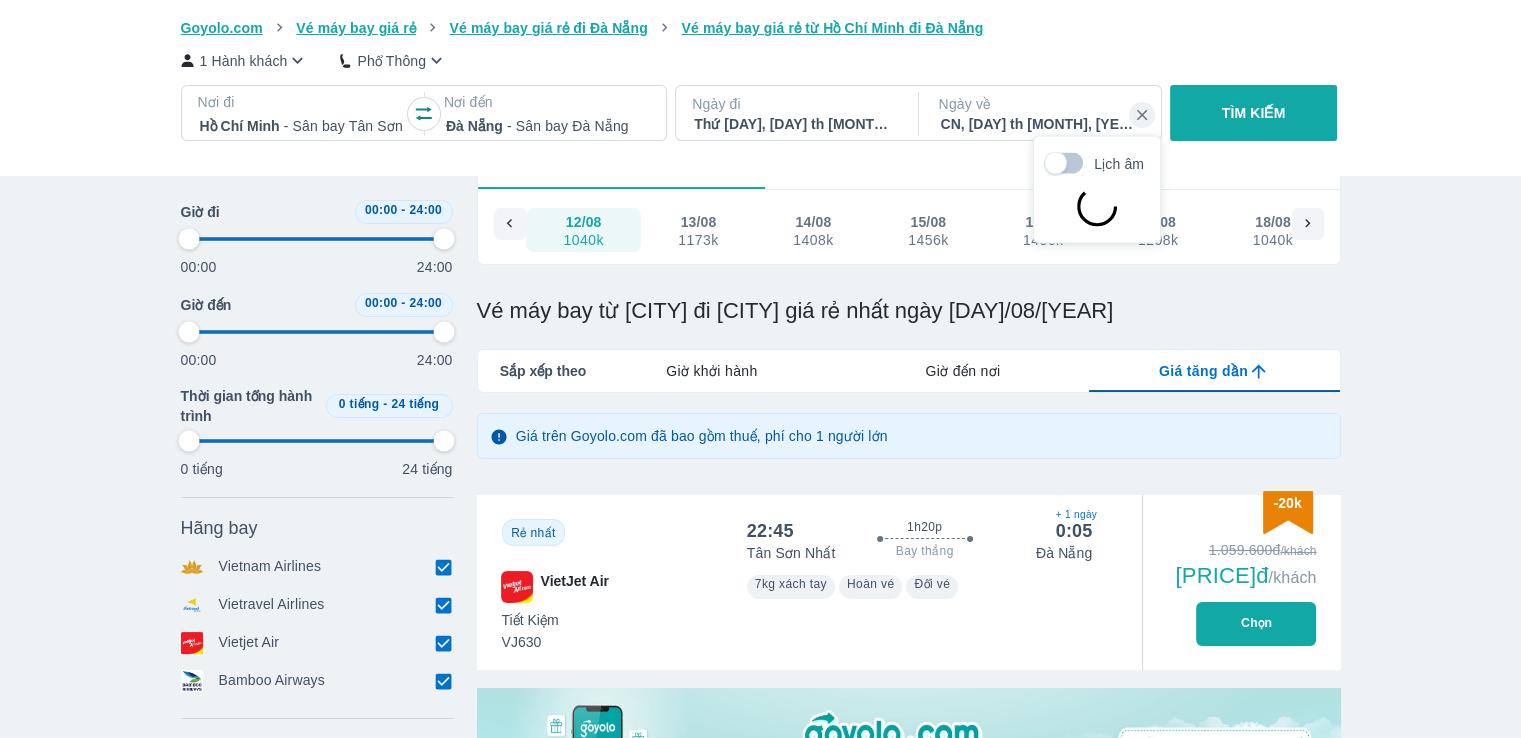 type on "97.9166666666667" 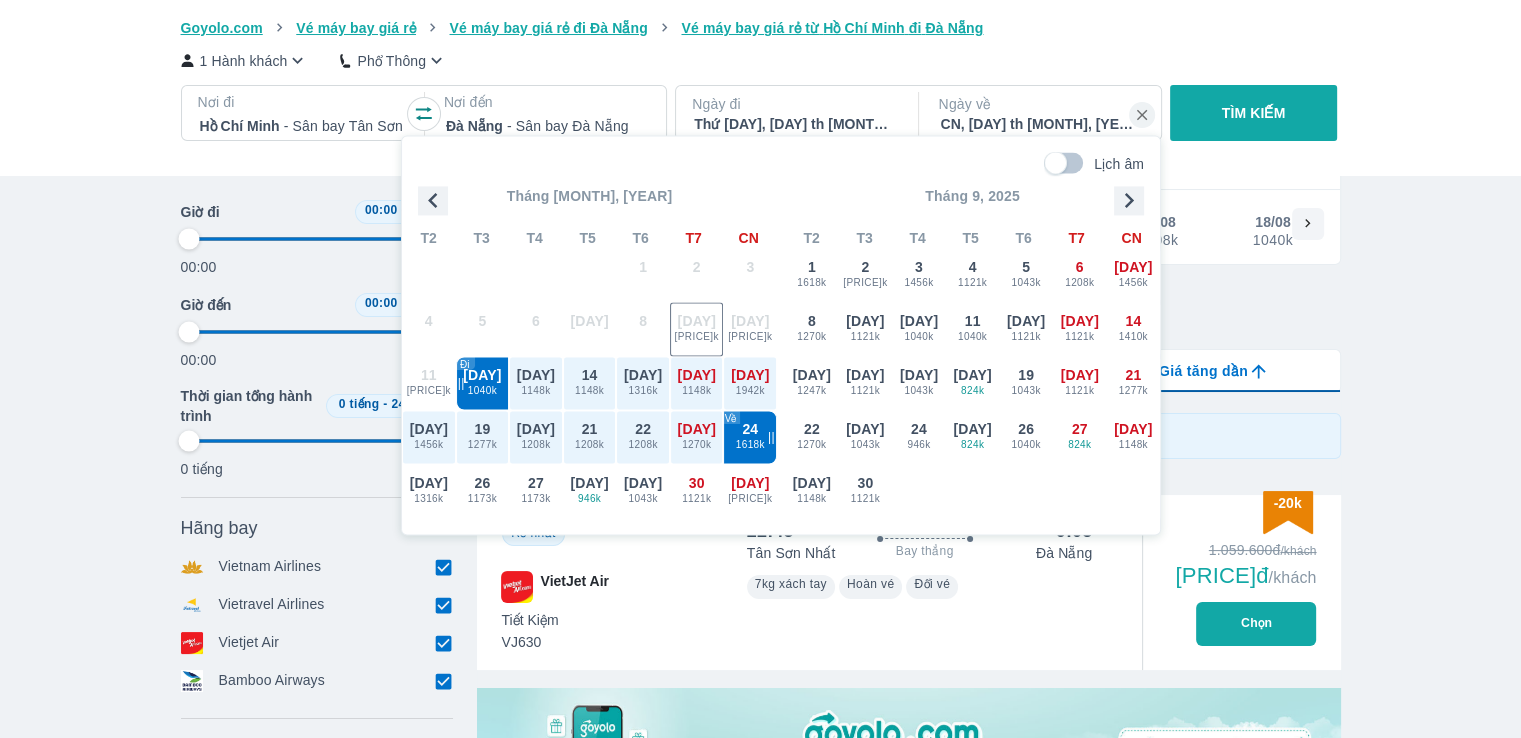 type on "97.9166666666667" 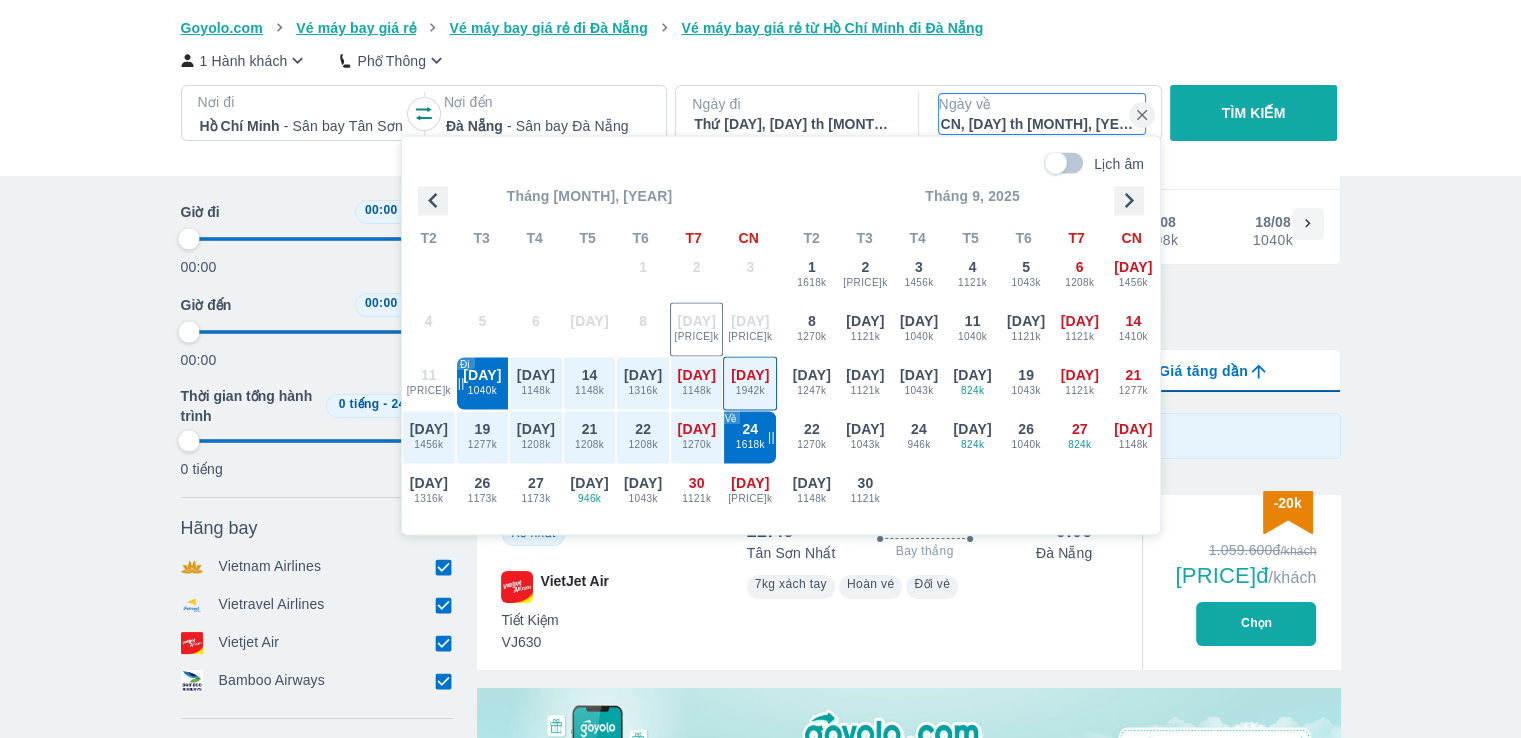 type on "97.9166666666667" 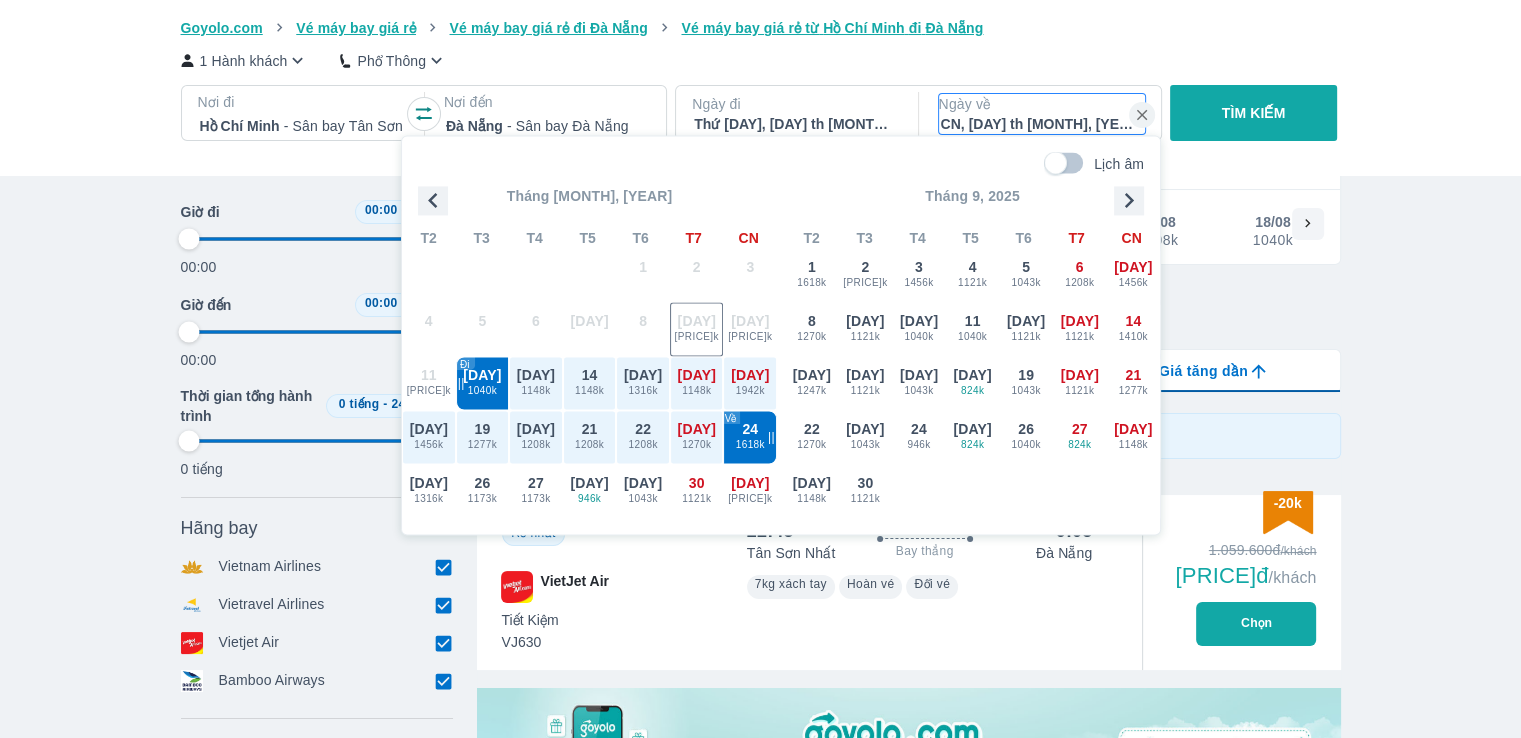type on "97.9166666666667" 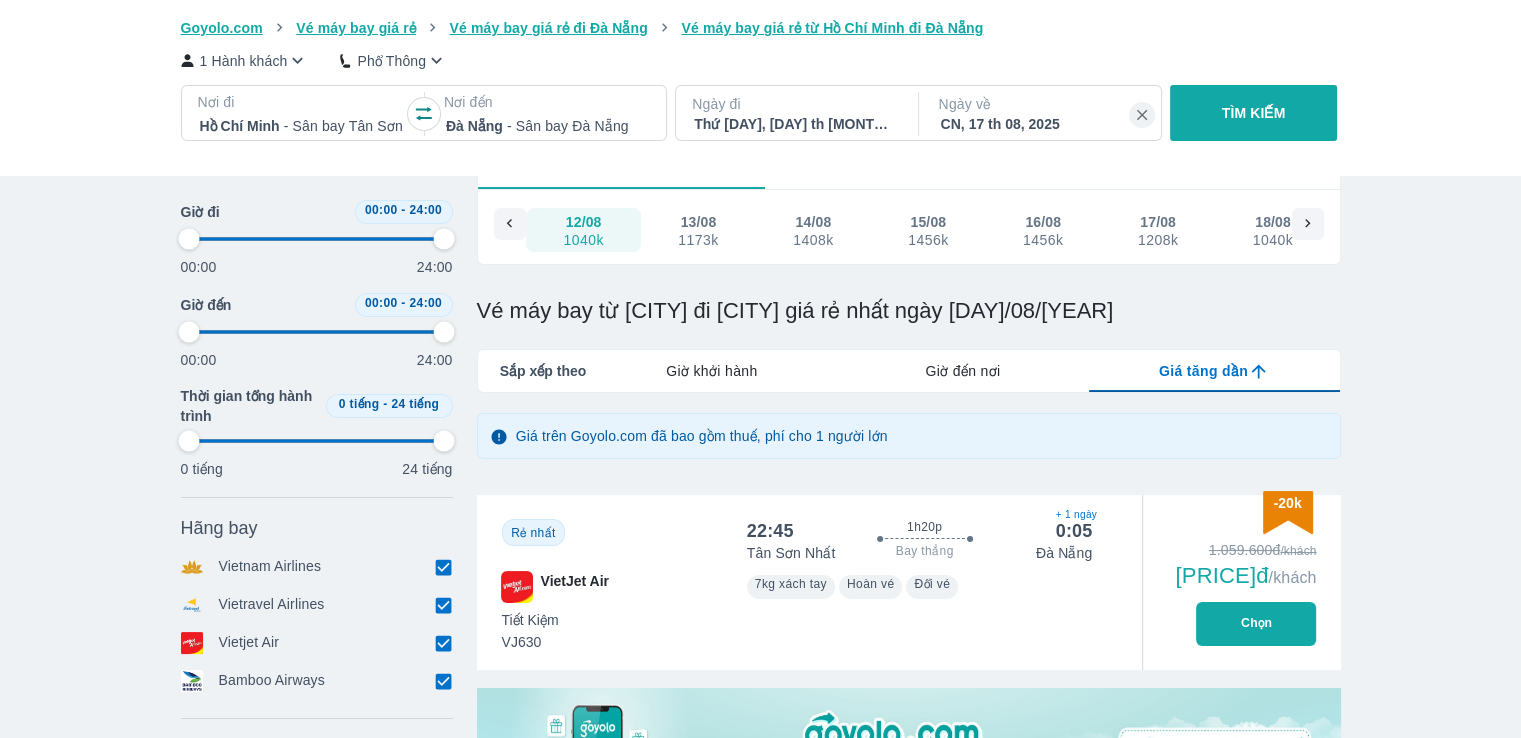 click on "TÌM KIẾM" at bounding box center (1253, 113) 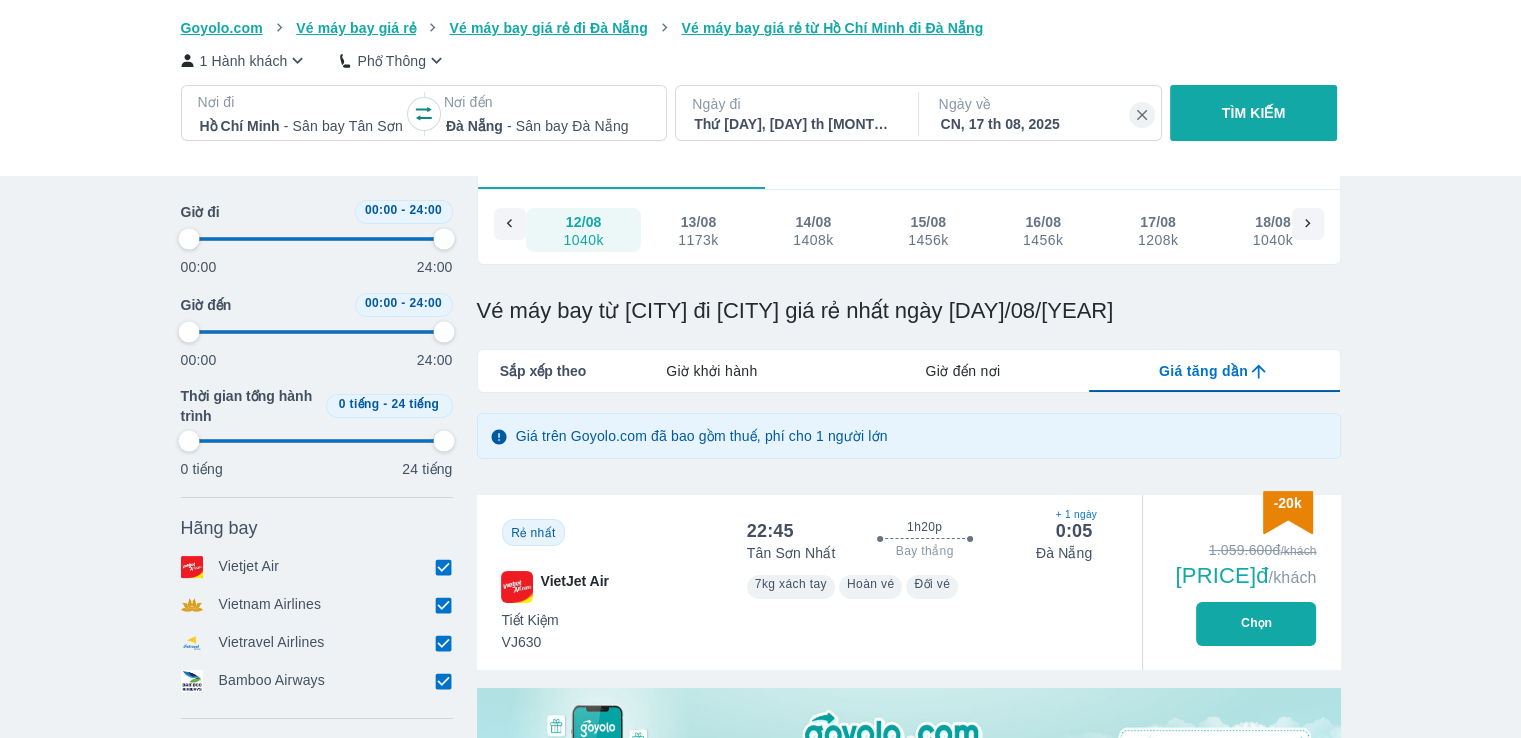 type on "97.9166666666667" 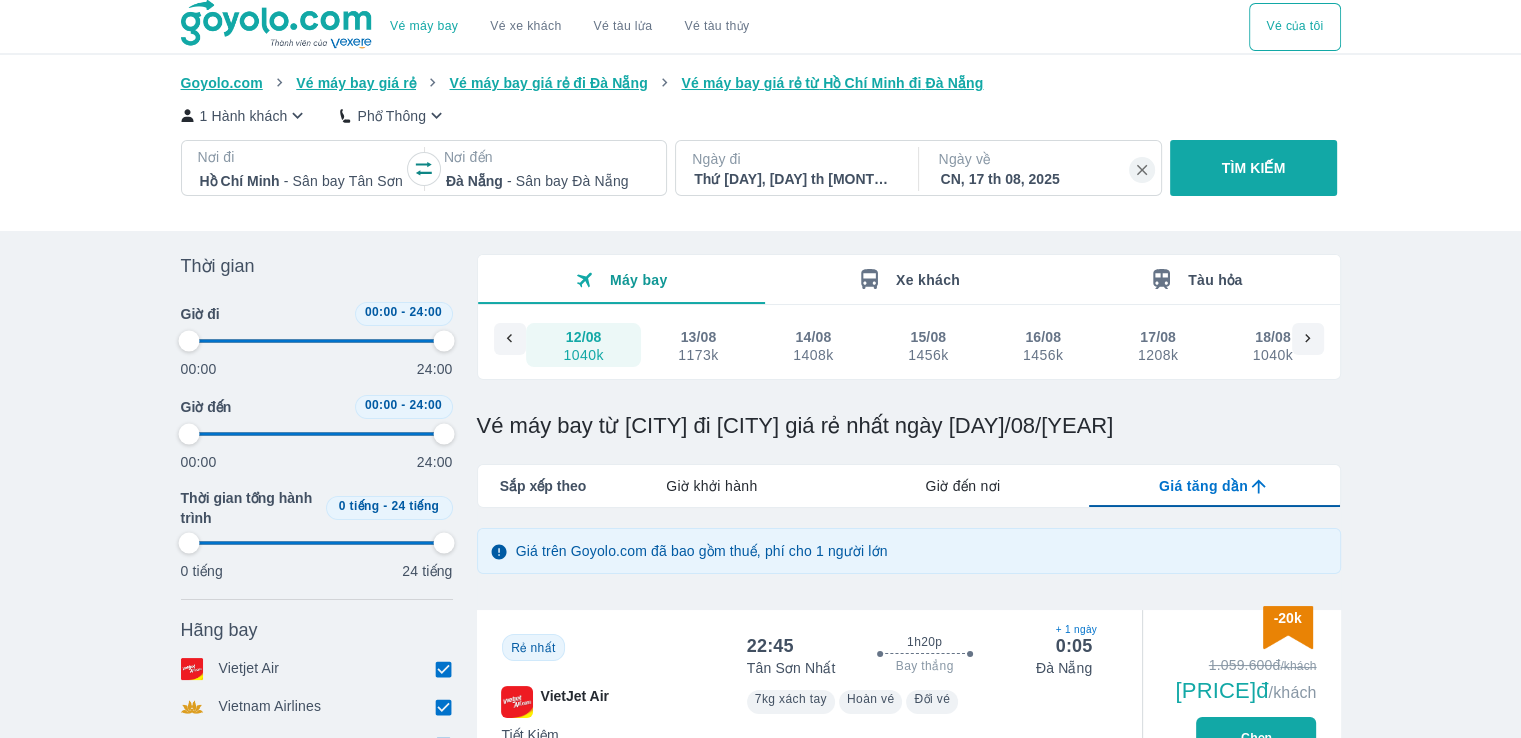 type on "97.9166666666667" 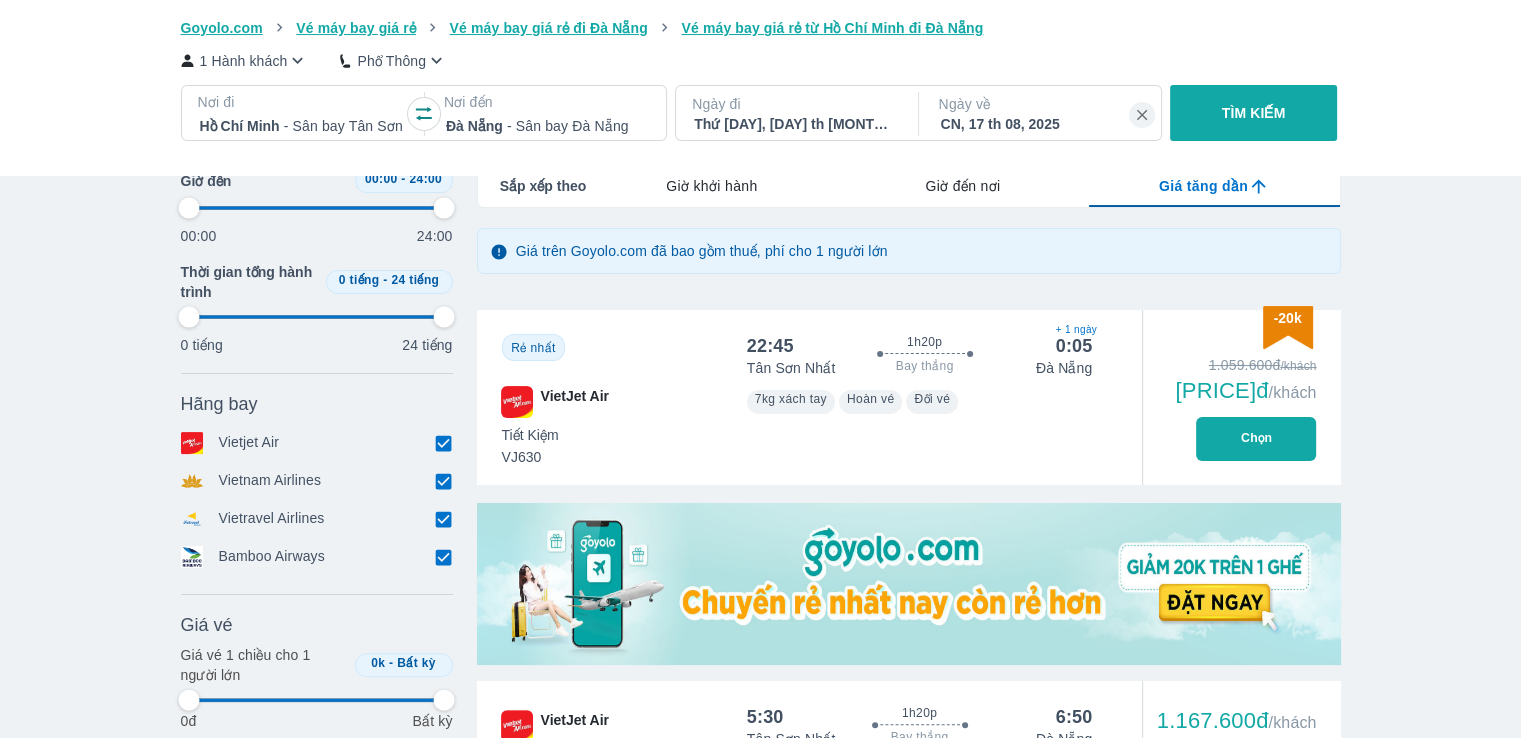 type on "97.9166666666667" 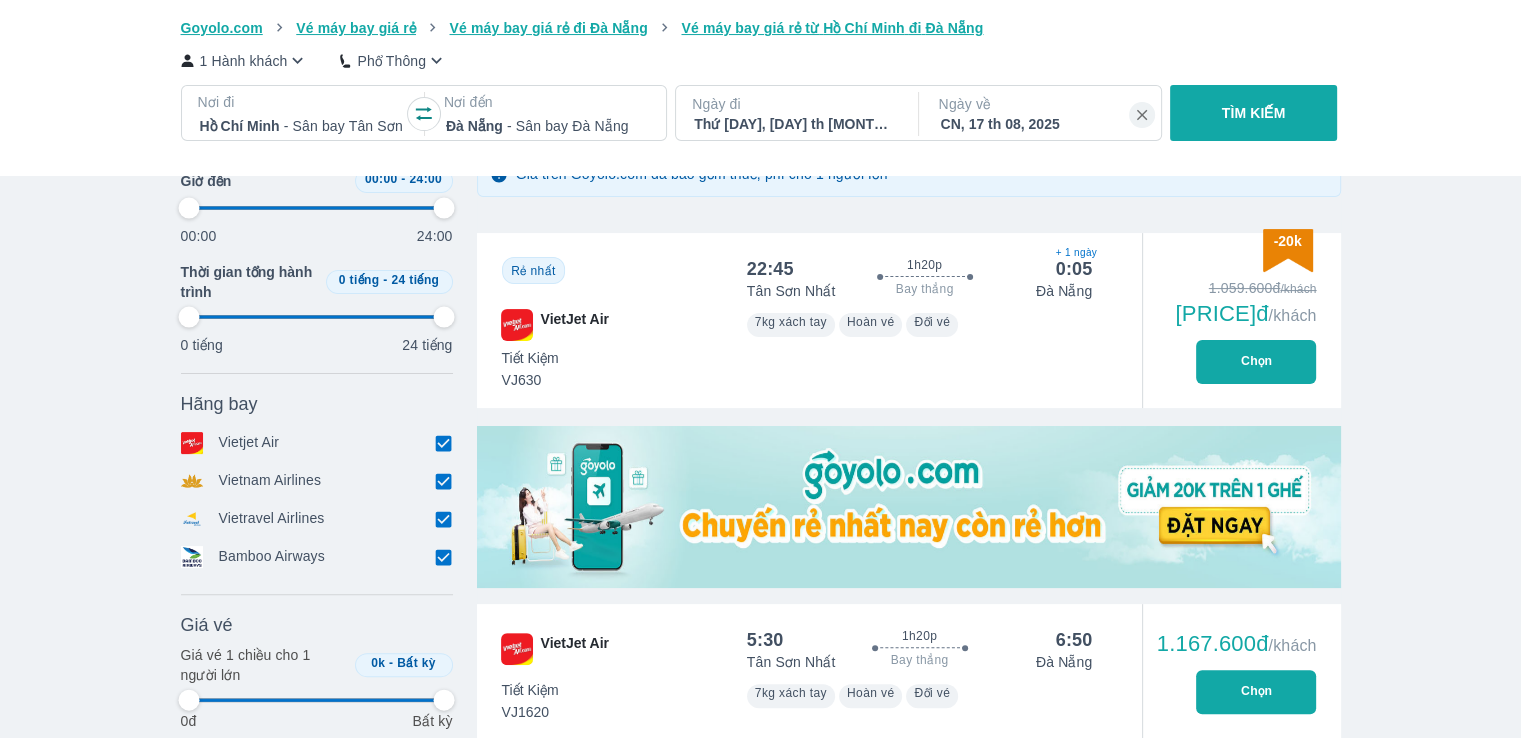 scroll, scrollTop: 400, scrollLeft: 0, axis: vertical 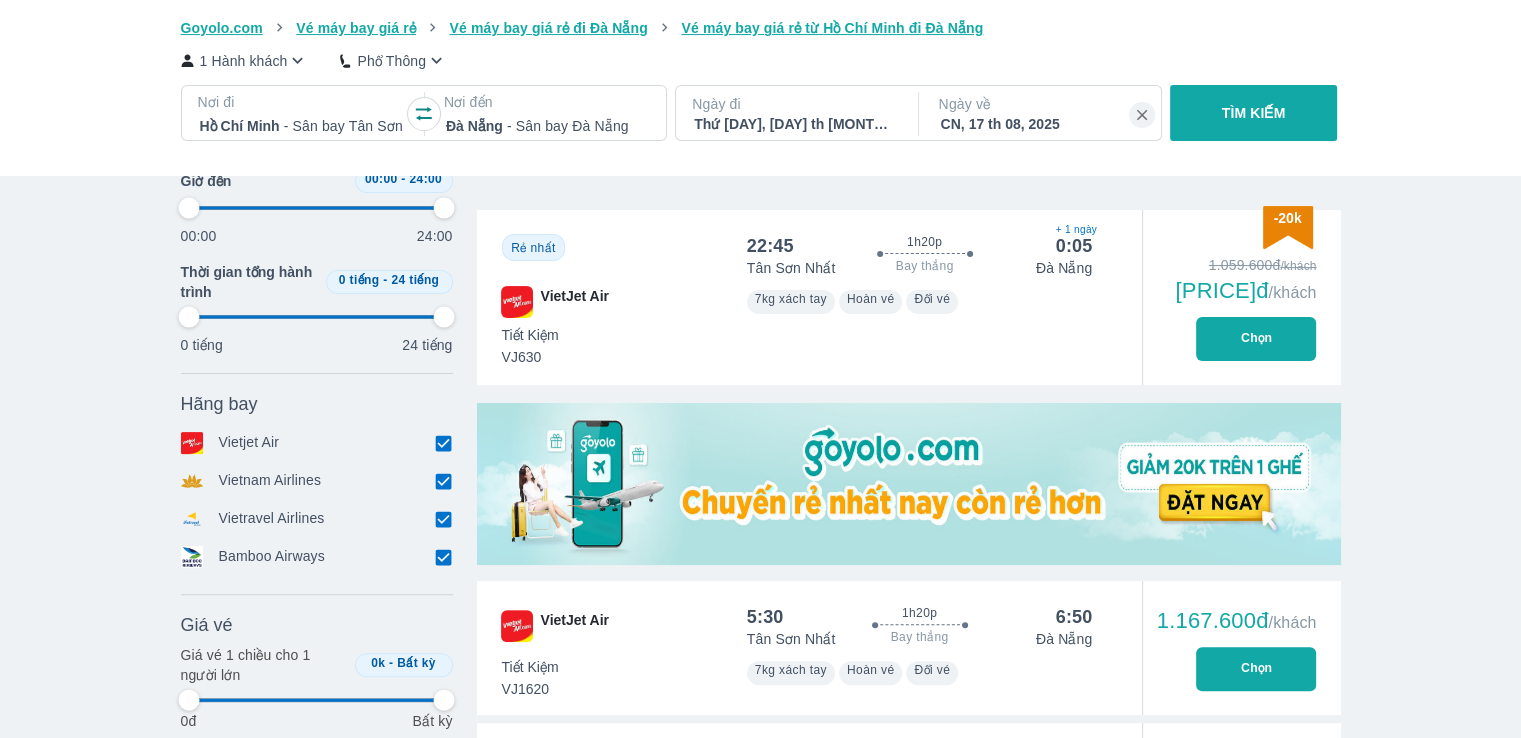 type on "97.9166666666667" 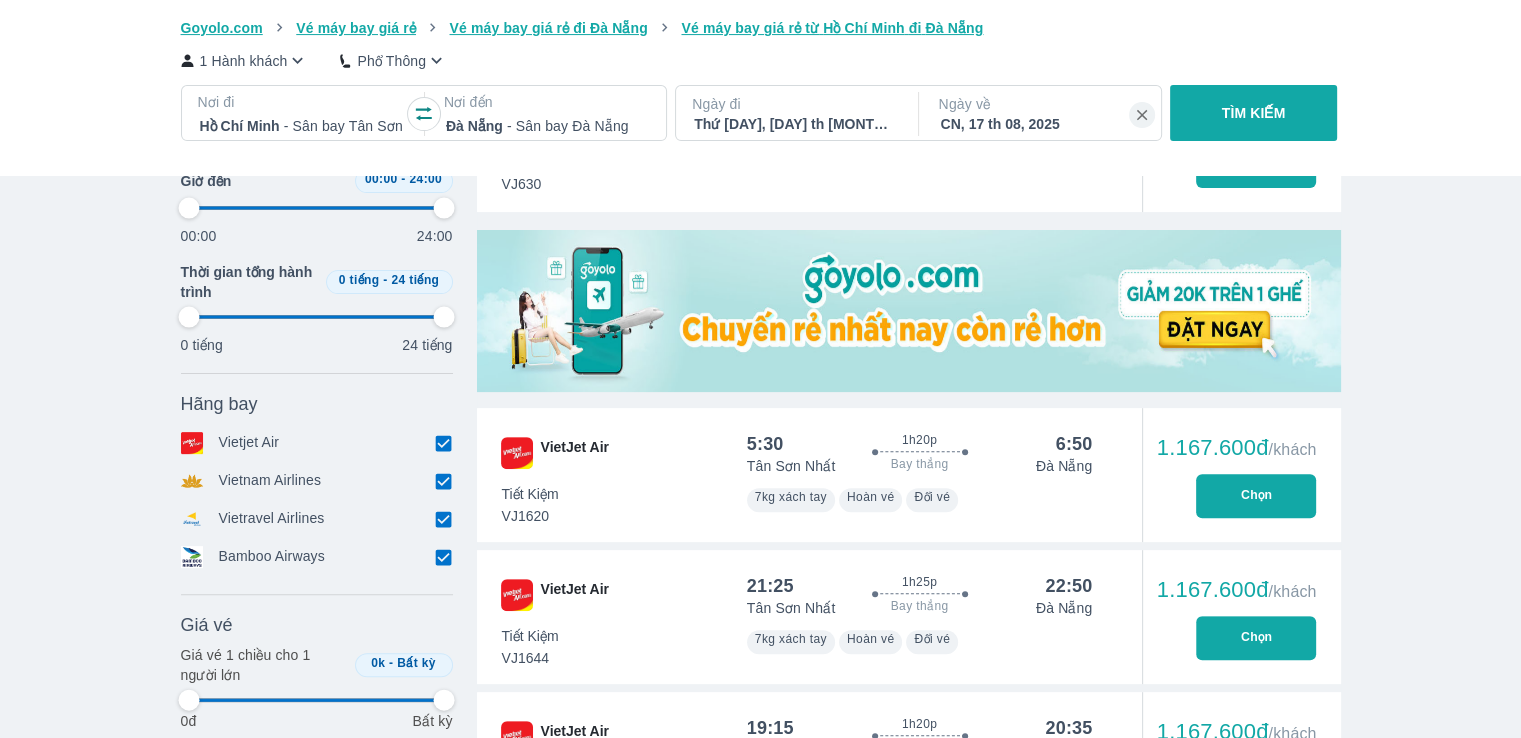 type on "97.9166666666667" 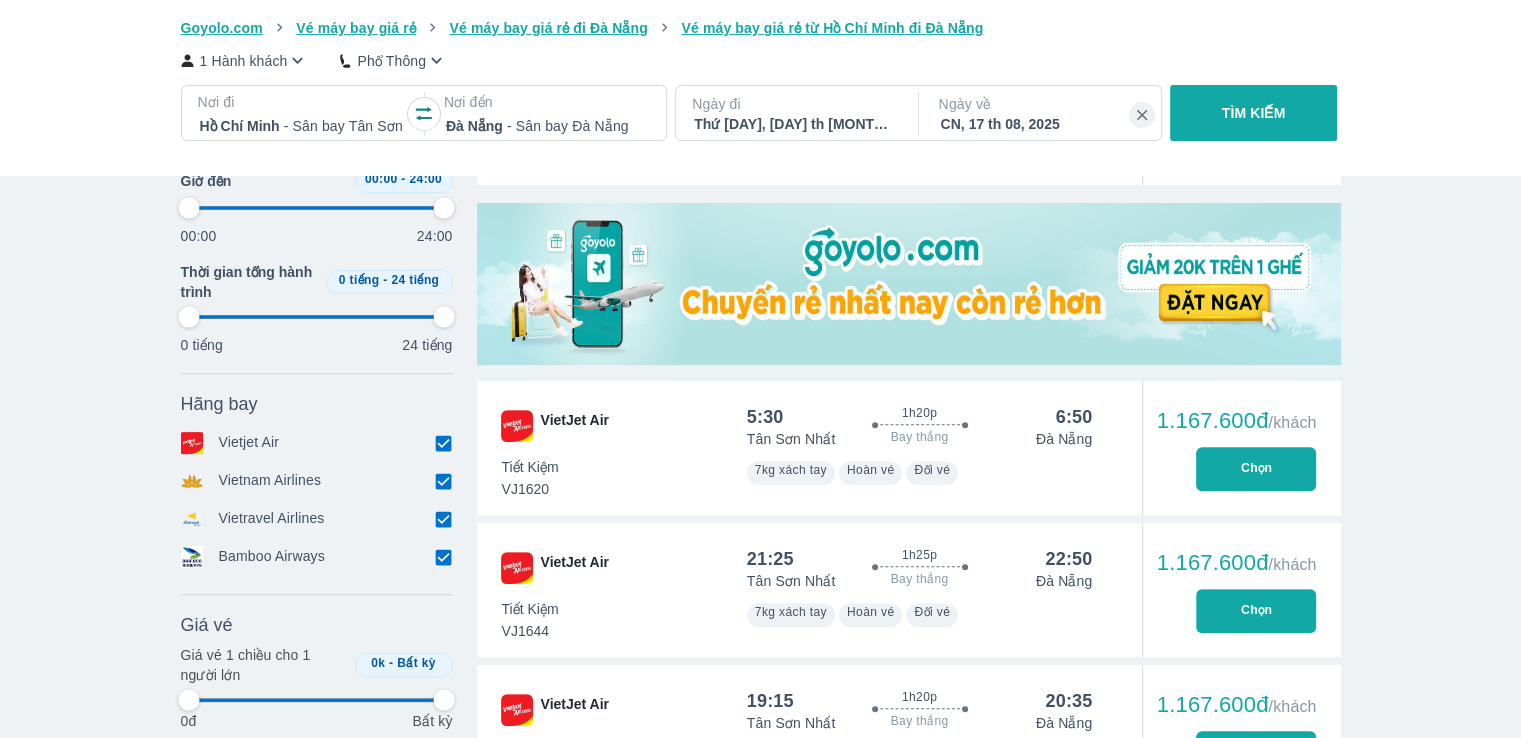 type on "97.9166666666667" 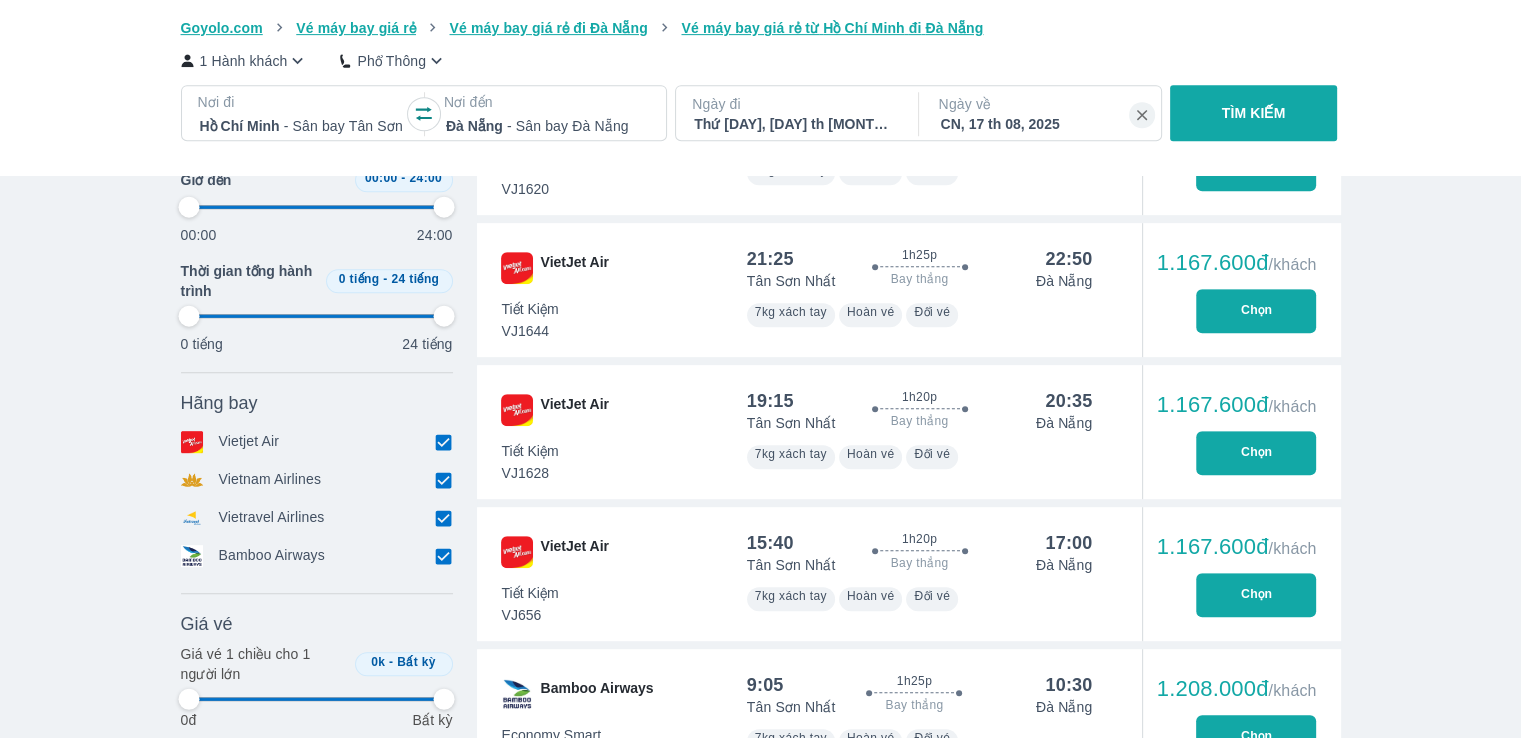type on "97.9166666666667" 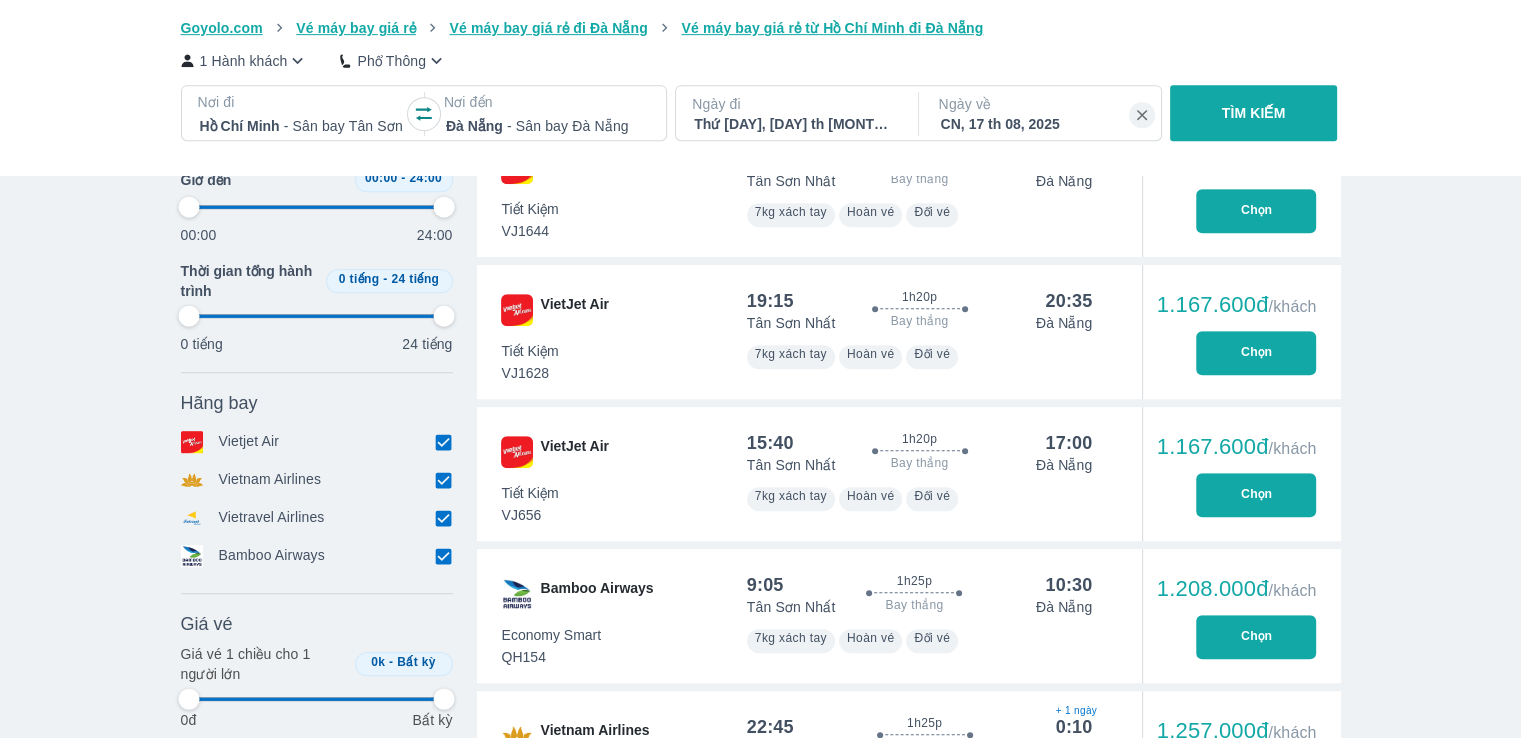 type on "97.9166666666667" 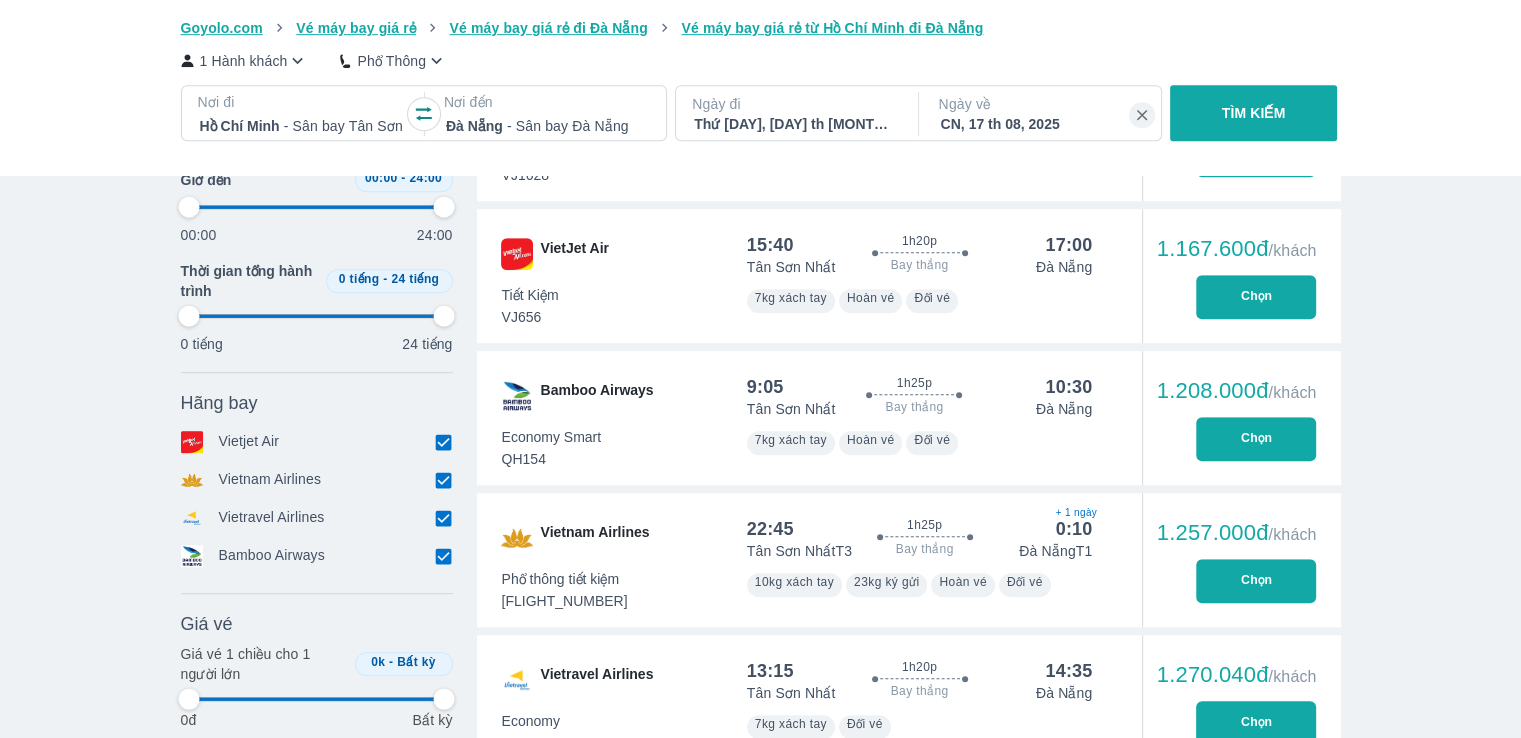 scroll, scrollTop: 1200, scrollLeft: 0, axis: vertical 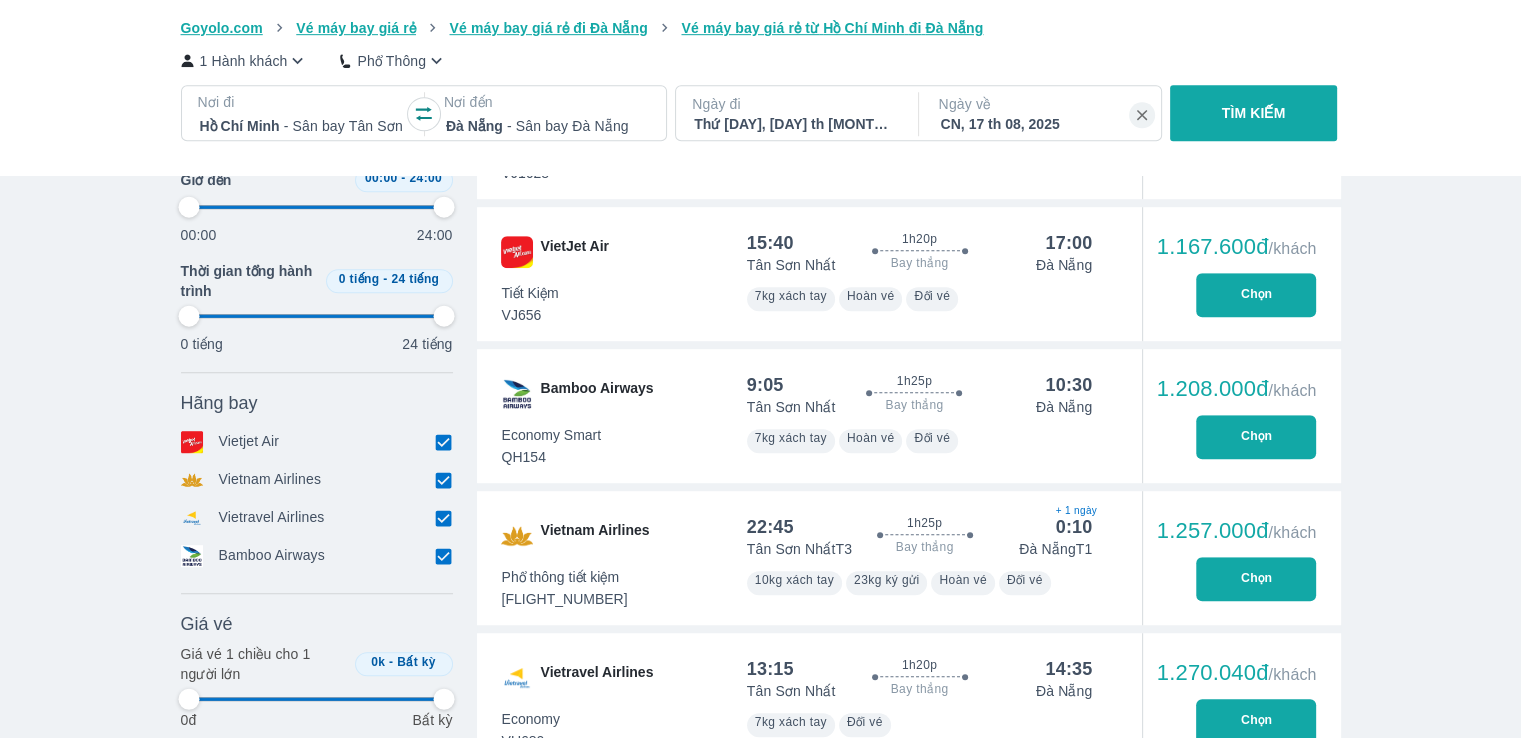type on "97.9166666666667" 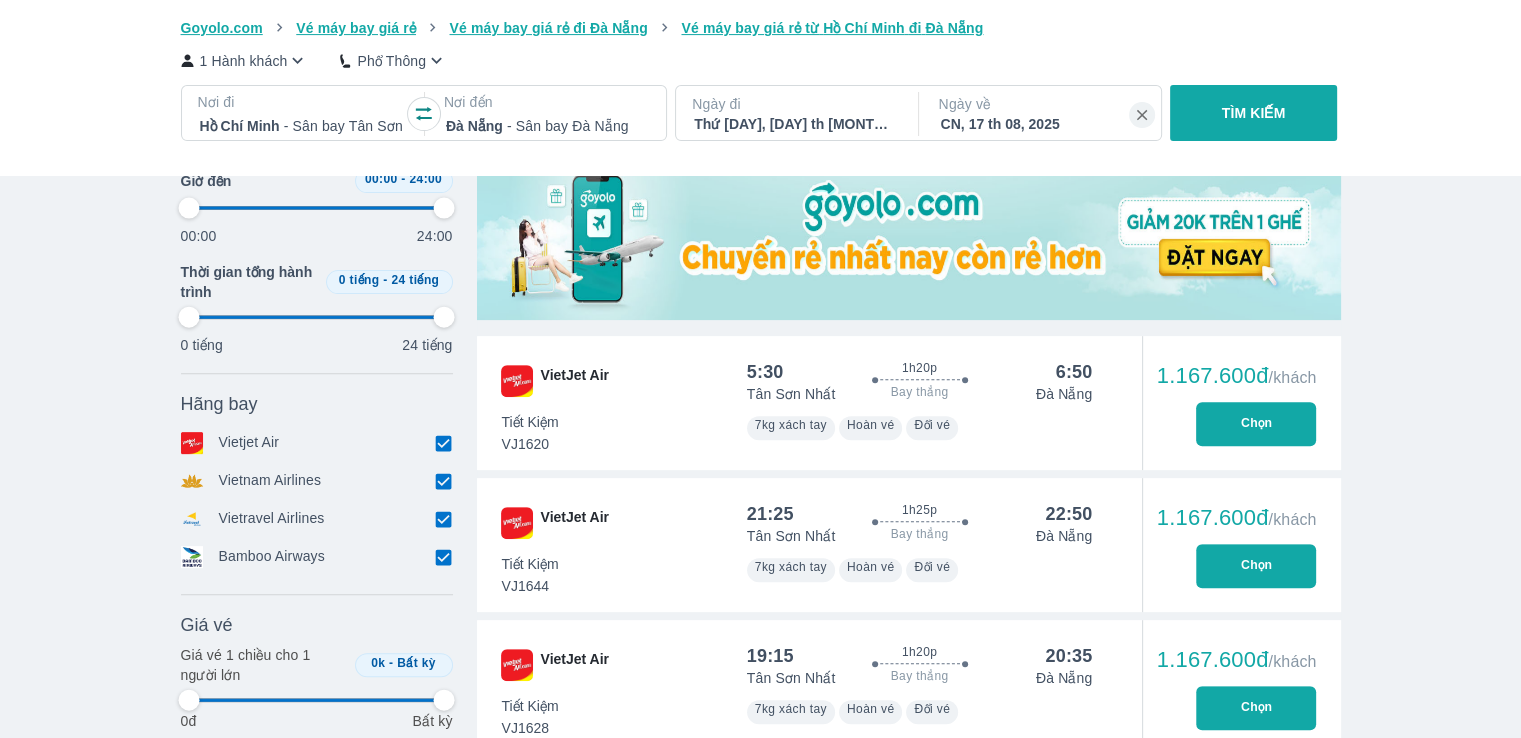 scroll, scrollTop: 700, scrollLeft: 0, axis: vertical 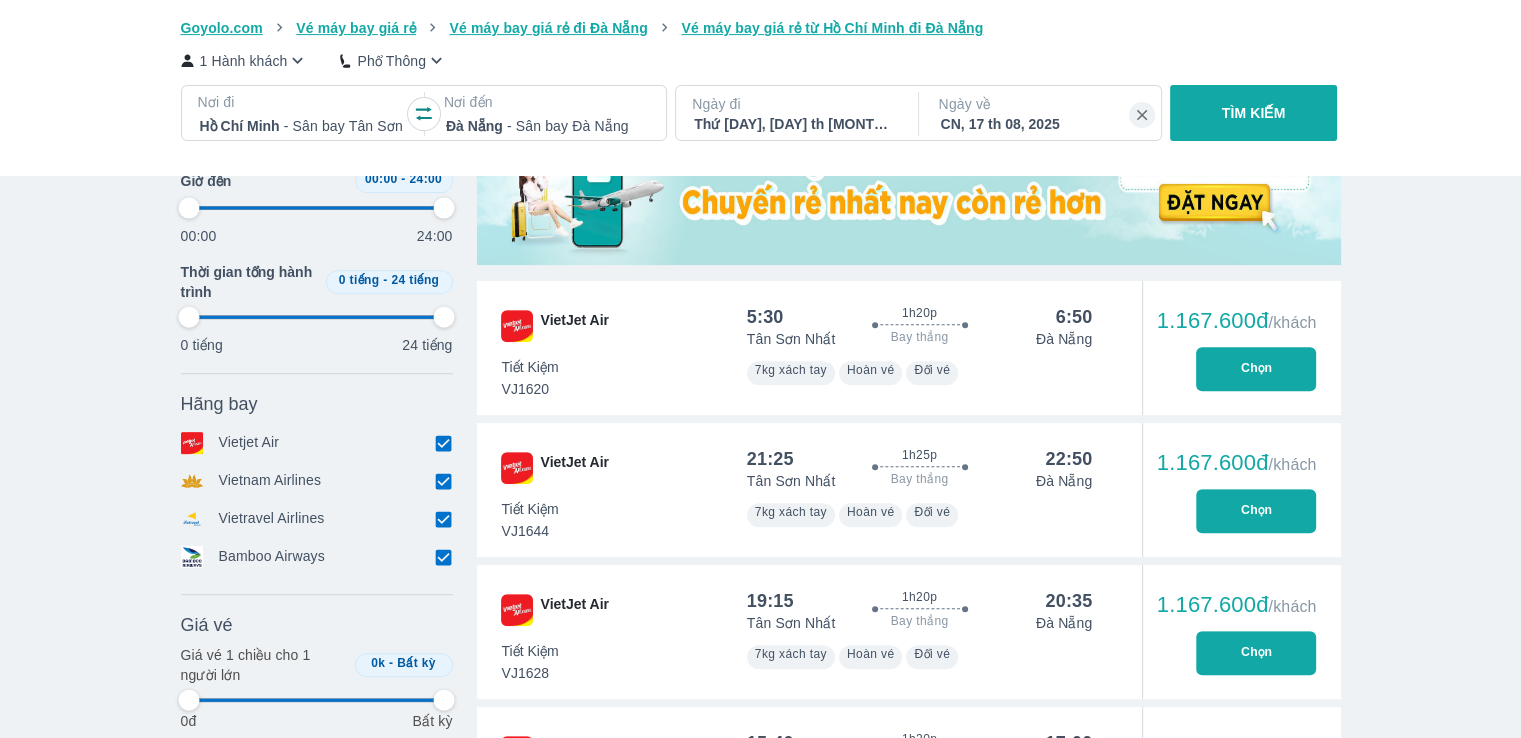 click on "Vé máy bay Vé xe khách Vé tàu lửa Vé tàu thủy Vé của tôi Goyolo.com Vé máy bay giá rẻ Vé máy bay giá rẻ đi   [CITY] Vé máy bay giá rẻ từ   [CITY]   đi   [CITY] 1 Hành khách   Phổ Thông  Nơi đi [CITY]   -   Sân bay Tân Sơn Nhất Nơi đến [CITY]   -   Sân bay [CITY] Ngày đi Thứ [DAY], [DAY] th [MONTH], [YEAR] Ngày về CN, [DAY] th [MONTH], [YEAR] TÌM KIẾM Thời gian Bỏ lọc Giờ đi 00:00   -   24:00 00:00 24:00 Giờ đến 00:00   -   24:00 00:00 24:00 Thời gian tổng hành trình 0 tiếng   -   24 tiếng 0 tiếng 24 tiếng Hãng bay Bỏ lọc Vietjet Air Vietnam Airlines Vietravel Airlines Bamboo Airways Giá vé Bỏ lọc Giá vé 1 chiều cho 1 người lớn 0k   -   Bất kỳ 0đ Bất kỳ Máy bay Xe khách Tàu hỏa 09/08 2132k 10/08 1148k 11/08 1040k 12/08 1040k 13/08 1173k 14/08 1408k 15/08 1456k 16/08 1456k 17/08 1208k 18/08 1040k 19/08 1040k 20/08 - 21/08 - 22/08 - 23/08 - 24/08 - 25/08 - 26/08 - 27/08 - 28/08" at bounding box center (760, 2748) 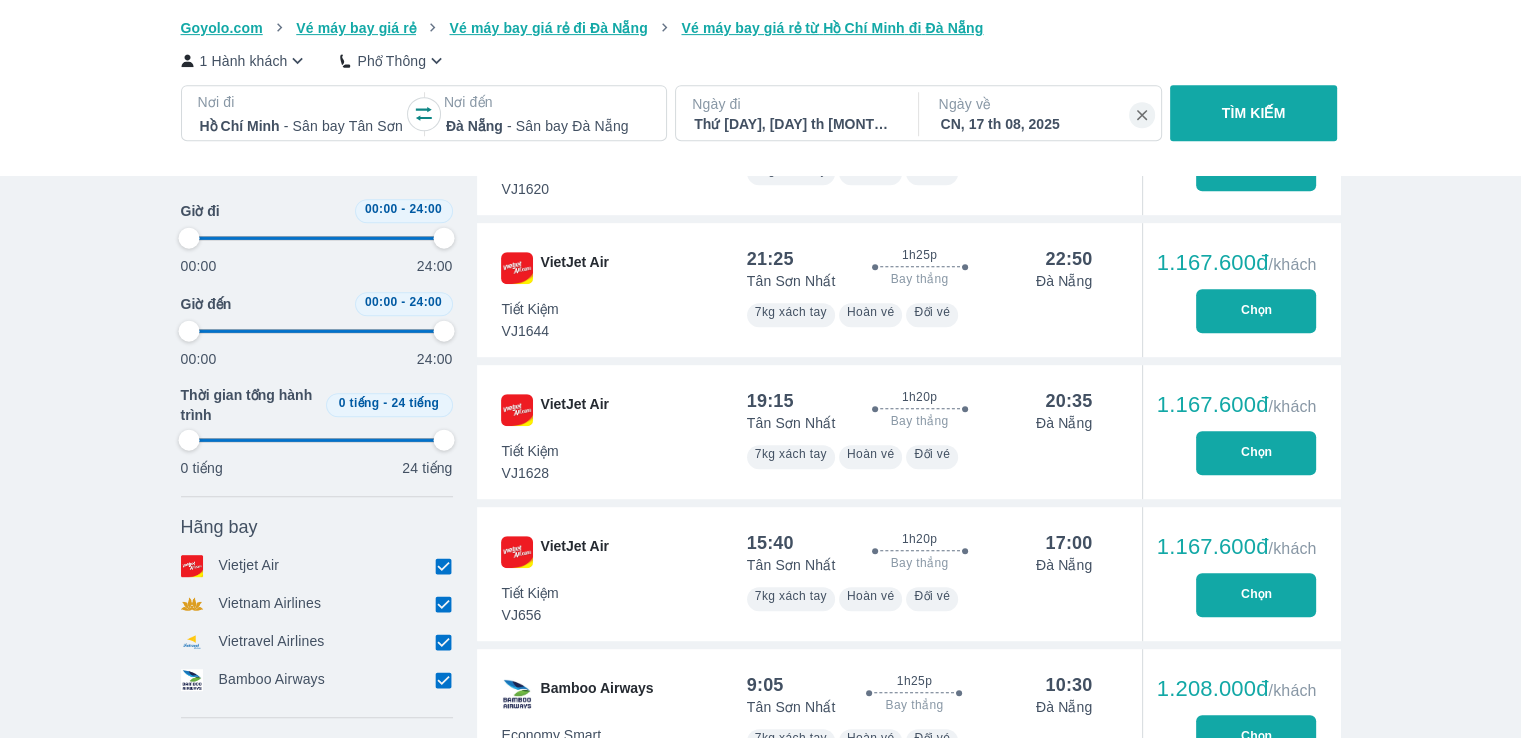 scroll, scrollTop: 1100, scrollLeft: 0, axis: vertical 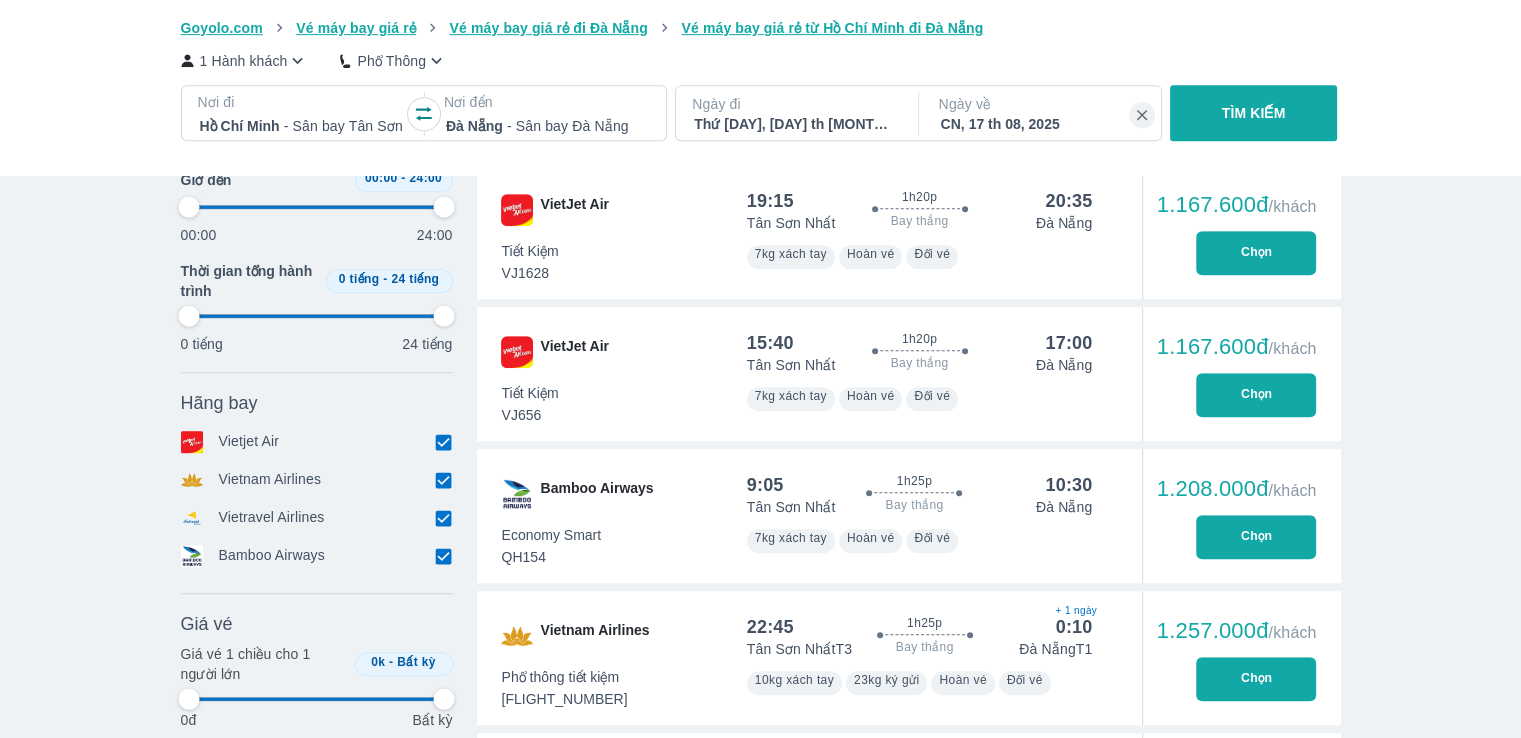 click on "Chọn" at bounding box center [1256, 537] 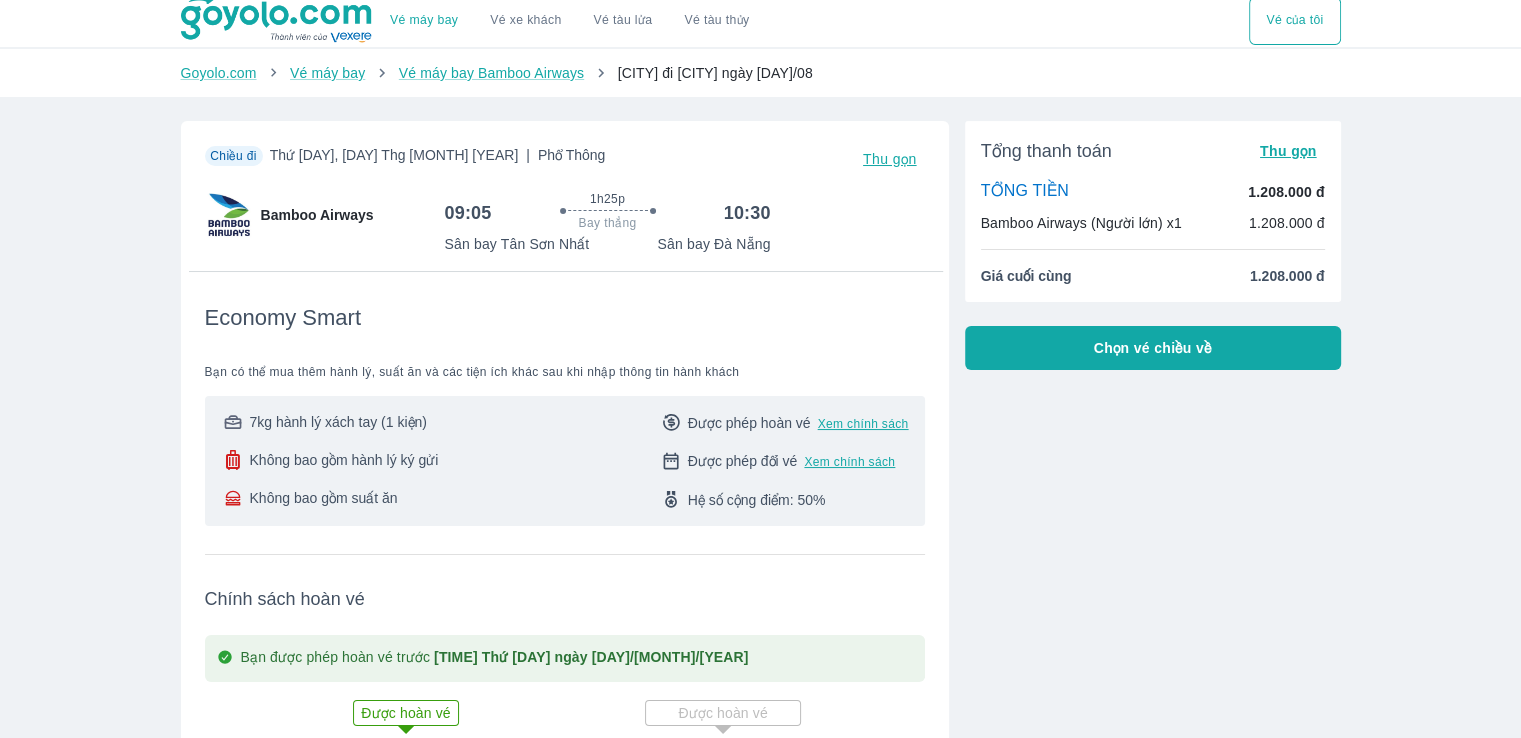 scroll, scrollTop: 0, scrollLeft: 0, axis: both 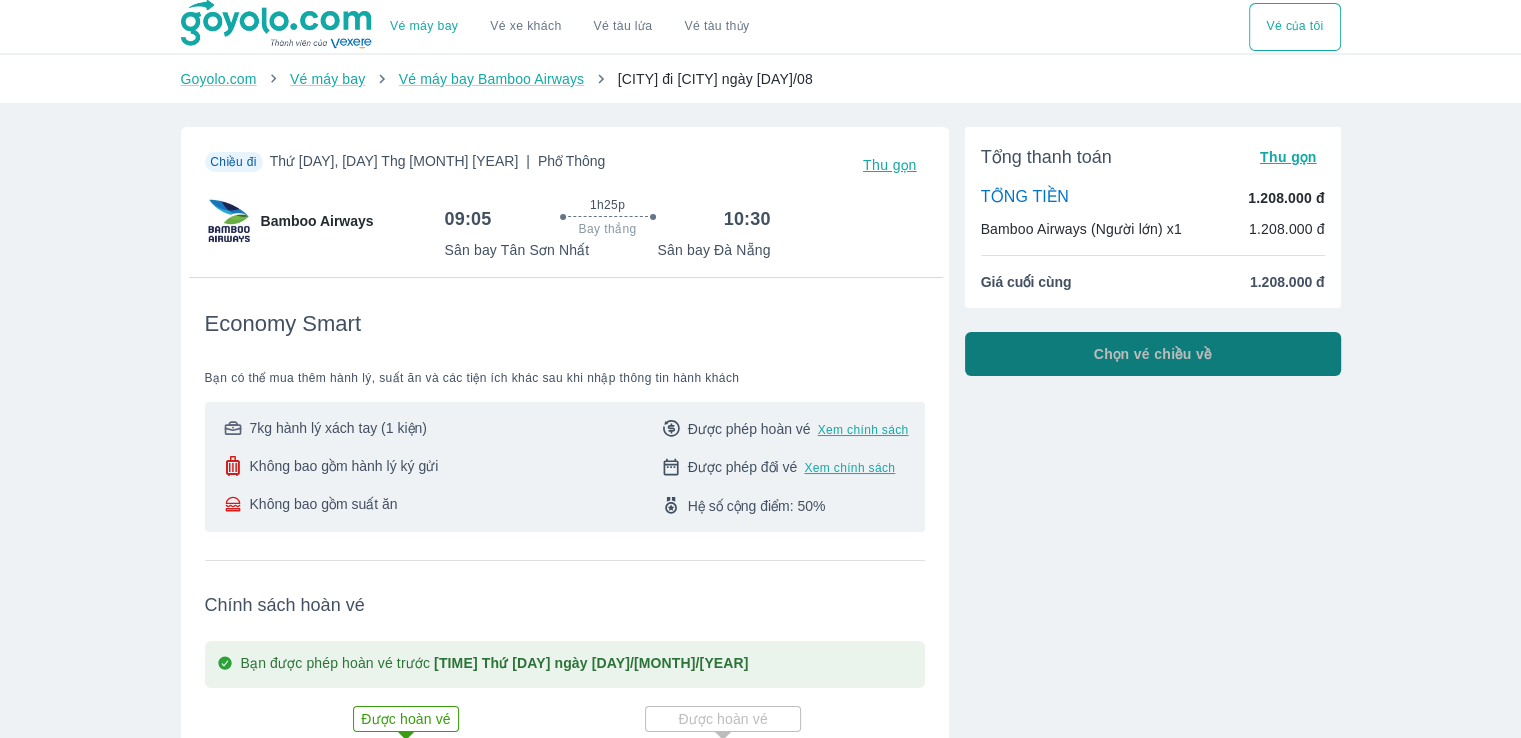click on "Chọn vé chiều về" at bounding box center [1153, 354] 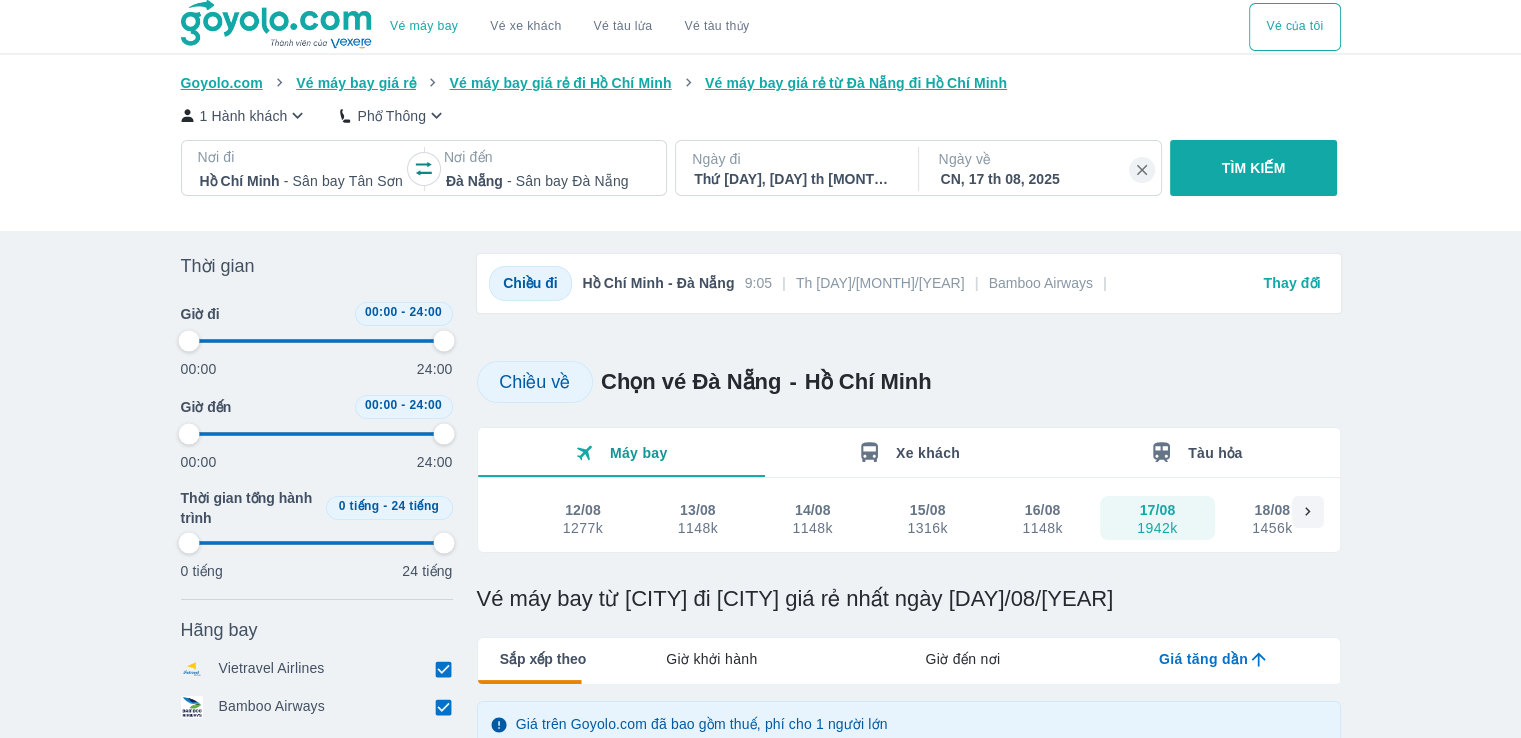 click on "Vé máy bay Vé xe khách Vé tàu lửa Vé tàu thủy Vé của tôi Goyolo.com Vé máy bay giá rẻ Vé máy bay giá rẻ đi   [CITY] Vé máy bay giá rẻ từ   [CITY]   đi   [CITY] 1 Hành khách   Phổ Thông  Nơi đi [CITY]   -   Sân bay Tân Sơn Nhất Nơi đến [CITY]   -   Sân bay [CITY] Ngày đi Thứ [DAY], [DAY] th [MONTH], [YEAR] Ngày về CN, [DAY] th [MONTH], [YEAR] TÌM KIẾM Thời gian Bỏ lọc Giờ đi 00:00   -   24:00 00:00 24:00 Giờ đến 00:00   -   24:00 00:00 24:00 Thời gian tổng hành trình 0 tiếng   -   24 tiếng 0 tiếng 24 tiếng Hãng bay Bỏ lọc Vietravel Airlines Bamboo Airways Giá vé Bỏ lọc Giá vé 1 chiều cho 1 người lớn 0k   -   Bất kỳ 0đ Bất kỳ Chiều đi [CITY]   -   [CITY] [TIME] | Th [DAY]/[MONTH]/[YEAR] | Bamboo Airways | Thay đổi Chiều về Chọn vé   [CITY] - [CITY] Máy bay Xe khách Tàu hỏa 12/08 1277k 13/08 1148k 14/08 1148k 15/08 1316k 16/08 1148k 17/08 1942k -" at bounding box center (760, 1100) 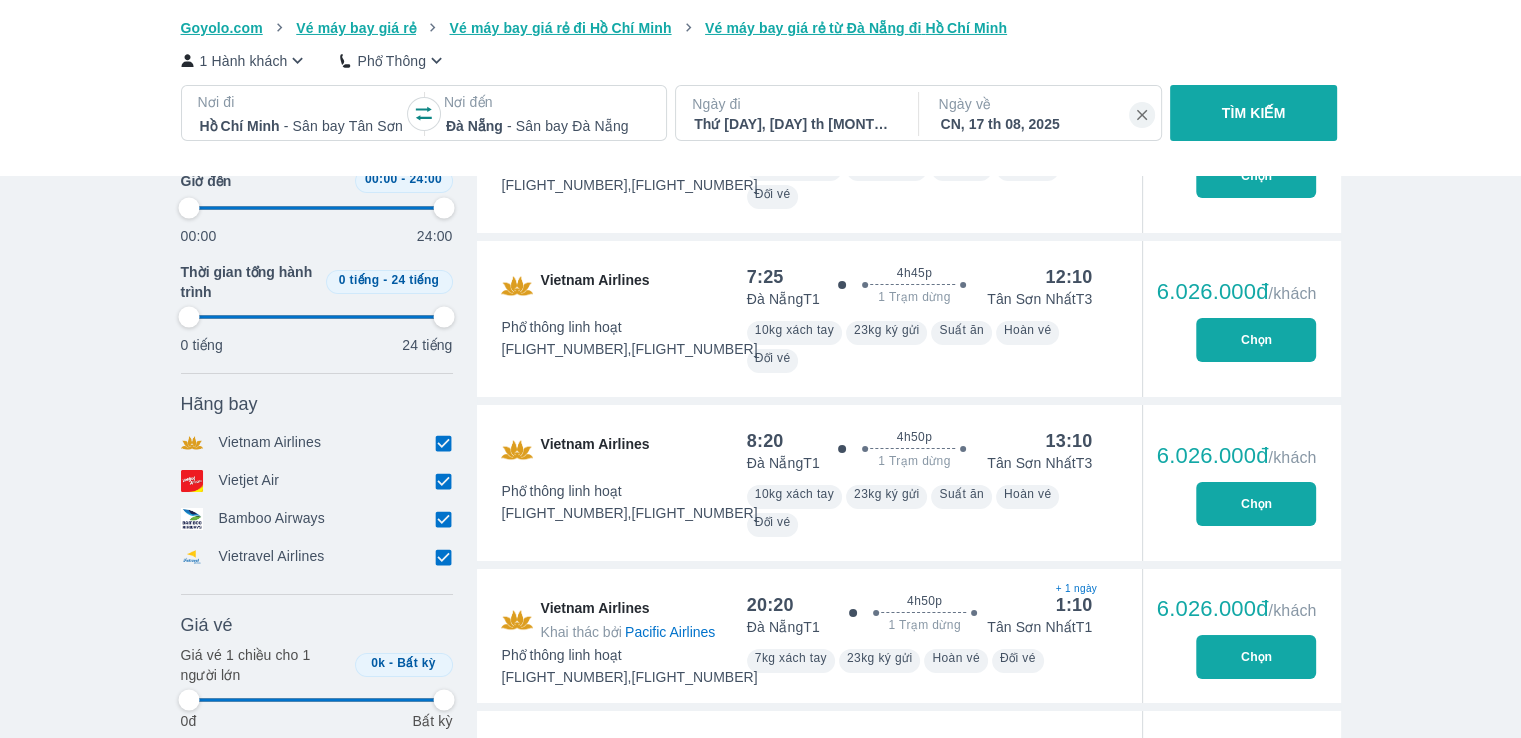 scroll, scrollTop: 7200, scrollLeft: 0, axis: vertical 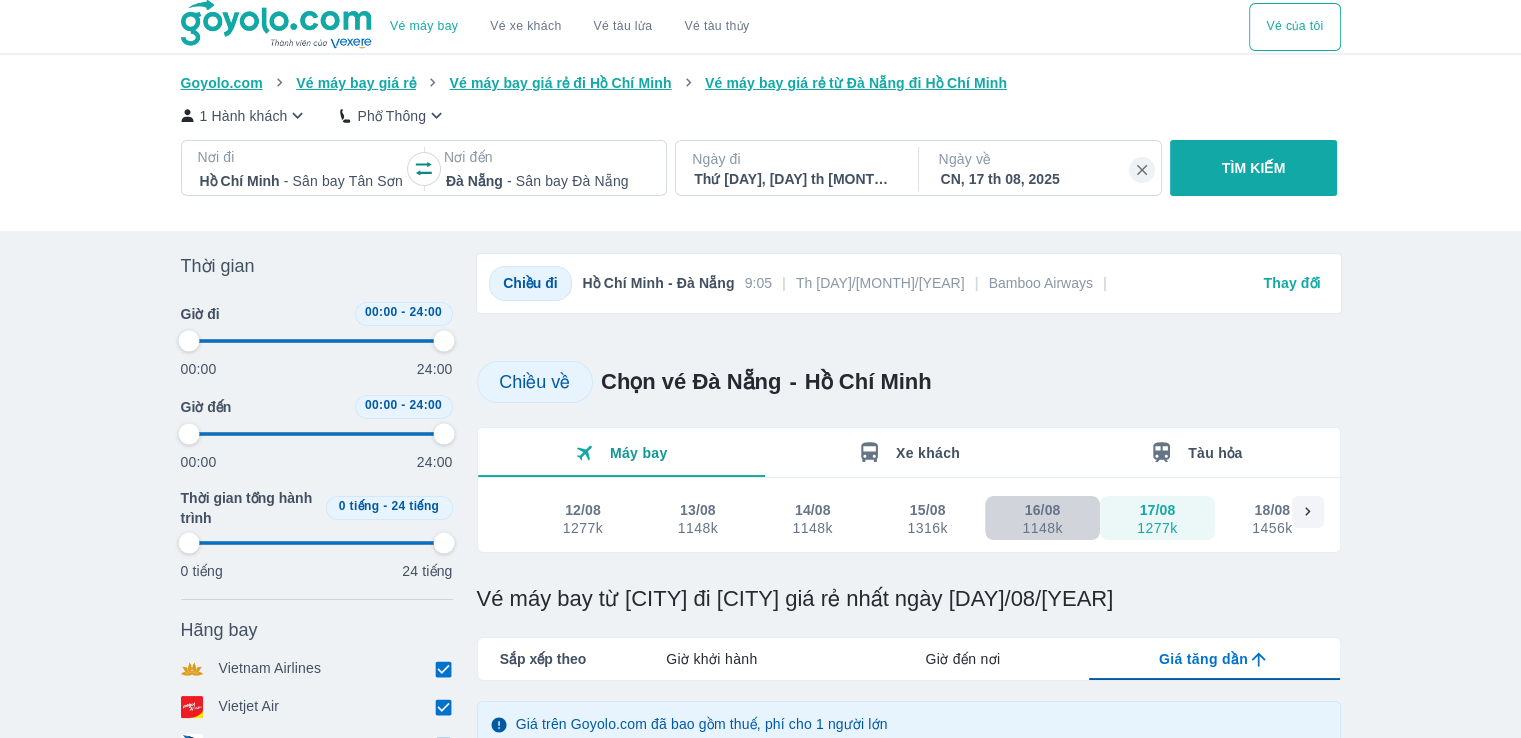 click on "16/08 1148k" at bounding box center [1042, 518] 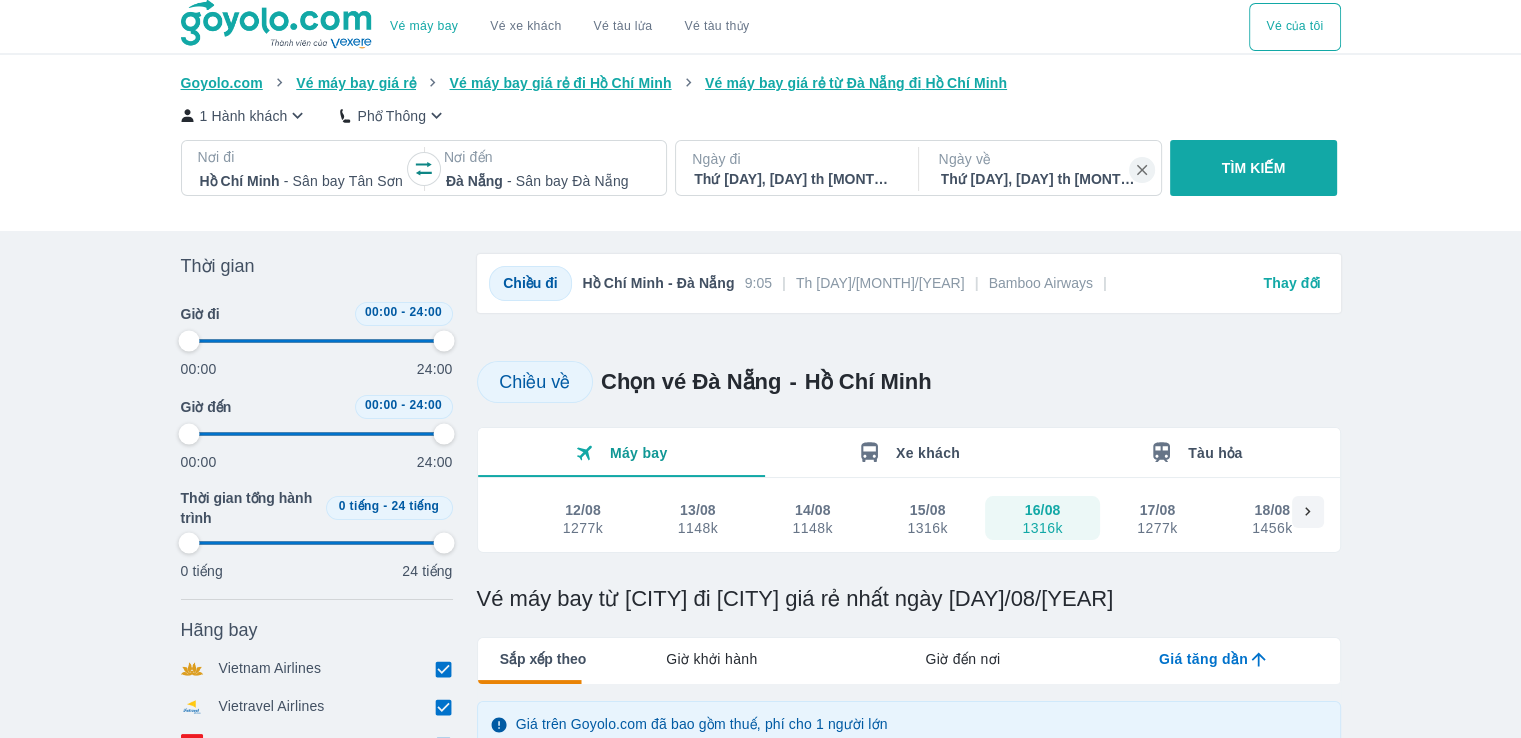 click on "1456k" at bounding box center (1272, 528) 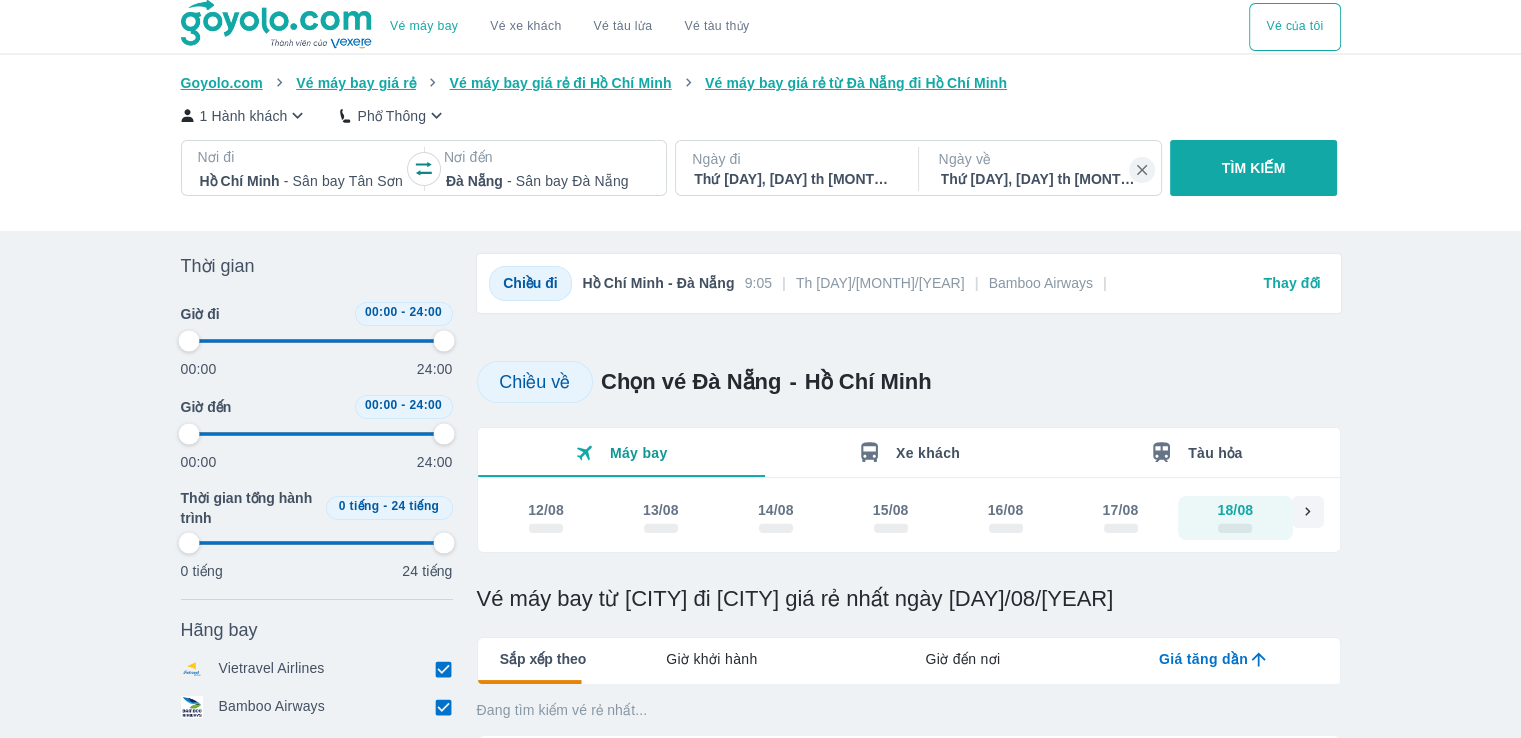 scroll, scrollTop: 0, scrollLeft: 38, axis: horizontal 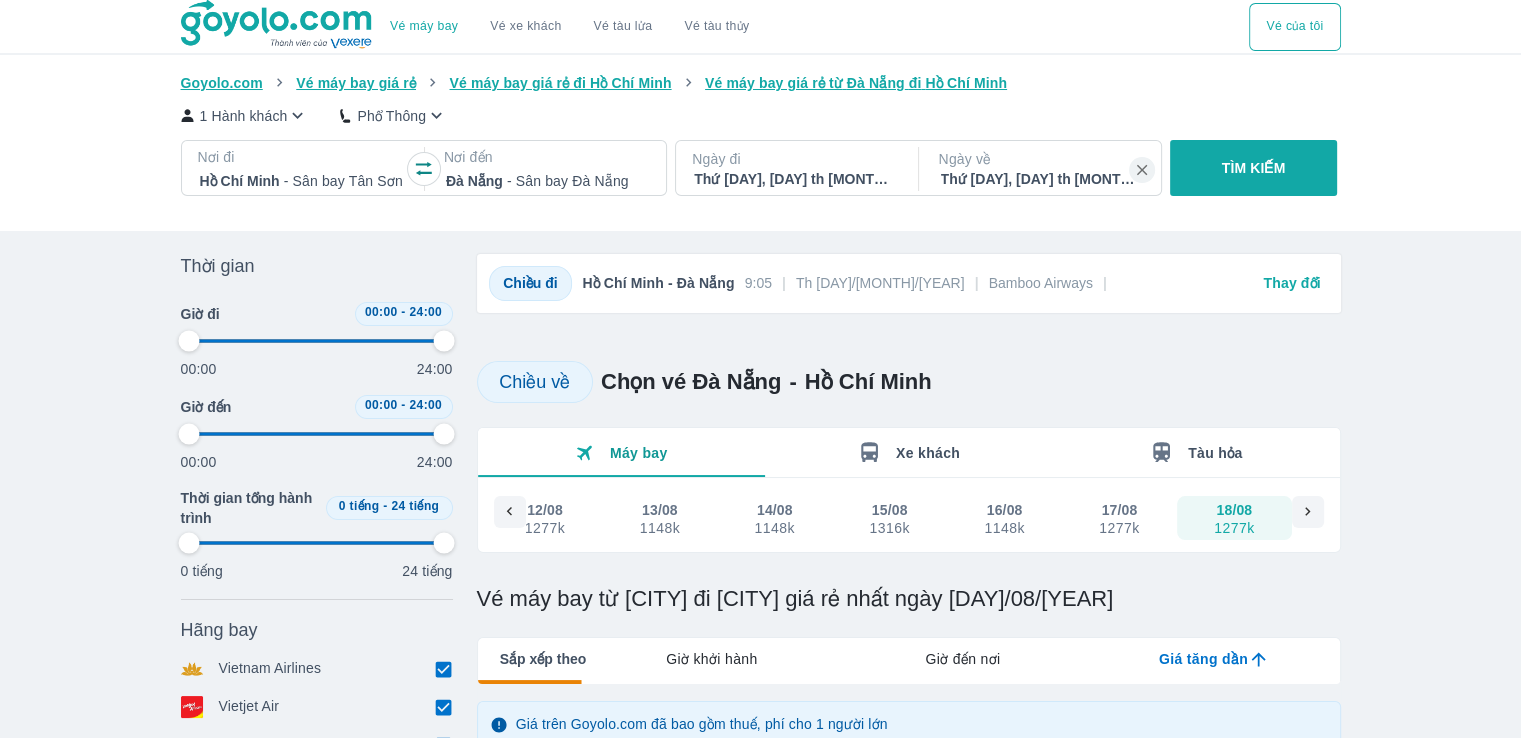 click on "[DAY]/08 [PRICE]k" at bounding box center [1119, 518] 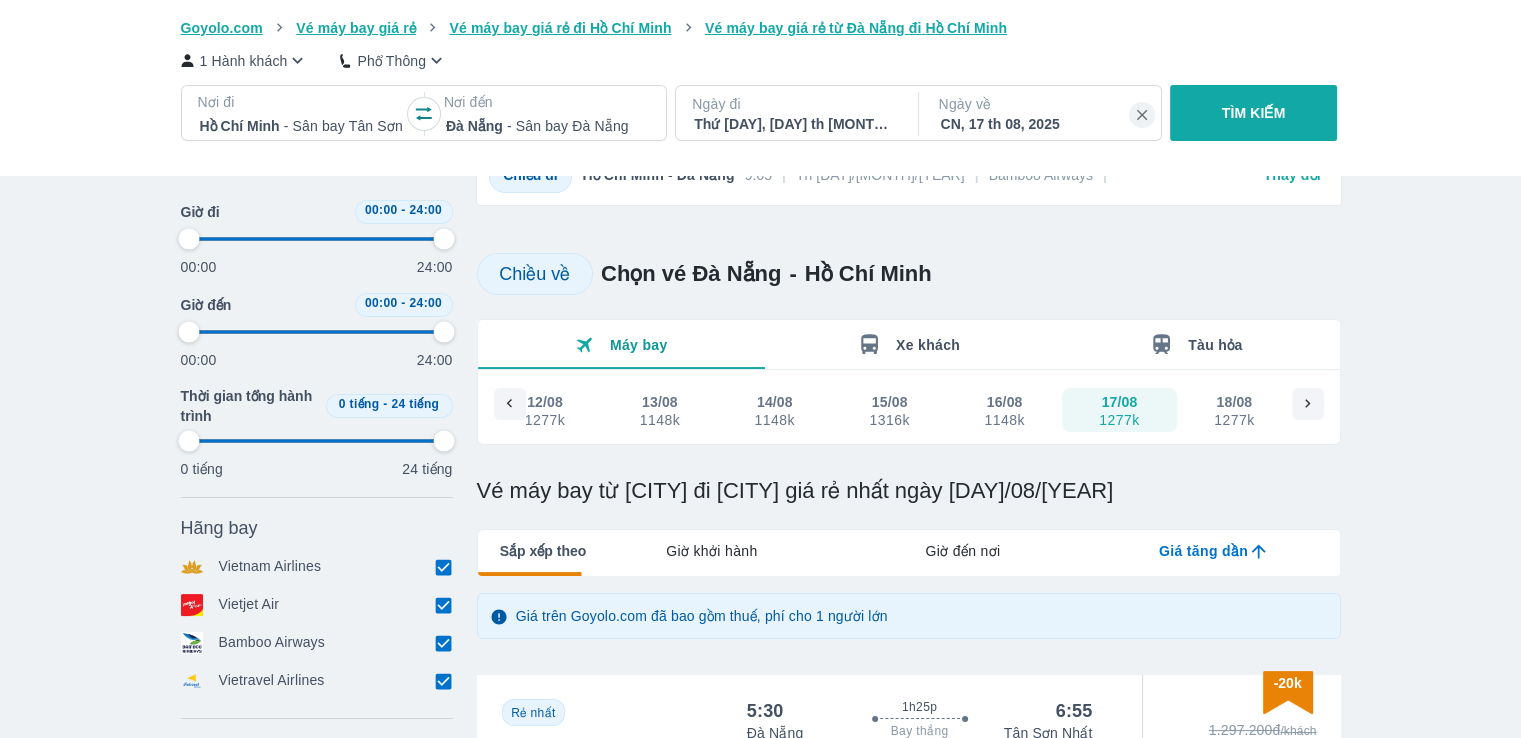 scroll, scrollTop: 100, scrollLeft: 0, axis: vertical 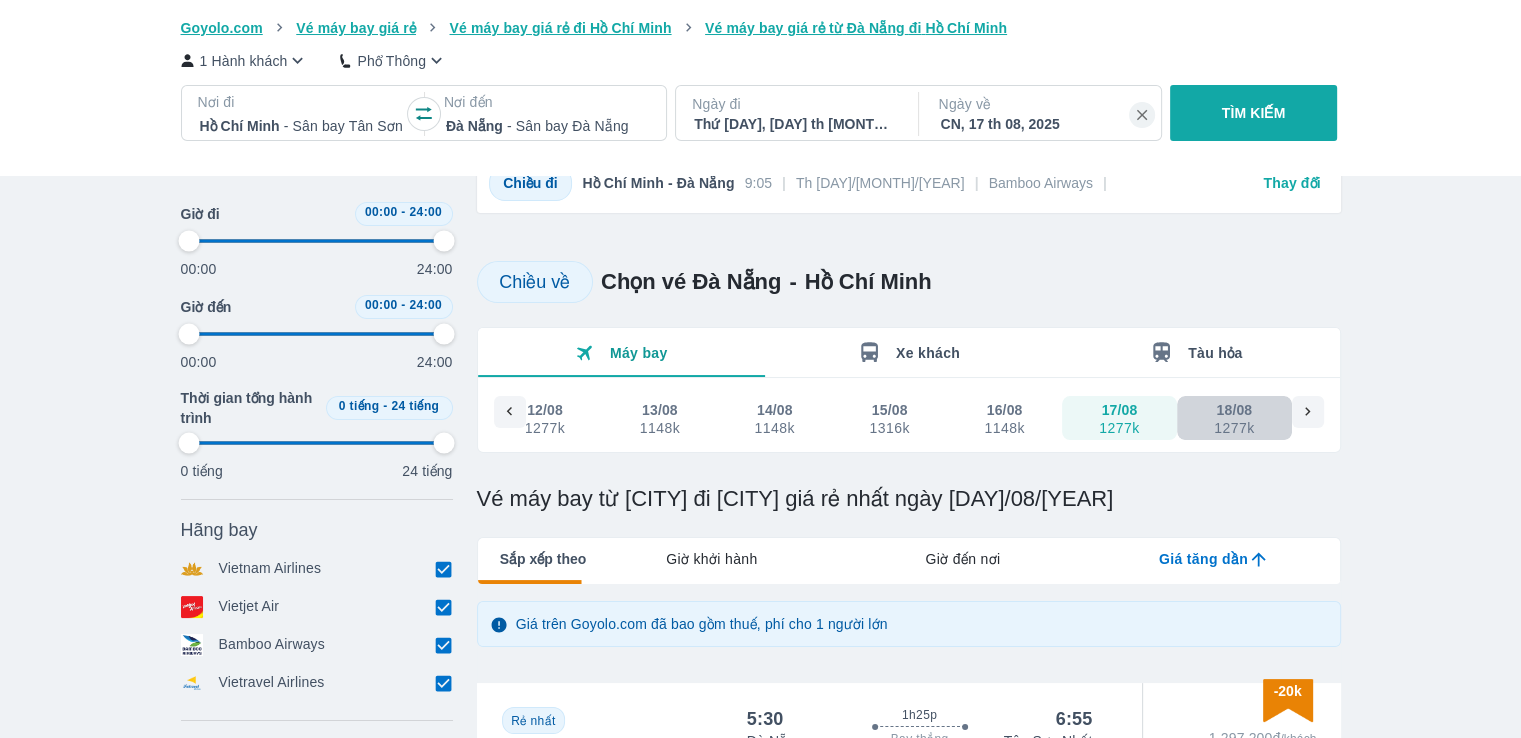 click on "1277k" at bounding box center (1234, 428) 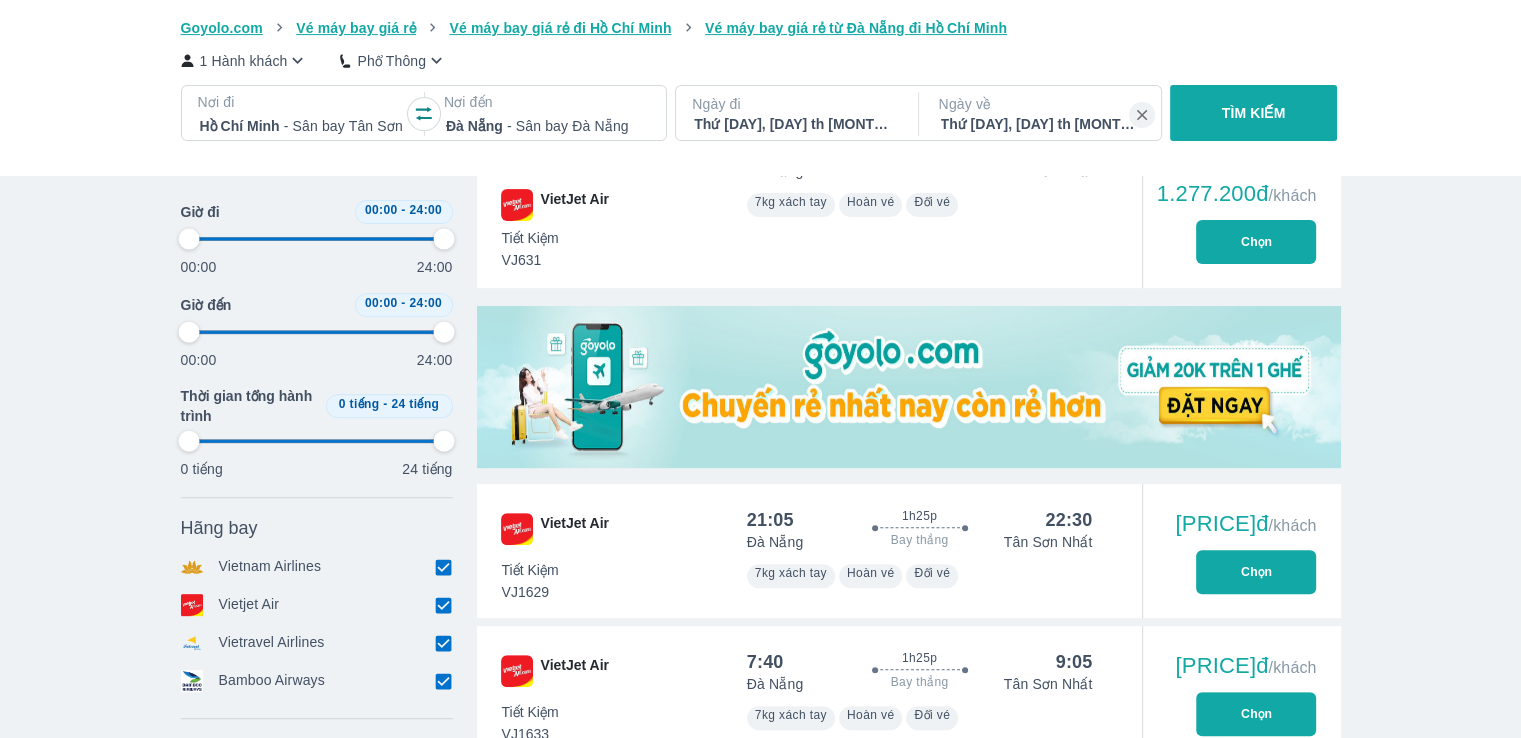 scroll, scrollTop: 600, scrollLeft: 0, axis: vertical 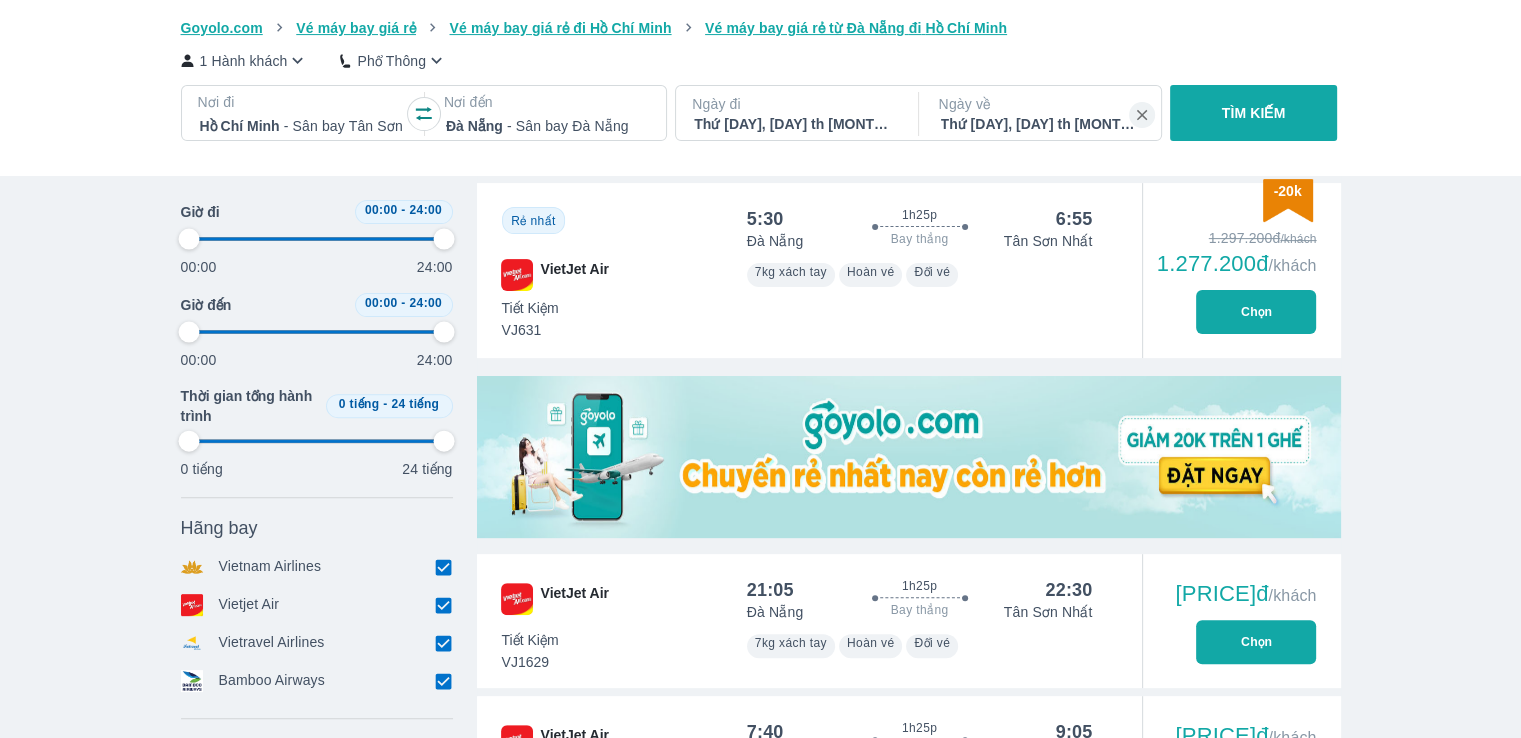 click on "Chọn" at bounding box center (1256, 312) 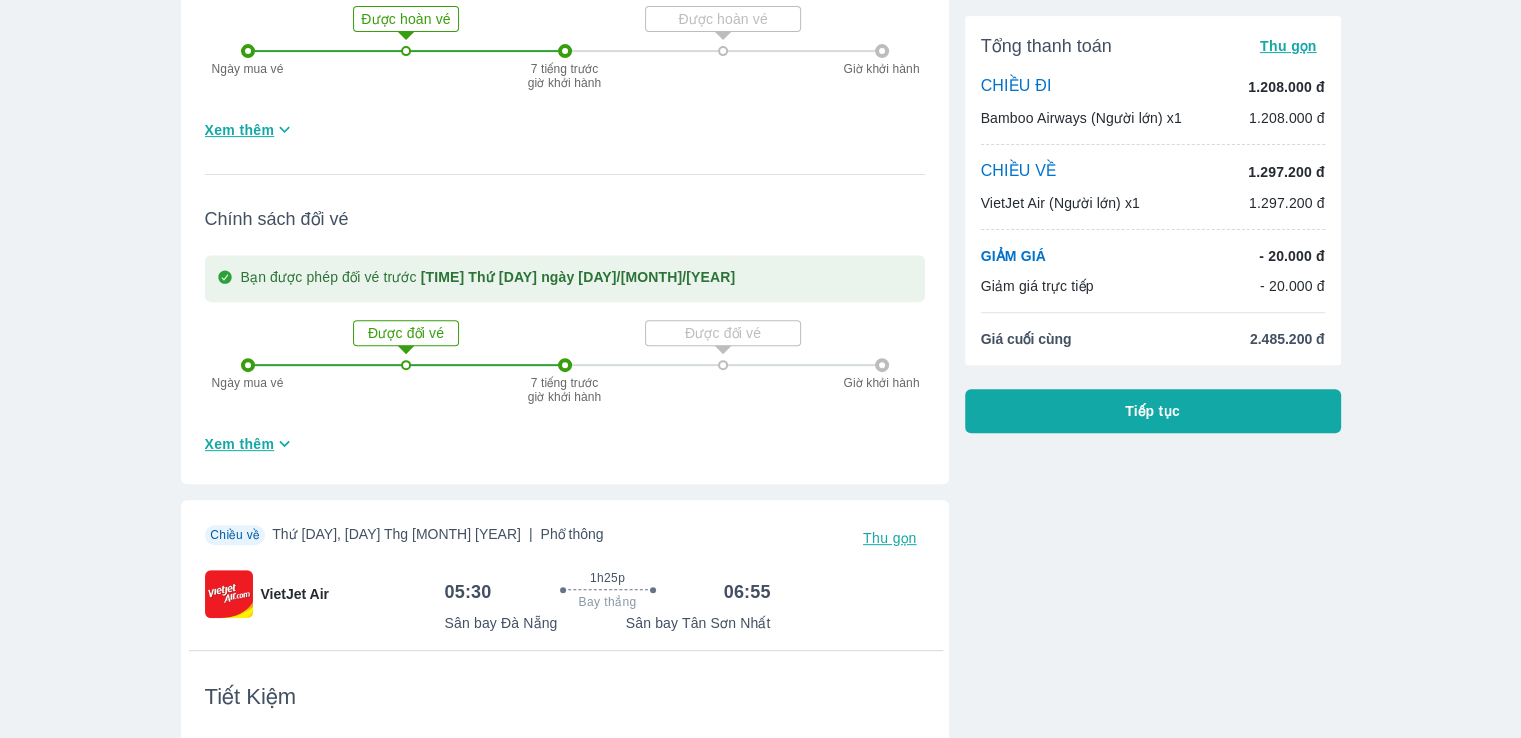 scroll, scrollTop: 0, scrollLeft: 0, axis: both 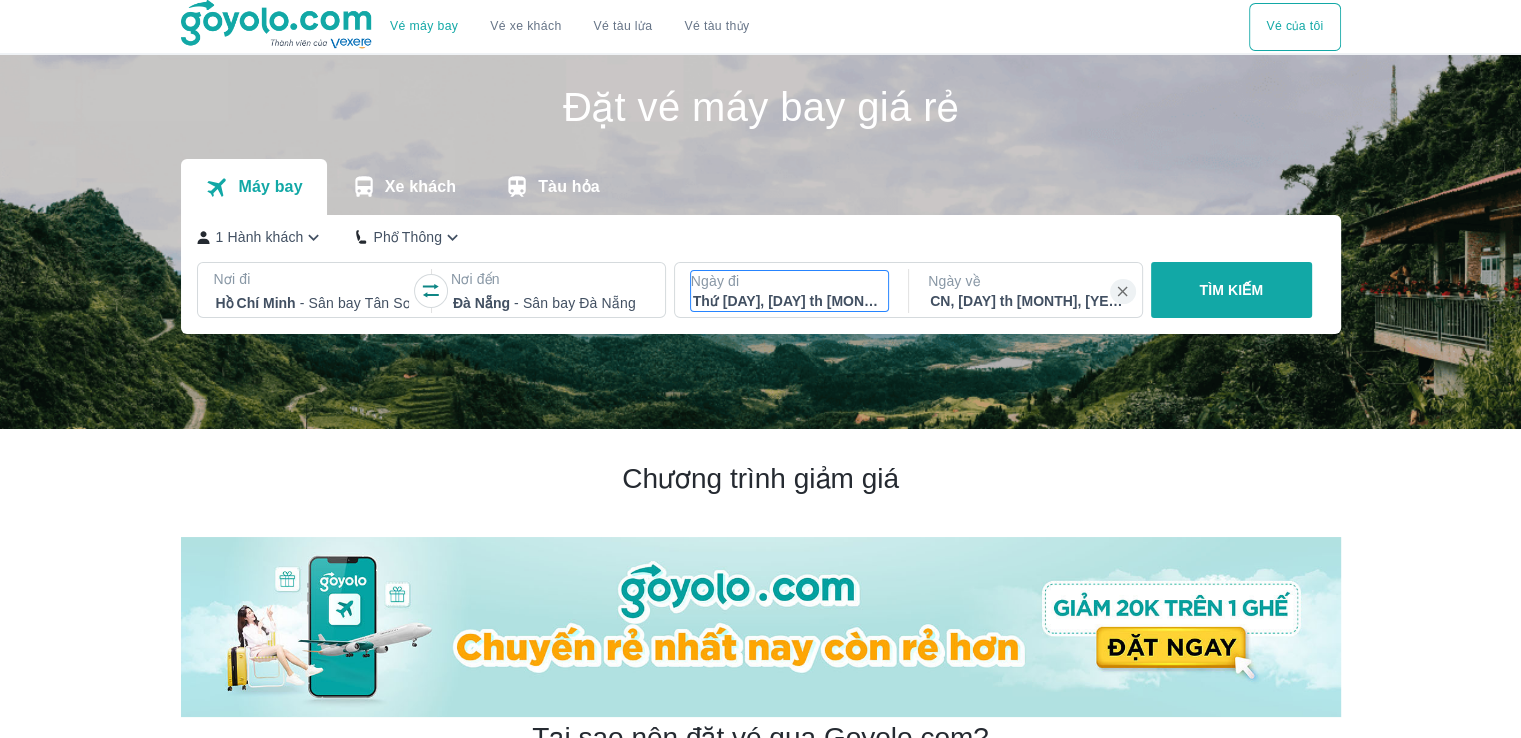 click on "Ngày đi" at bounding box center (790, 281) 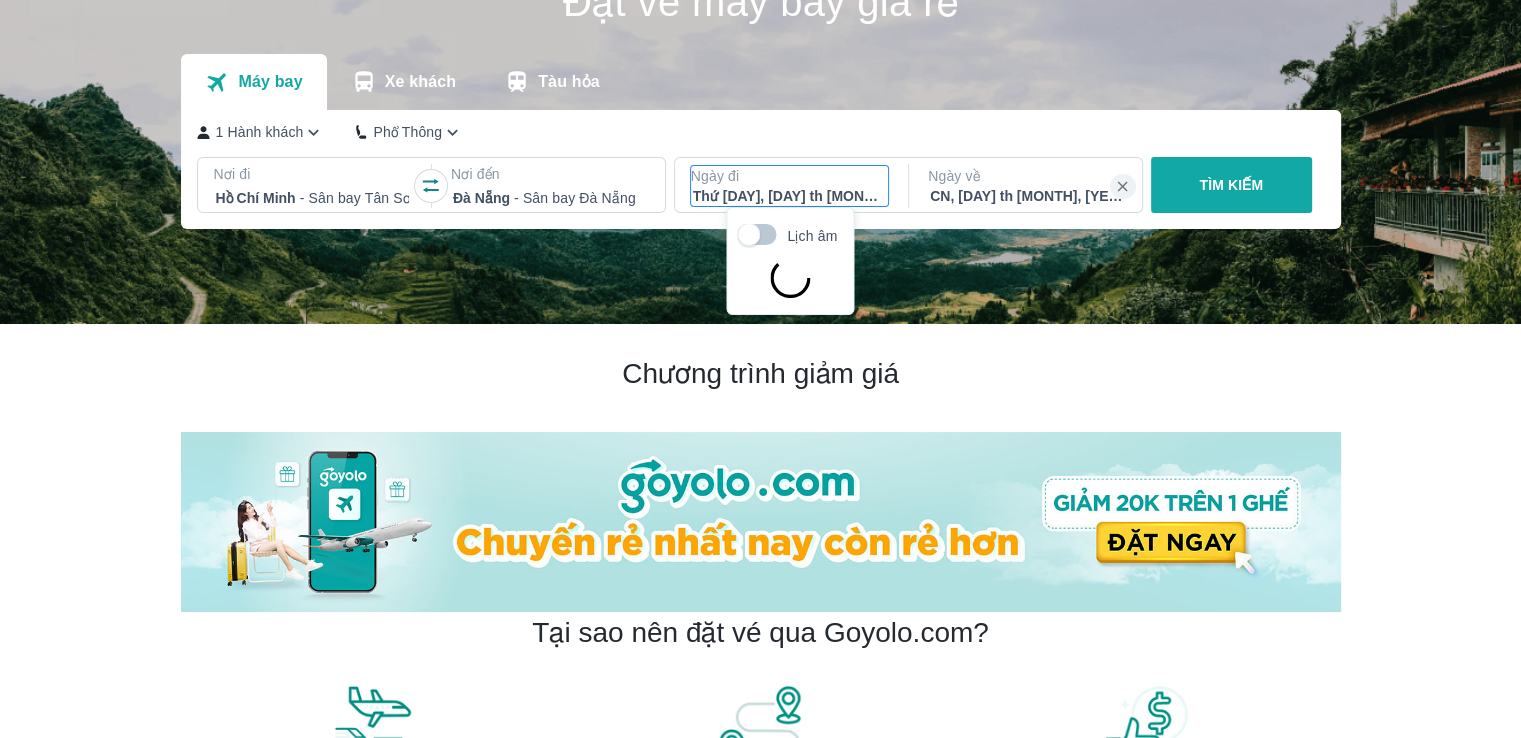 scroll, scrollTop: 115, scrollLeft: 0, axis: vertical 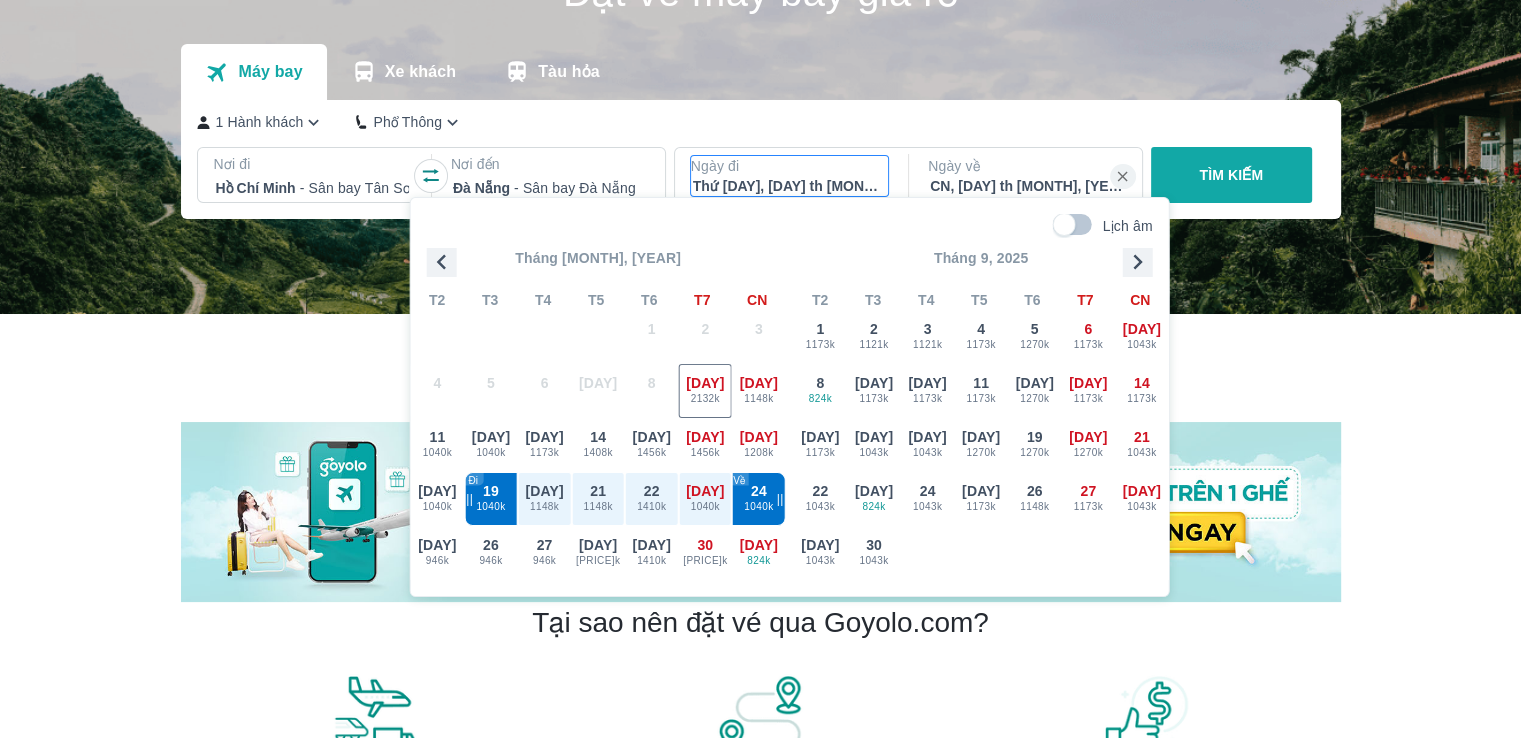 click on "TÌM KIẾM" at bounding box center (1231, 175) 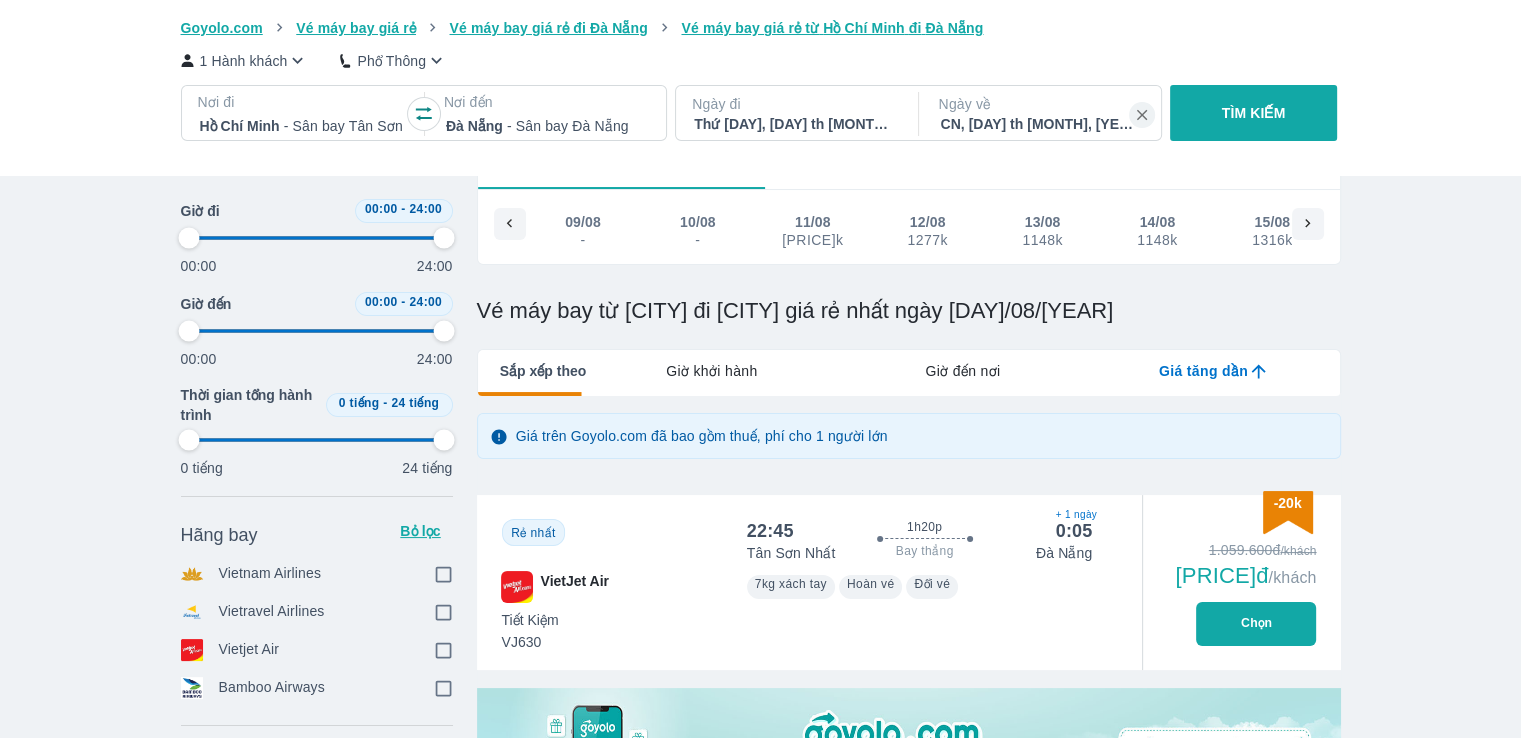 scroll, scrollTop: 0, scrollLeft: 0, axis: both 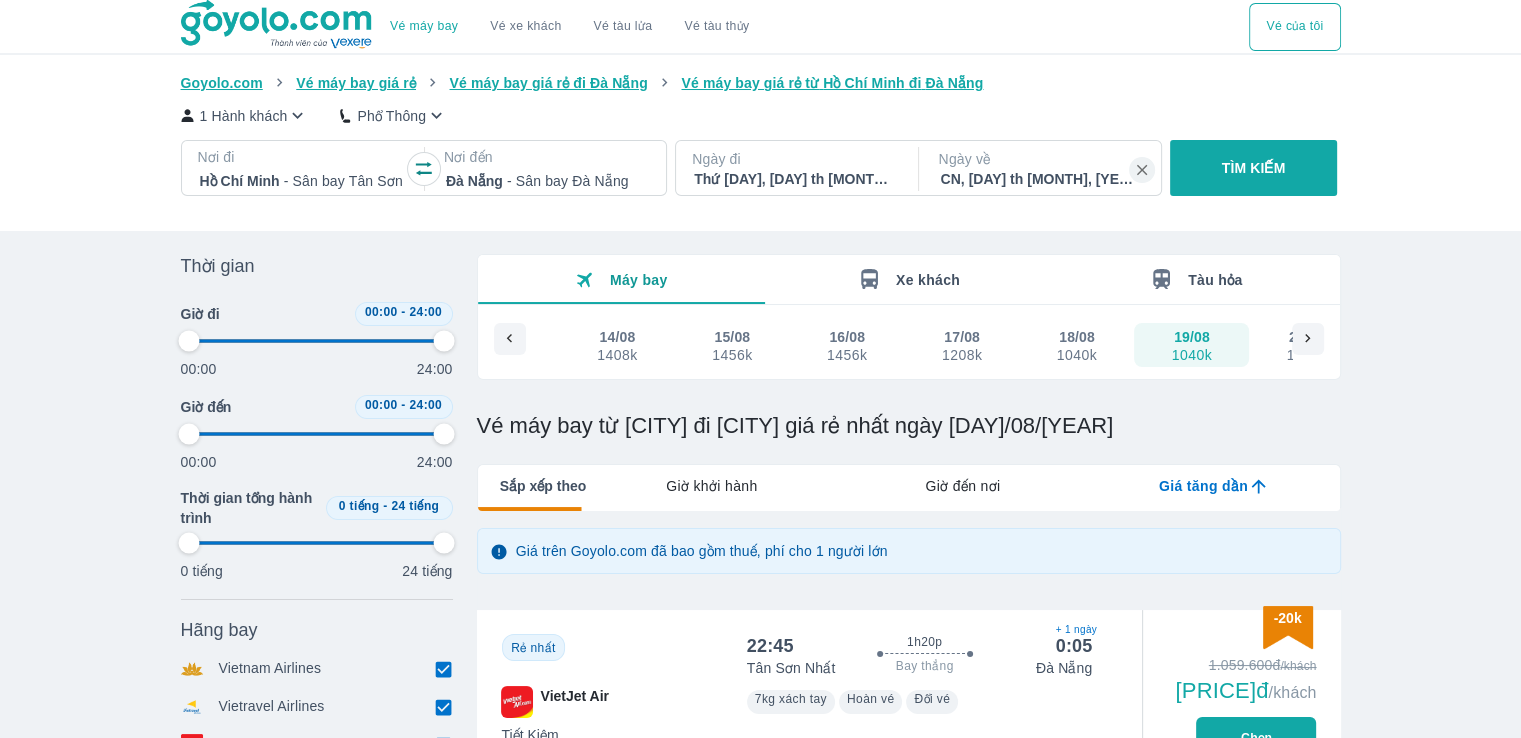 click on "Thứ [DAY], [DAY] th [MONTH], [YEAR]" at bounding box center (795, 179) 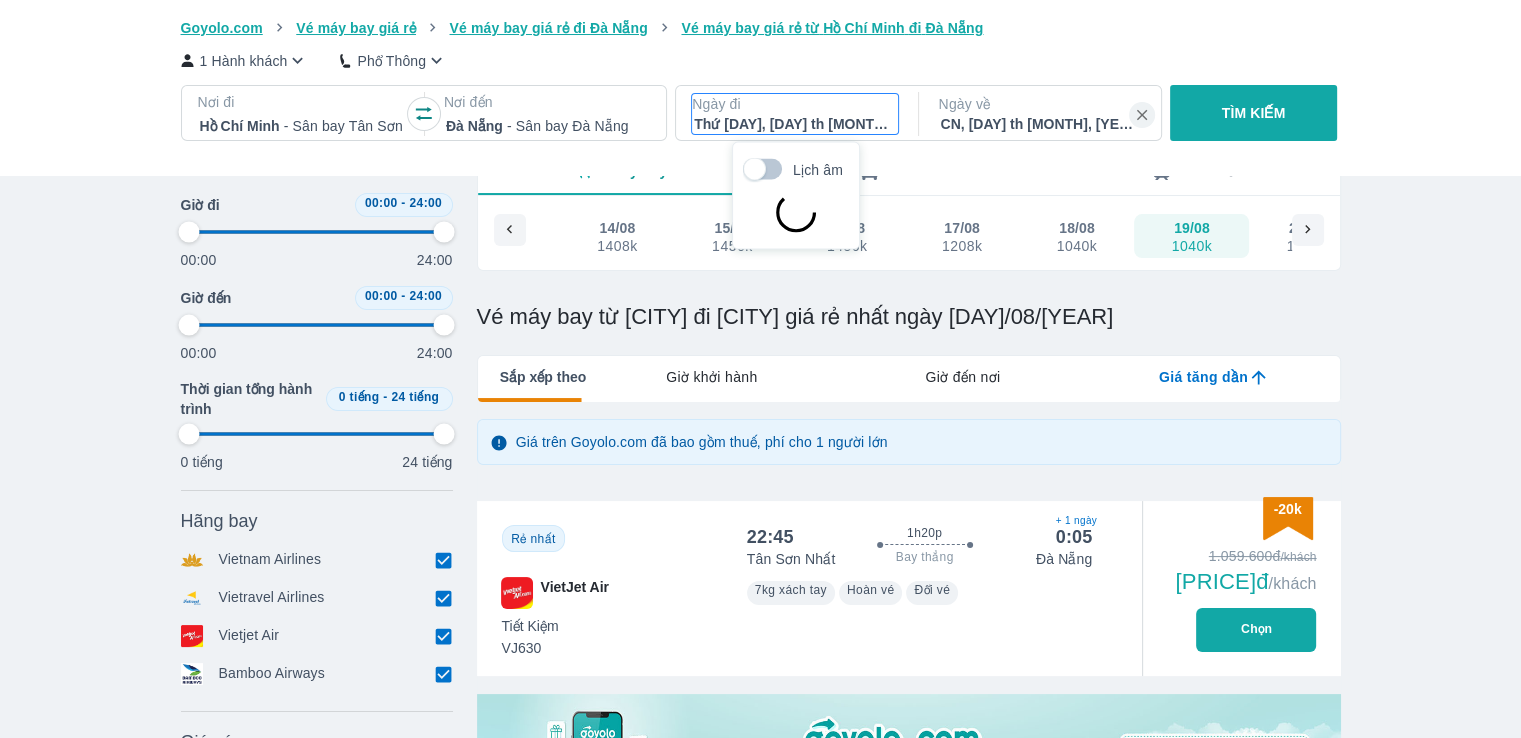 scroll, scrollTop: 115, scrollLeft: 0, axis: vertical 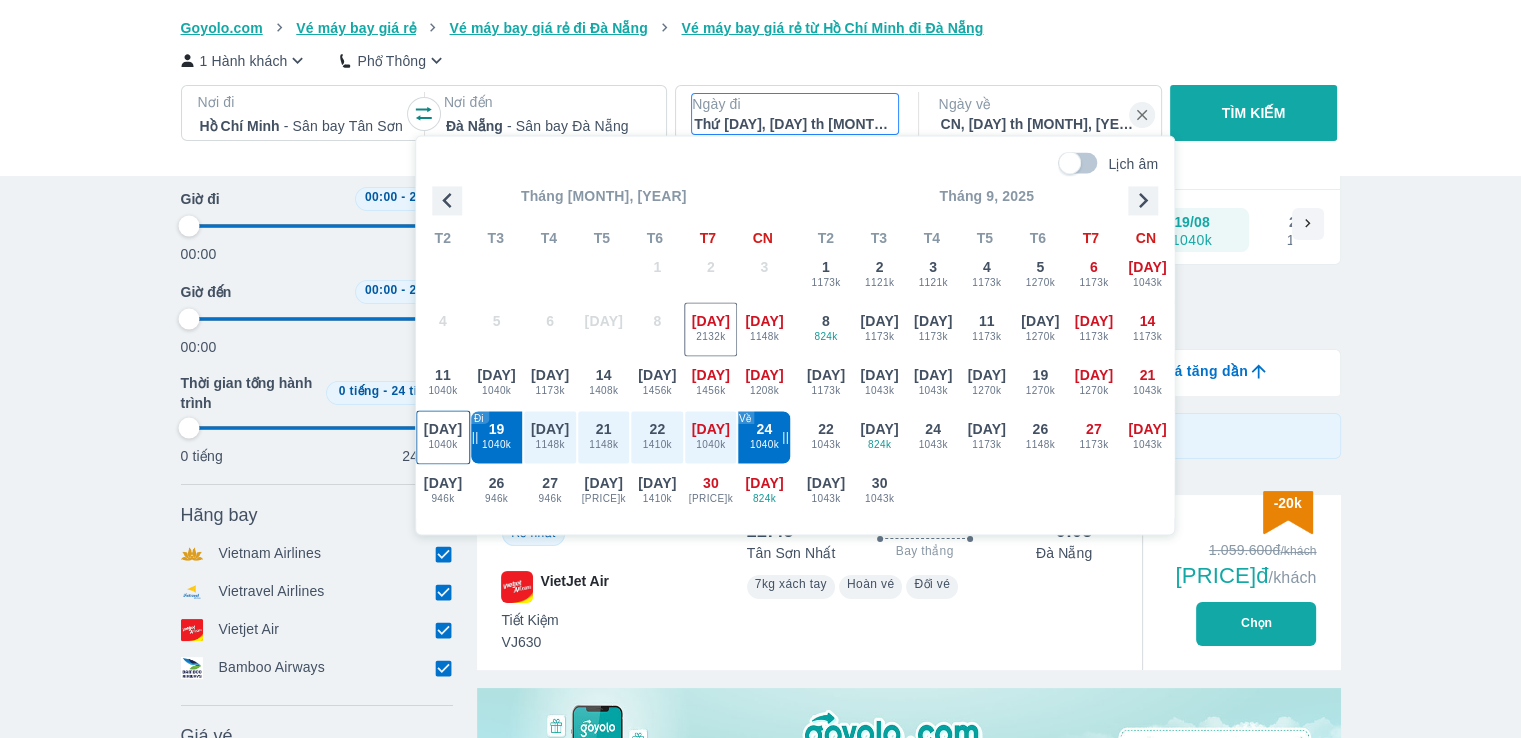 click on "[DAY]" at bounding box center [443, 429] 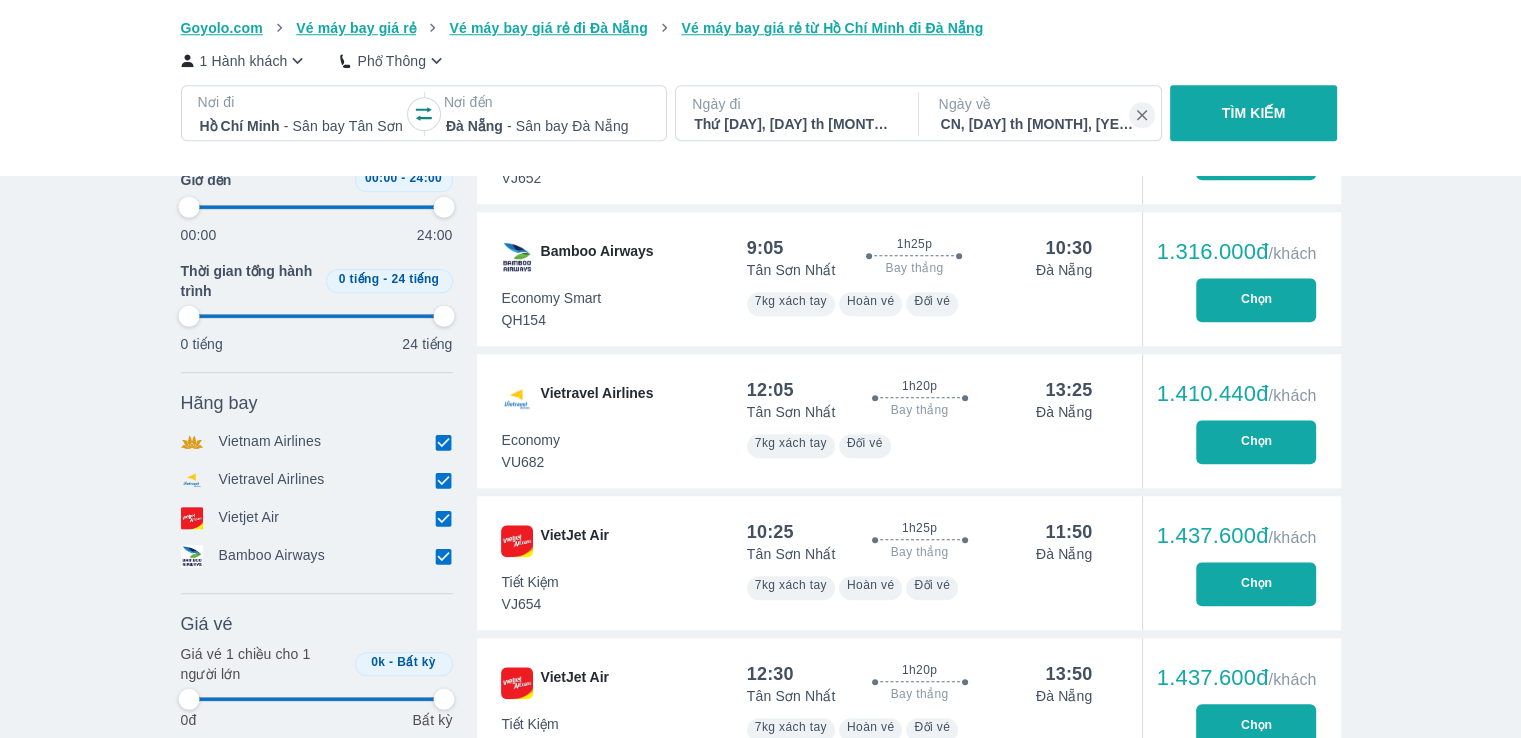 scroll, scrollTop: 1915, scrollLeft: 0, axis: vertical 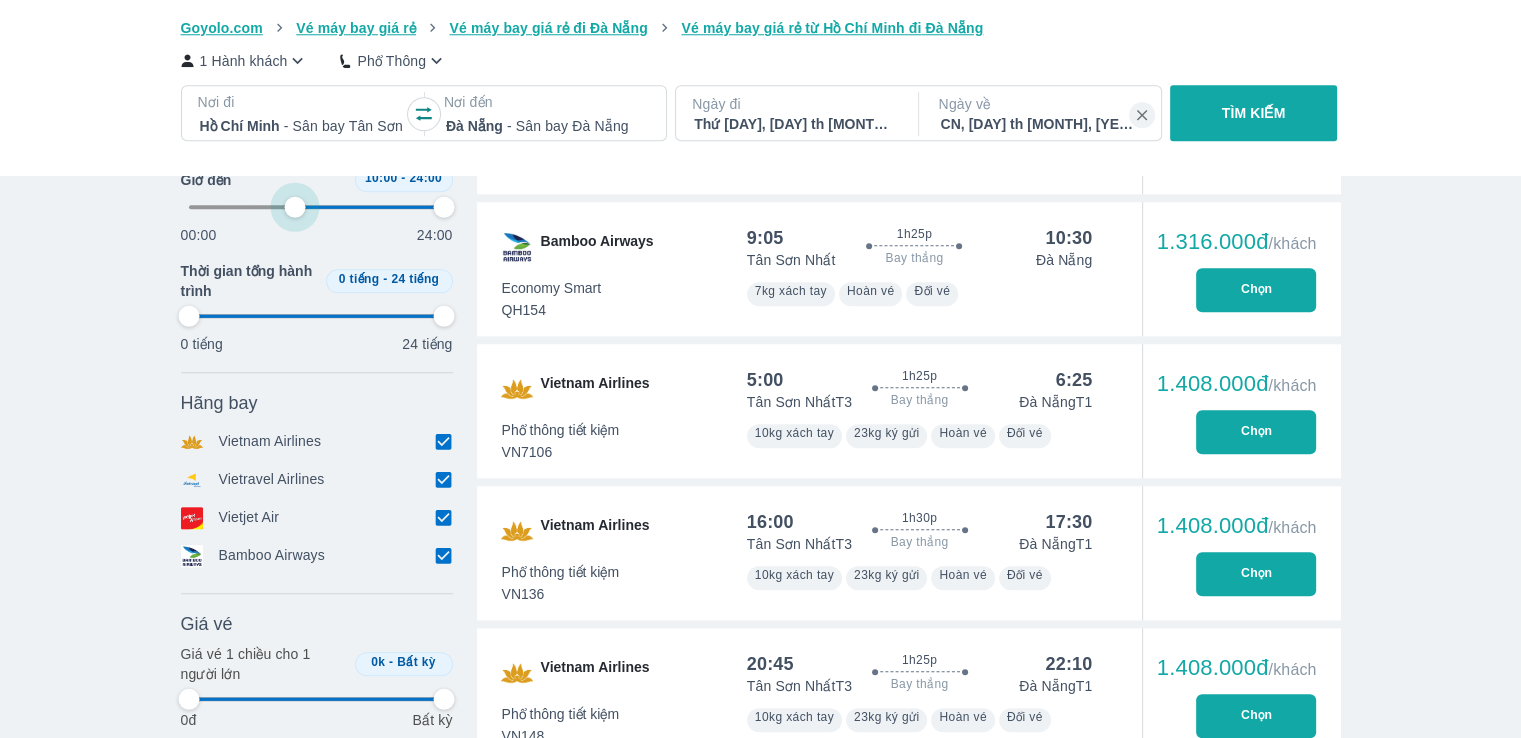 click at bounding box center (317, 207) 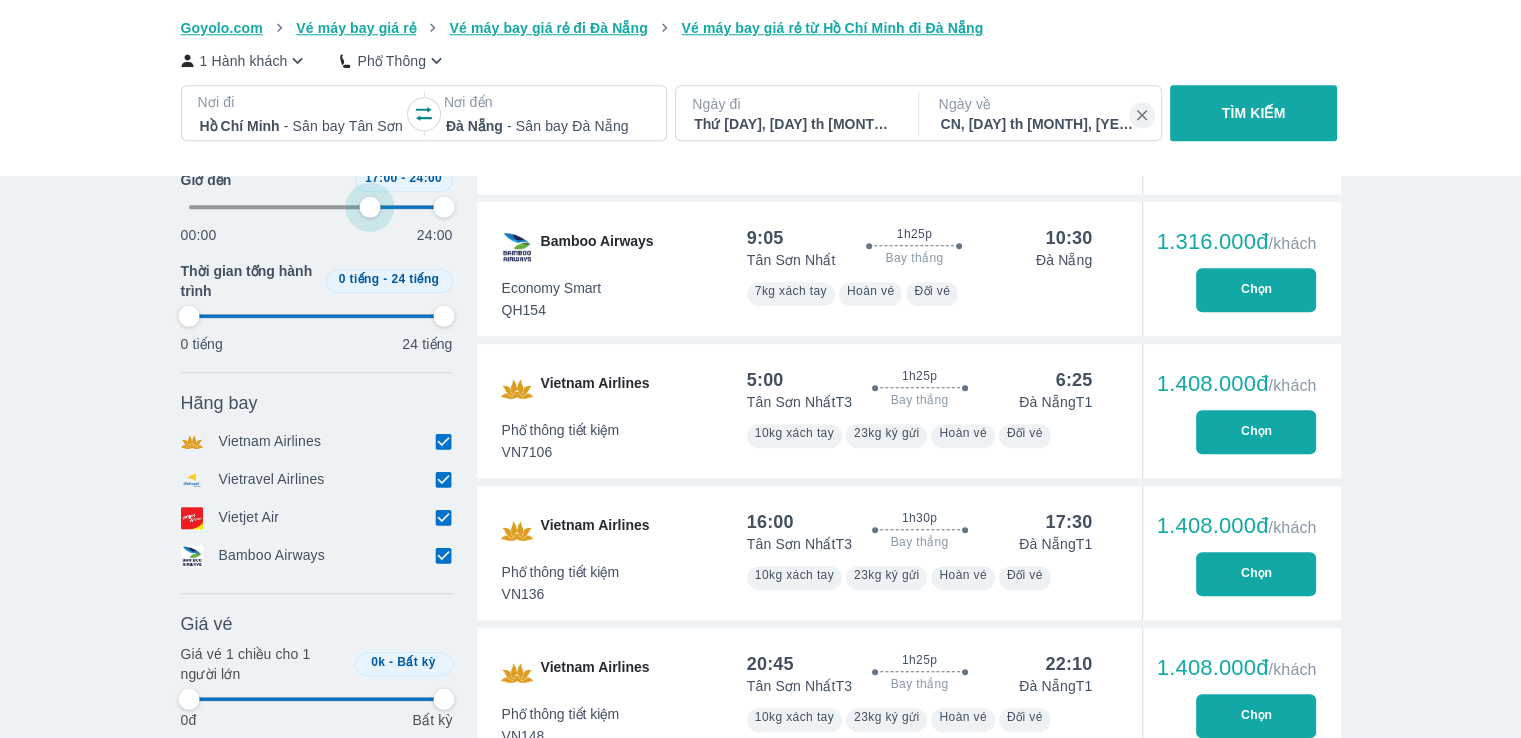 drag, startPoint x: 294, startPoint y: 209, endPoint x: 368, endPoint y: 217, distance: 74.431175 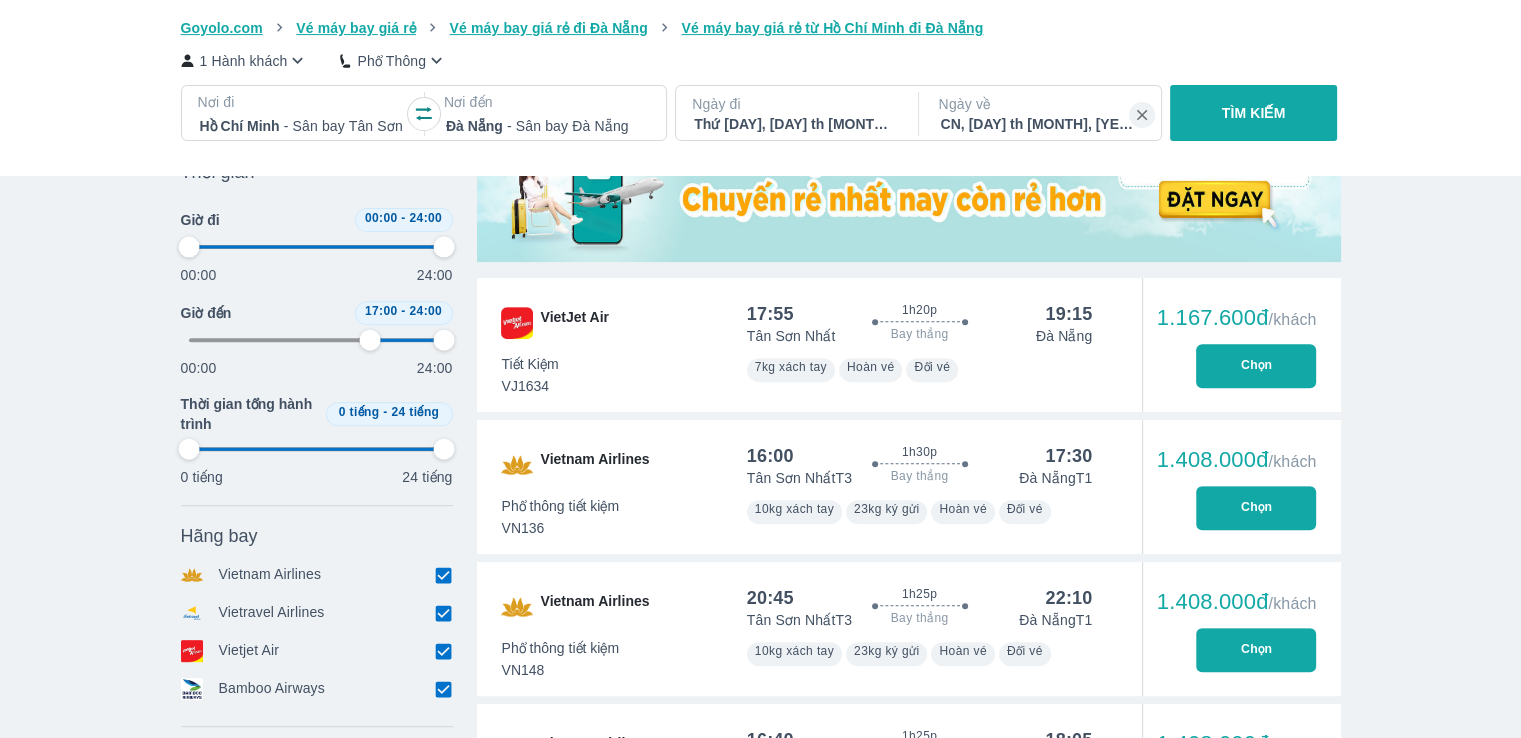 scroll, scrollTop: 615, scrollLeft: 0, axis: vertical 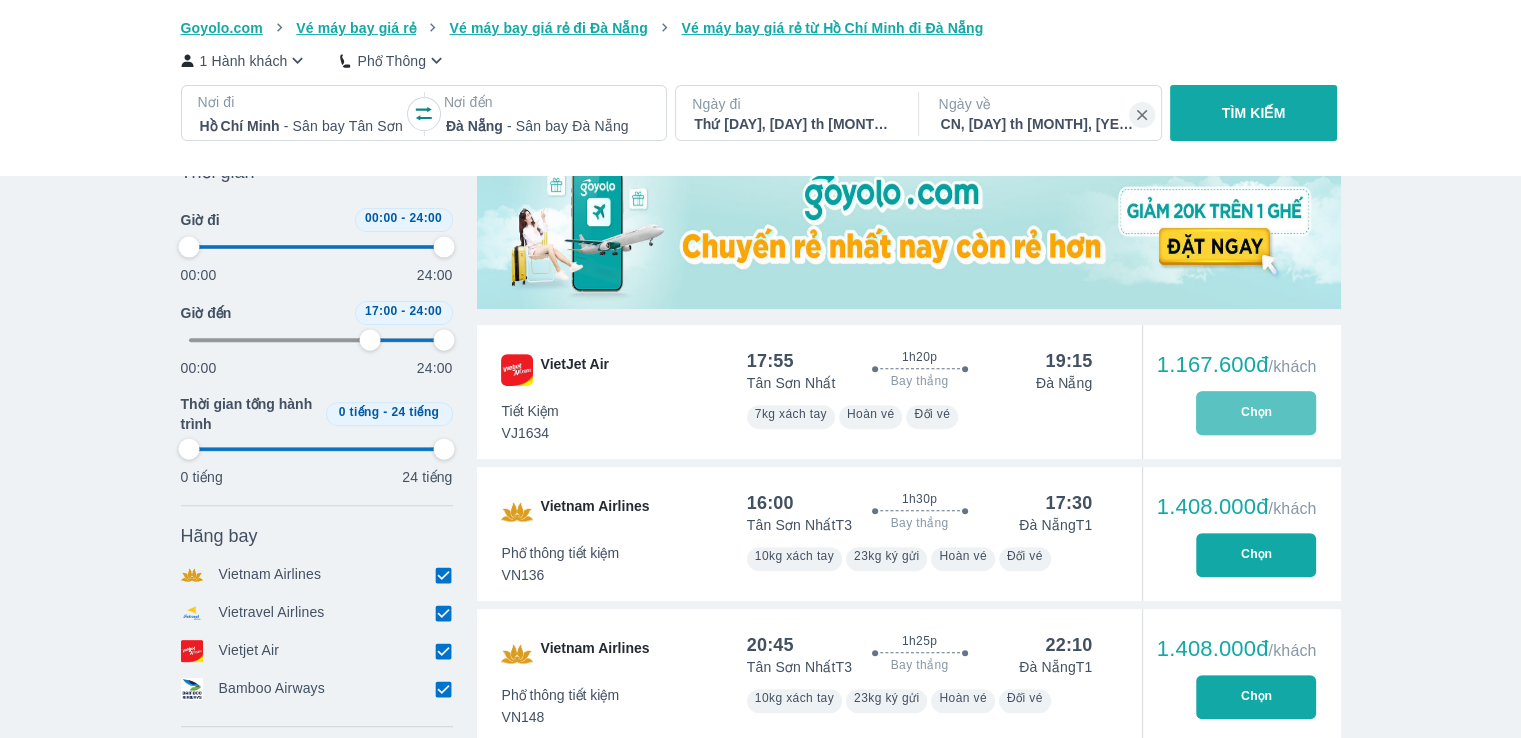 click on "Chọn" at bounding box center (1256, 413) 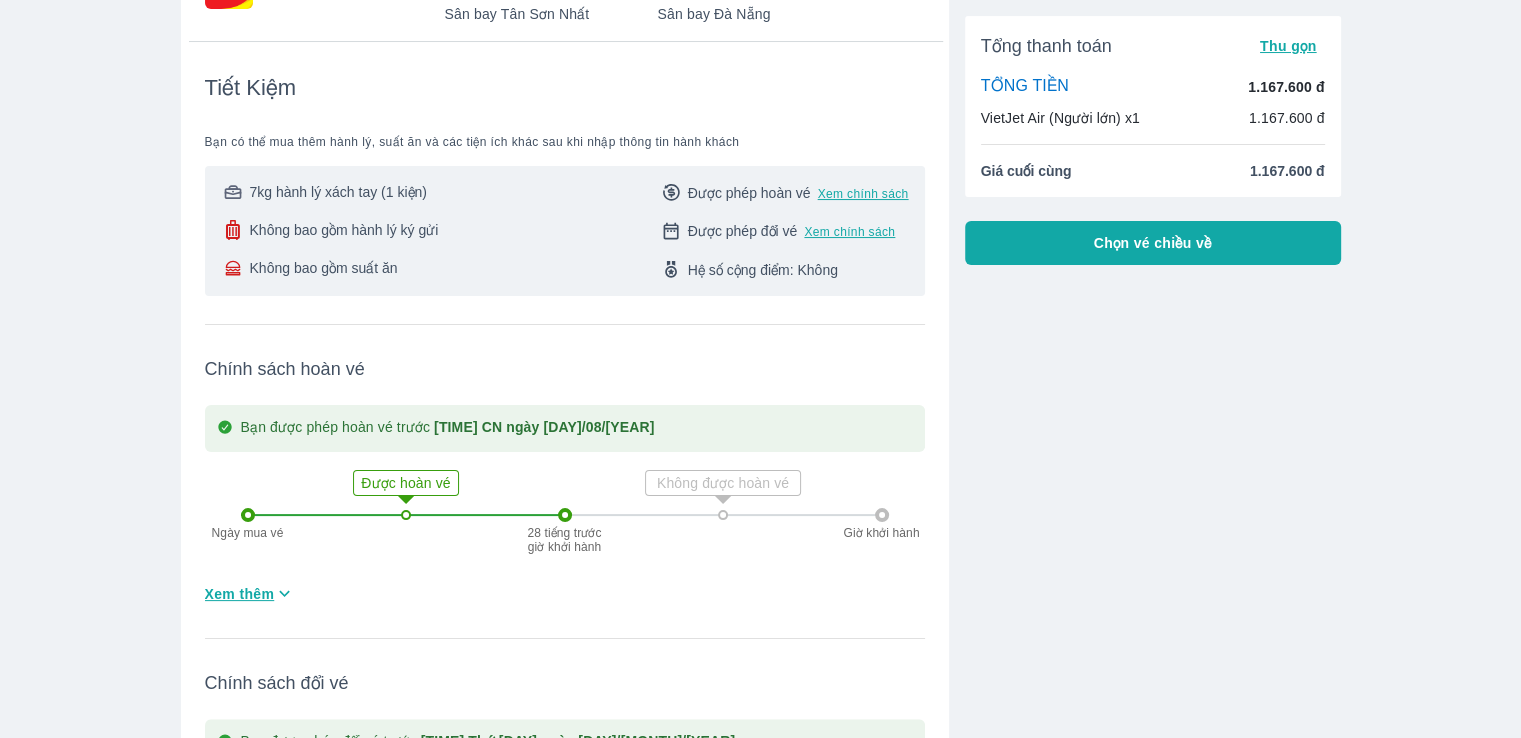 scroll, scrollTop: 0, scrollLeft: 0, axis: both 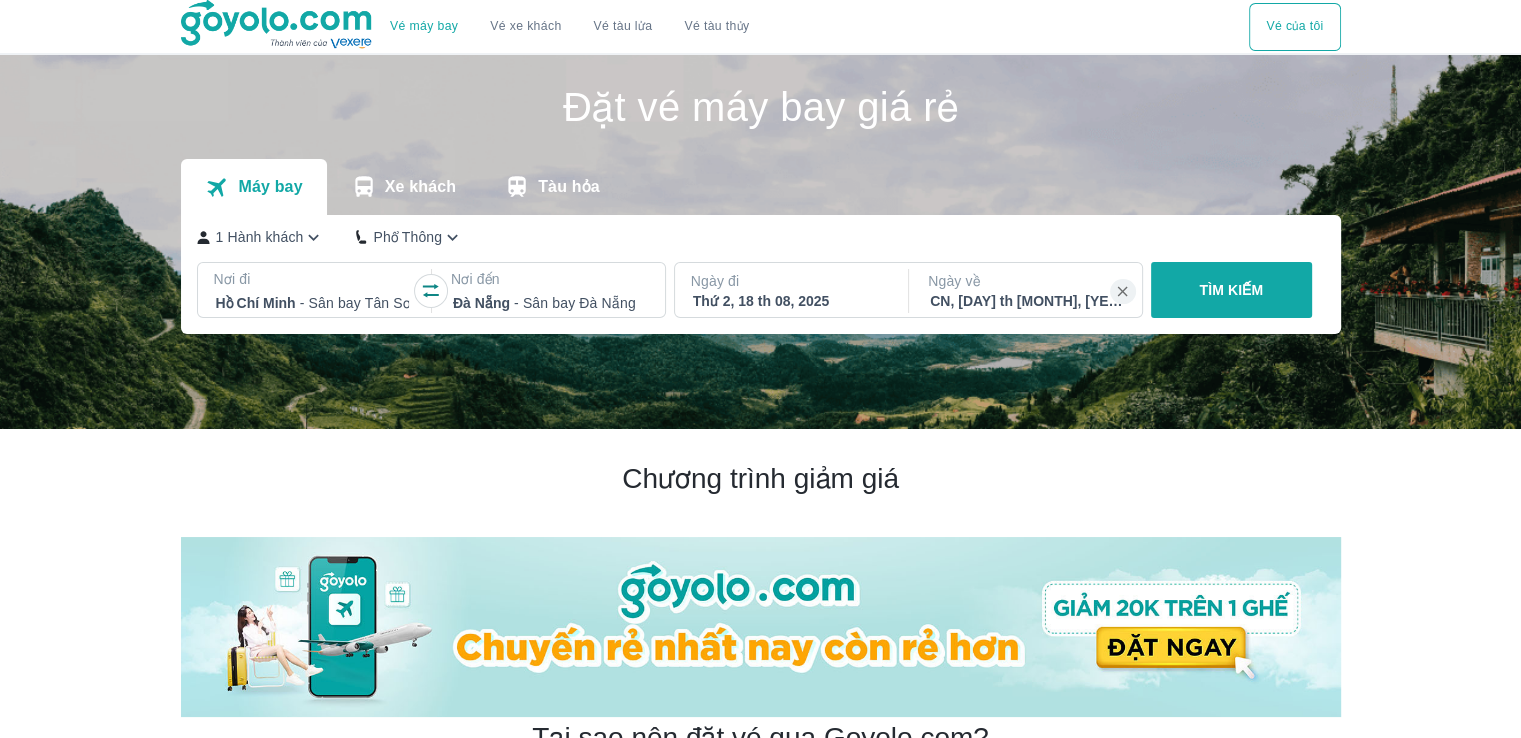 click on "Ngày đi" at bounding box center (790, 281) 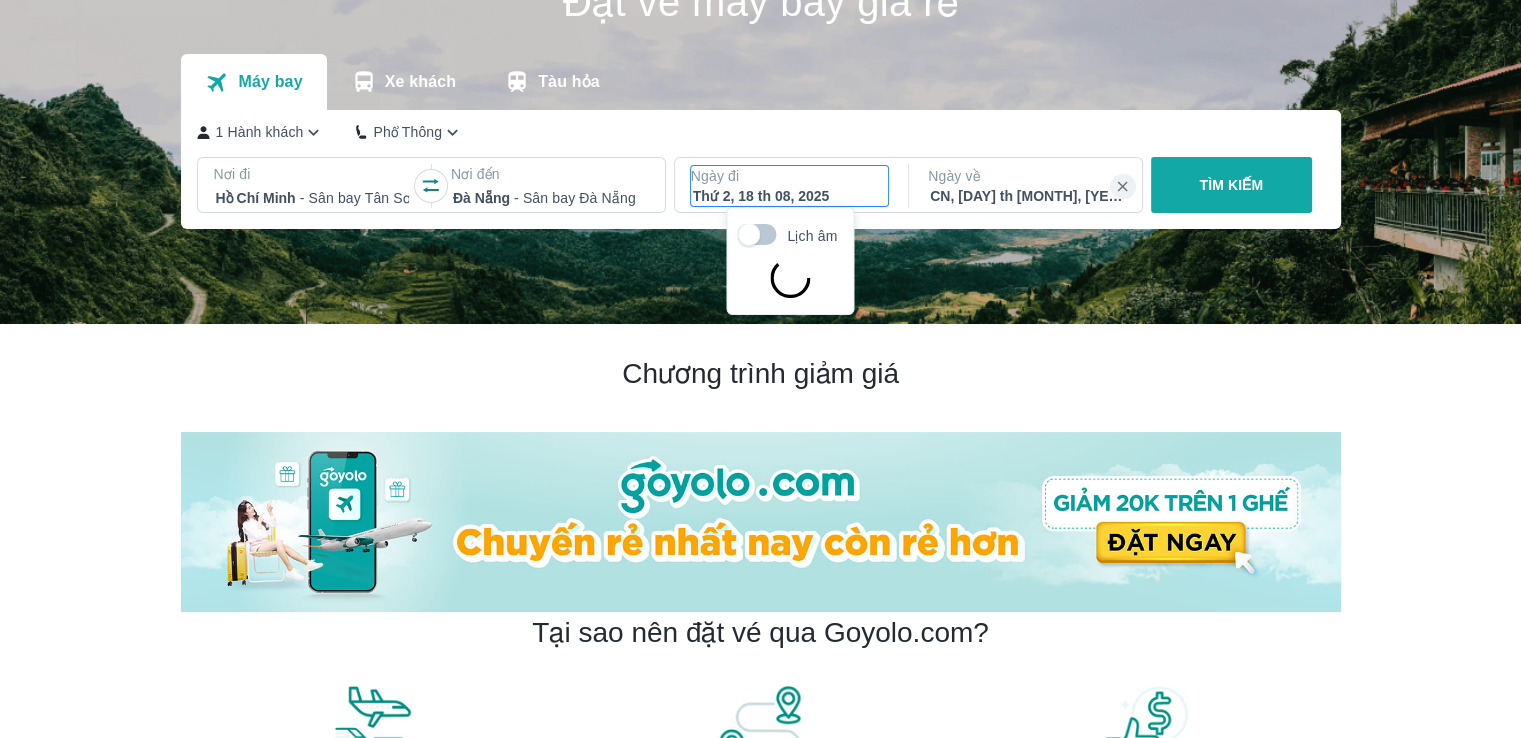 scroll, scrollTop: 115, scrollLeft: 0, axis: vertical 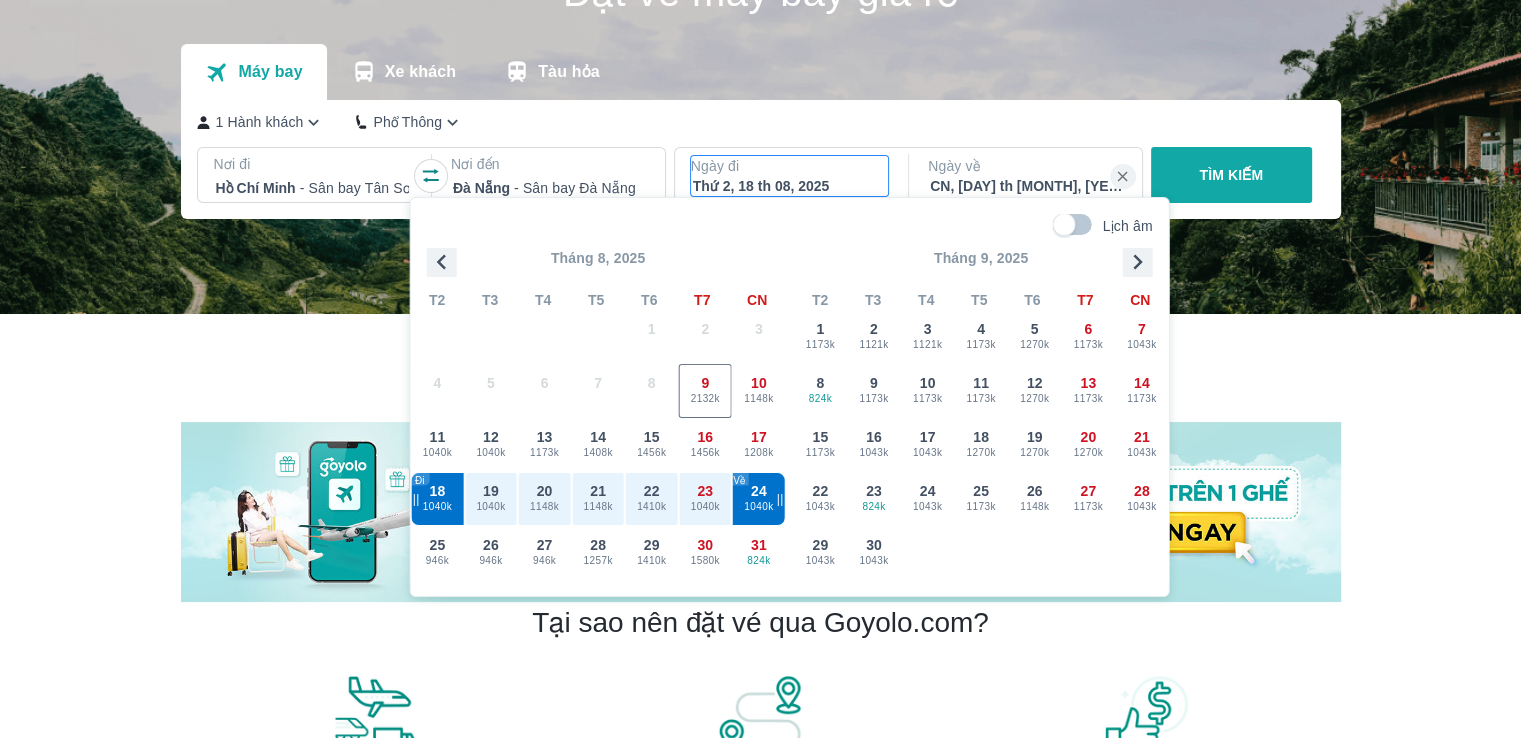 click on "TÌM KIẾM" at bounding box center [1231, 175] 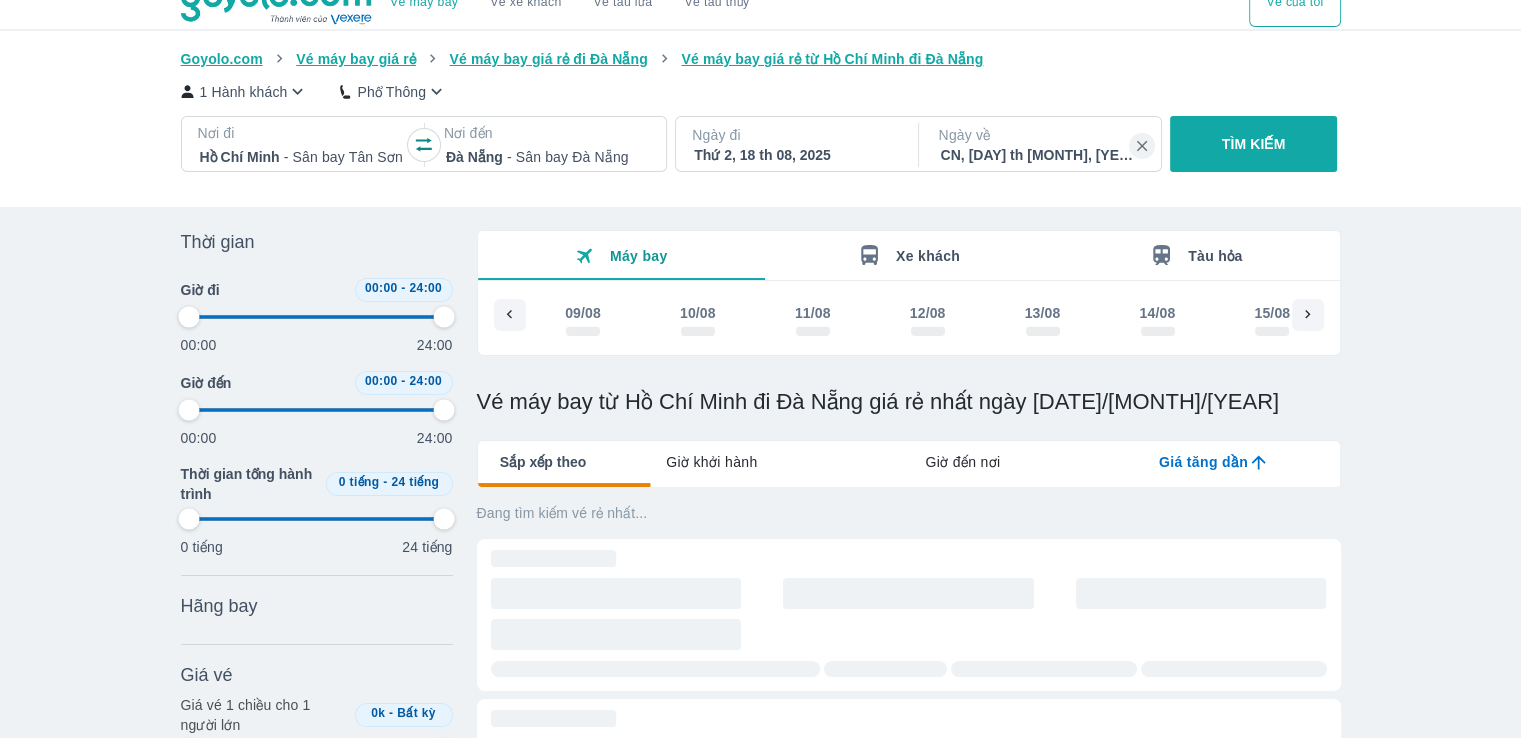 scroll, scrollTop: 0, scrollLeft: 0, axis: both 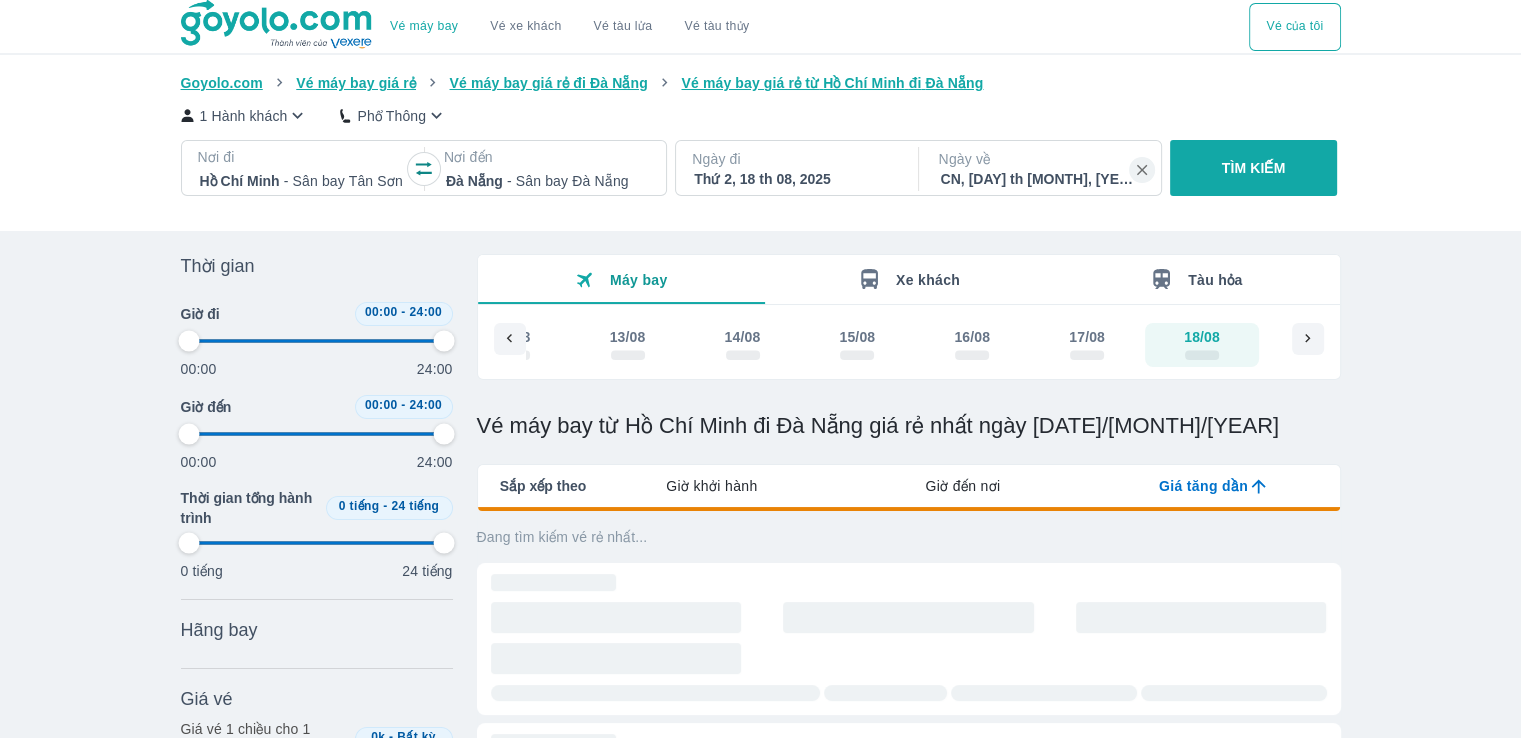 type on "97.9166666666667" 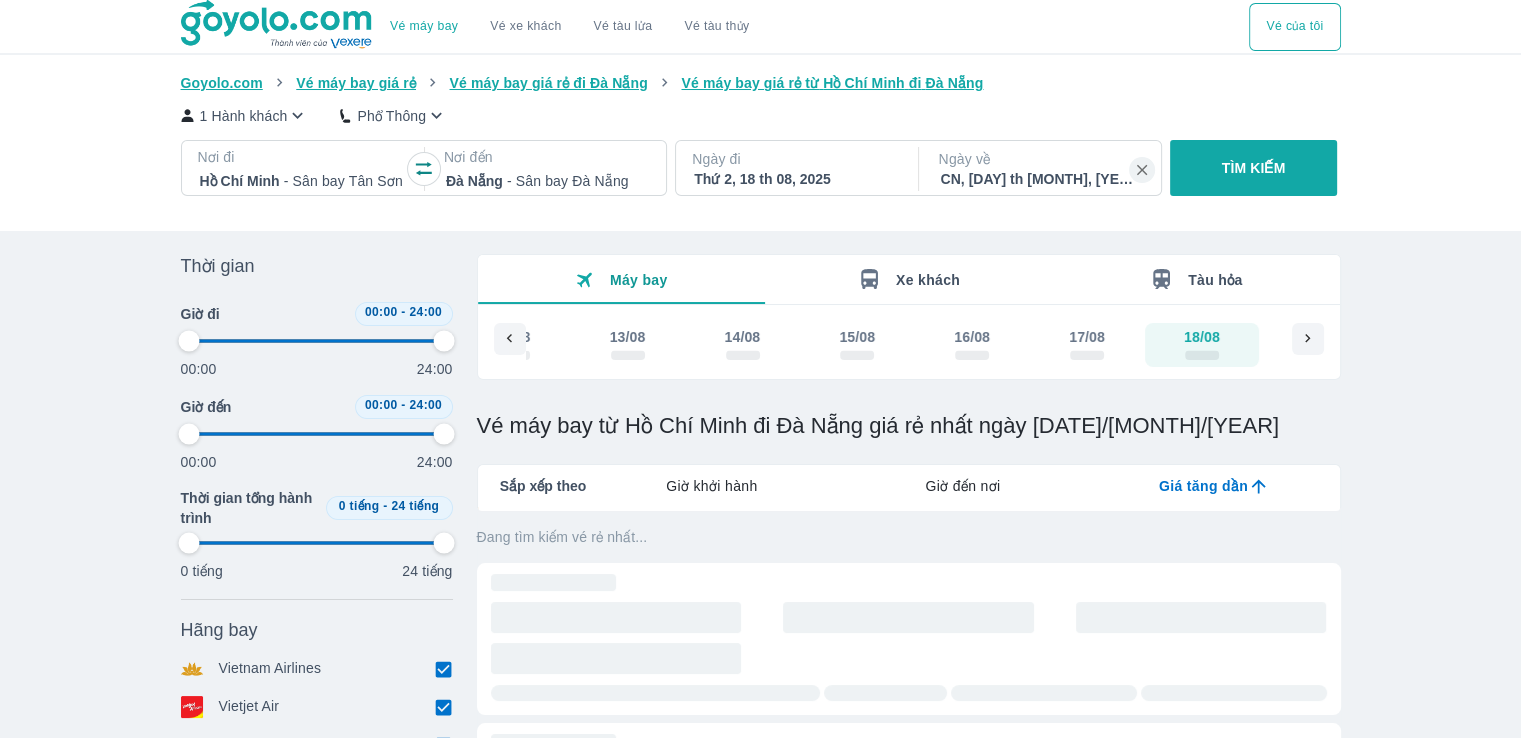 type on "97.9166666666667" 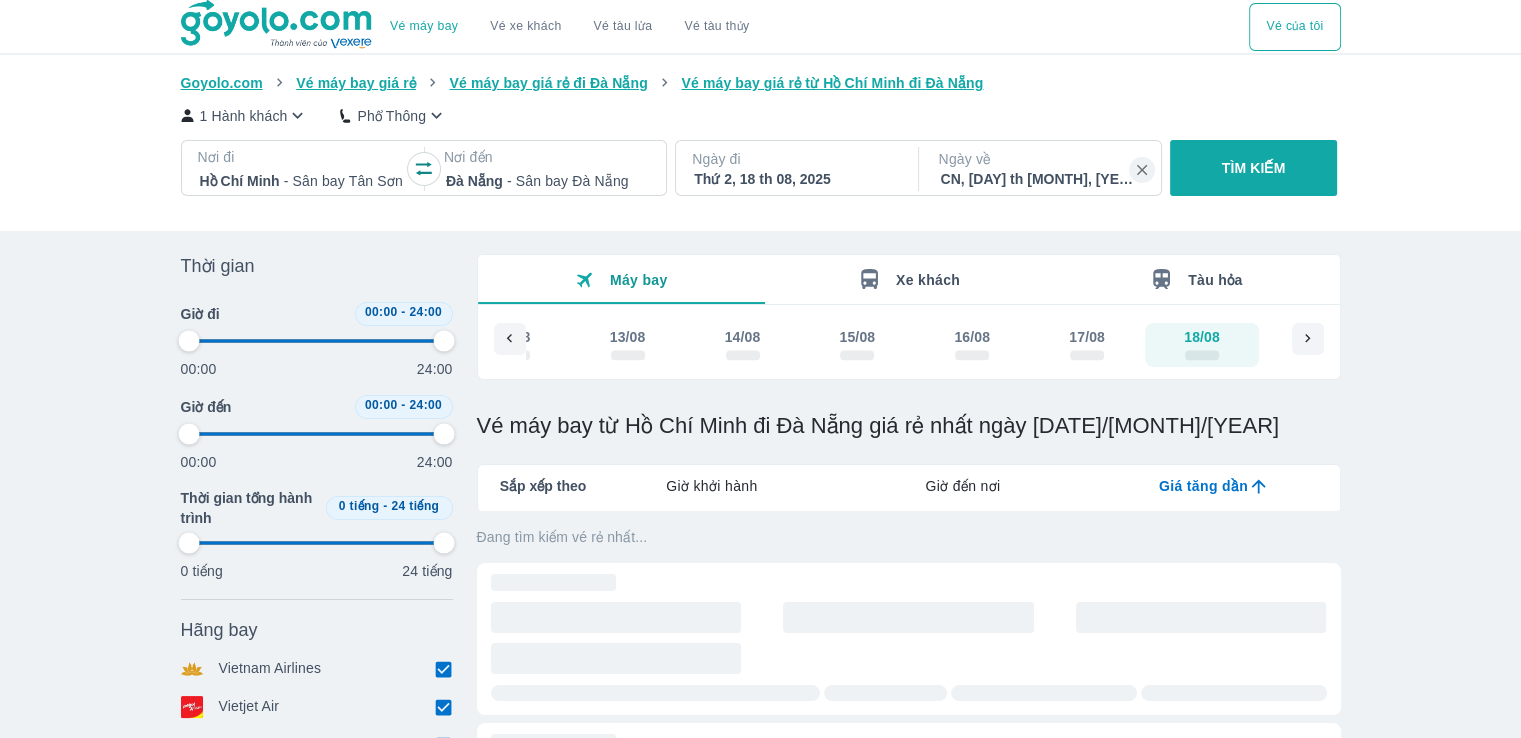 type on "97.9166666666667" 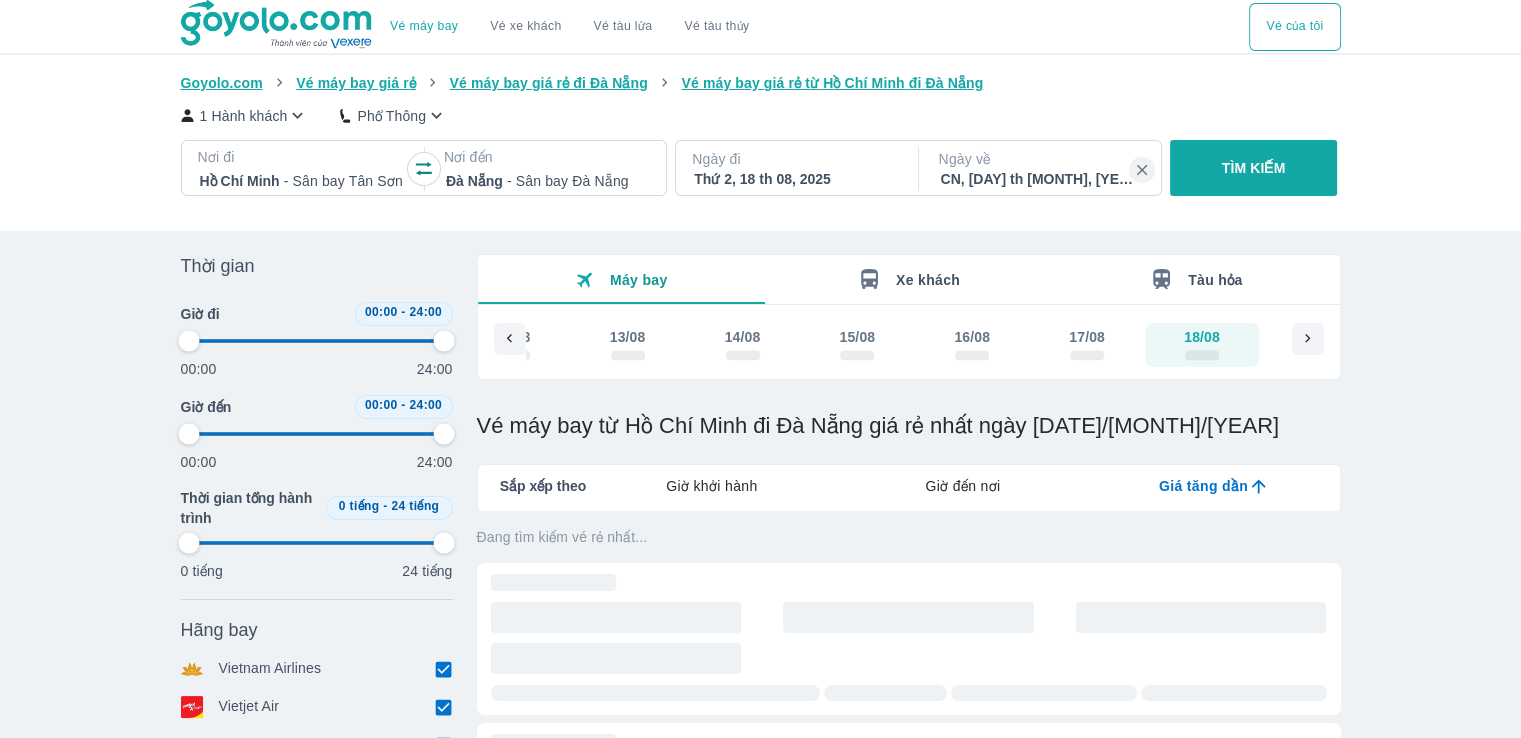type on "97.9166666666667" 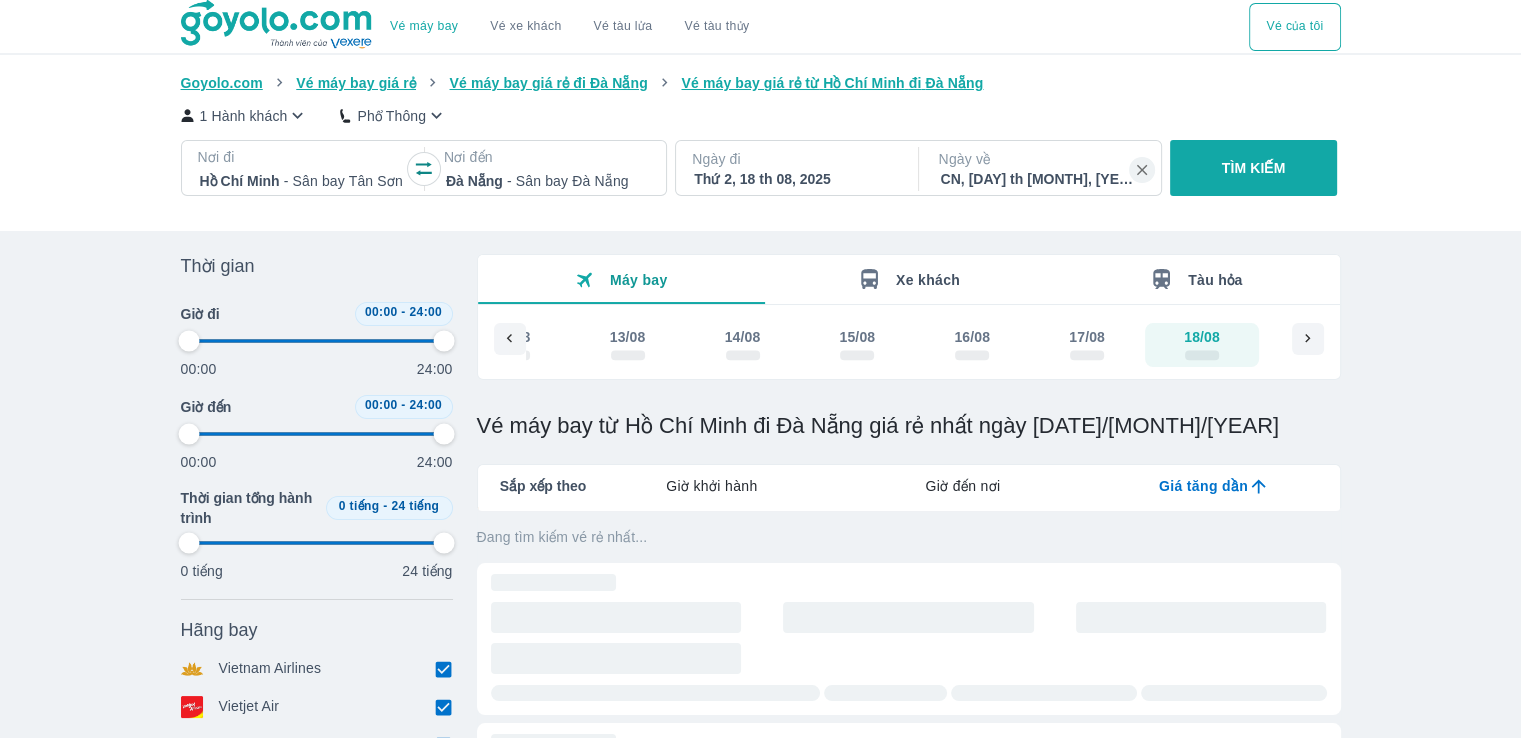 type on "97.9166666666667" 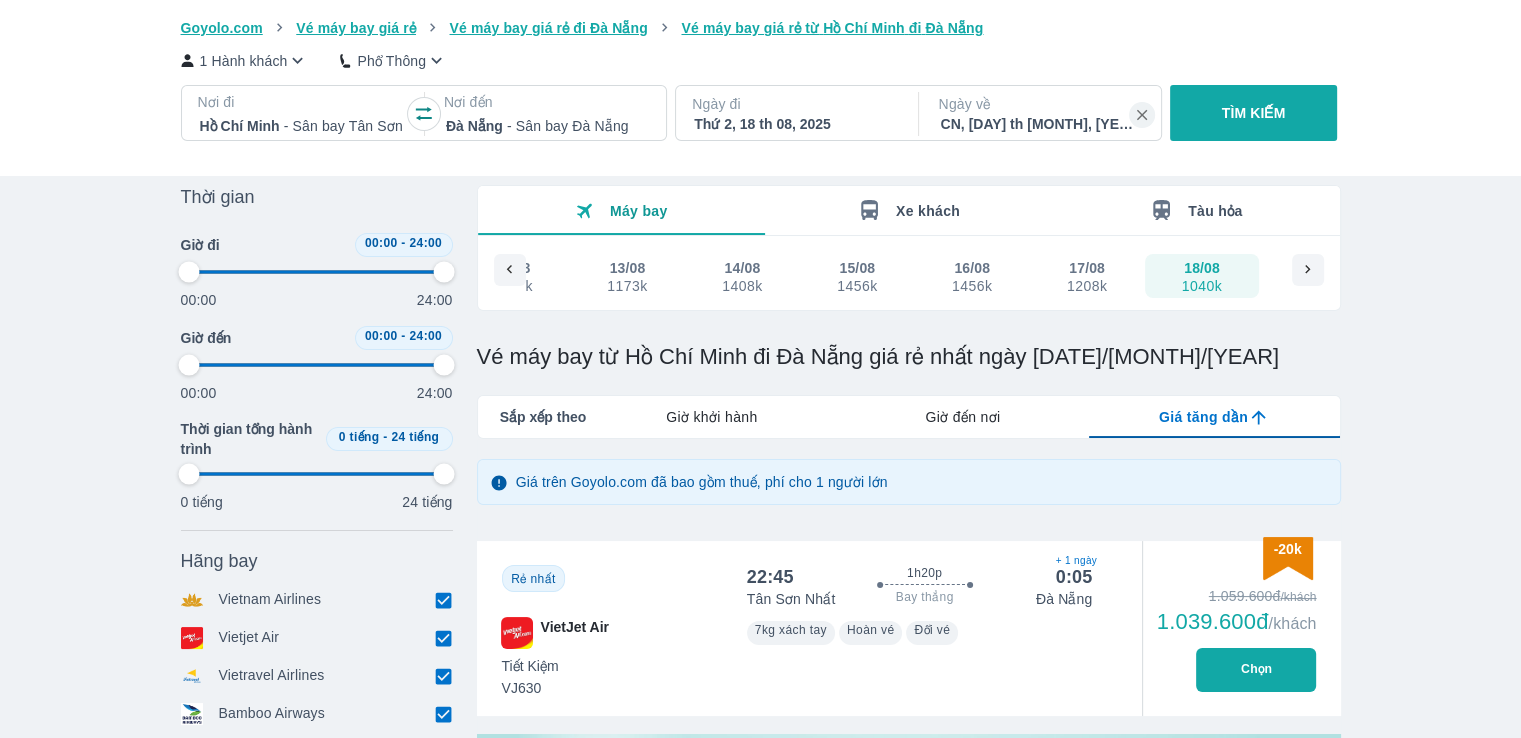 scroll, scrollTop: 200, scrollLeft: 0, axis: vertical 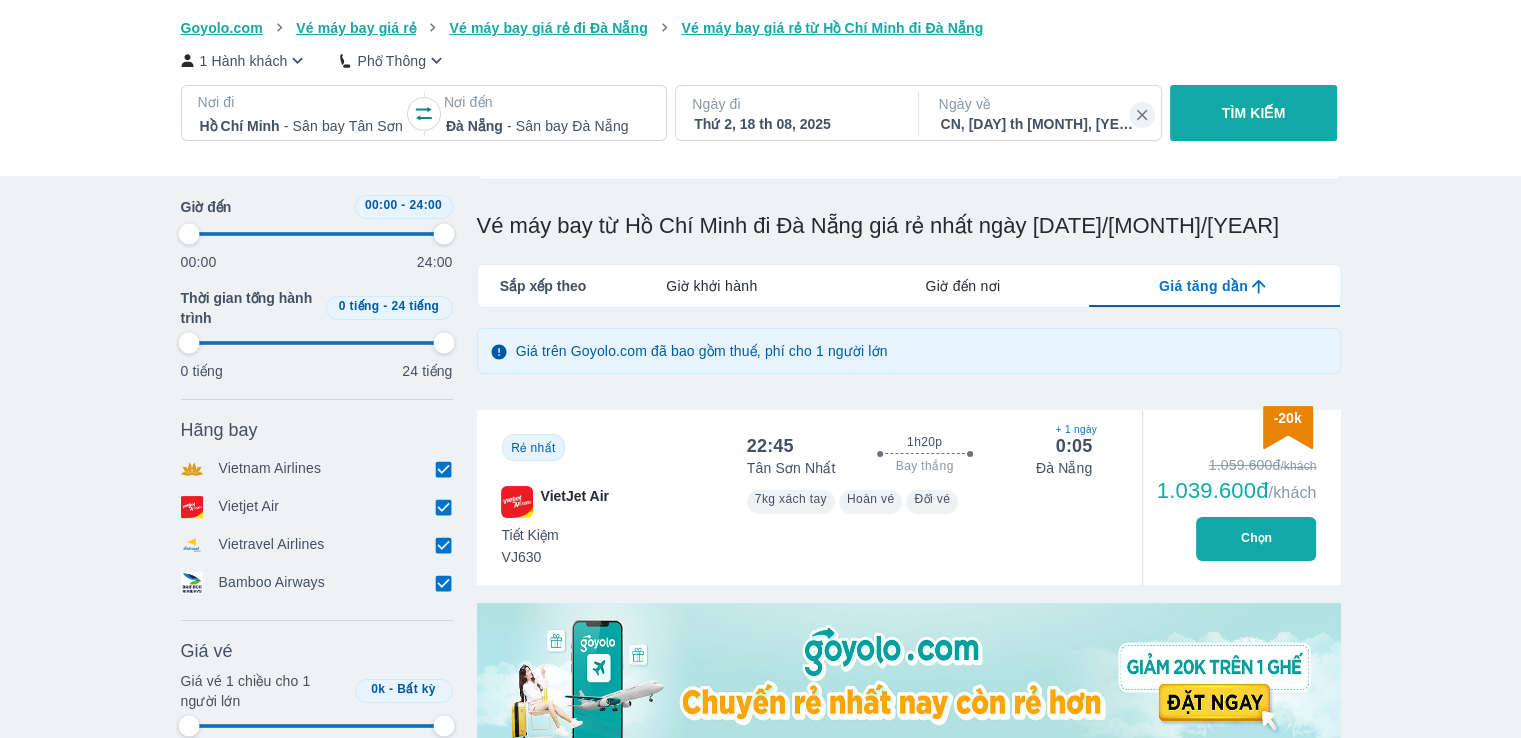 type on "97.9166666666667" 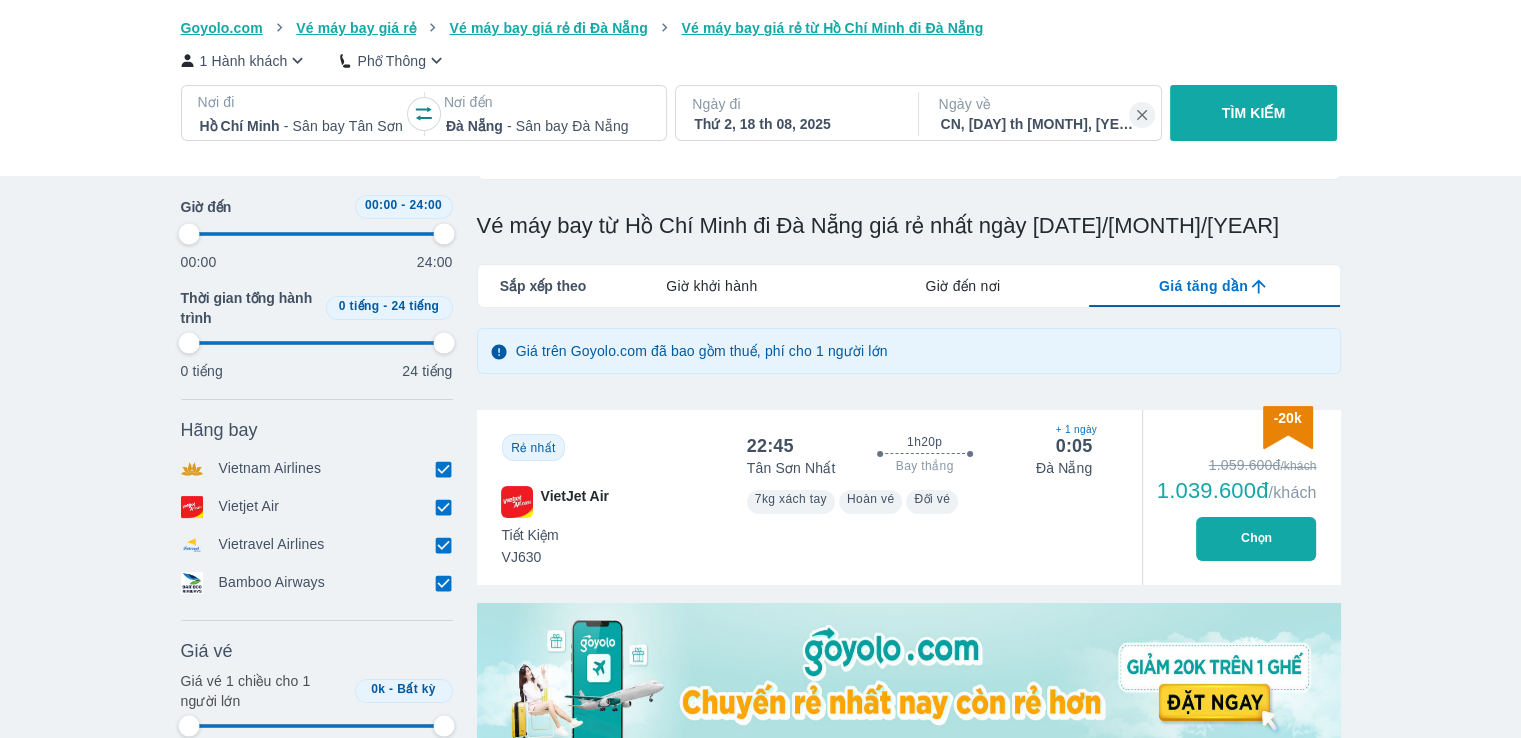 type on "97.9166666666667" 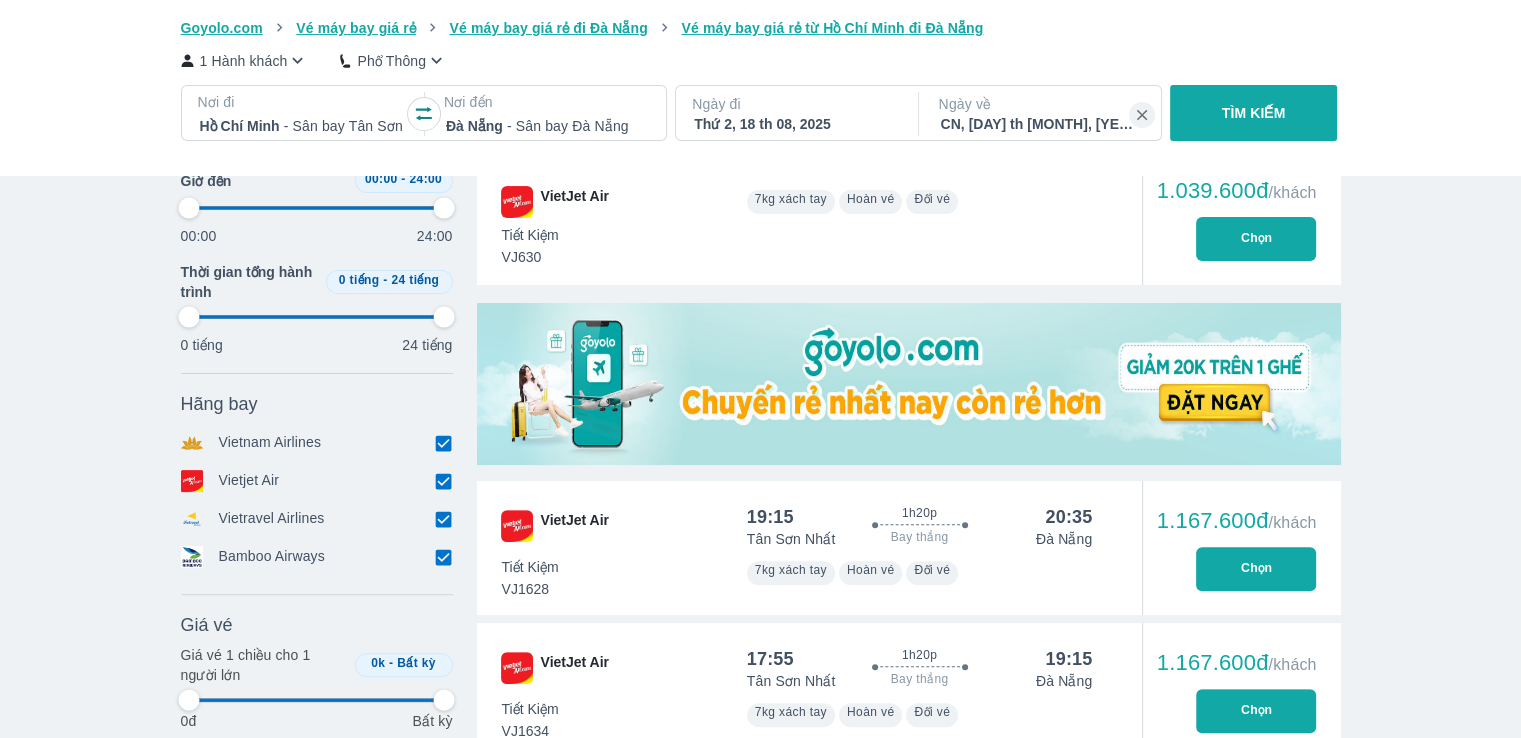type on "97.9166666666667" 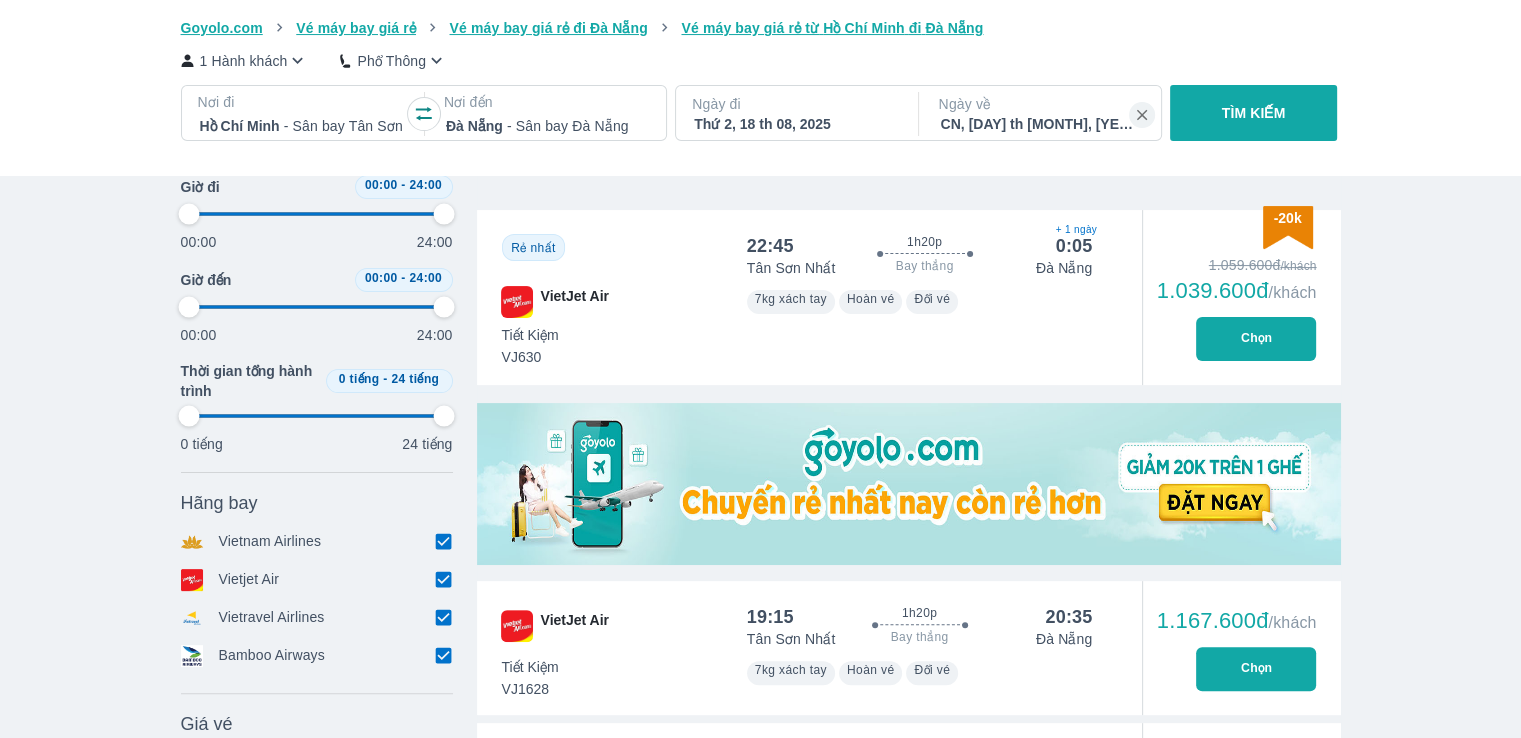 type on "97.9166666666667" 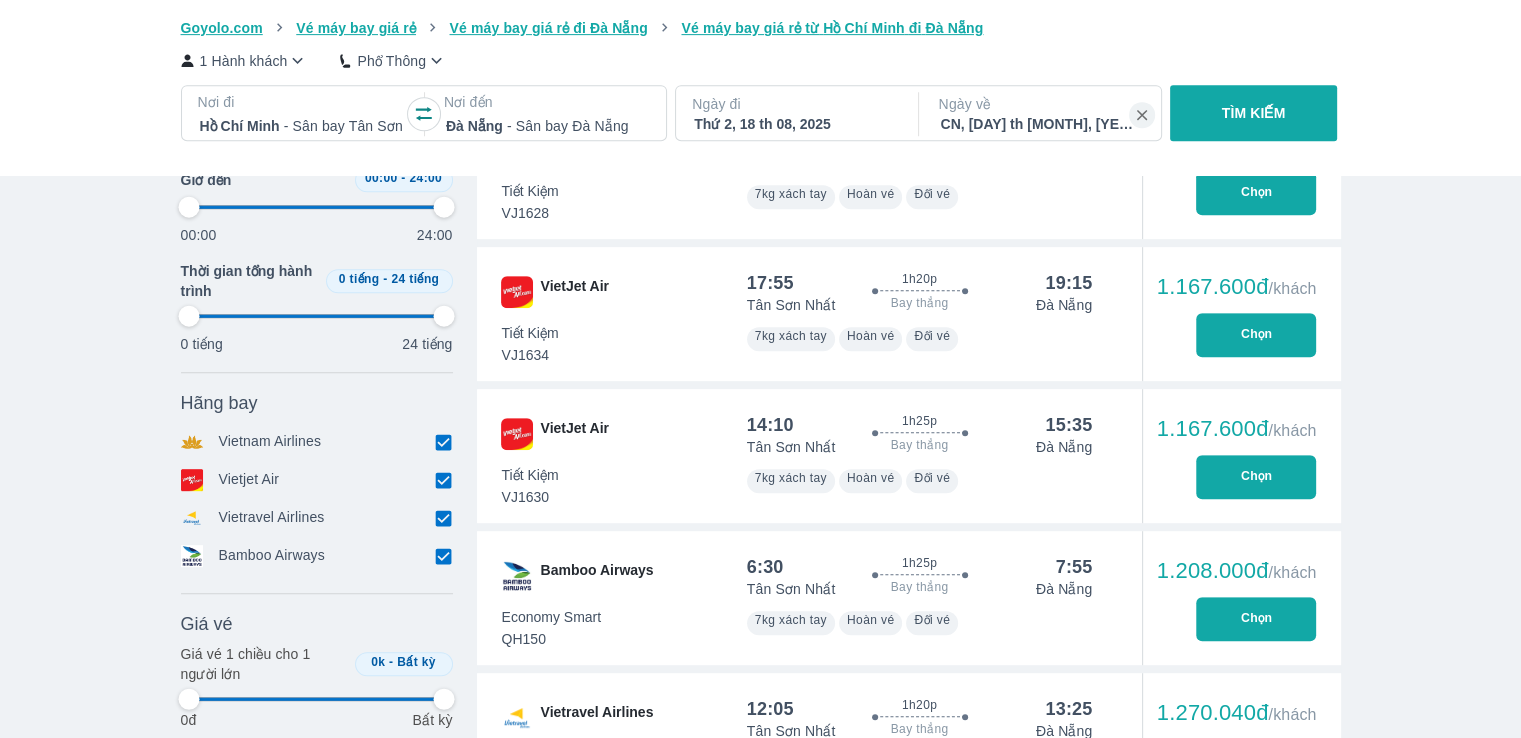 scroll, scrollTop: 900, scrollLeft: 0, axis: vertical 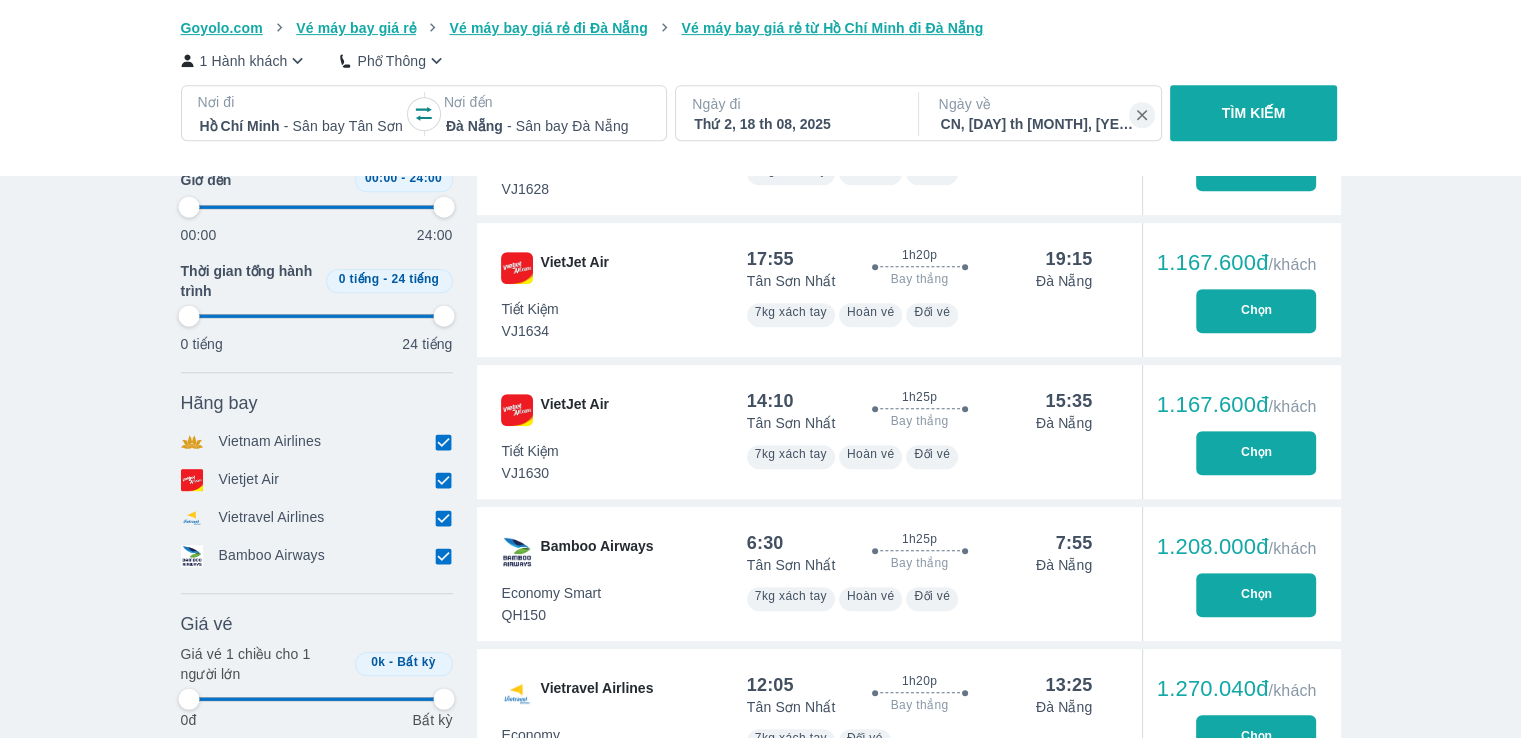 type on "97.9166666666667" 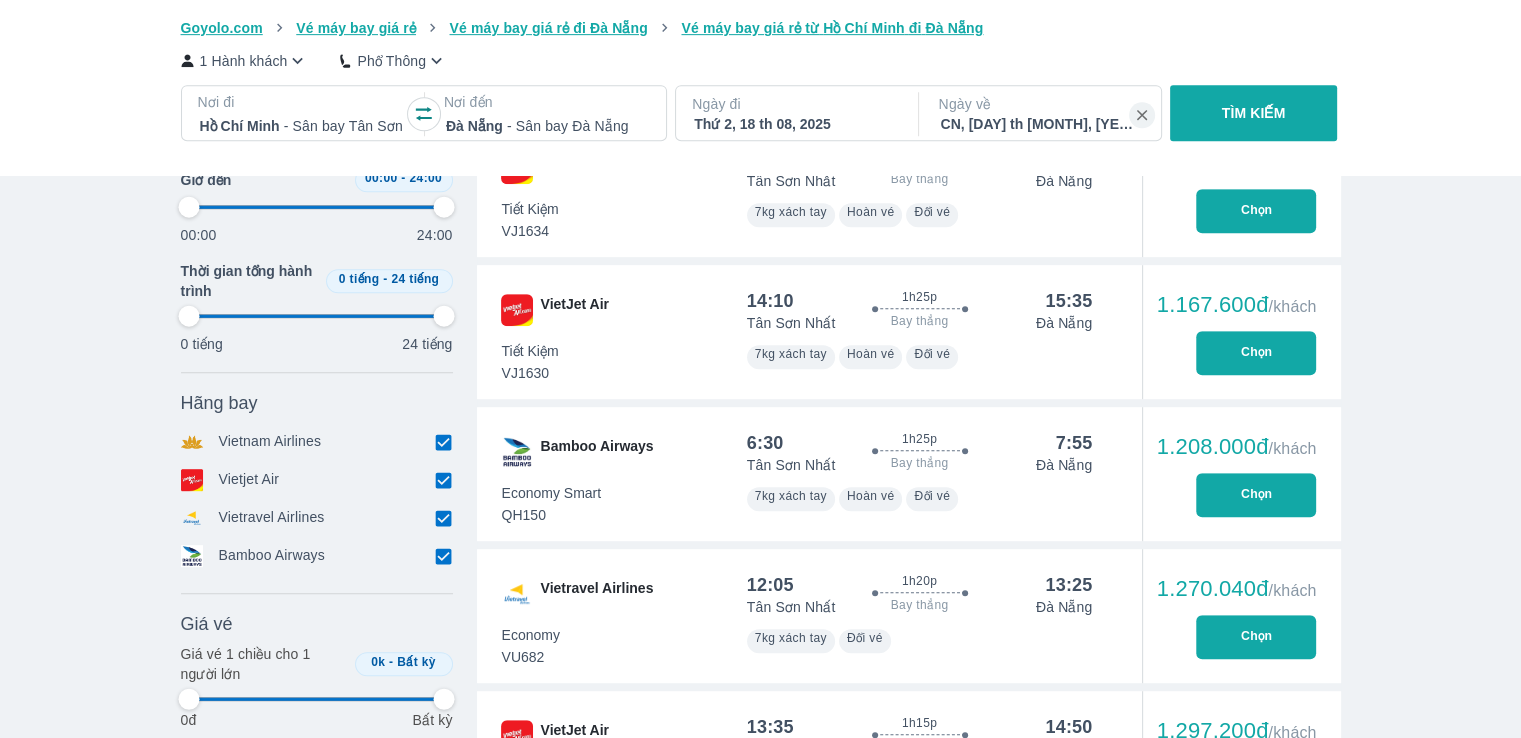 type on "97.9166666666667" 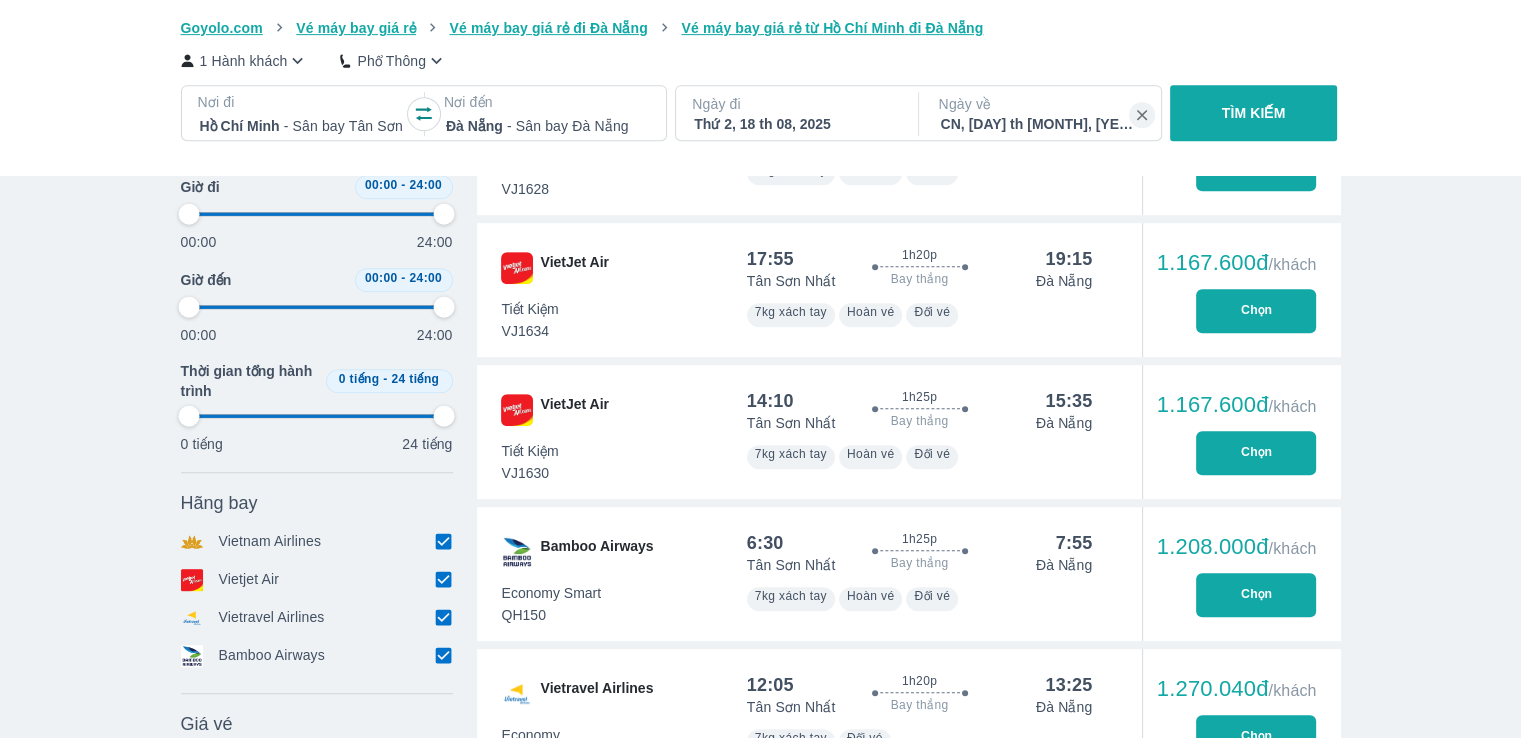 scroll, scrollTop: 800, scrollLeft: 0, axis: vertical 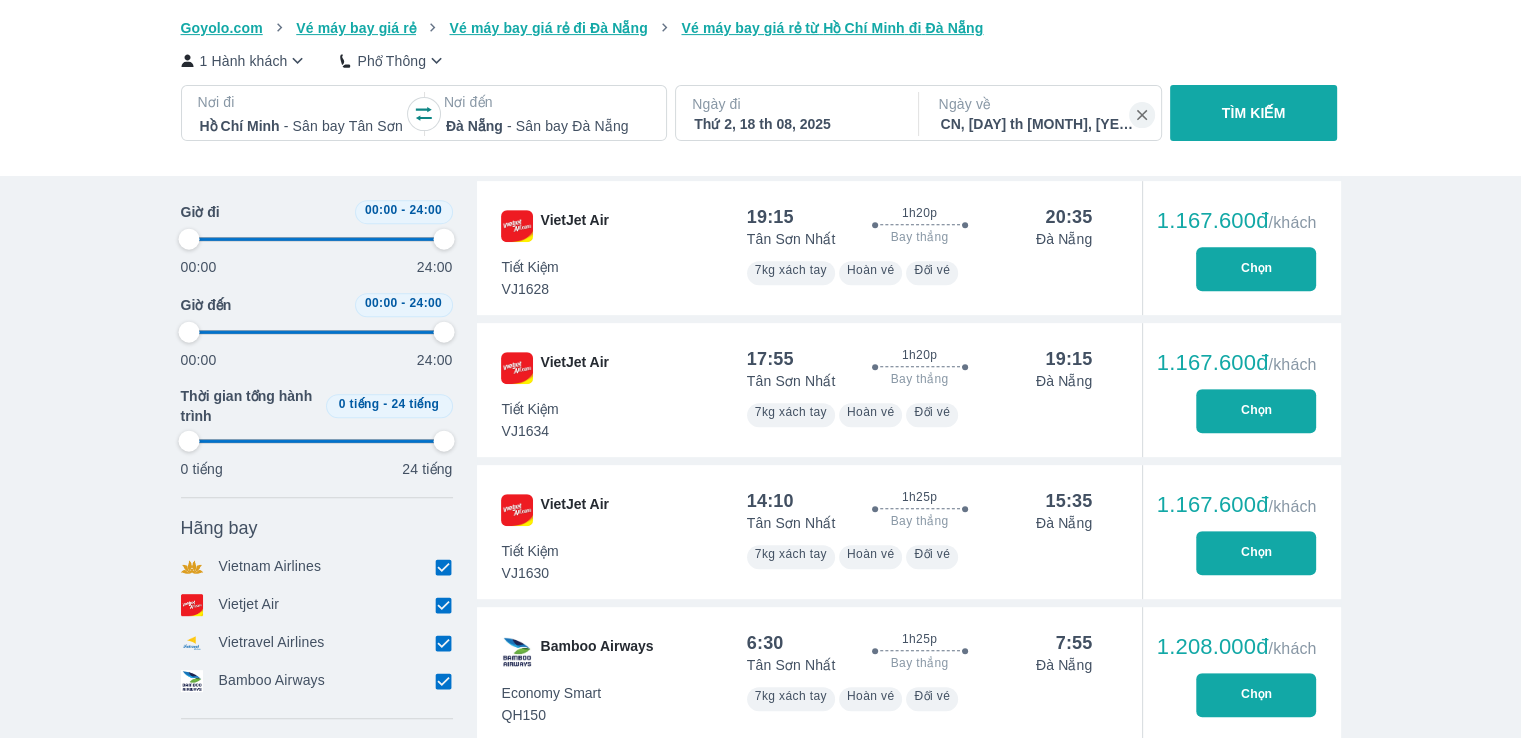 type on "97.9166666666667" 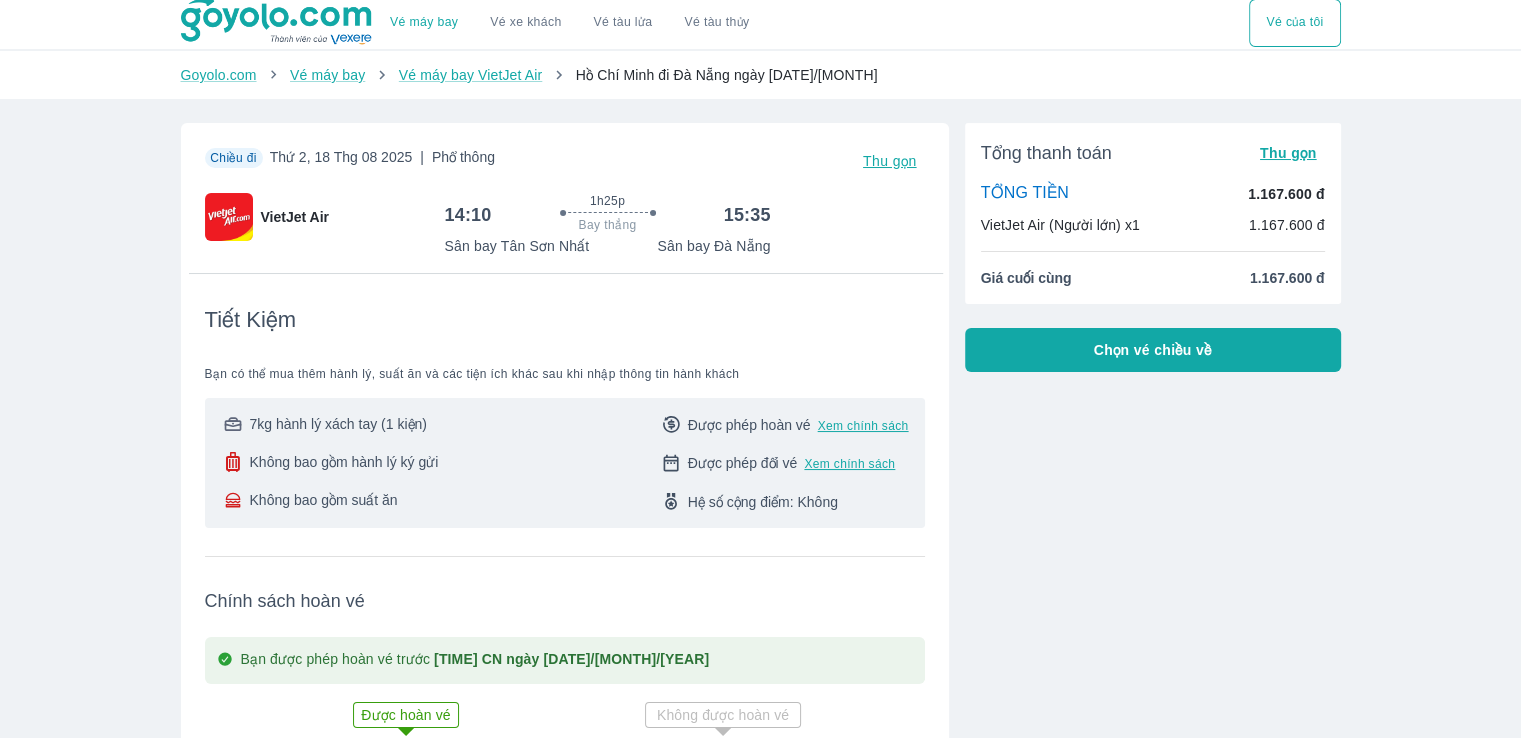 scroll, scrollTop: 0, scrollLeft: 0, axis: both 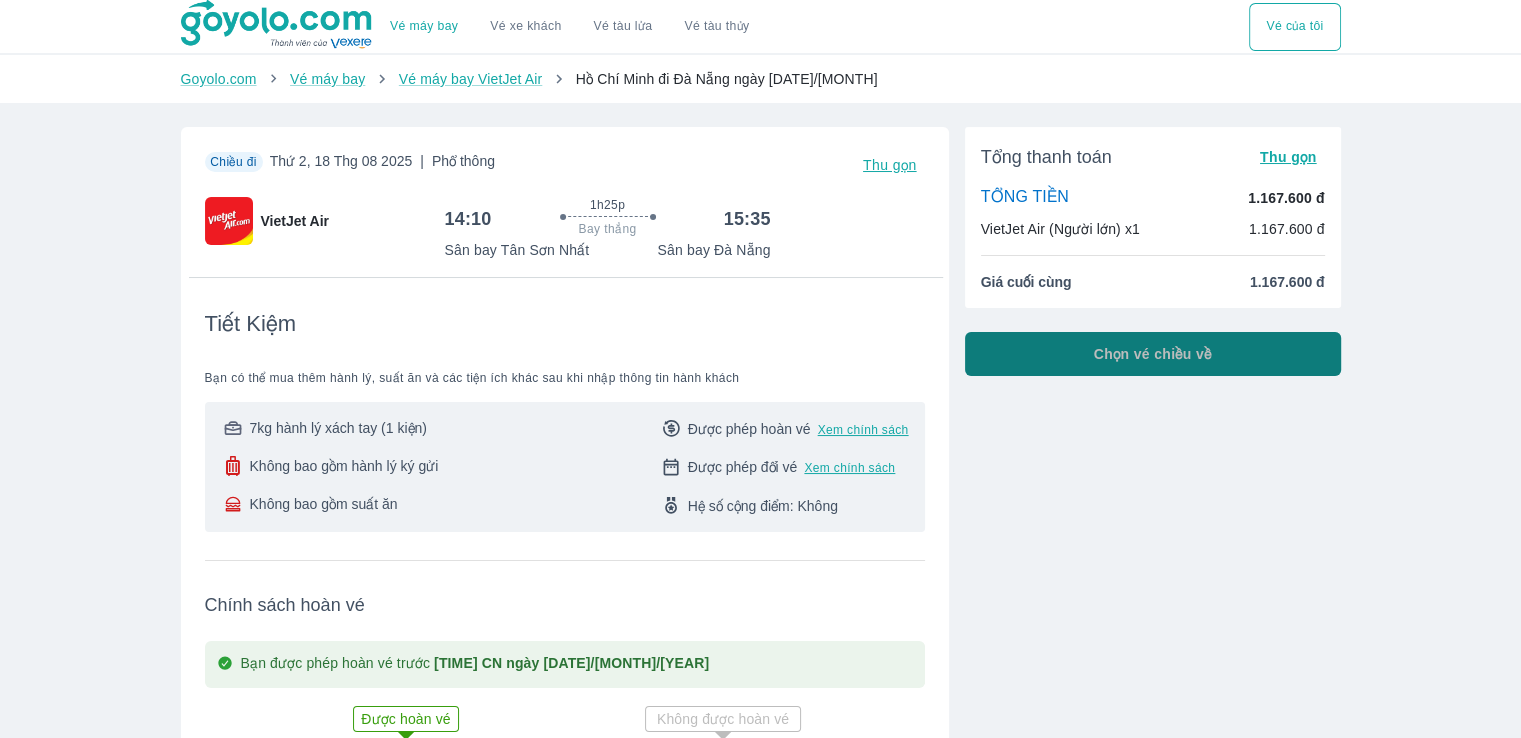 click on "Chọn vé chiều về" at bounding box center [1153, 354] 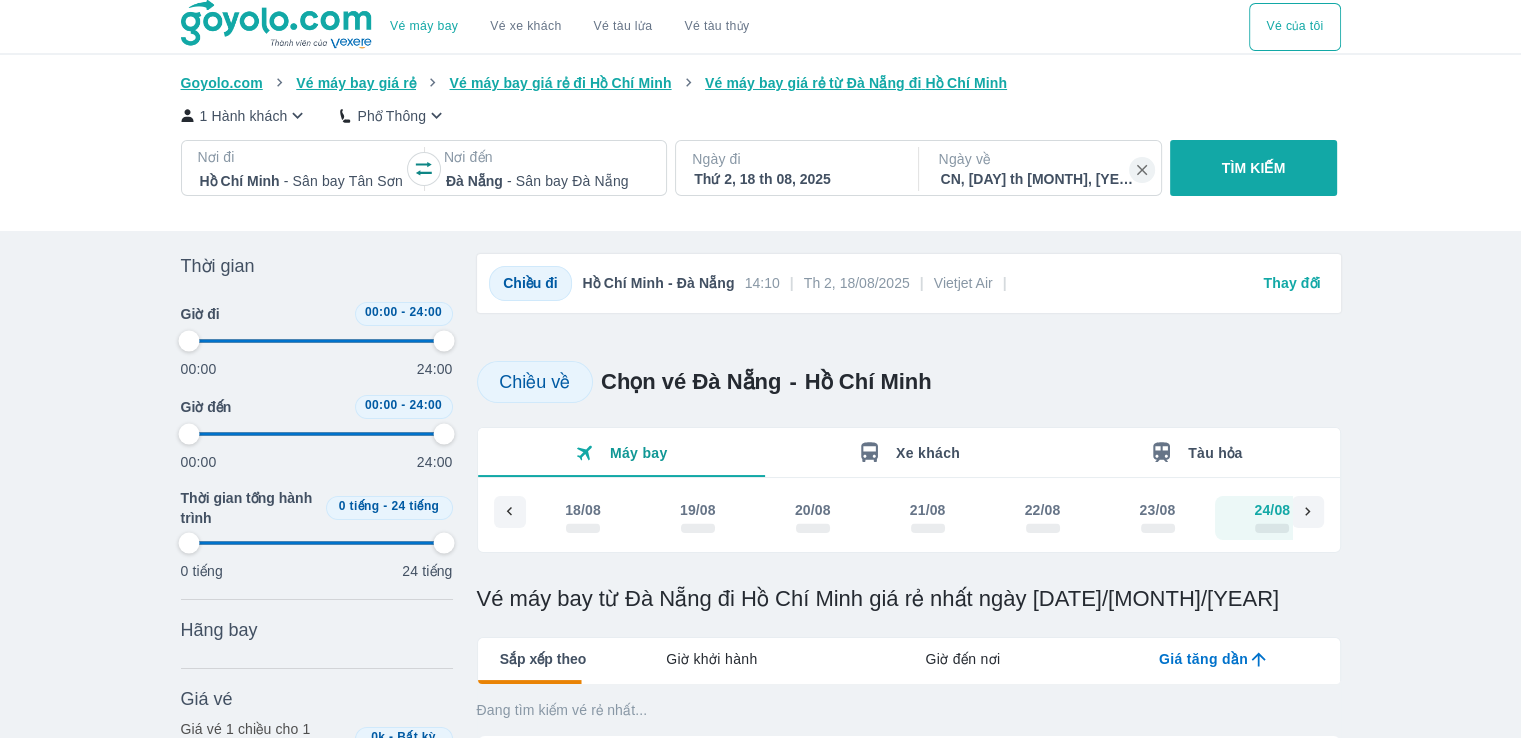 scroll, scrollTop: 0, scrollLeft: 41, axis: horizontal 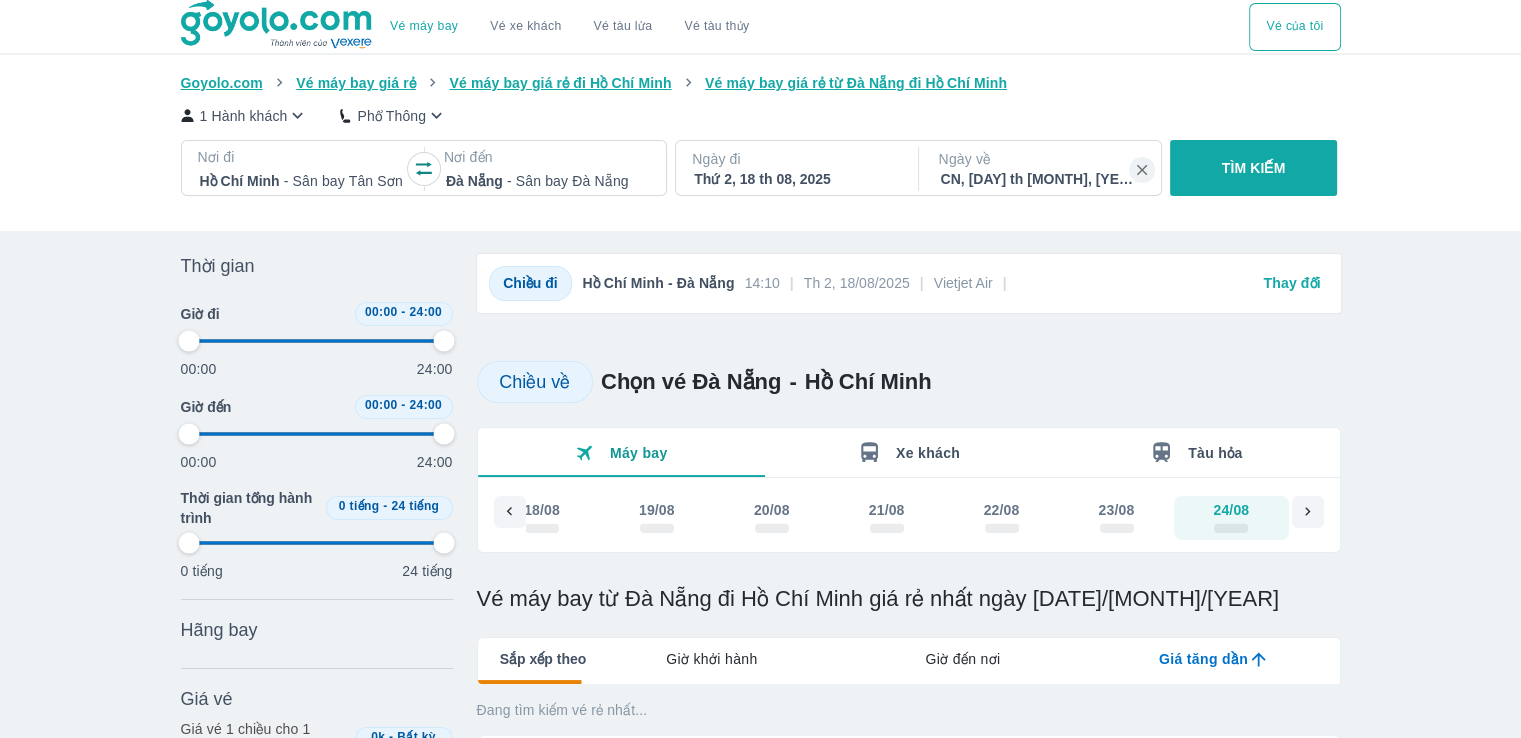 type on "97.9166666666667" 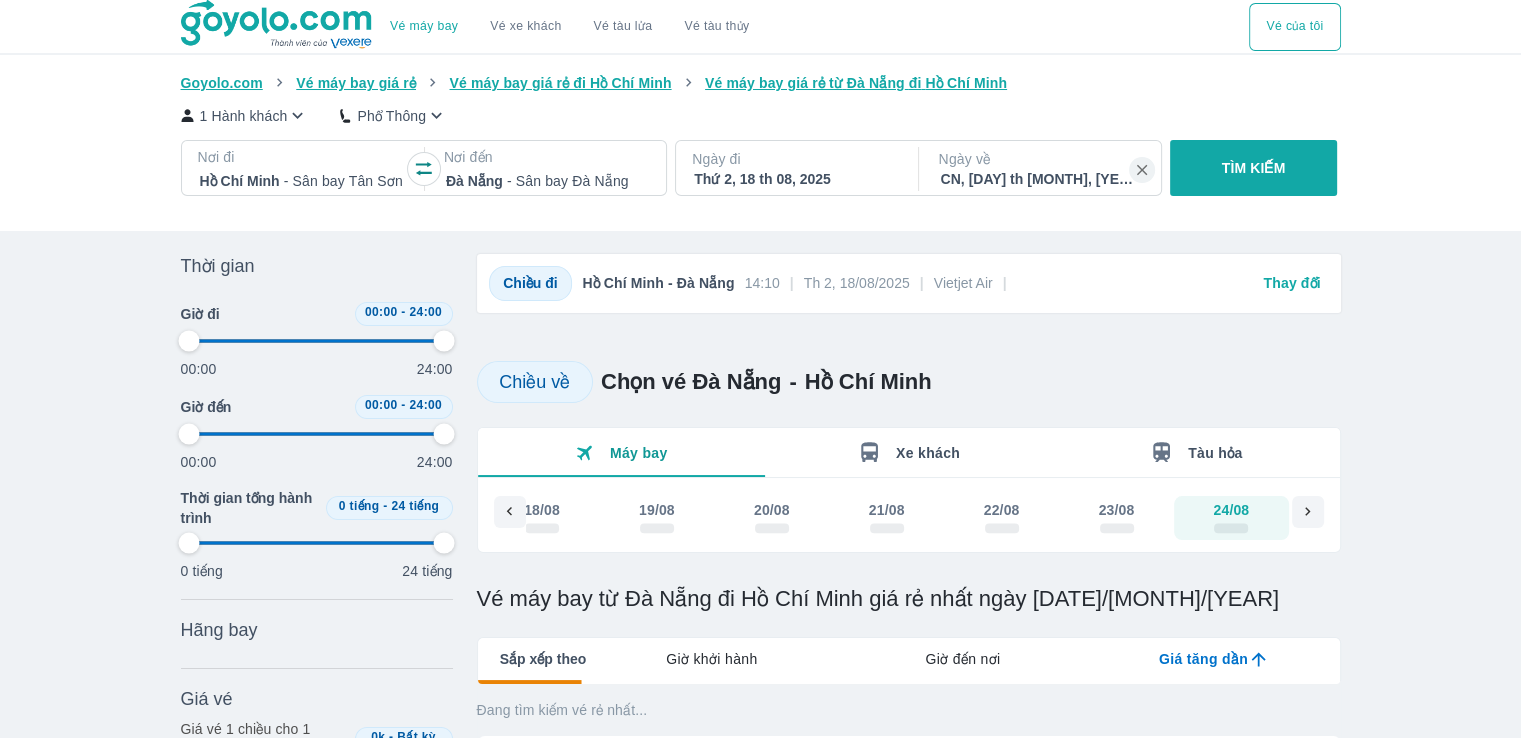 type on "97.9166666666667" 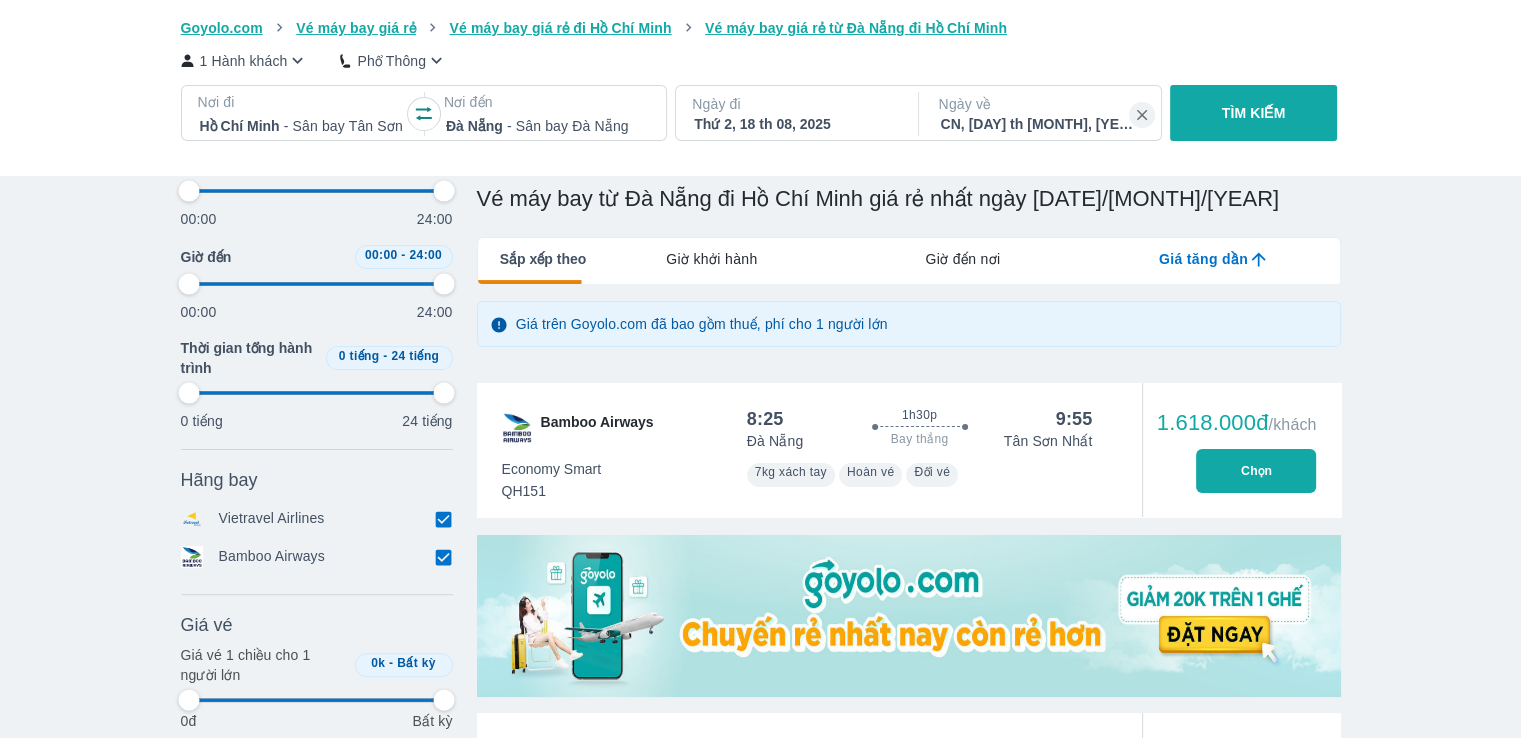 type on "97.9166666666667" 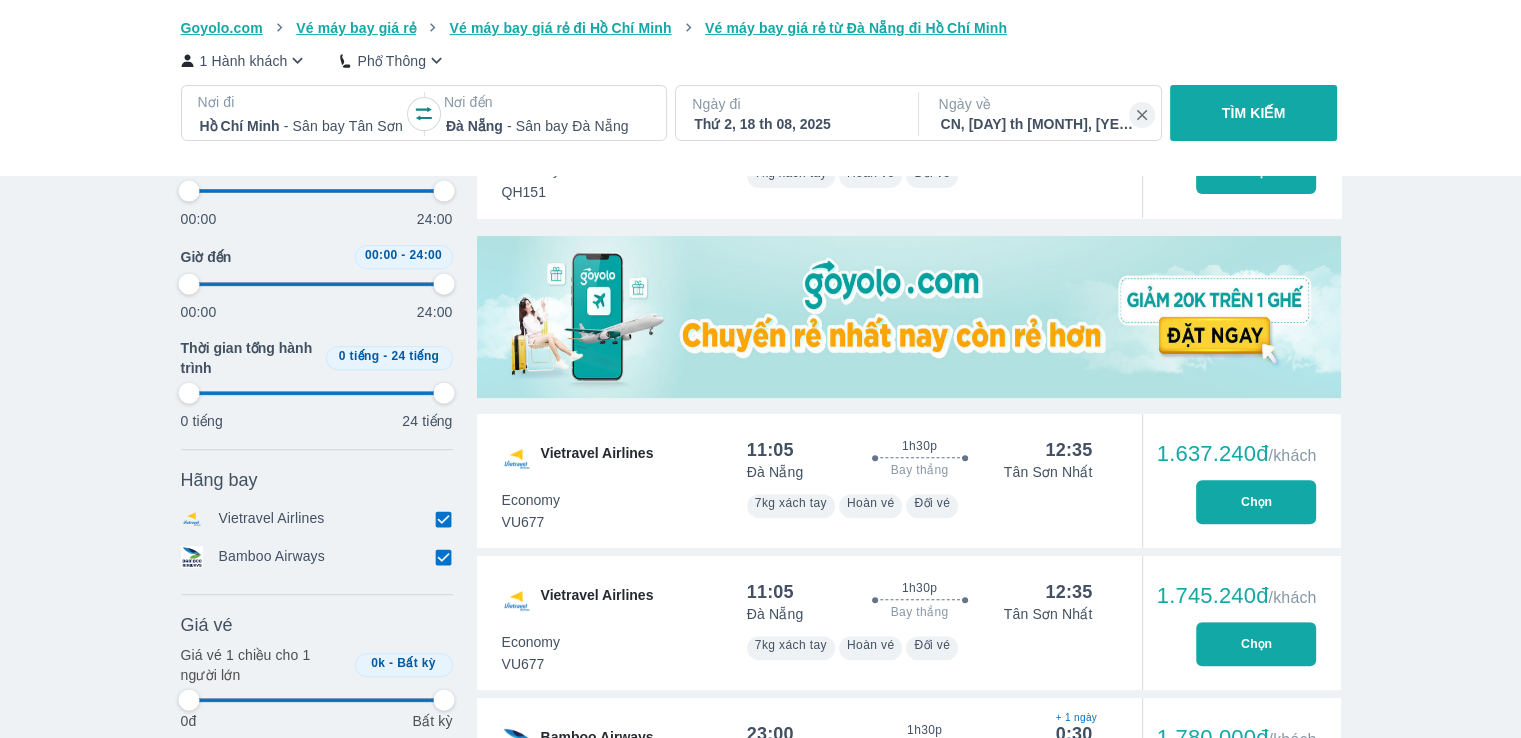 scroll, scrollTop: 800, scrollLeft: 0, axis: vertical 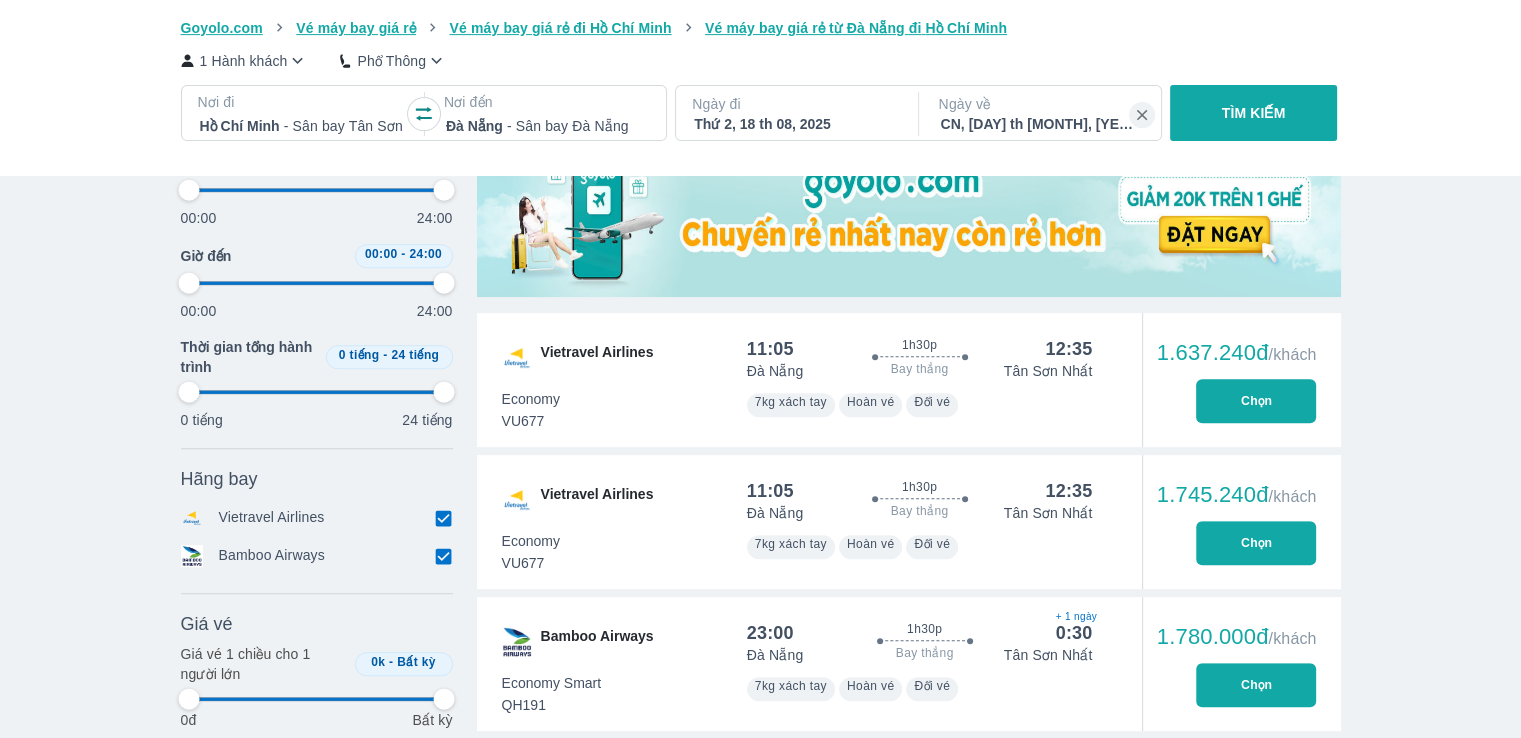 type on "97.9166666666667" 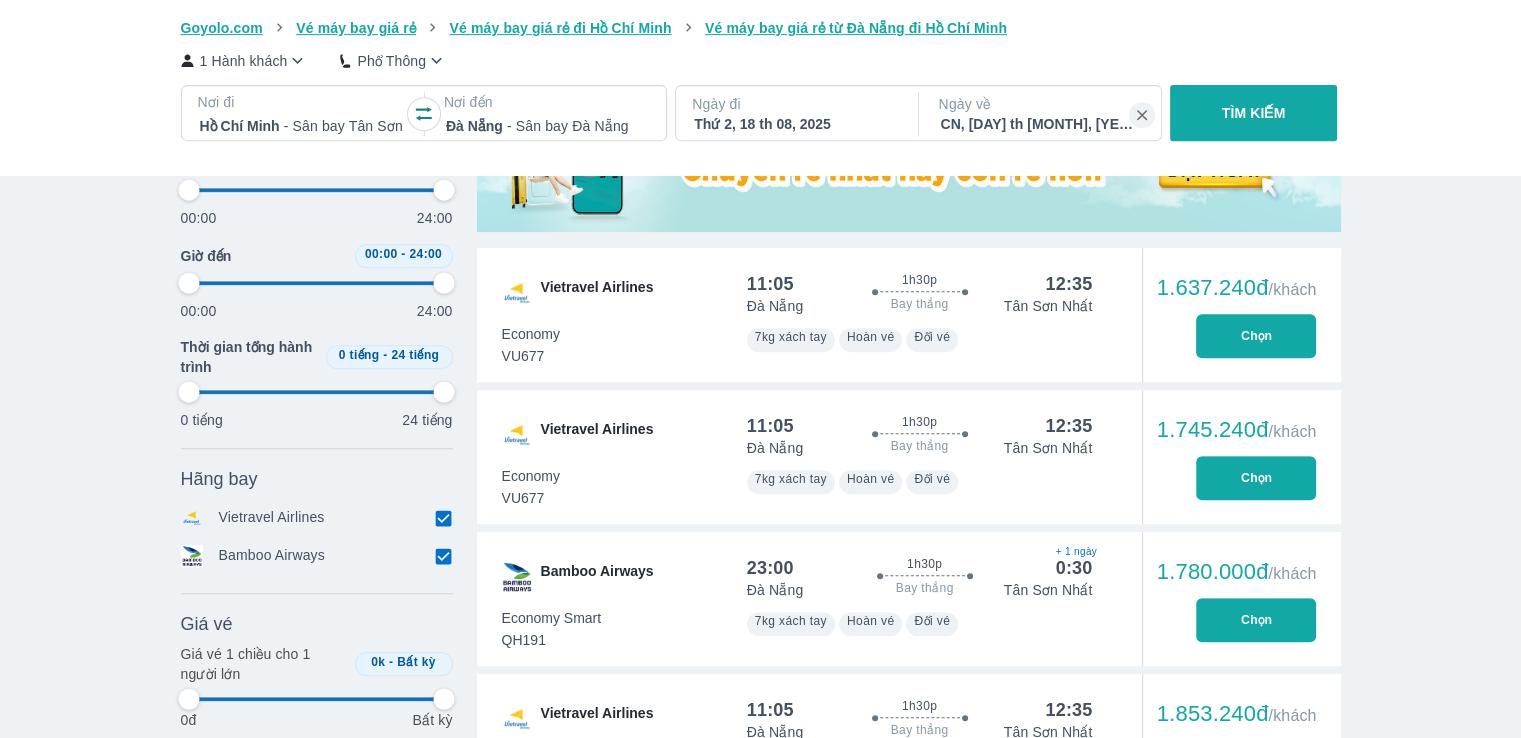 scroll, scrollTop: 900, scrollLeft: 0, axis: vertical 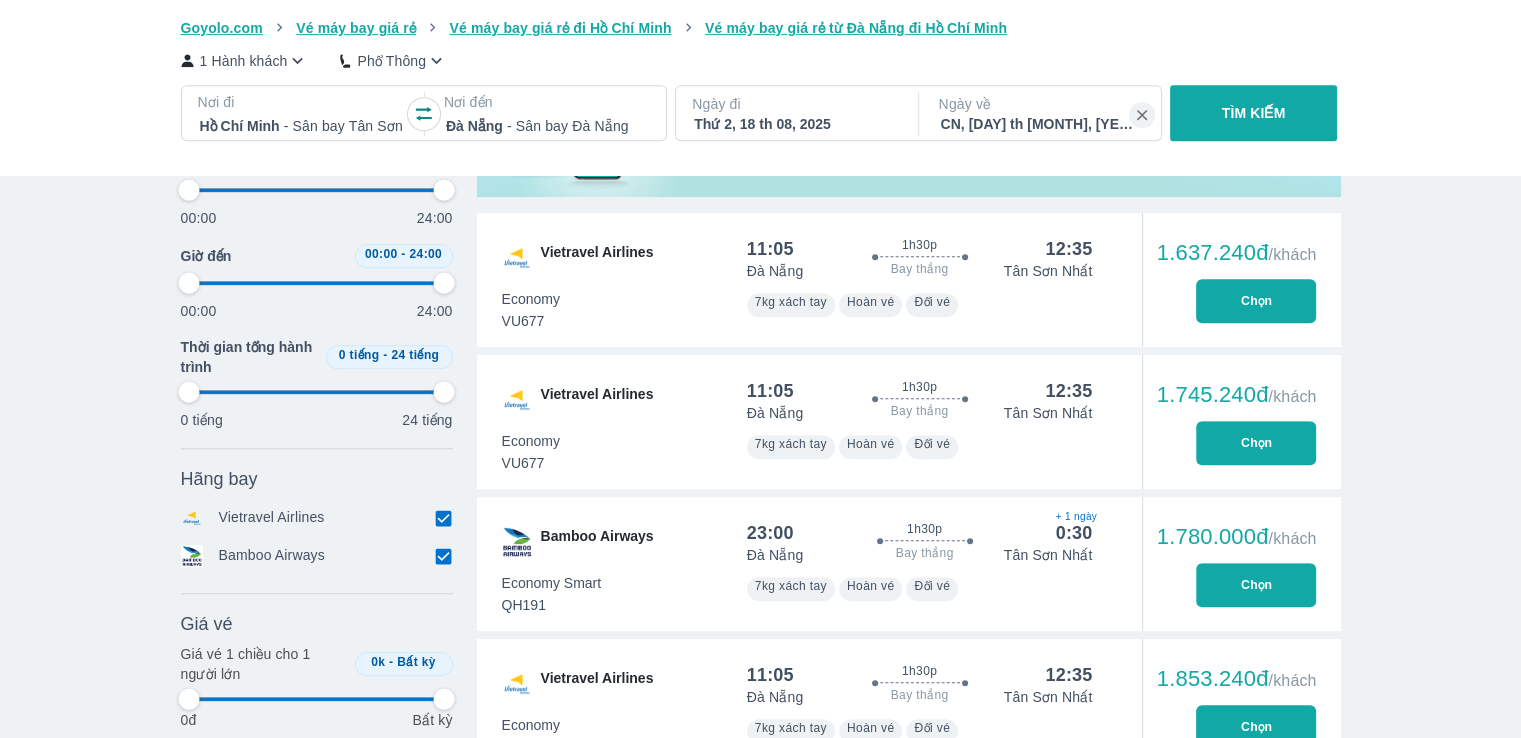 type on "97.9166666666667" 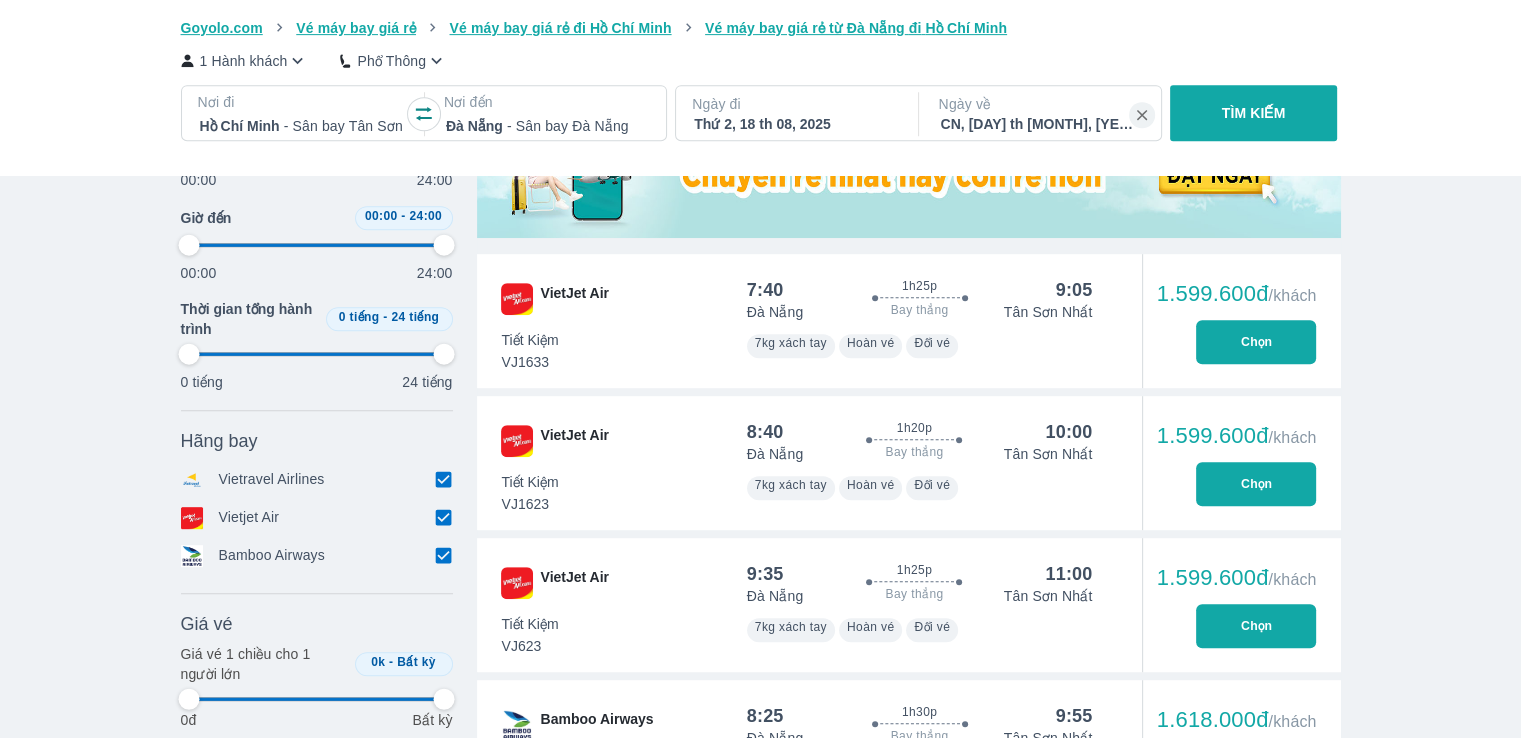 type on "97.9166666666667" 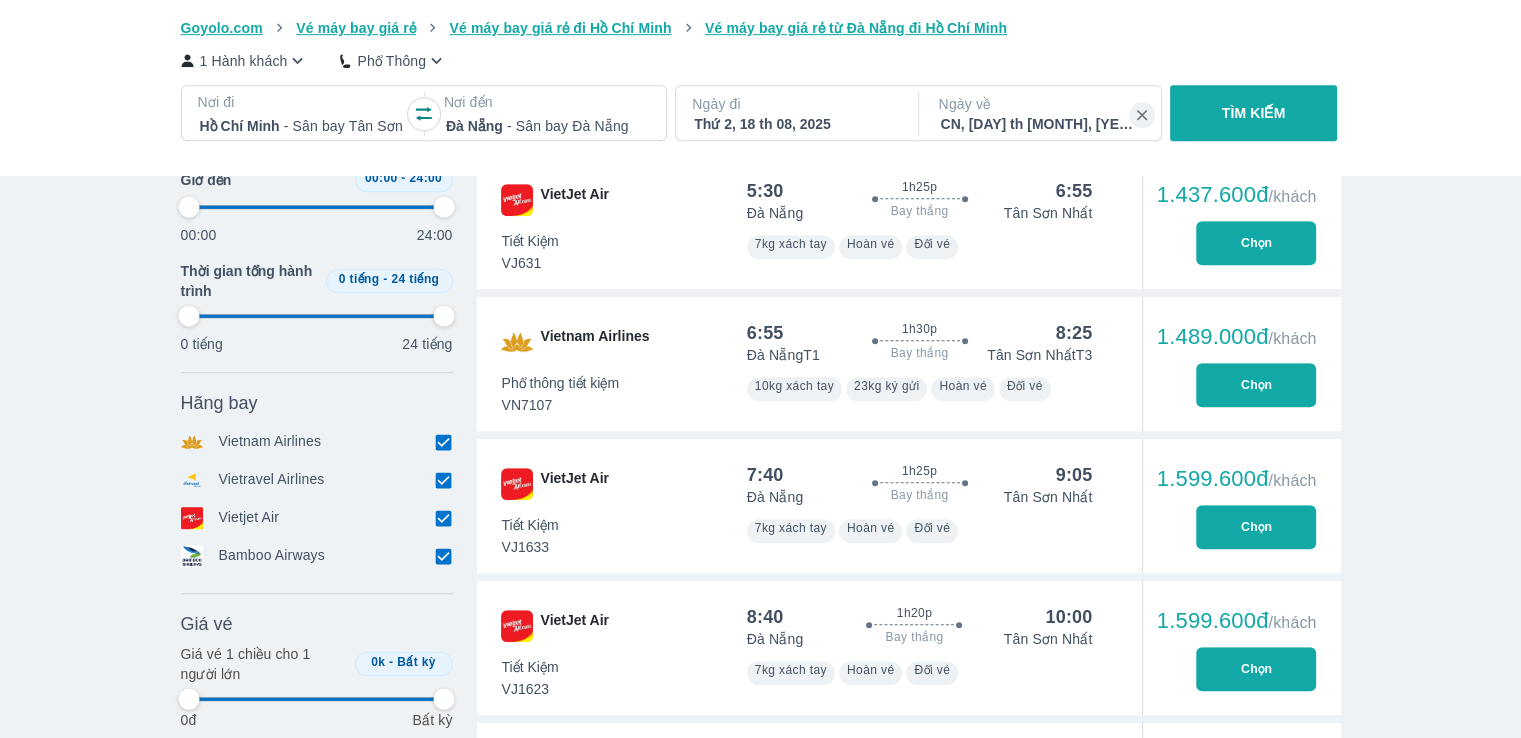 scroll, scrollTop: 1200, scrollLeft: 0, axis: vertical 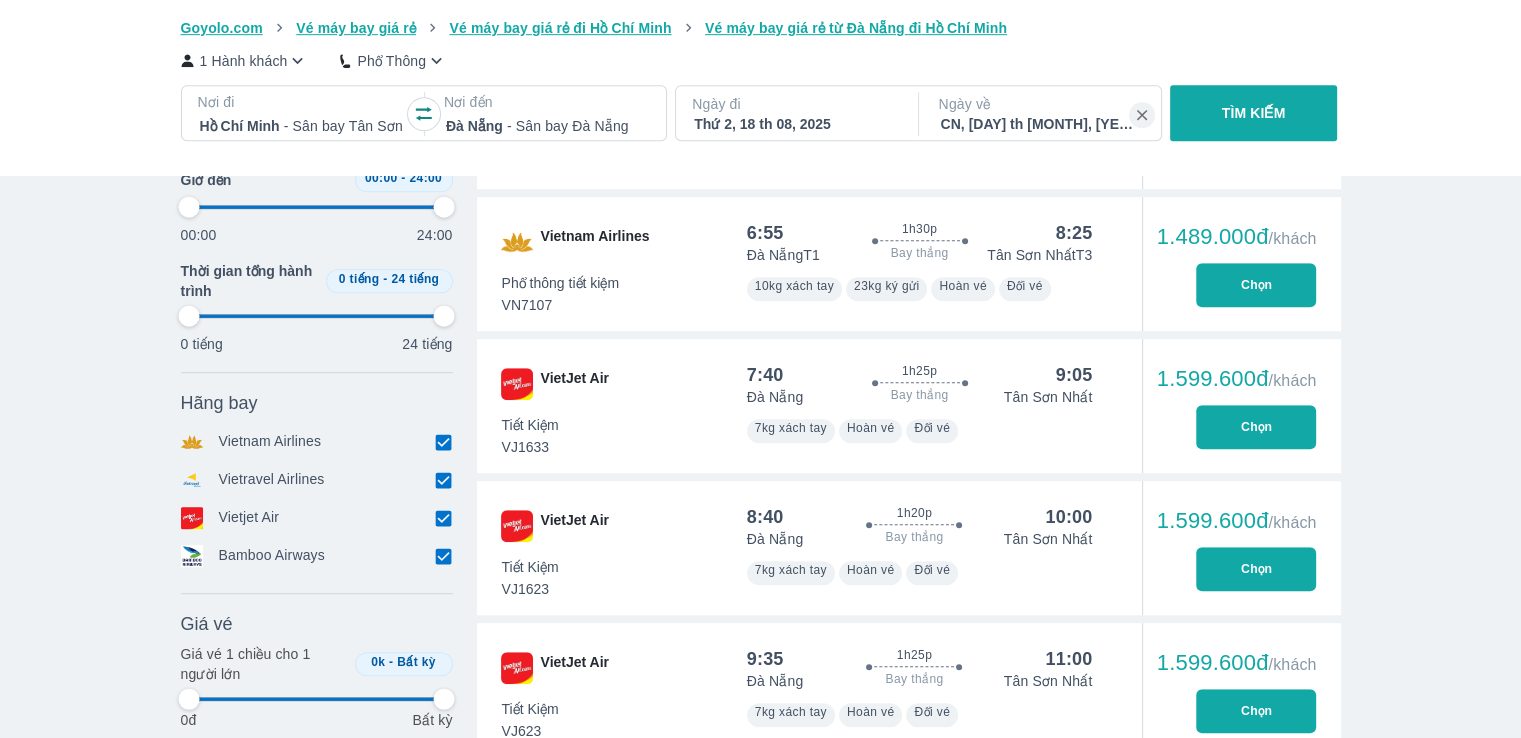 type on "97.9166666666667" 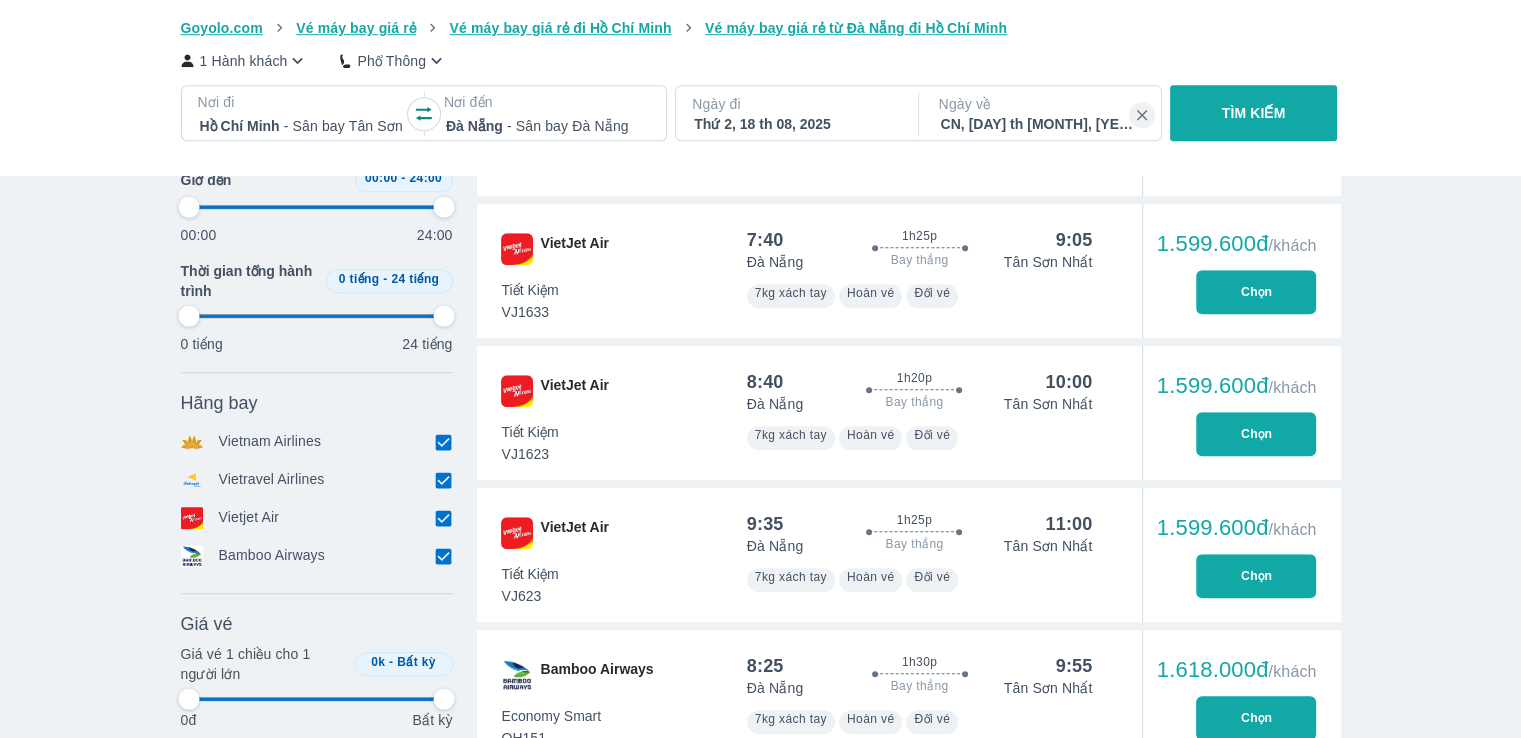 type on "97.9166666666667" 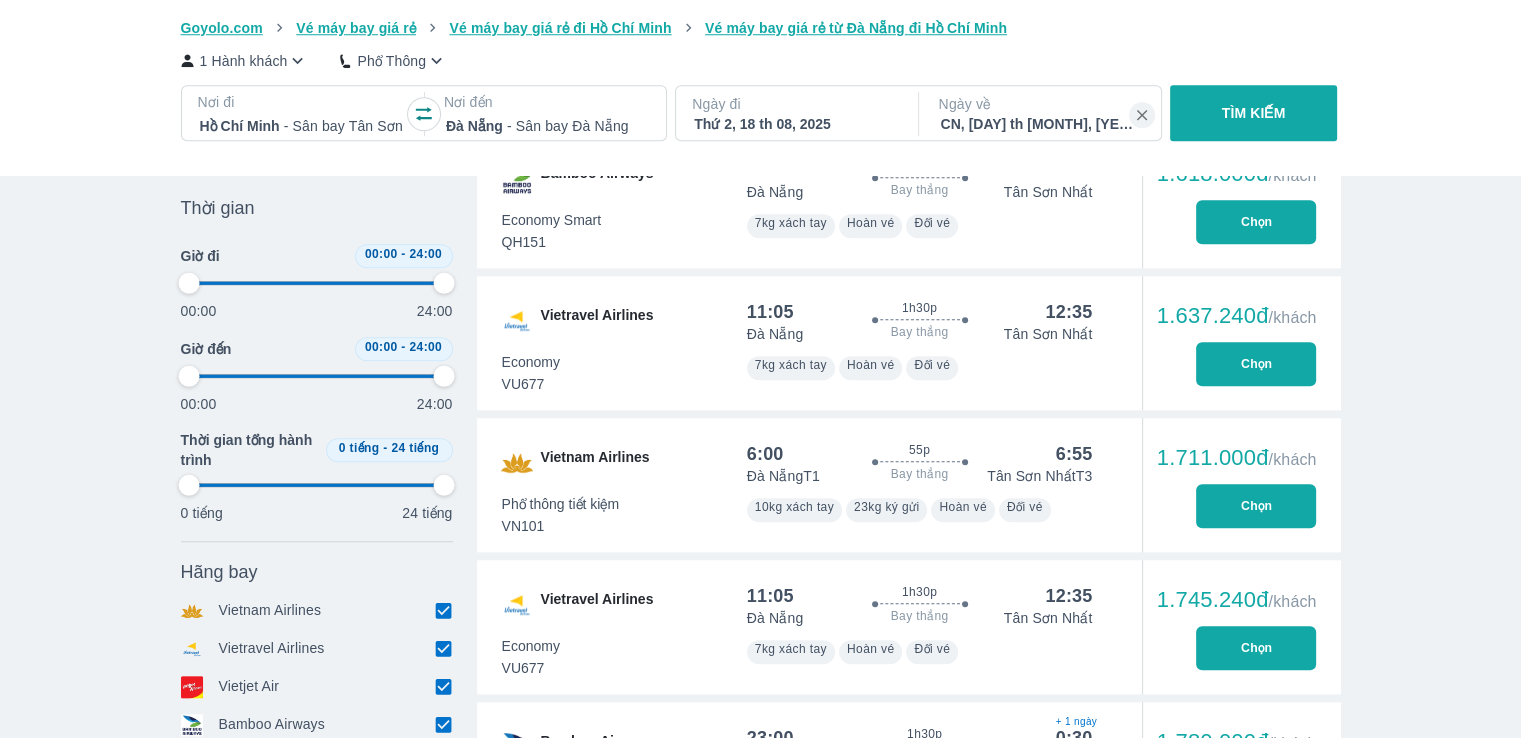 scroll, scrollTop: 1700, scrollLeft: 0, axis: vertical 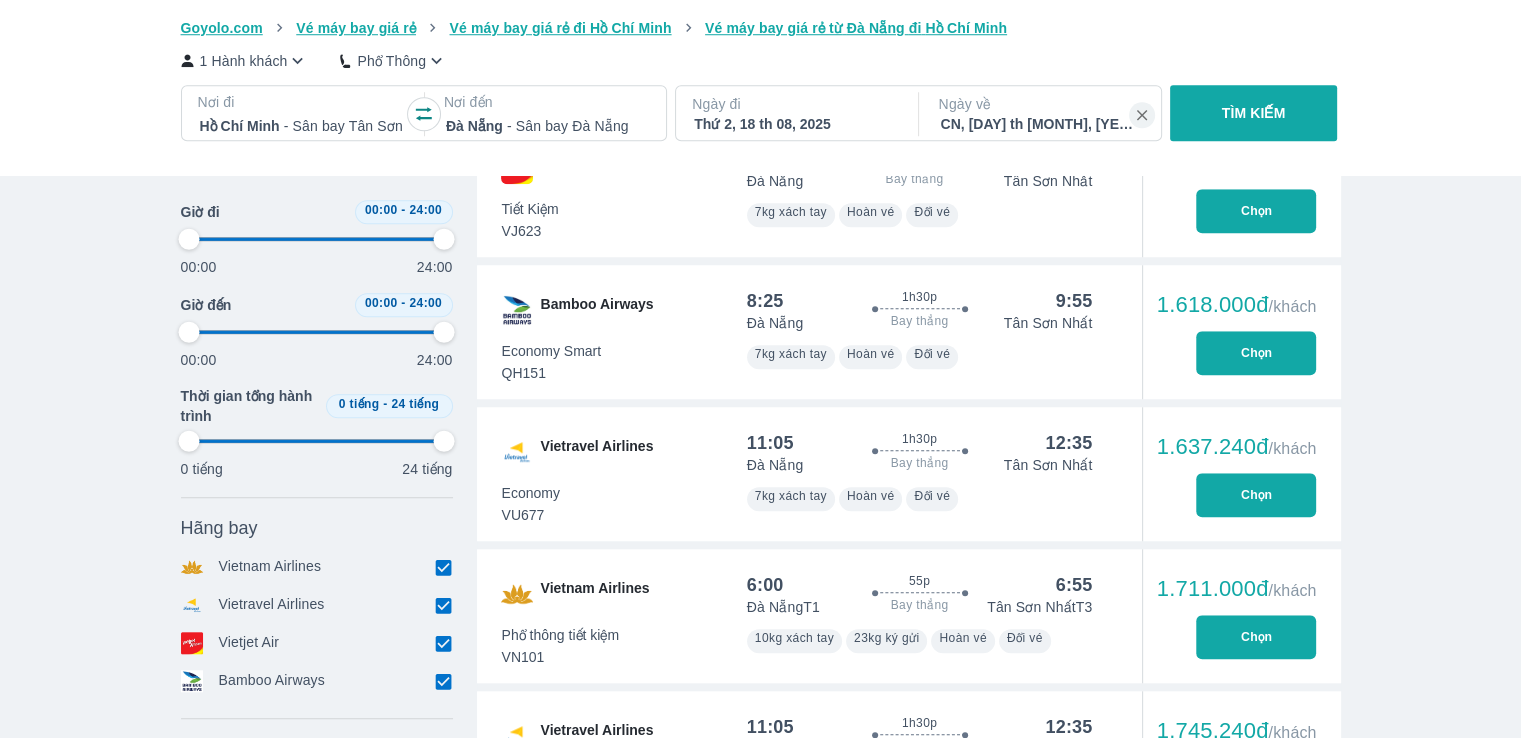 type on "97.9166666666667" 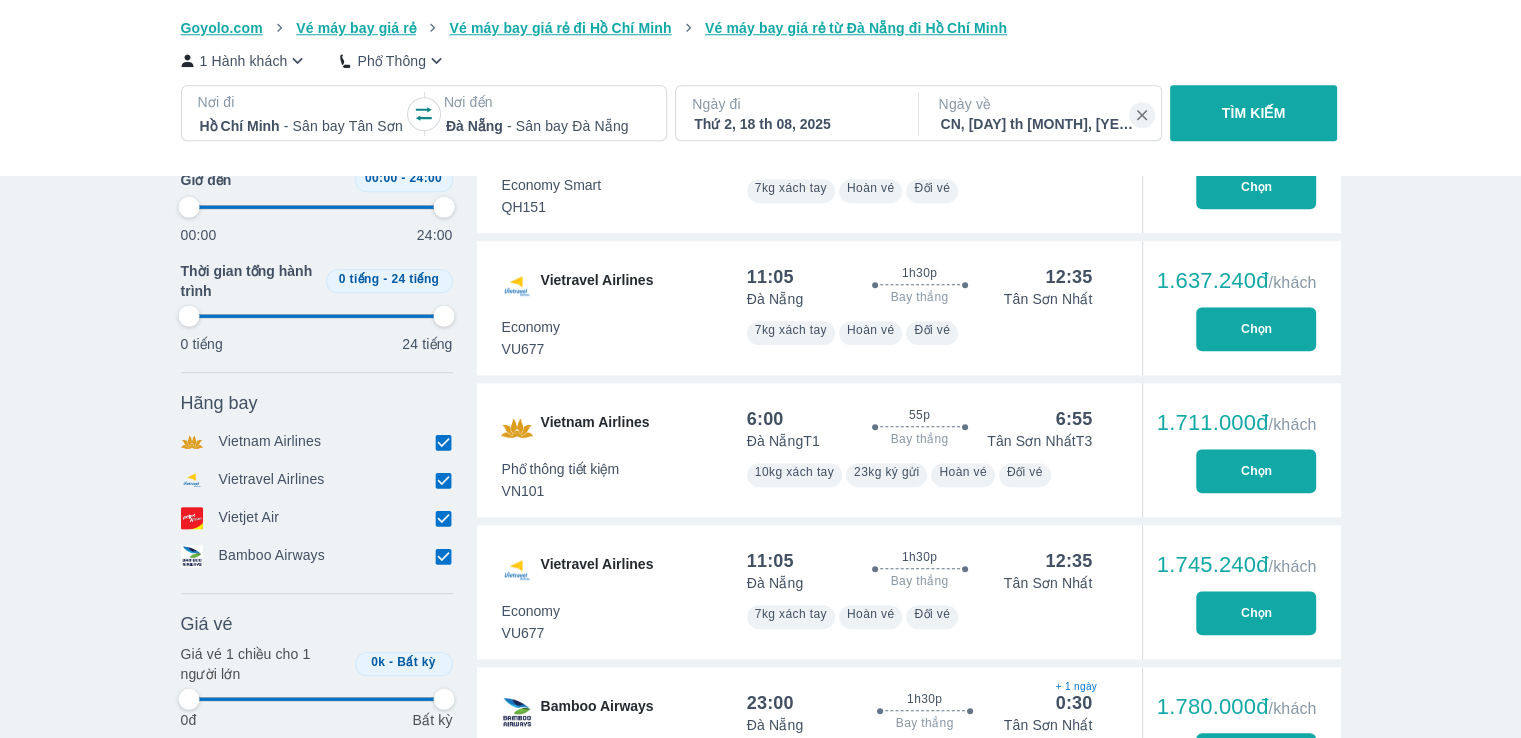 scroll, scrollTop: 1900, scrollLeft: 0, axis: vertical 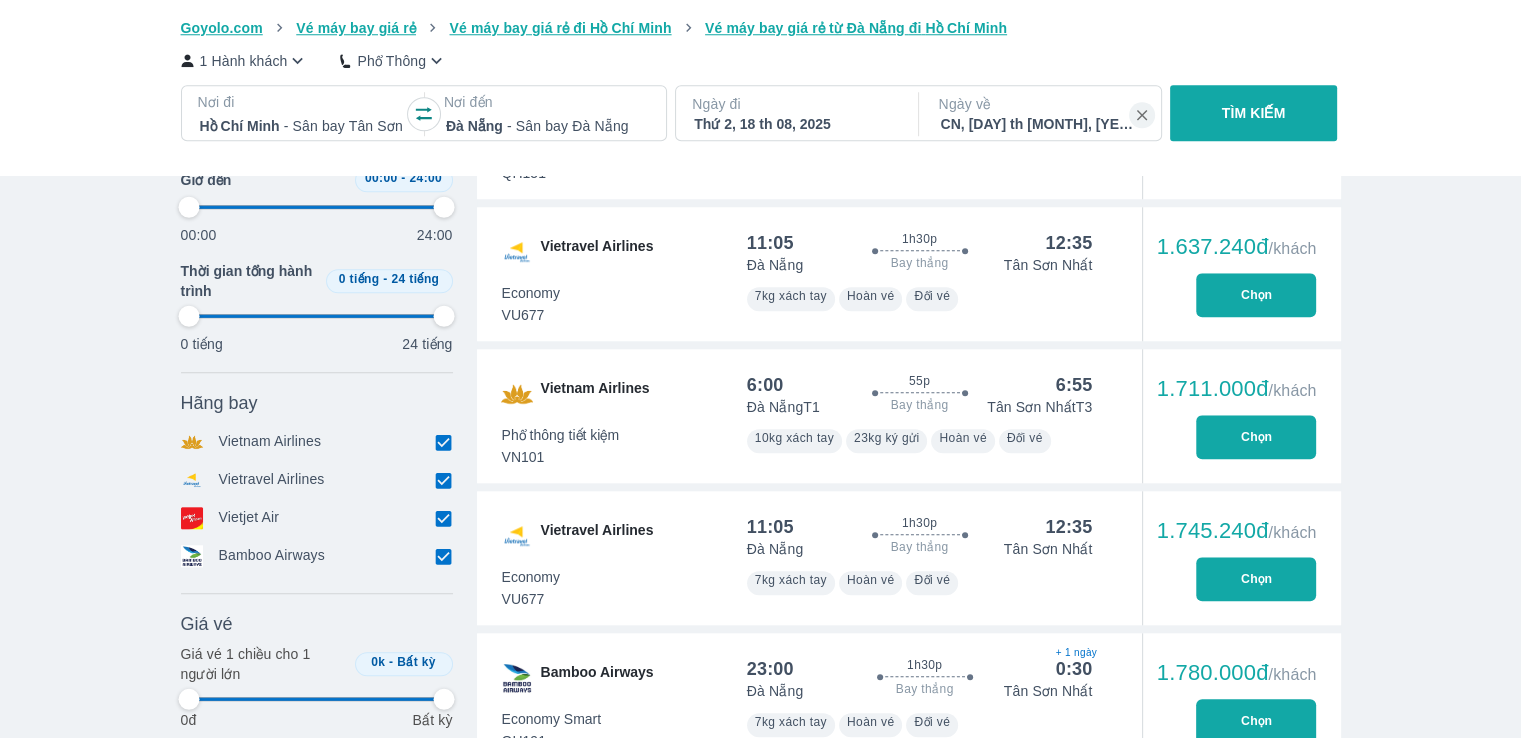 type on "97.9166666666667" 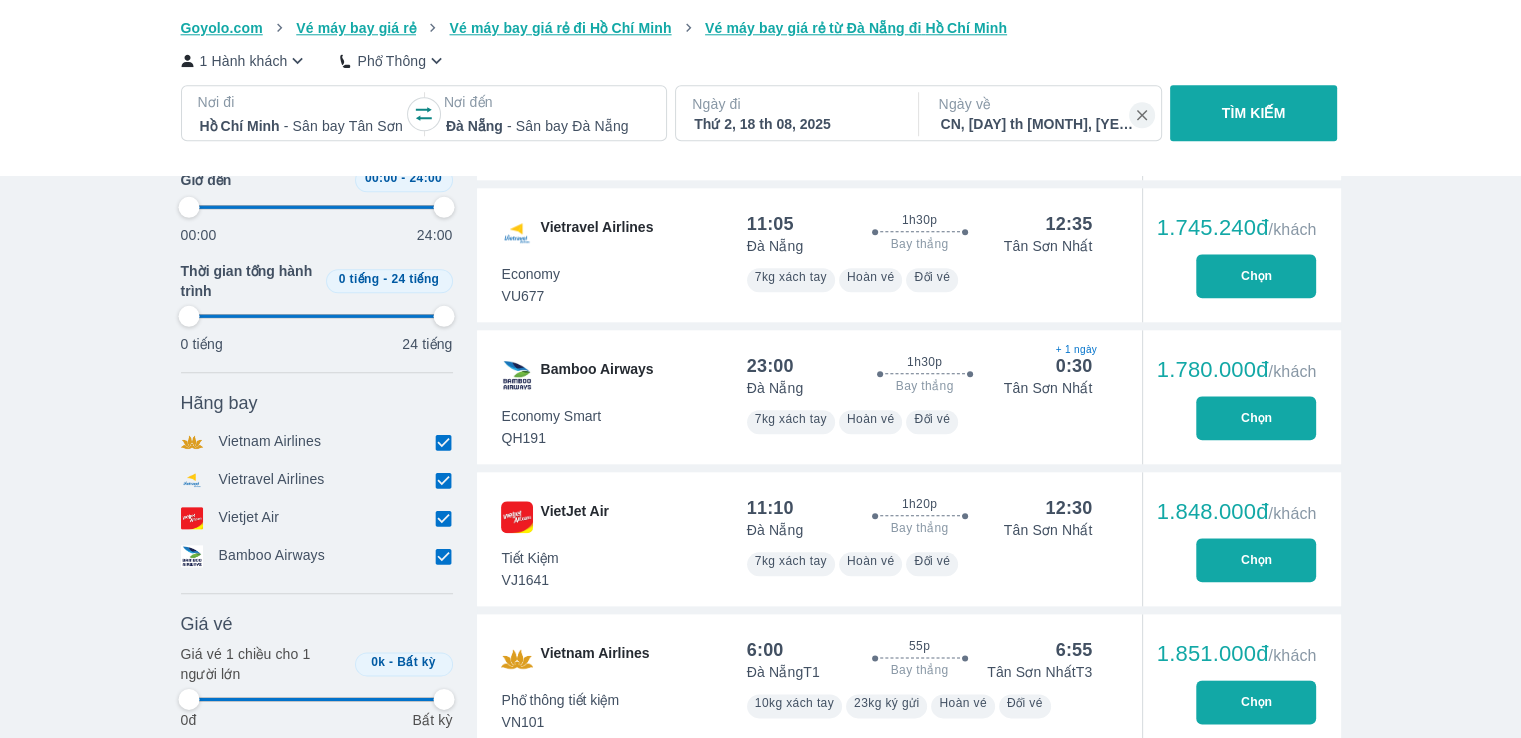 scroll, scrollTop: 2400, scrollLeft: 0, axis: vertical 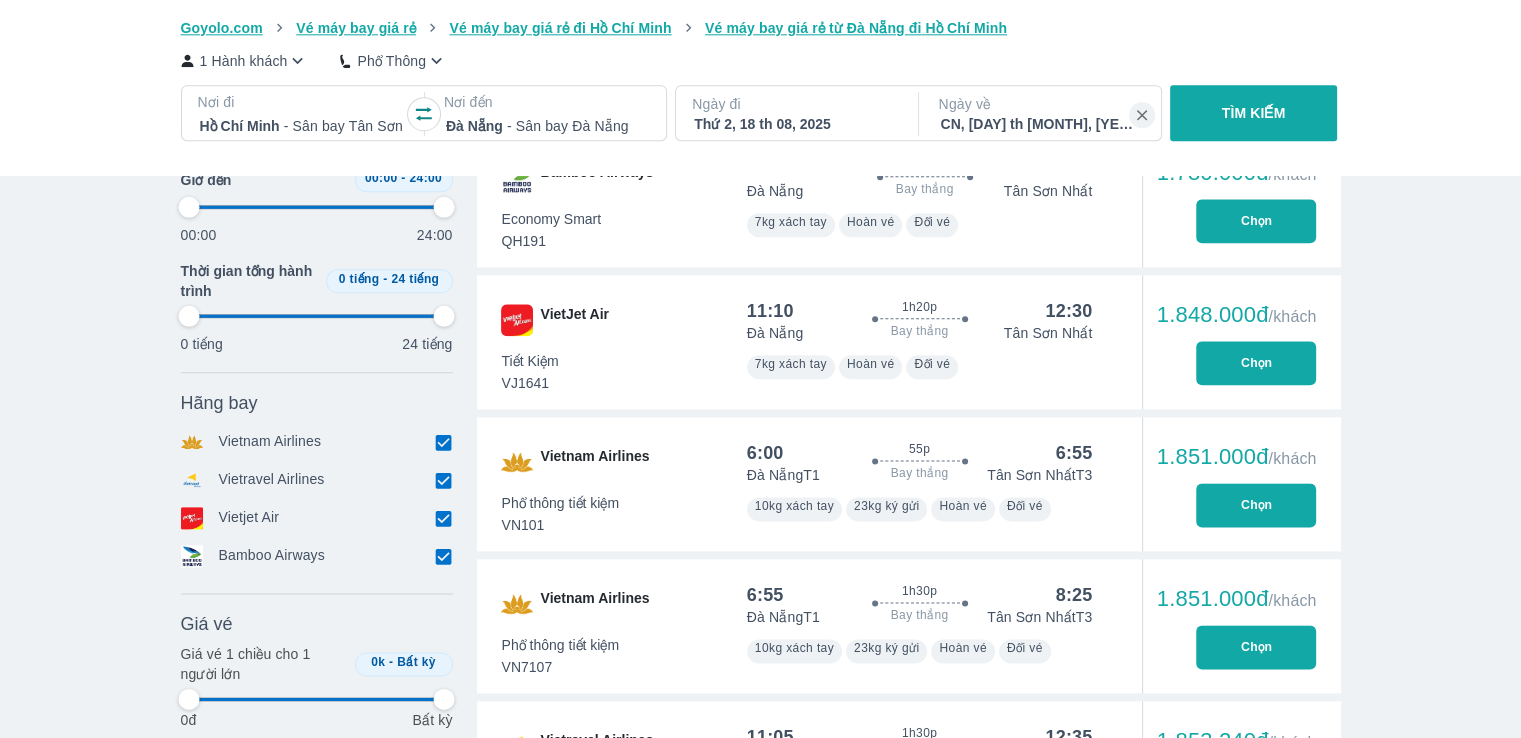type on "97.9166666666667" 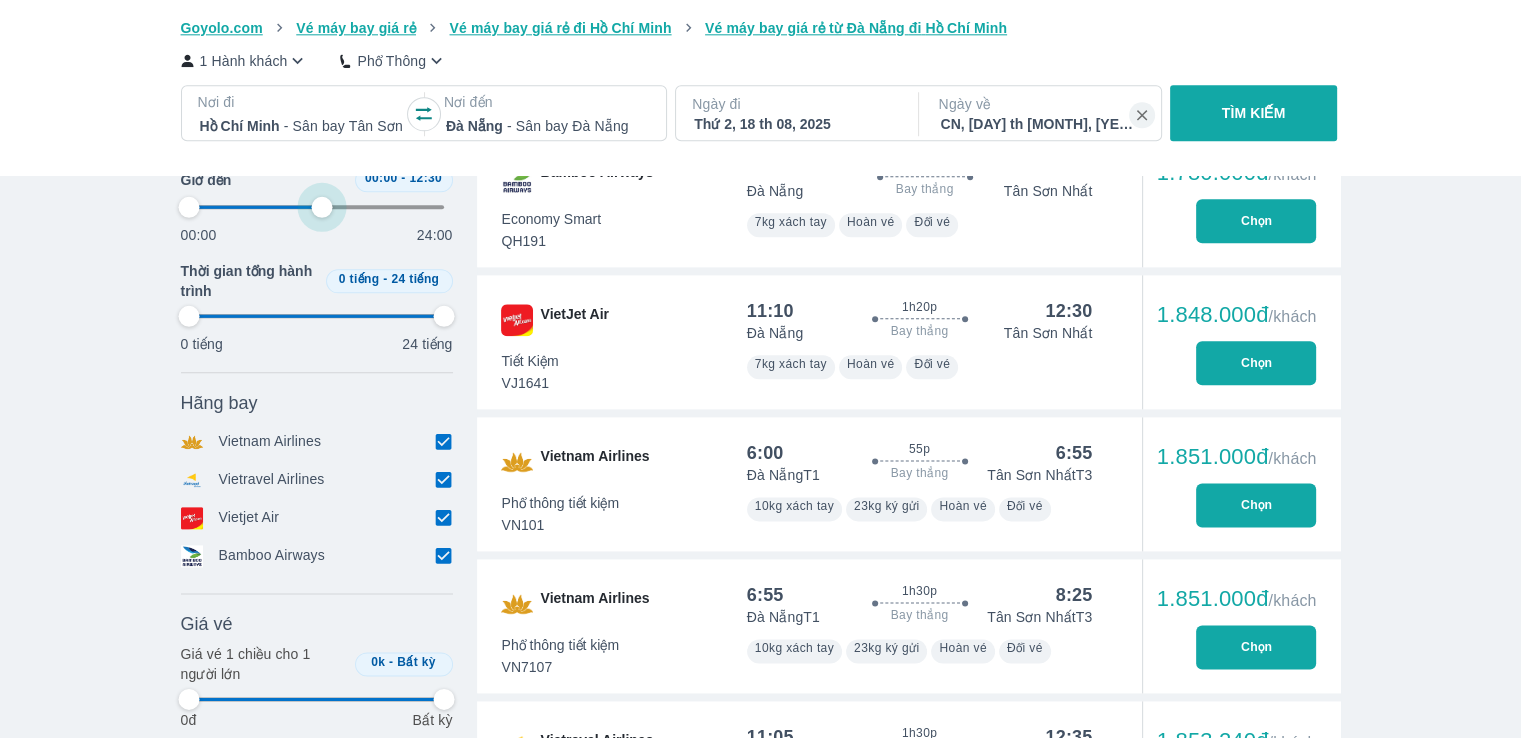 click at bounding box center [317, 207] 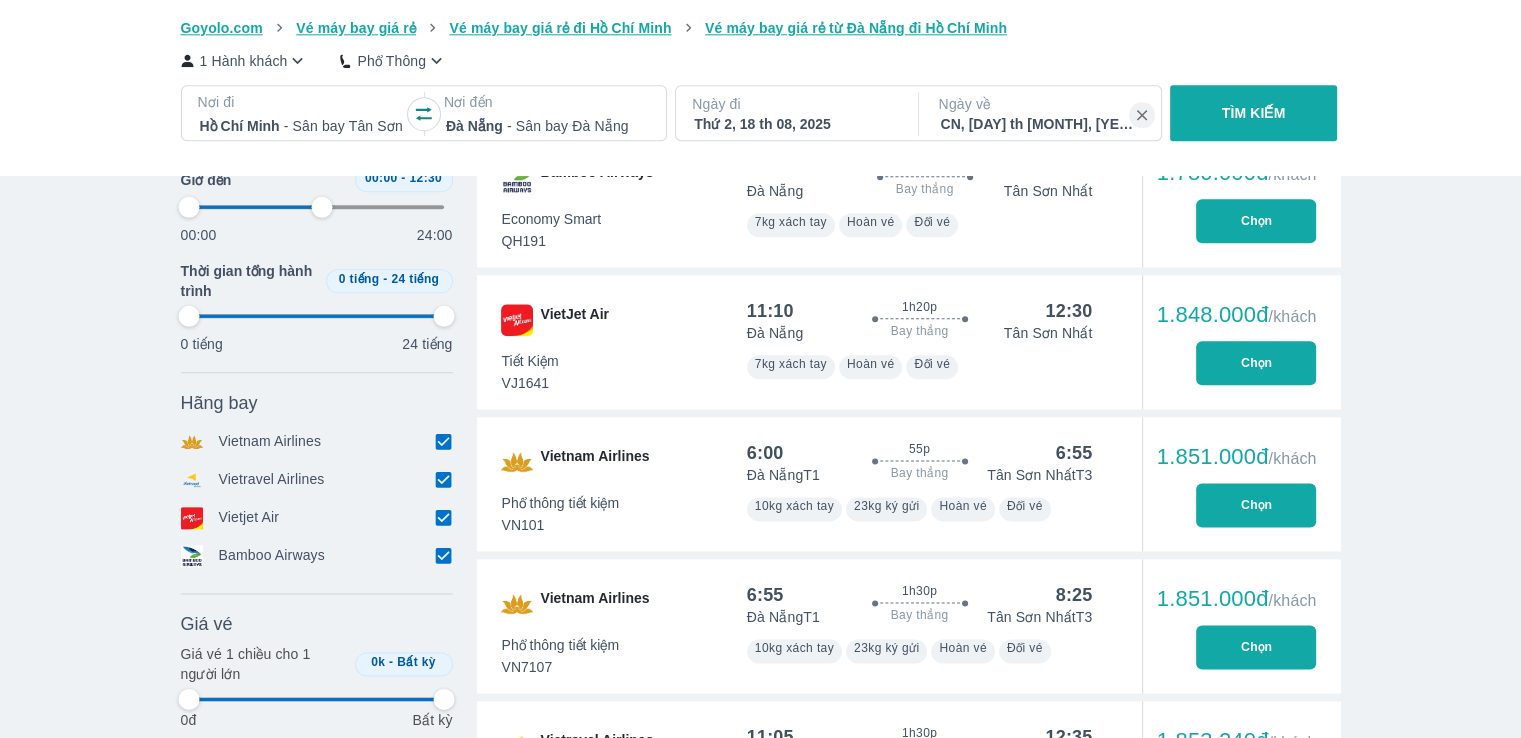 type on "97.9166666666667" 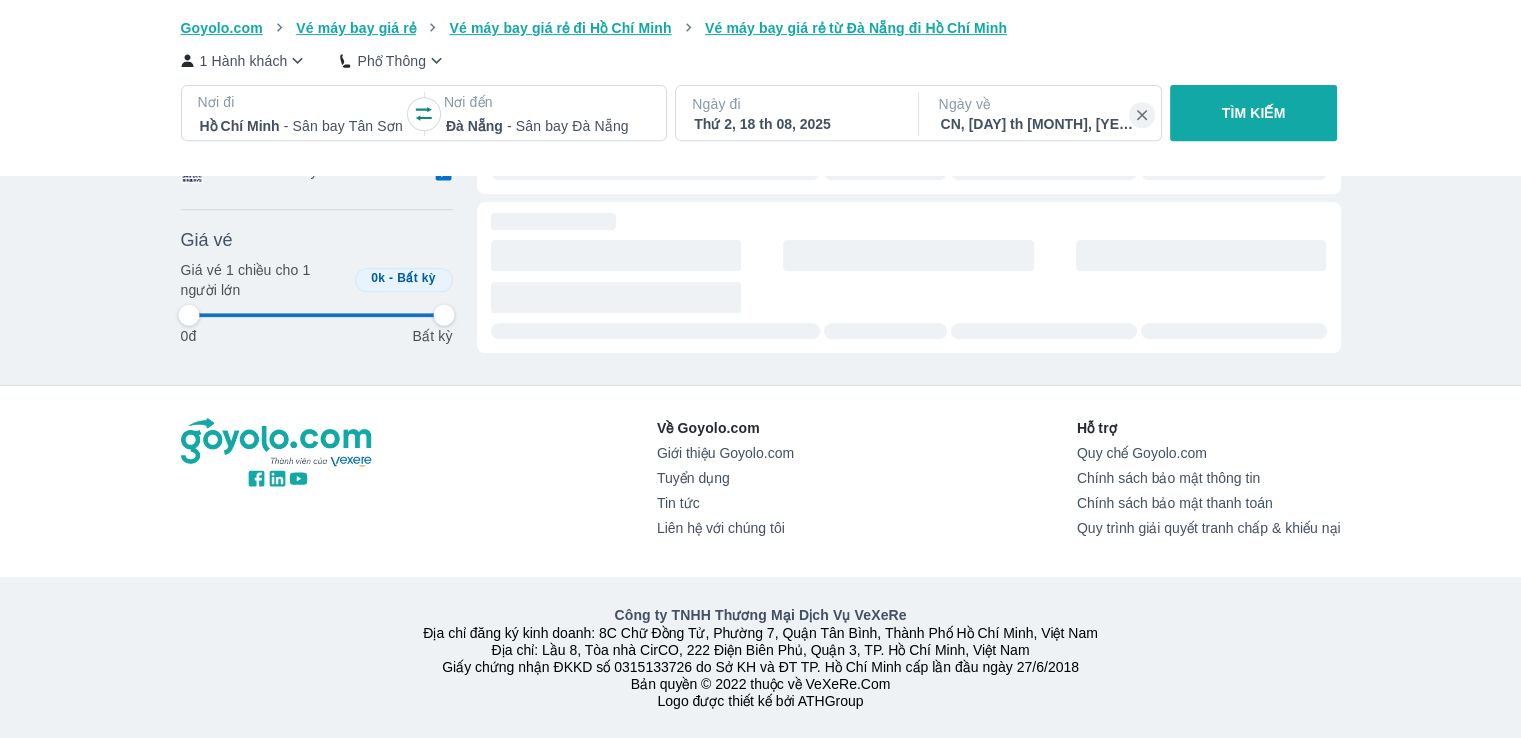scroll, scrollTop: 867, scrollLeft: 0, axis: vertical 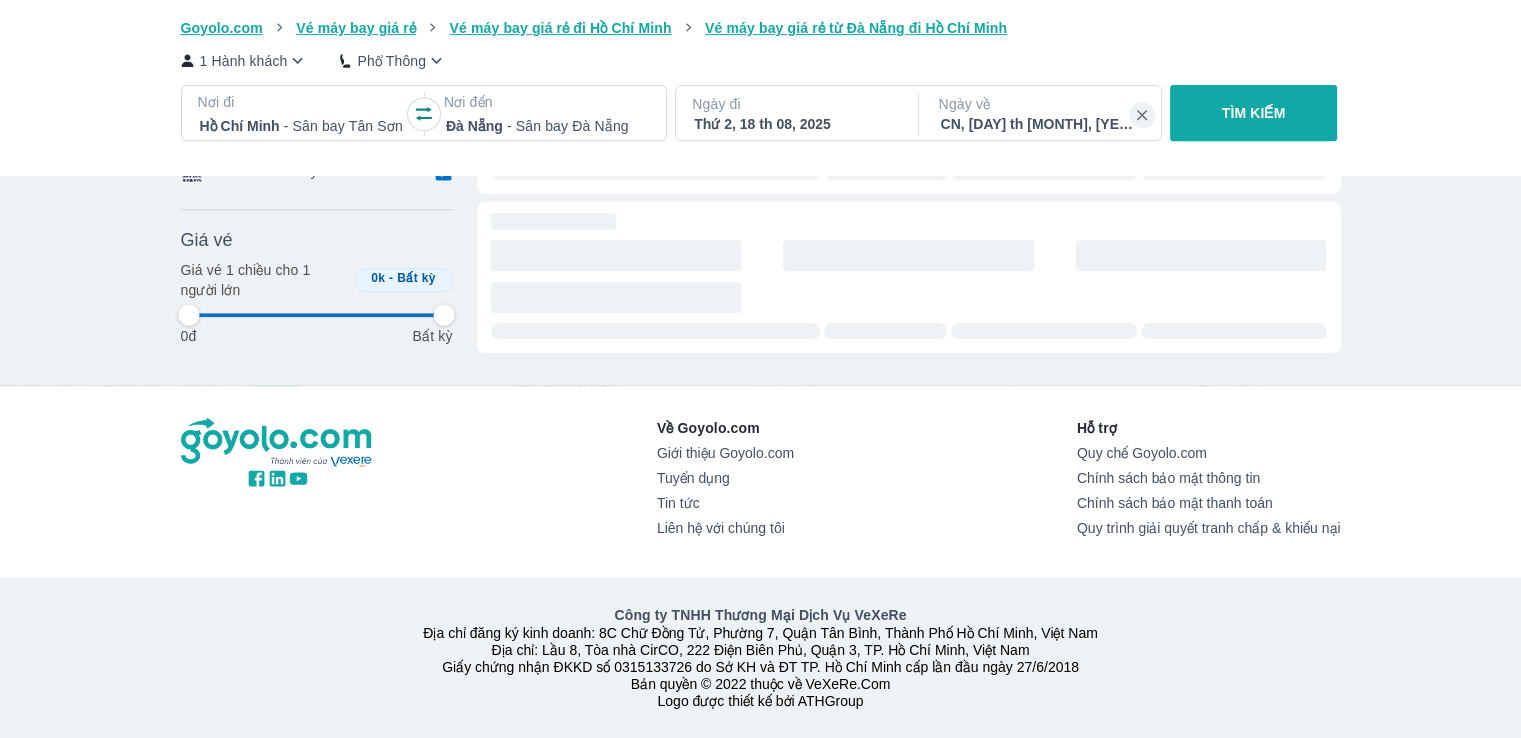 type on "97.9166666666667" 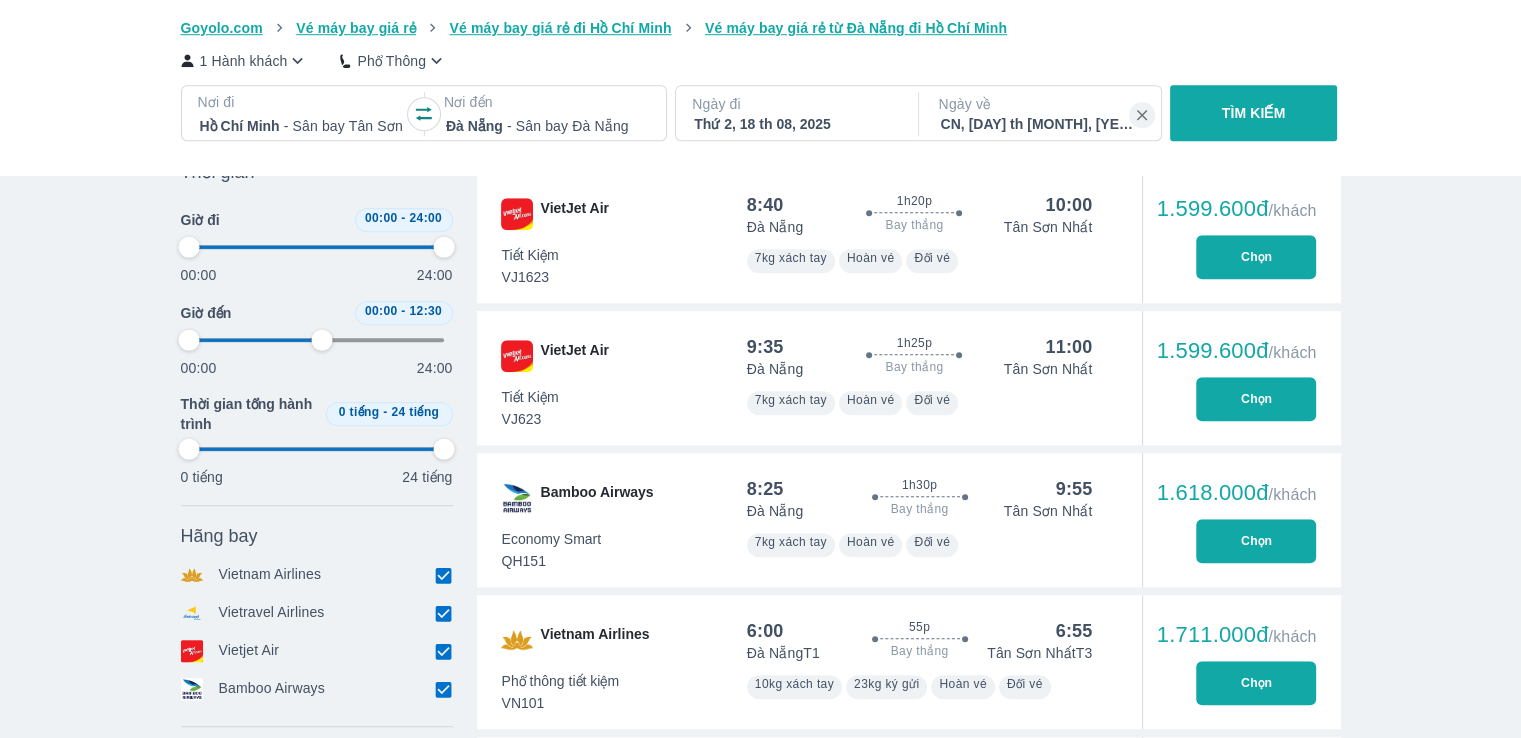 scroll, scrollTop: 1500, scrollLeft: 0, axis: vertical 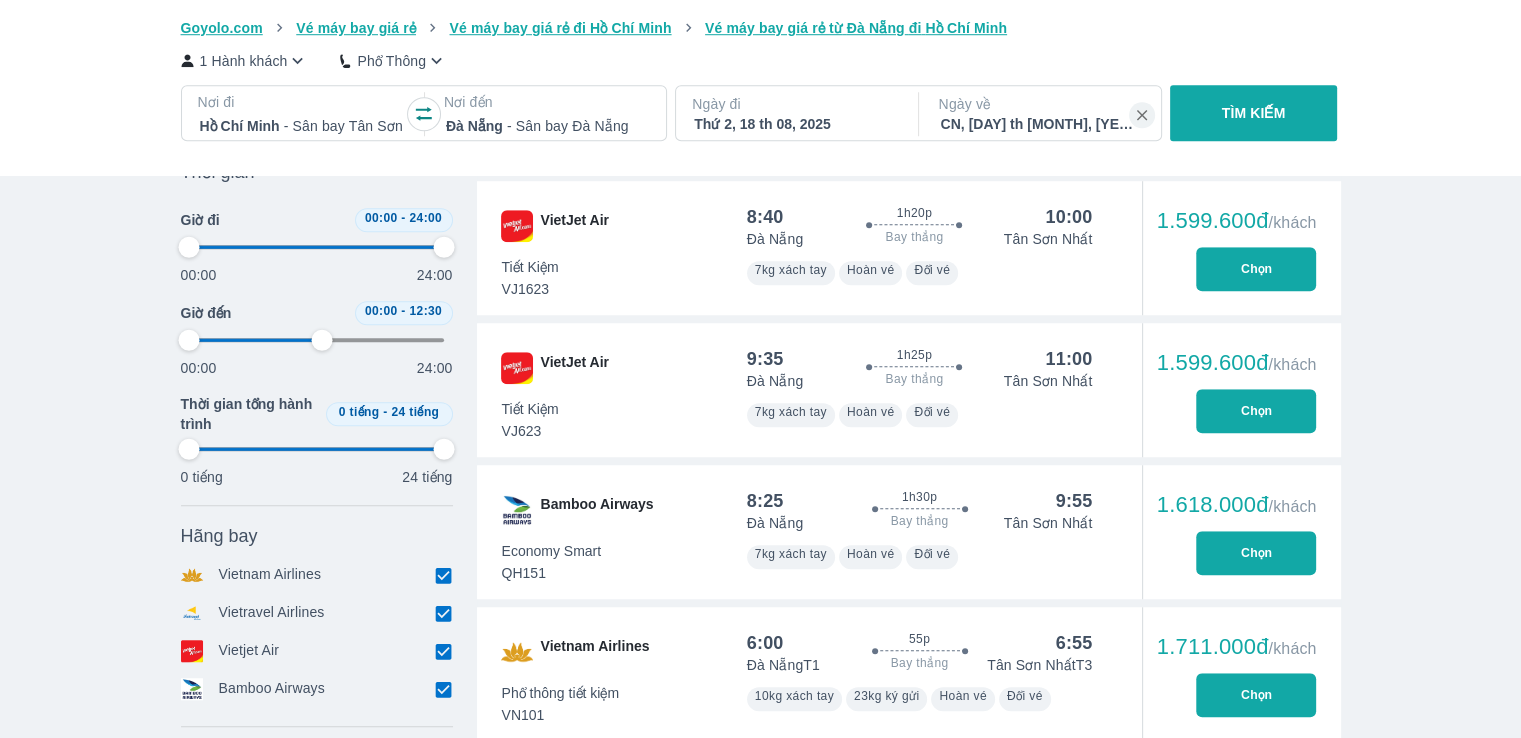 type on "97.9166666666667" 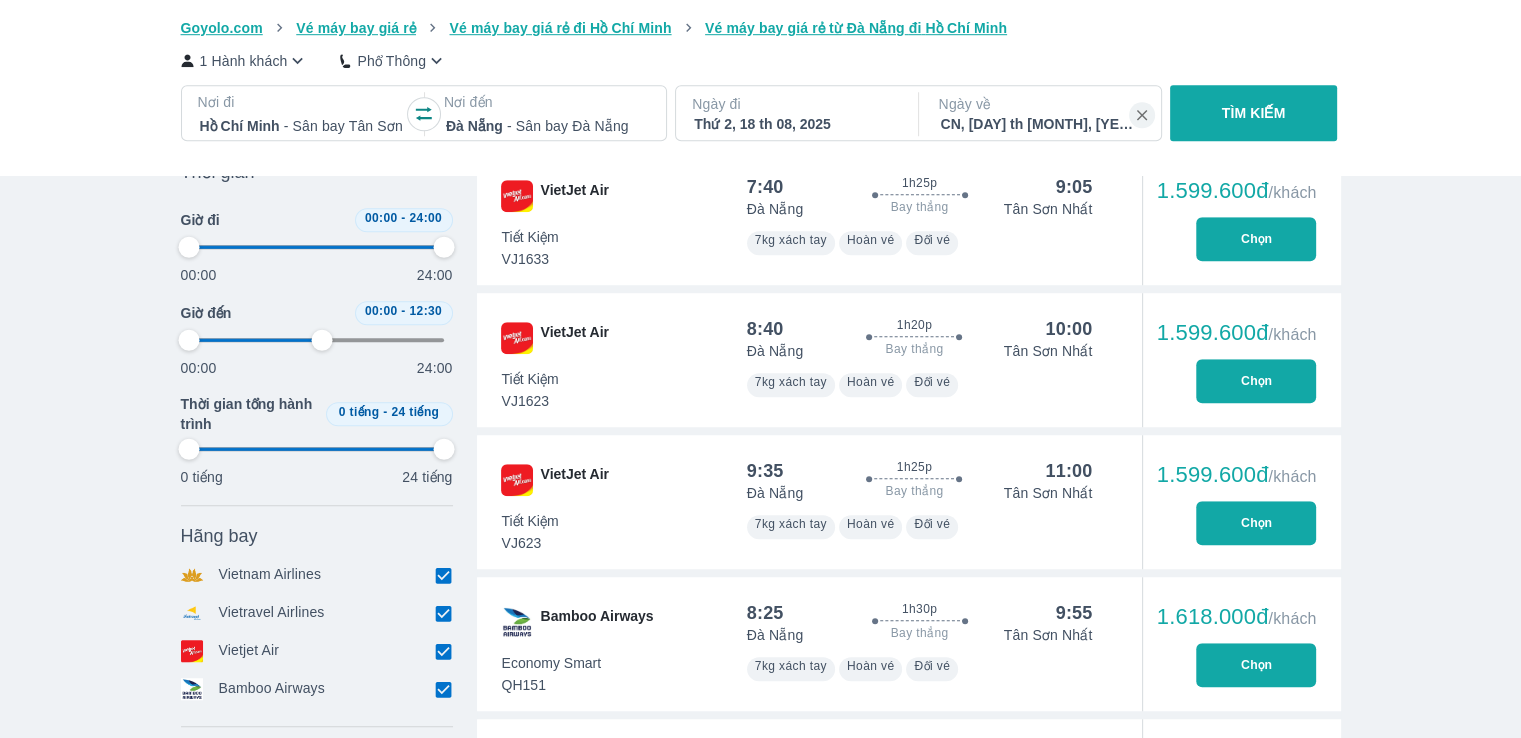 type on "97.9166666666667" 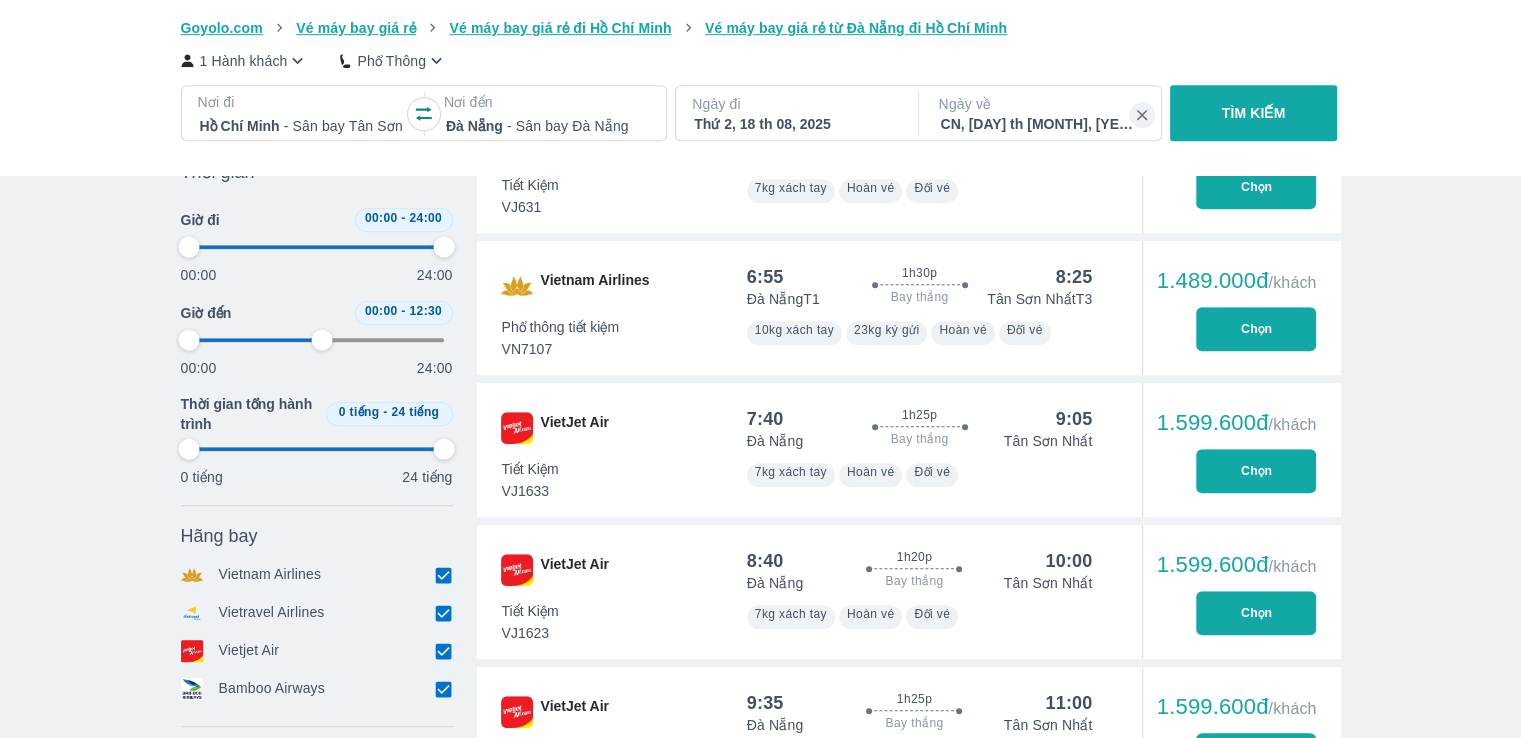 type on "97.9166666666667" 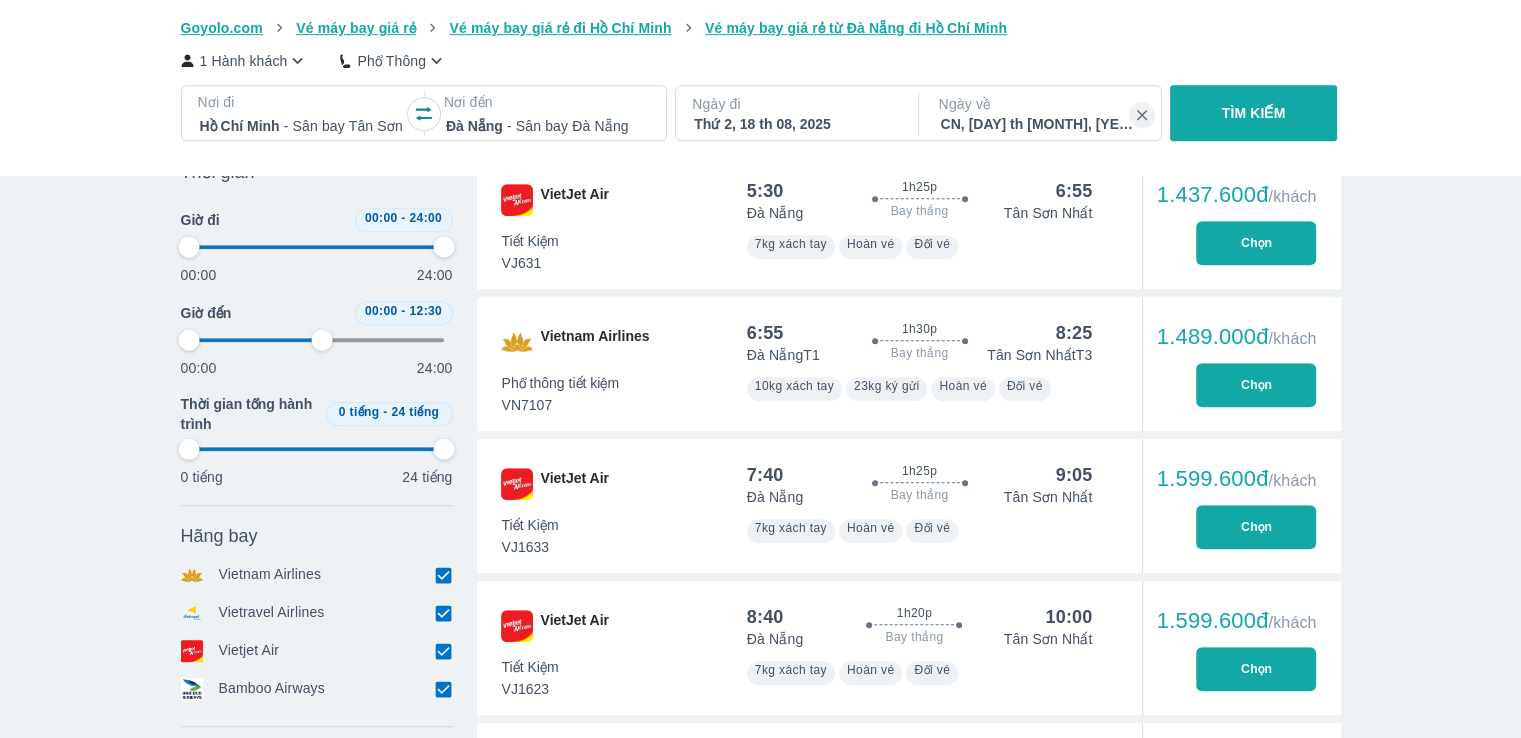 type on "97.9166666666667" 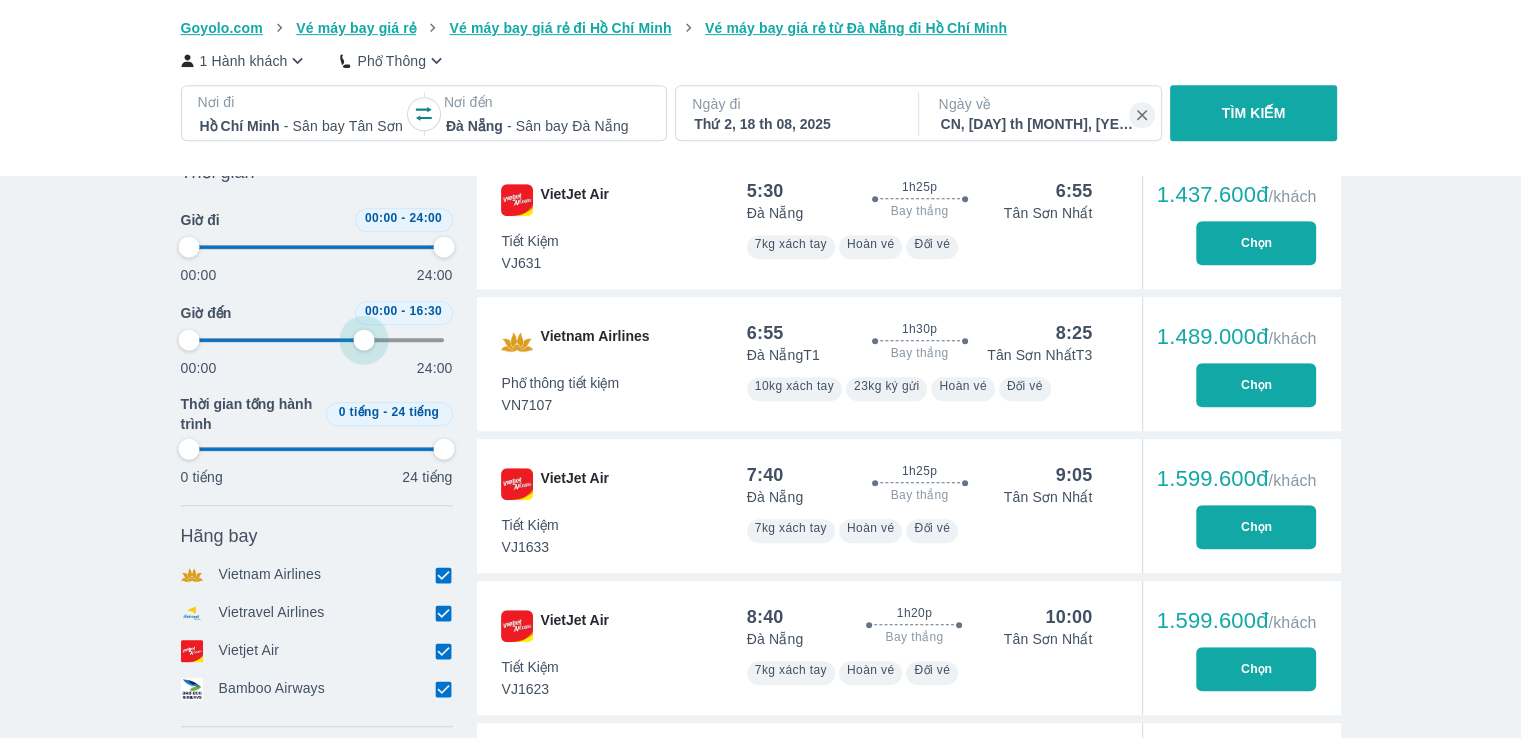 type on "97.9166666666667" 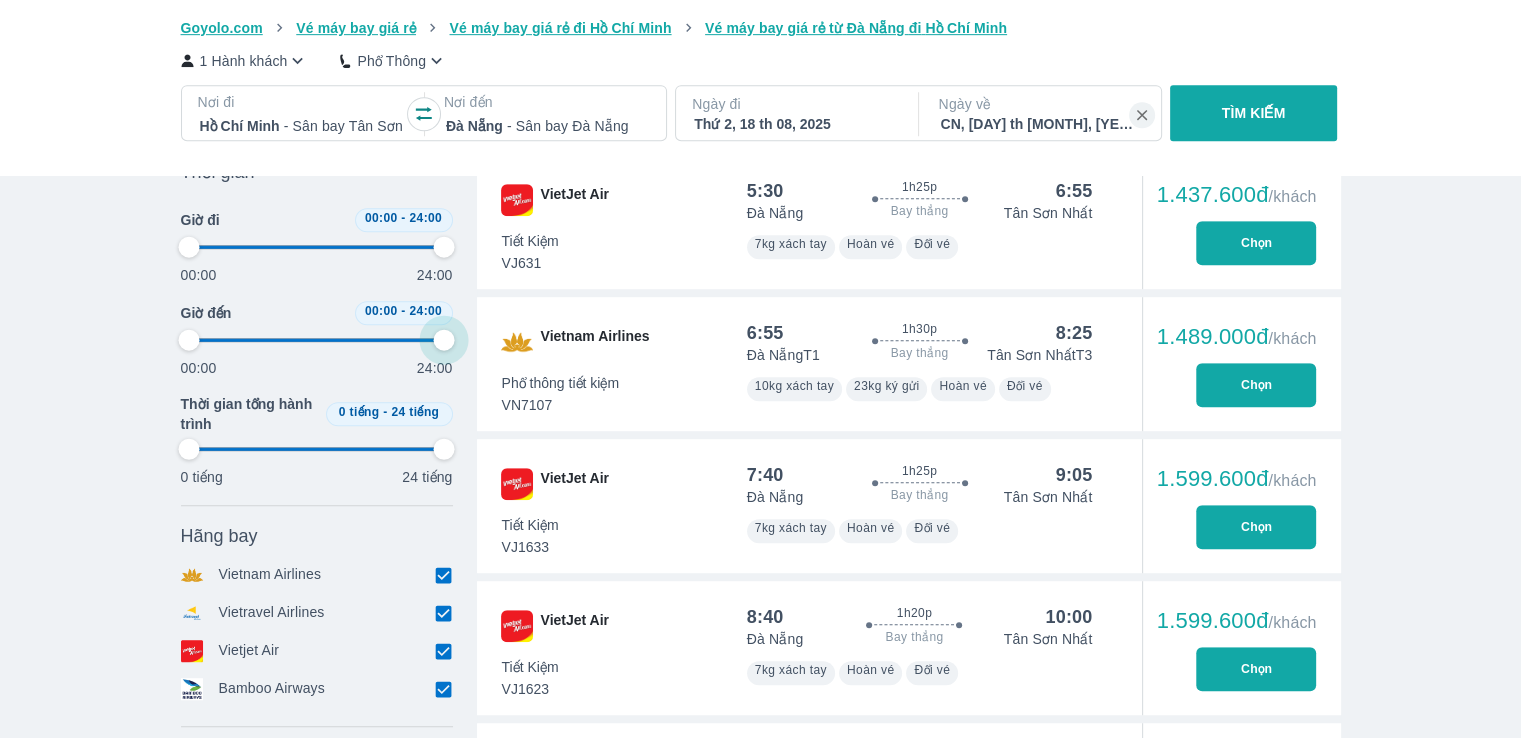 drag, startPoint x: 320, startPoint y: 344, endPoint x: 488, endPoint y: 331, distance: 168.50223 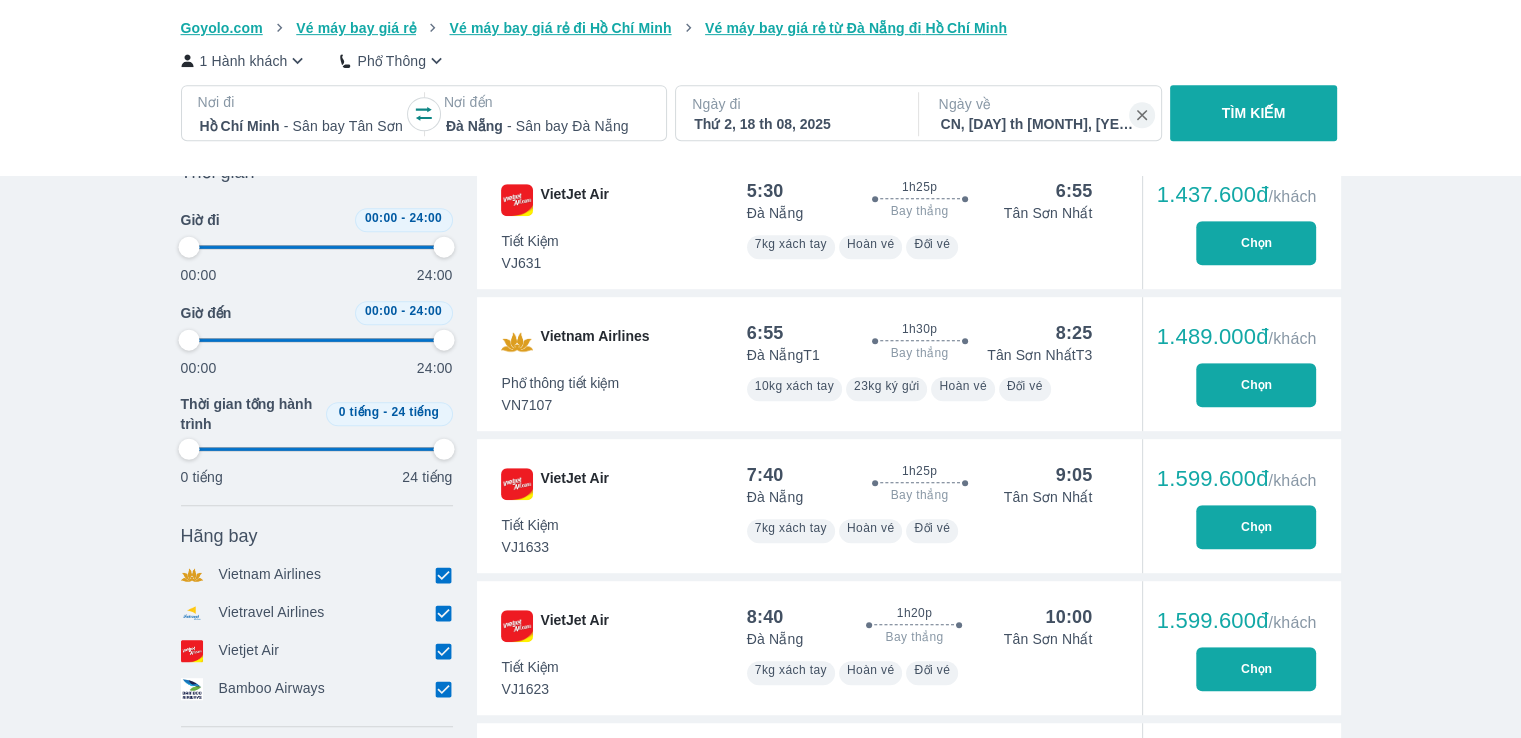 scroll, scrollTop: 867, scrollLeft: 0, axis: vertical 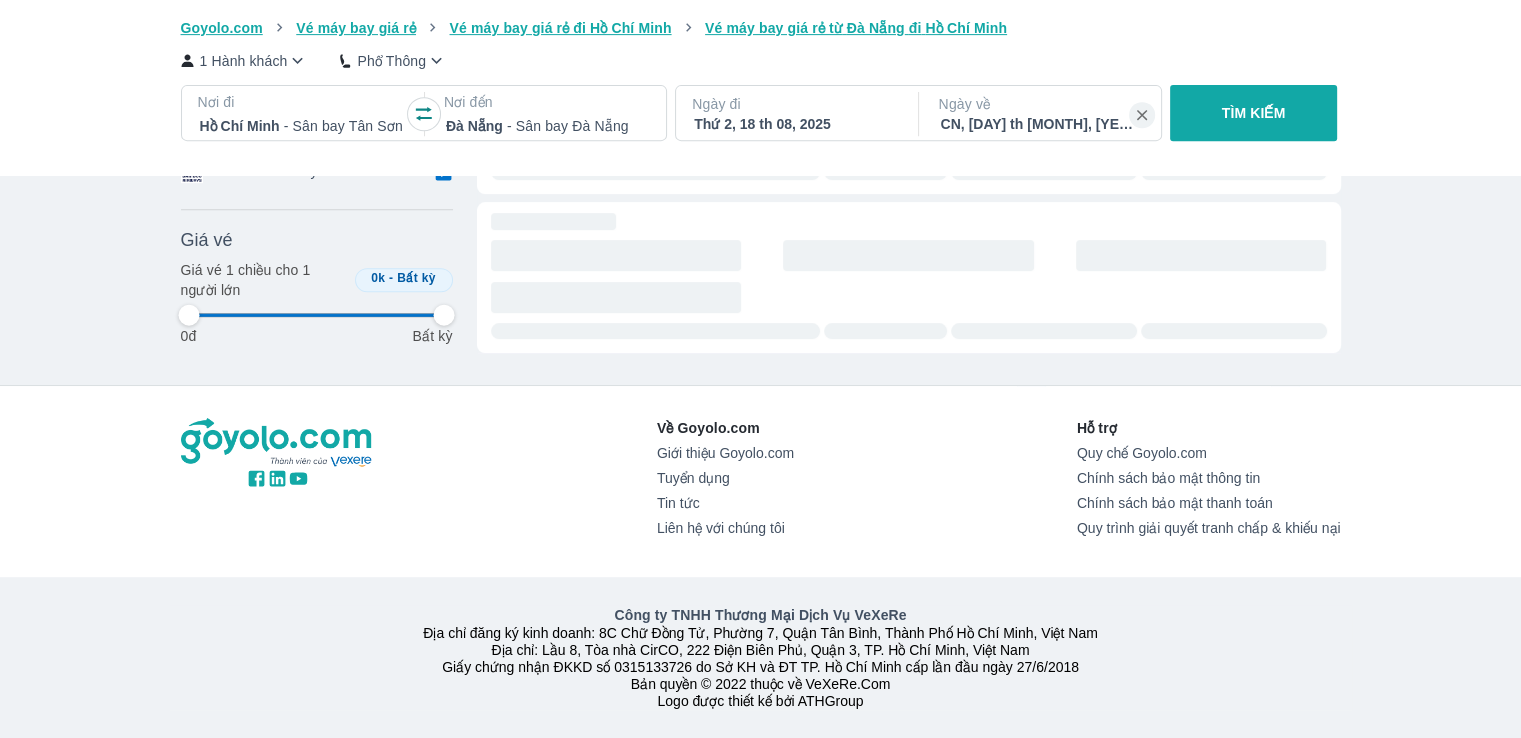 click on "Giá vé Bỏ lọc Giá vé 1 chiều cho 1 người lớn 0k   -   Bất kỳ 0đ Bất kỳ" at bounding box center (317, 290) 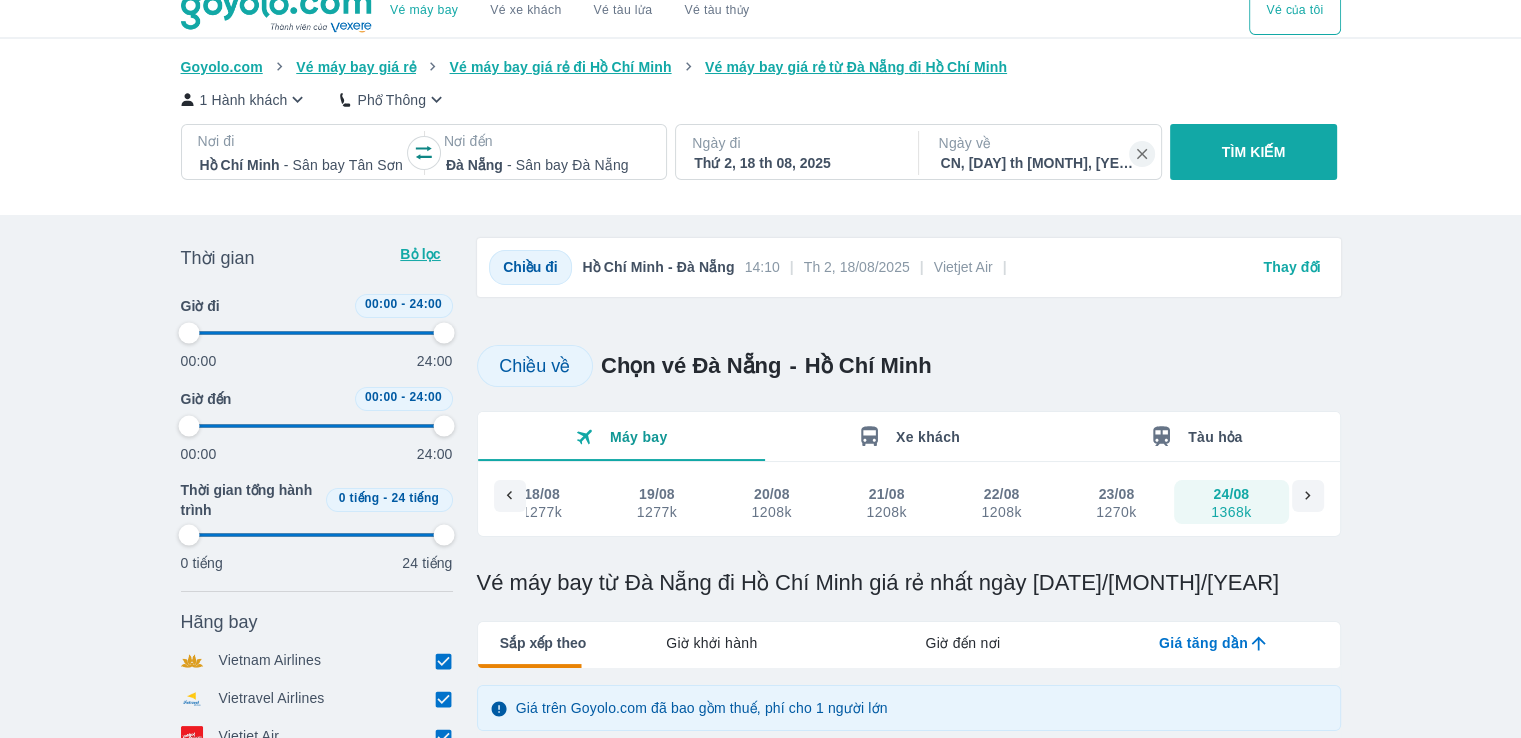 scroll, scrollTop: 0, scrollLeft: 0, axis: both 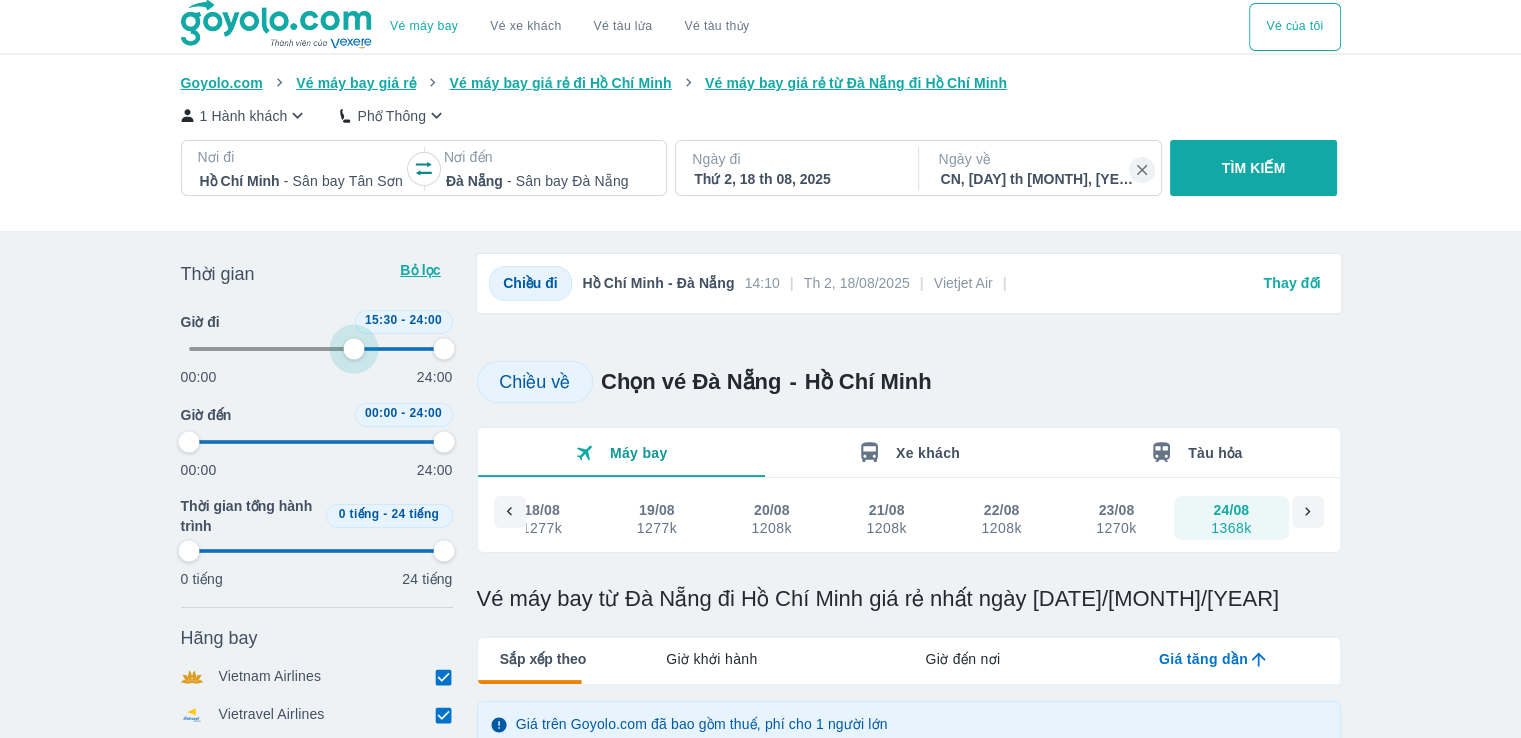 drag, startPoint x: 192, startPoint y: 347, endPoint x: 354, endPoint y: 344, distance: 162.02777 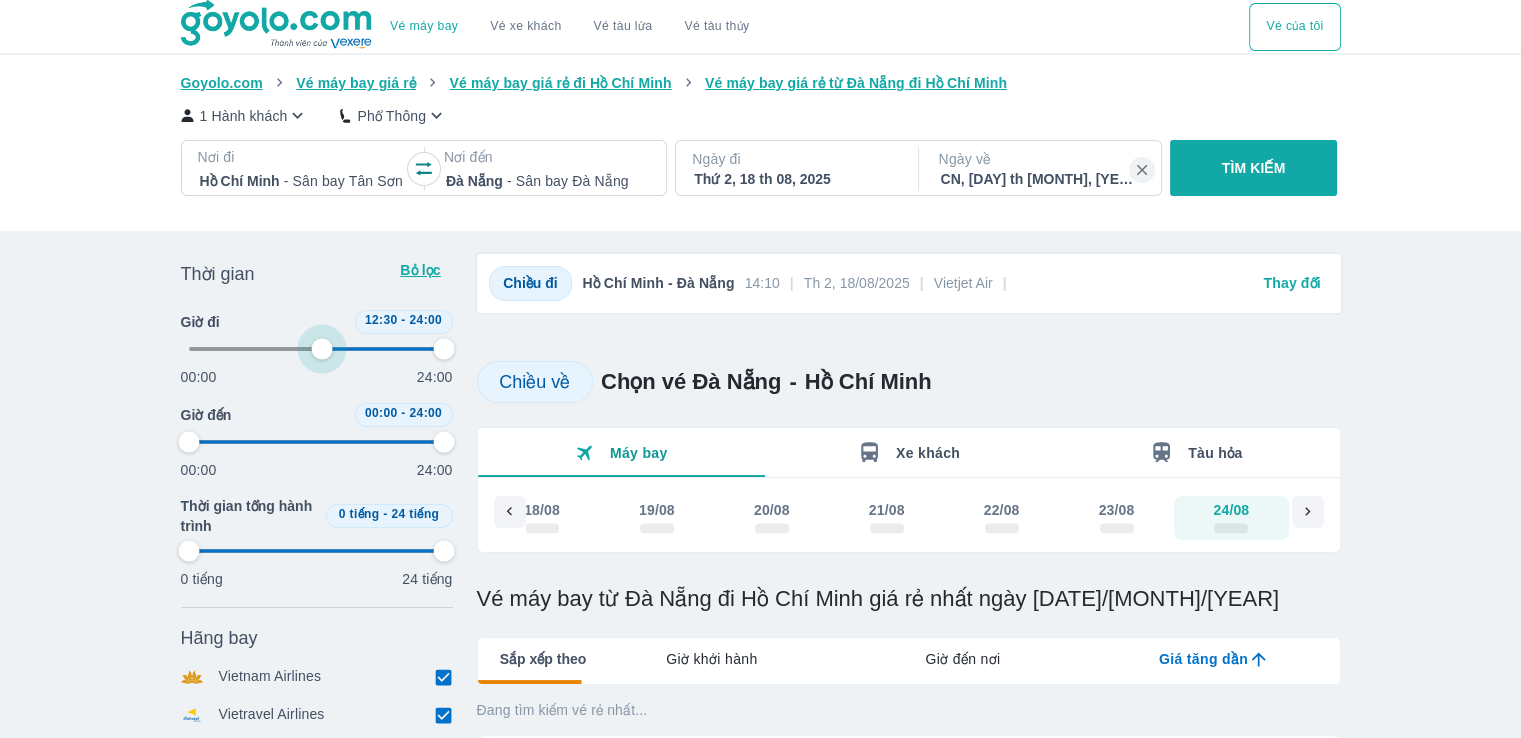 drag, startPoint x: 342, startPoint y: 347, endPoint x: 323, endPoint y: 346, distance: 19.026299 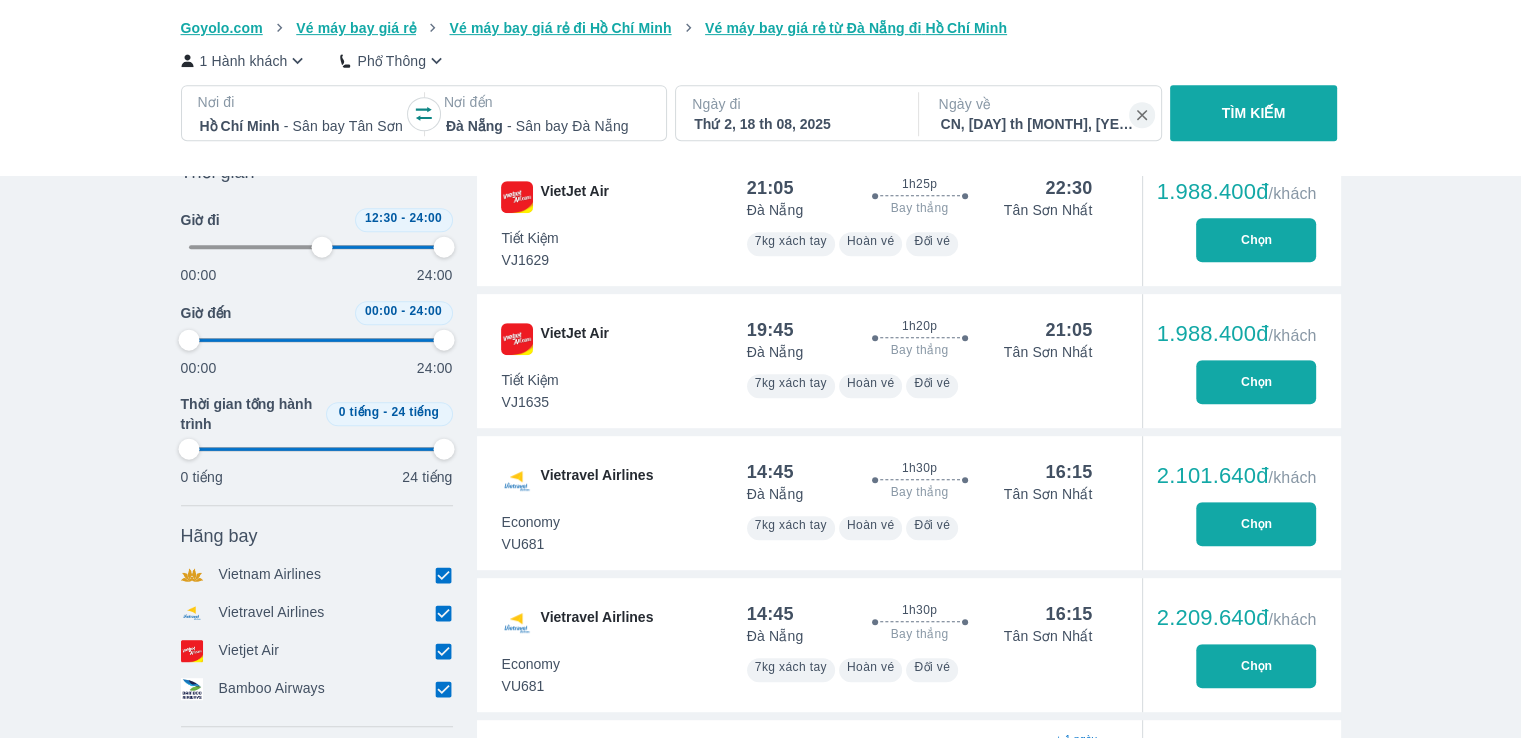 scroll, scrollTop: 500, scrollLeft: 0, axis: vertical 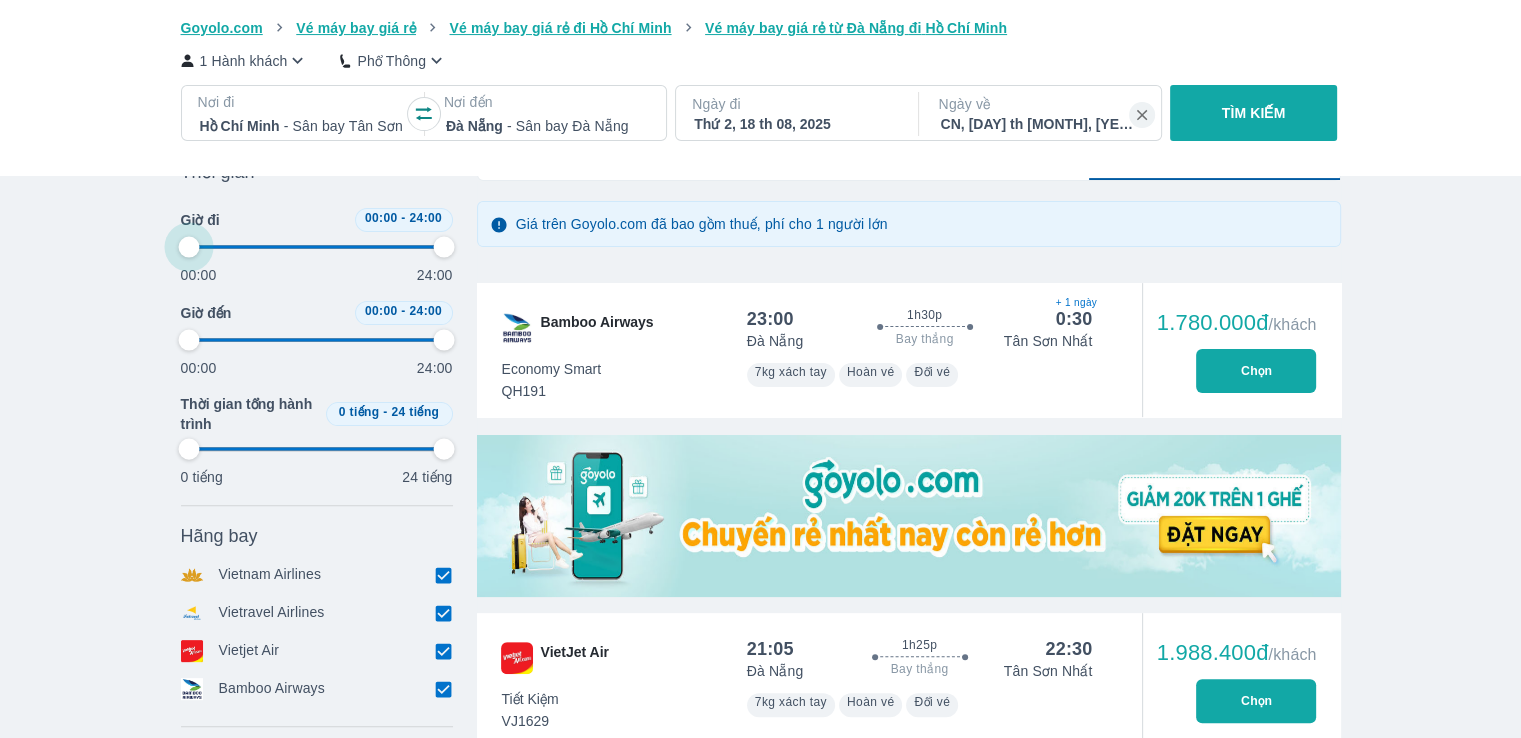 drag, startPoint x: 317, startPoint y: 251, endPoint x: 72, endPoint y: 265, distance: 245.39967 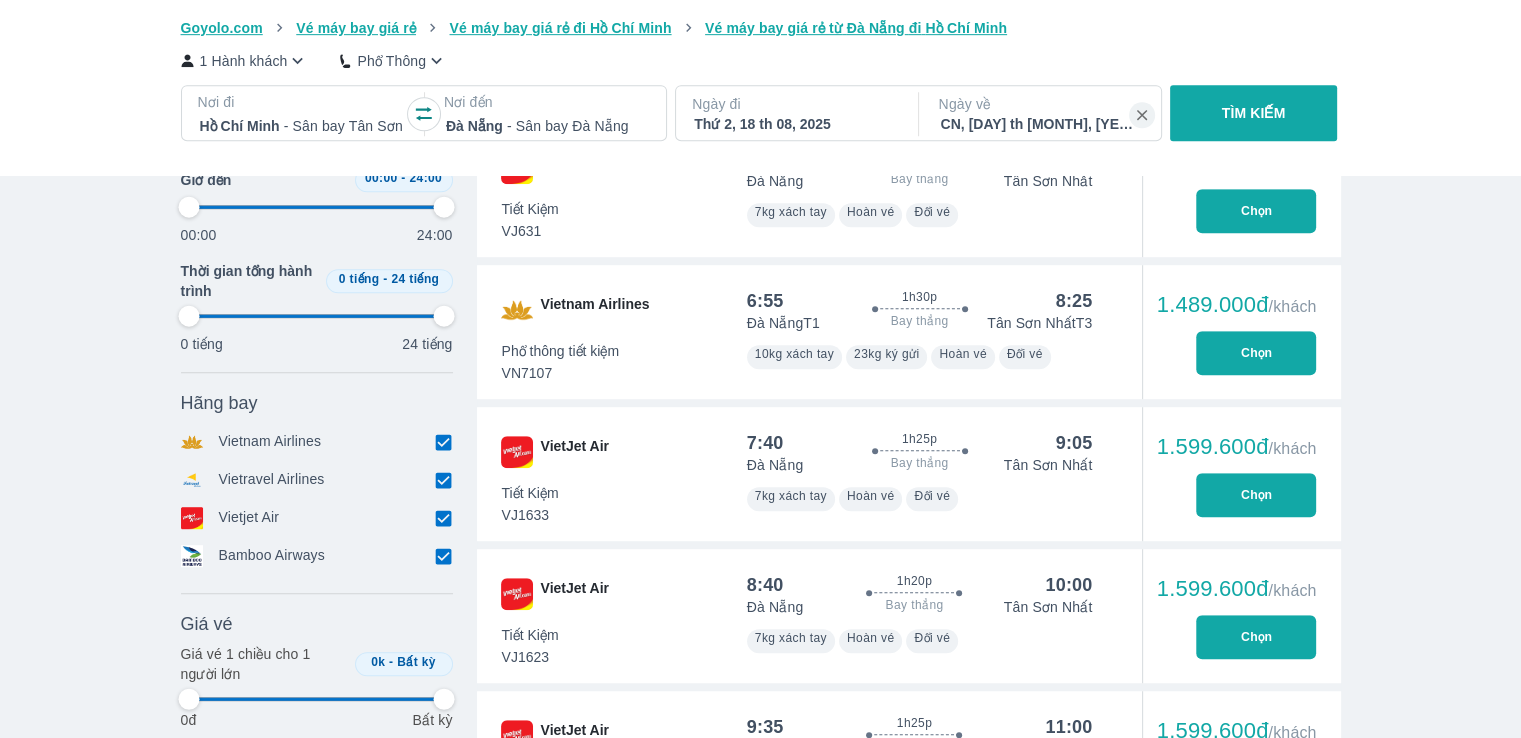 scroll, scrollTop: 1400, scrollLeft: 0, axis: vertical 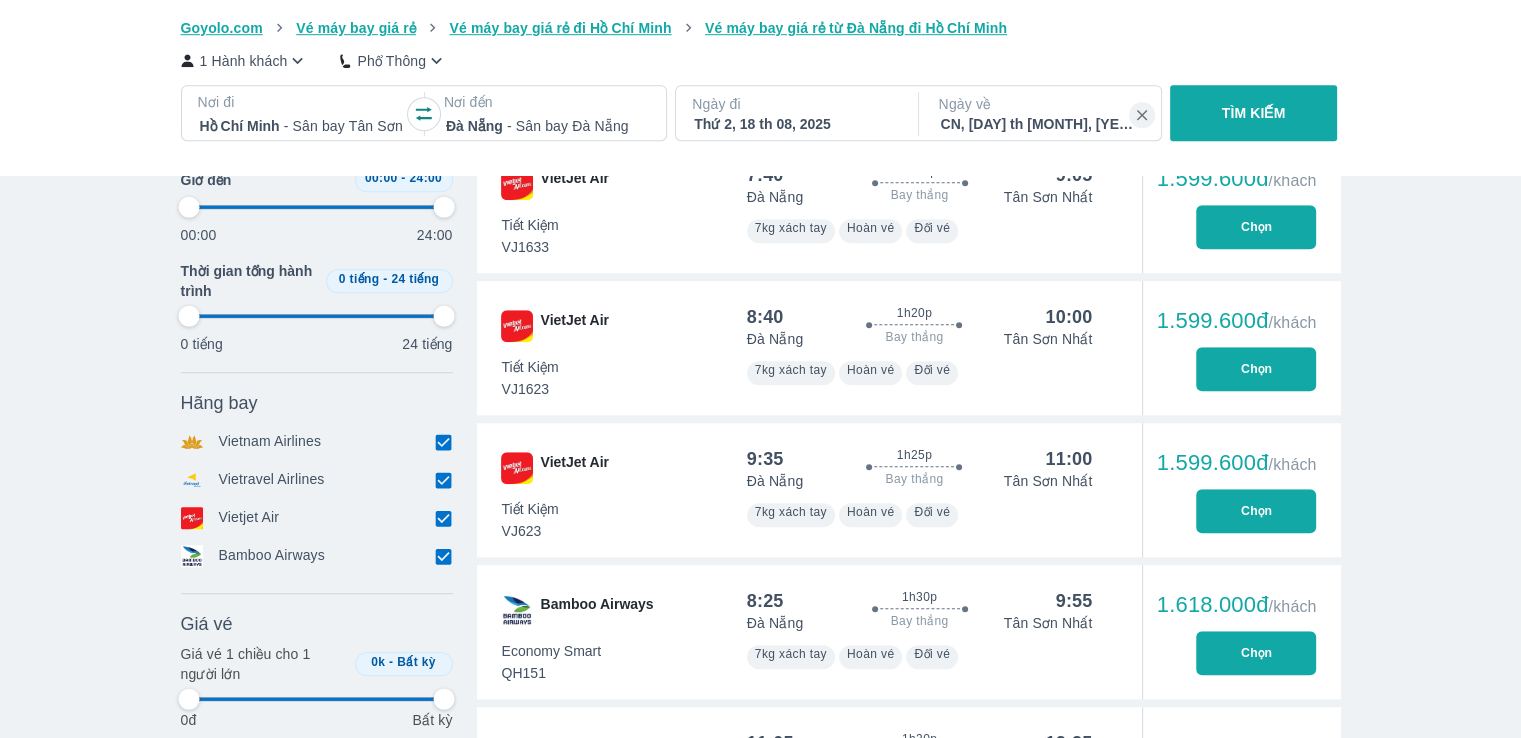 click on "Vé máy bay Vé xe khách Vé tàu lửa Vé tàu thủy Vé của tôi Goyolo.com Vé máy bay giá rẻ Vé máy bay giá rẻ đi   Hồ Chí Minh Vé máy bay giá rẻ từ   Đà Nẵng   đi   Hồ Chí Minh 1 Hành khách   Phổ Thông  Nơi đi Hồ Chí Minh   -   Sân bay Tân Sơn Nhất Nơi đến Đà Nẵng   -   Sân bay Đà Nẵng Ngày đi Thứ 2, 18 th 08, 2025 Ngày về CN, 24 th 08, 2025 TÌM KIẾM Thời gian Bỏ lọc Giờ đi 00:00   -   24:00 00:00 24:00 Giờ đến 00:00   -   24:00 00:00 24:00 Thời gian tổng hành trình 0 tiếng   -   24 tiếng 0 tiếng 24 tiếng Hãng bay Bỏ lọc Vietnam Airlines Vietravel Airlines Vietjet Air Bamboo Airways Giá vé Bỏ lọc Giá vé 1 chiều cho 1 người lớn 0k   -   Bất kỳ 0đ Bất kỳ Chiều đi Hồ Chí Minh   -   Đà Nẵng 14:10 | Th 2, 18/08/2025 | Vietjet Air | Thay đổi Chiều về Chọn vé   Đà Nẵng - Hồ Chí Minh Máy bay Xe khách Tàu hỏa 18/08 1277k 19/08 1277k 20/08 1208k 21/08 946k" at bounding box center (760, 694) 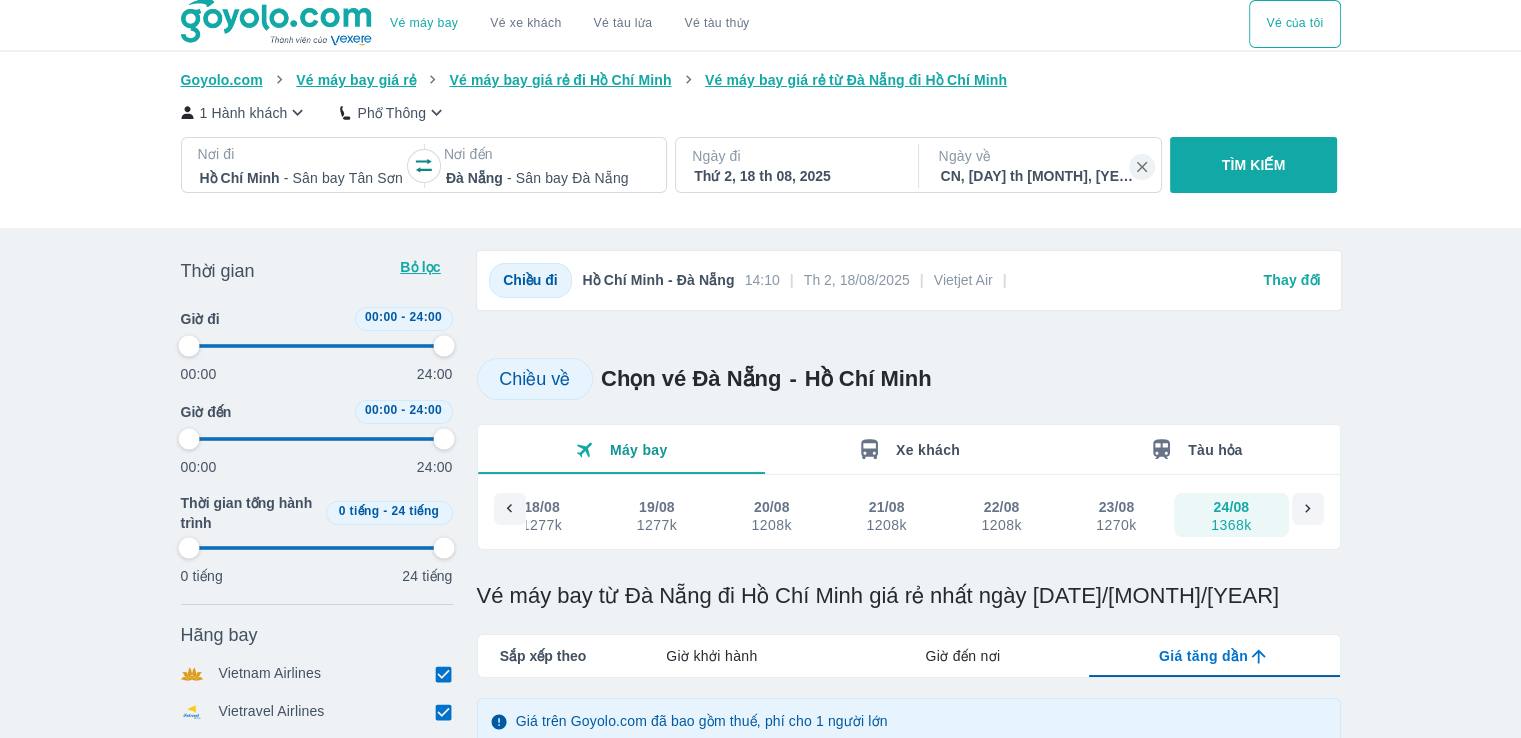 scroll, scrollTop: 0, scrollLeft: 0, axis: both 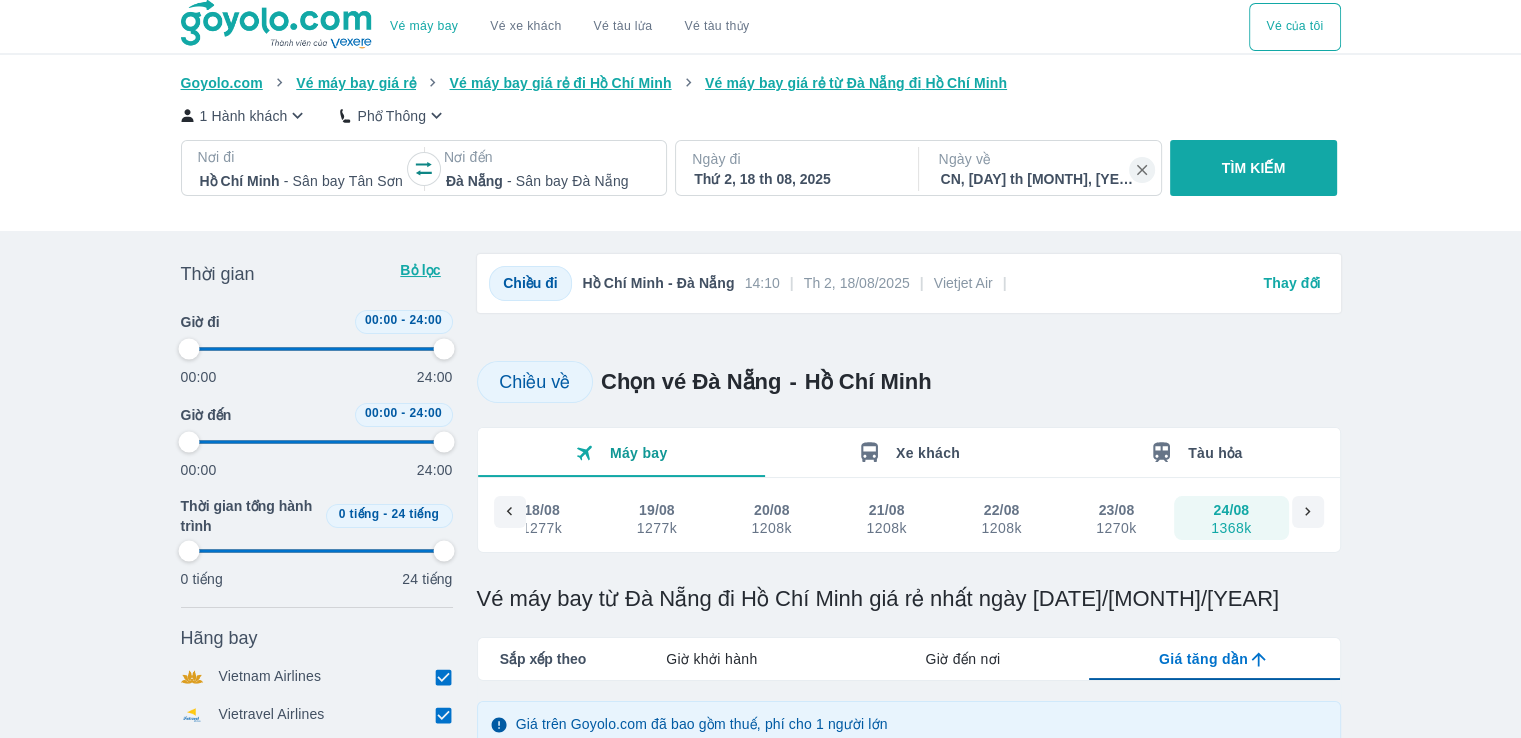 click on "Đà Nẵng   -   Sân bay Đà Nẵng" at bounding box center [547, 181] 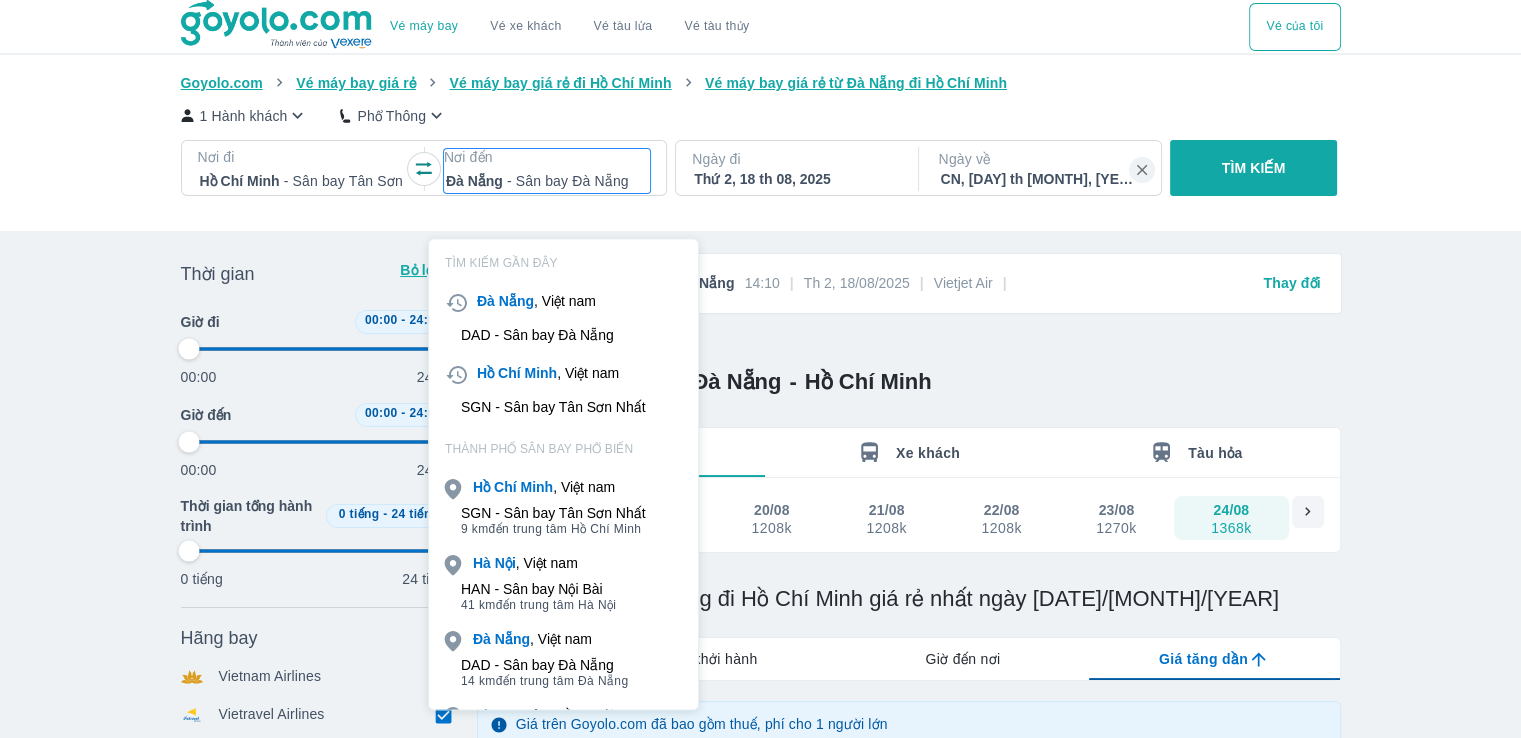 scroll, scrollTop: 115, scrollLeft: 0, axis: vertical 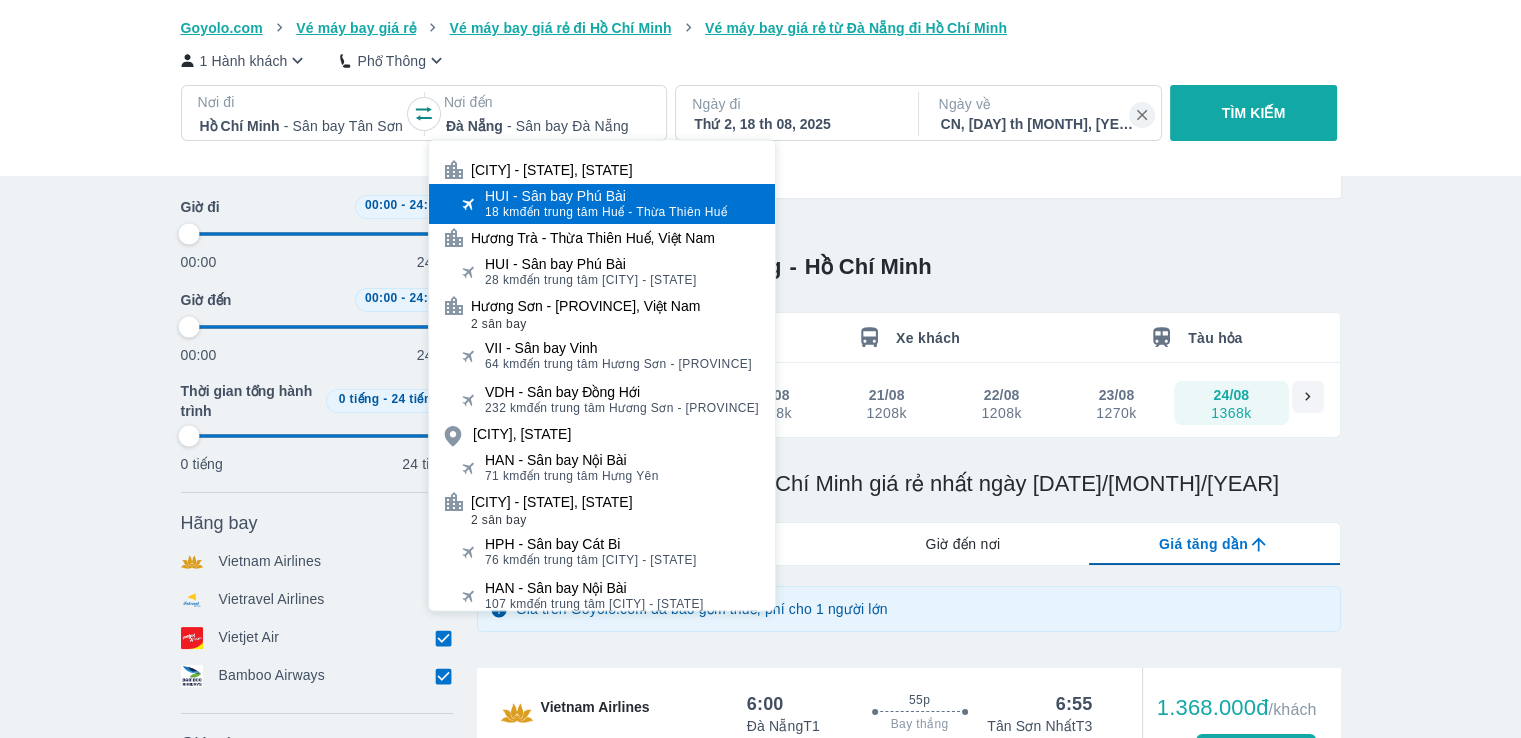 click on "HUI - Sân bay Phú Bài" at bounding box center [606, 196] 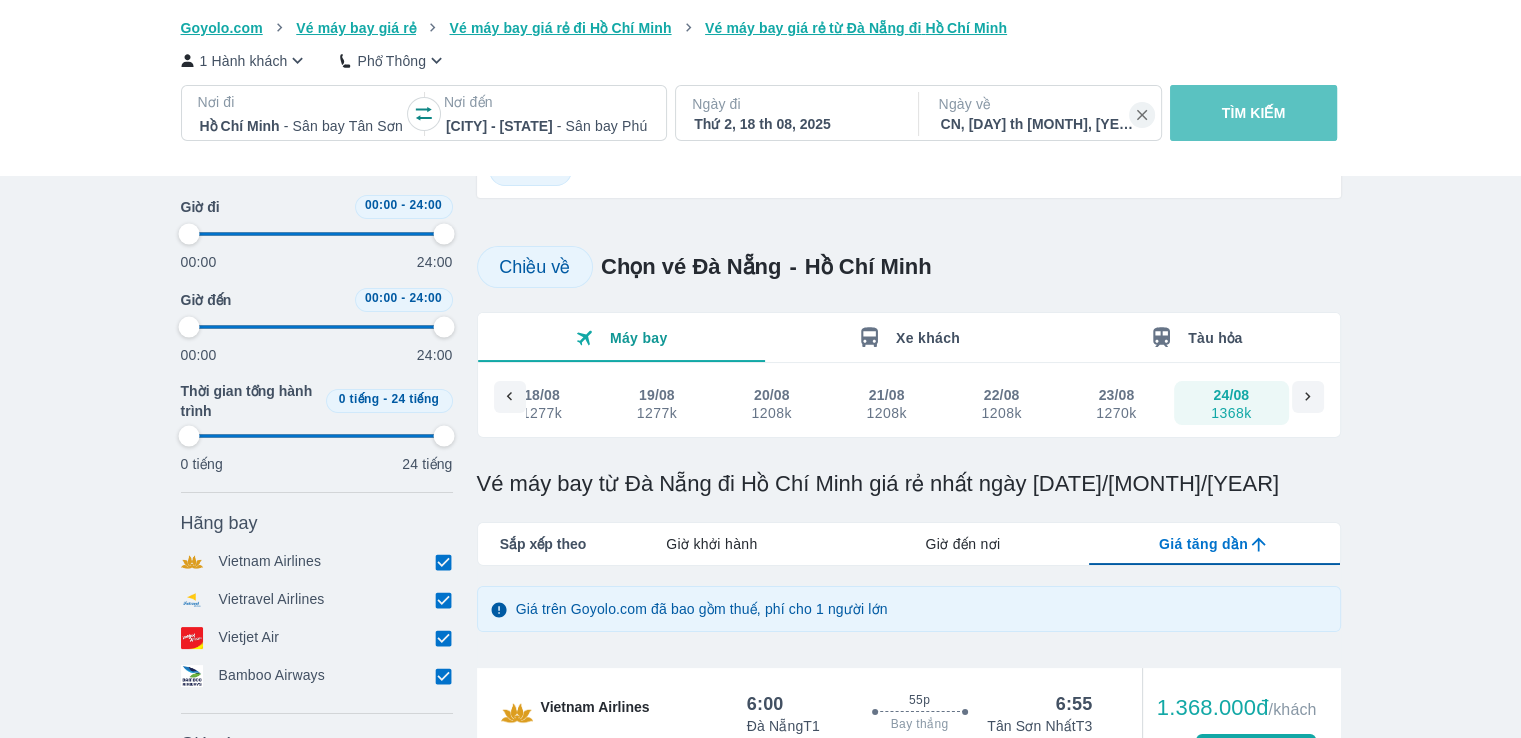 click on "TÌM KIẾM" at bounding box center (1253, 113) 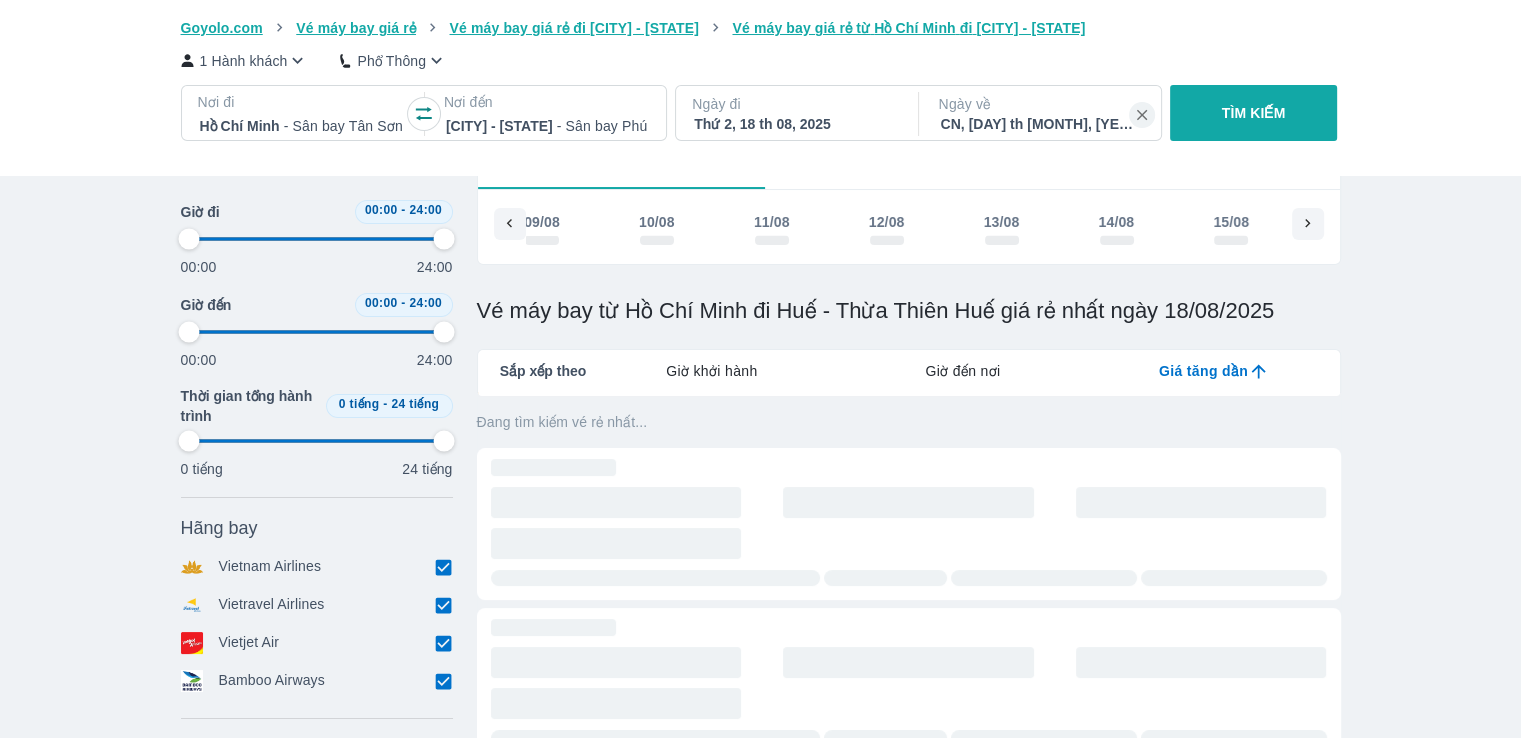 scroll, scrollTop: 0, scrollLeft: 0, axis: both 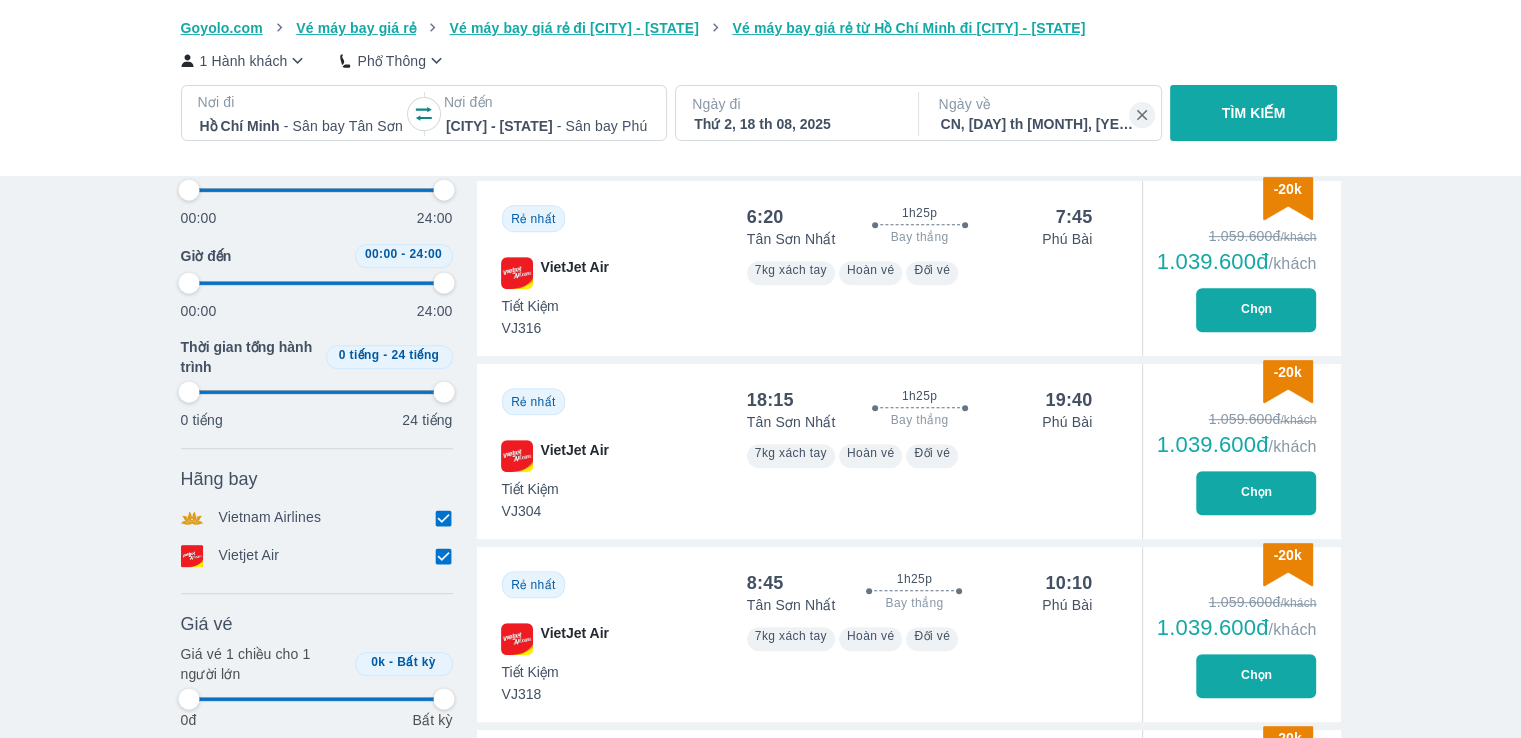 click on "Vé máy bay Vé xe khách Vé tàu lửa Vé tàu thủy Vé của tôi Goyolo.com Vé máy bay giá rẻ Vé máy bay giá rẻ đi   Huế - Thừa Thiên Huế Vé máy bay giá rẻ từ   Hồ Chí Minh   đi   Huế - Thừa Thiên Huế 1 Hành khách   Phổ Thông  Nơi đi Hồ Chí Minh   -   Sân bay Tân Sơn Nhất Nơi đến Huế - Thừa Thiên Huế   -   Sân bay Phú Bài Ngày đi Thứ 2, 18 th 08, 2025 Ngày về CN, 24 th 08, 2025 TÌM KIẾM Thời gian Bỏ lọc Giờ đi 00:00   -   24:00 00:00 24:00 Giờ đến 00:00   -   24:00 00:00 24:00 Thời gian tổng hành trình 0 tiếng   -   24 tiếng 0 tiếng 24 tiếng Hãng bay Bỏ lọc Vietnam Airlines Vietjet Air Giá vé Bỏ lọc Giá vé 1 chiều cho 1 người lớn 0k   -   Bất kỳ 0đ Bất kỳ Máy bay Xe khách Tàu hỏa 09/08 - 10/08 - 11/08 1148k 12/08 1148k 13/08 1040k 14/08 - 15/08 1277k 16/08 - 17/08 - 18/08 1040k 19/08 - 20/08 - 21/08 - 22/08 1040k 23/08 - 24/08 - 25/08 - 26/08 - 27/08 - 28/08 - 29/08" at bounding box center (760, 2750) 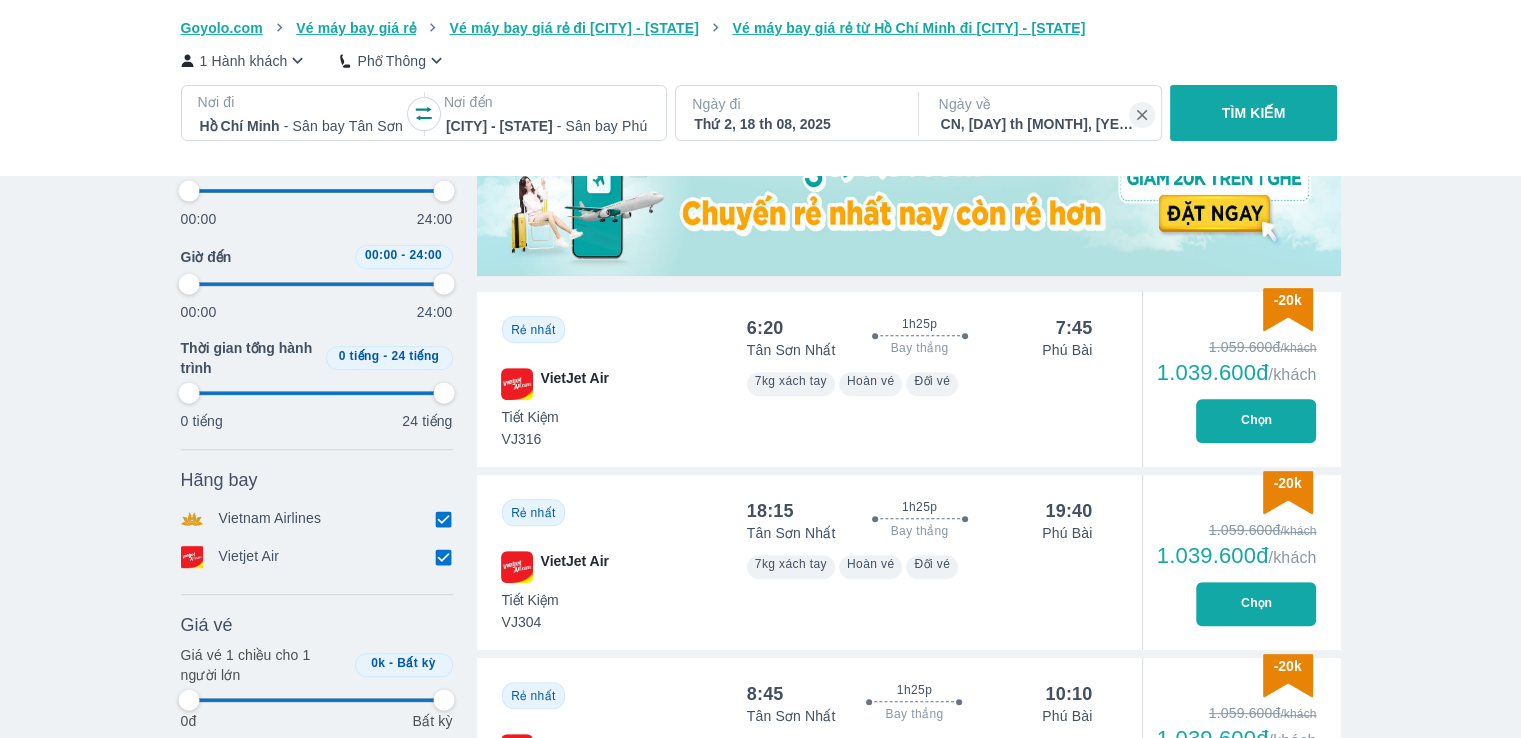 scroll, scrollTop: 700, scrollLeft: 0, axis: vertical 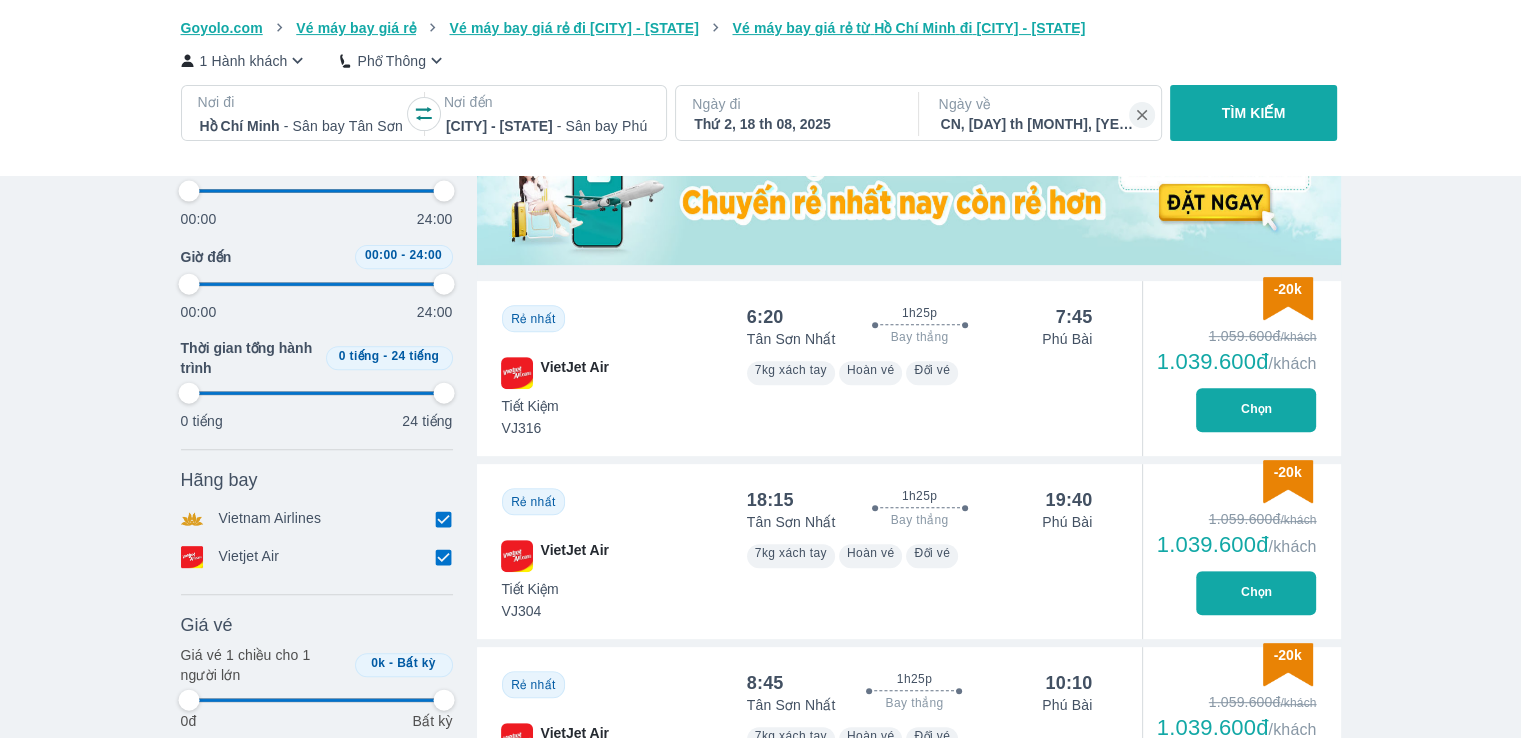 click on "Chọn" at bounding box center [1256, 410] 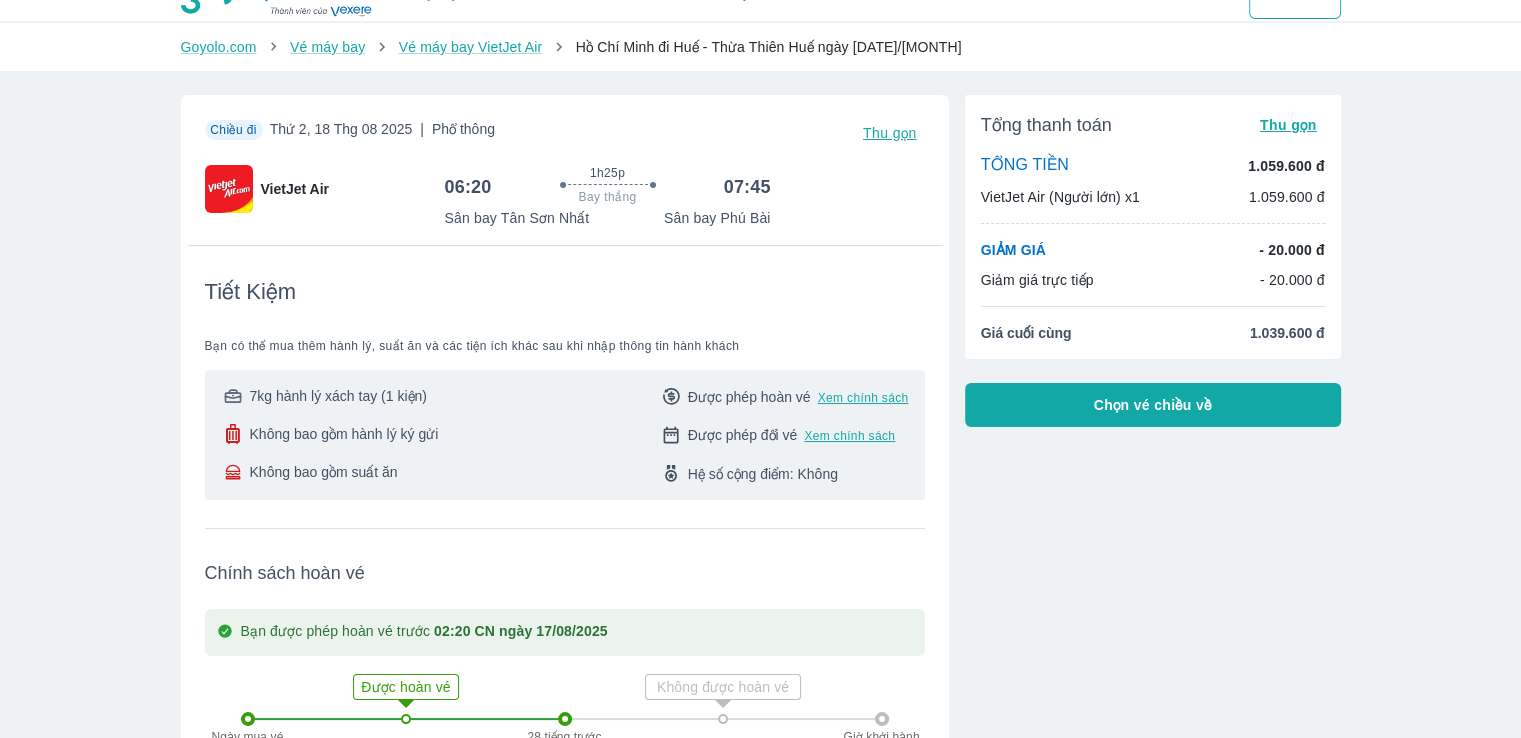 scroll, scrollTop: 0, scrollLeft: 0, axis: both 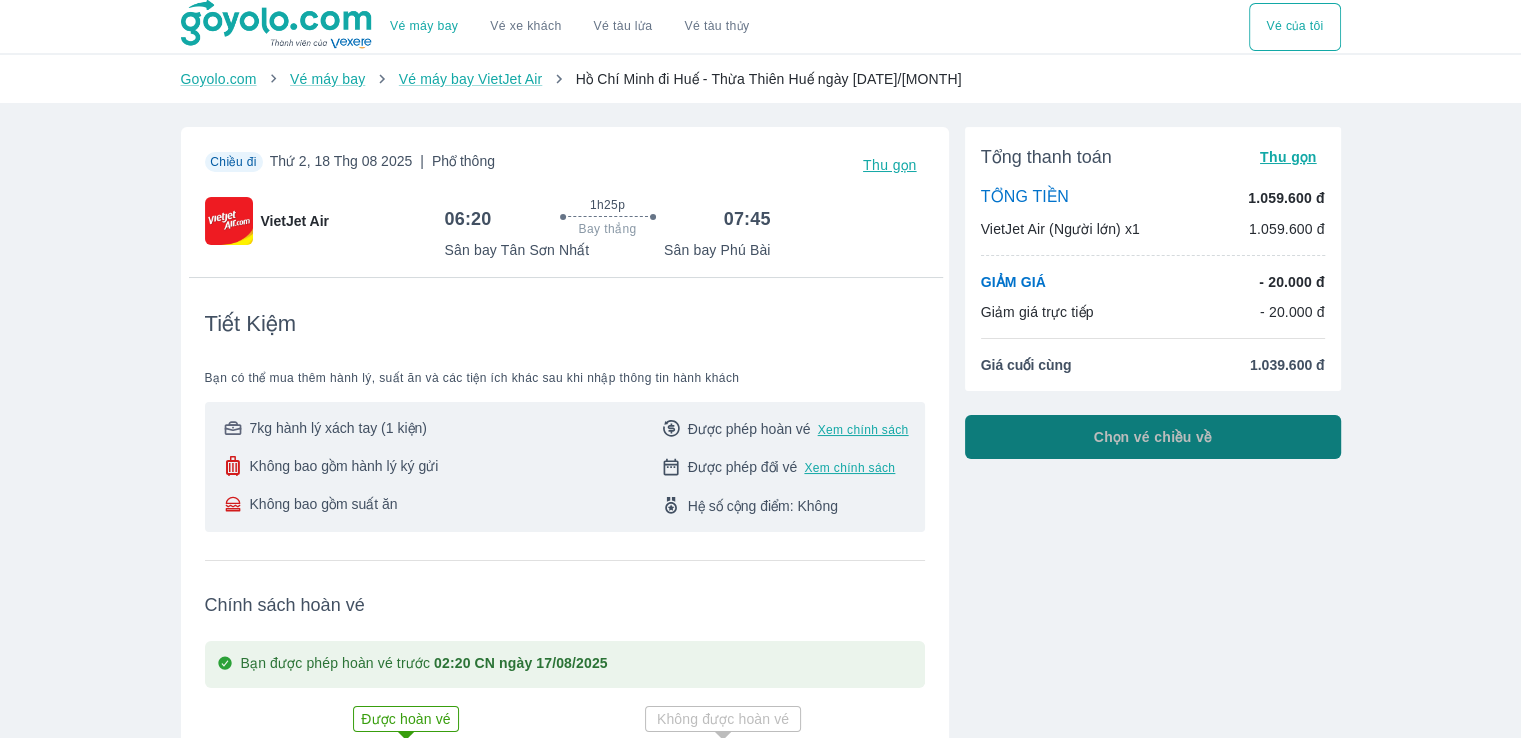 click on "Chọn vé chiều về" at bounding box center (1153, 437) 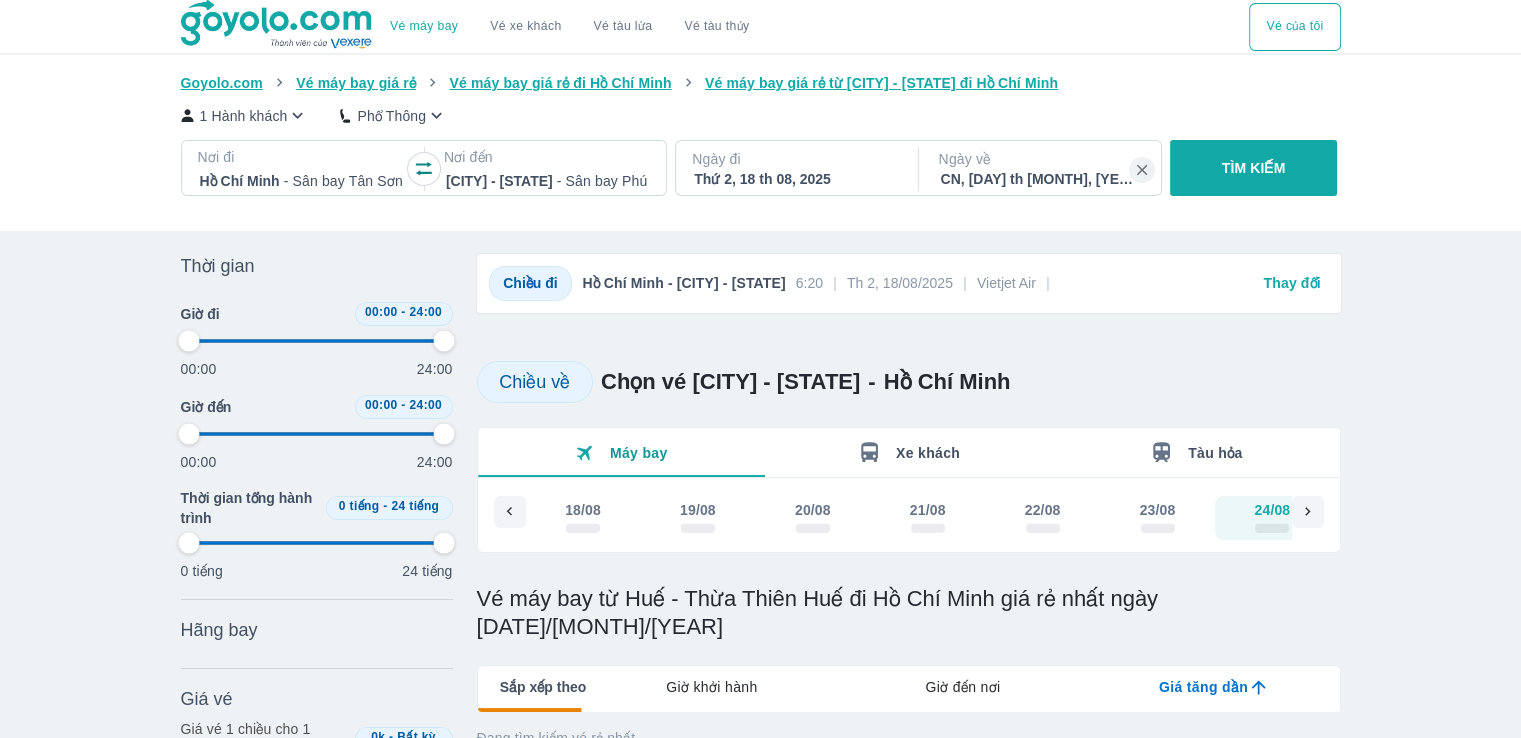 scroll, scrollTop: 0, scrollLeft: 41, axis: horizontal 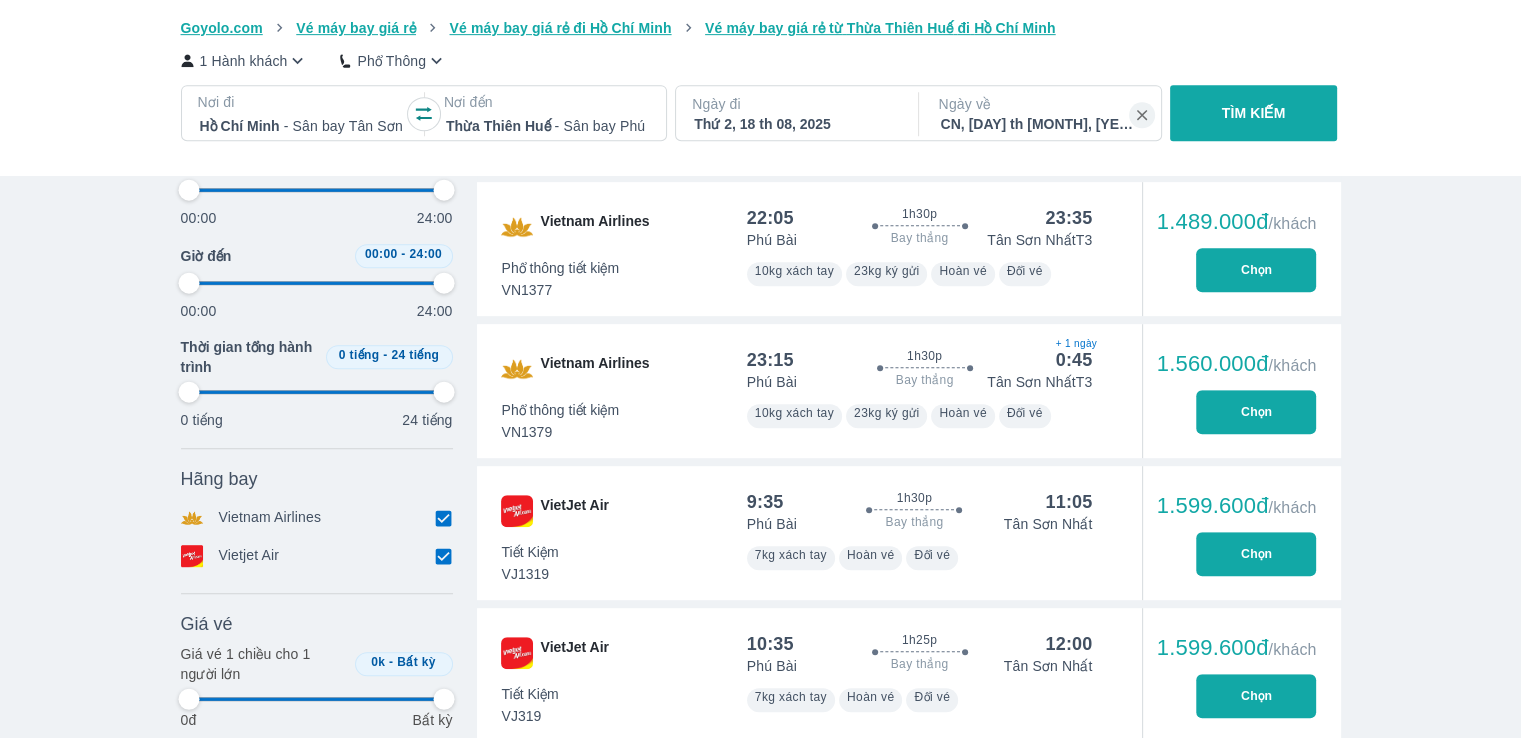 click on "Vé máy bay Vé xe khách Vé tàu lửa Vé tàu thủy Vé của tôi Goyolo.com Vé máy bay giá rẻ Vé máy bay giá rẻ đi   Hồ Chí Minh Vé máy bay giá rẻ từ   Thừa Thiên Huế   đi   Hồ Chí Minh 1 Hành khách   Phổ Thông  Nơi đi Hồ Chí Minh   -   Sân bay Tân Sơn Nhất Nơi đến Thừa Thiên Huế   -   Sân bay Phú Bài Ngày đi Thứ 2, 18 th 08, 2025 Ngày về CN, 24 th 08, 2025 TÌM KIẾM Thời gian Bỏ lọc Giờ đi 00:00   -   24:00 00:00 24:00 Giờ đến 00:00   -   24:00 00:00 24:00 Thời gian tổng hành trình 0 tiếng   -   24 tiếng 0 tiếng 24 tiếng Hãng bay Bỏ lọc Vietnam Airlines Vietjet Air Giá vé Bỏ lọc Giá vé 1 chiều cho 1 người lớn 0k   -   Bất kỳ 0đ Bất kỳ Chiều đi Hồ Chí Minh   -   Thừa Thiên Huế 6:20 | Th 2, 18/08/2025 | Vietjet Air | Thay đổi Chiều về Chọn vé   Thừa Thiên Huế - Hồ Chí Minh Máy bay Xe khách Tàu hỏa 18/08 - 19/08 - 20/08 - 21/08 - 22/08 - 23/08 - - -" at bounding box center (760, 1128) 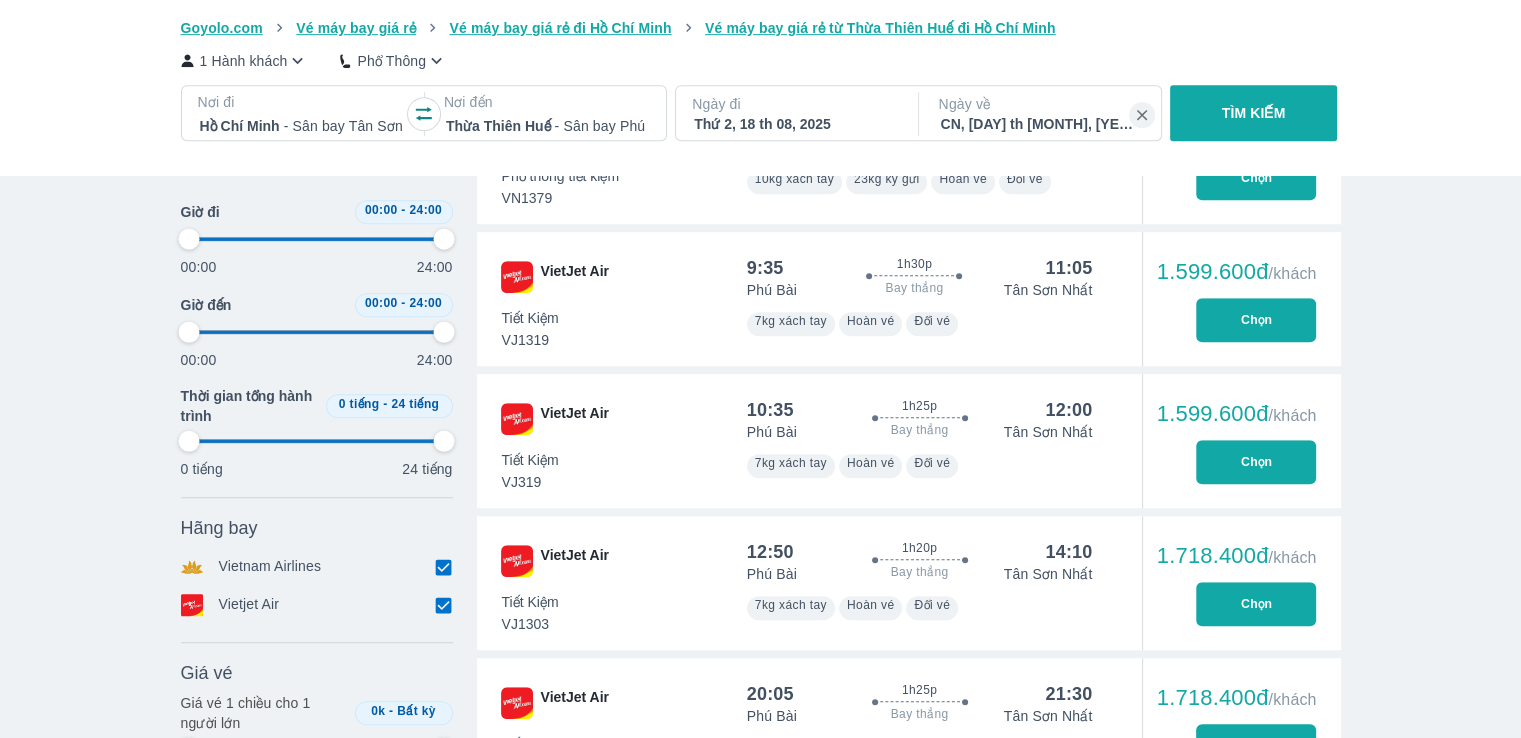 scroll, scrollTop: 1200, scrollLeft: 0, axis: vertical 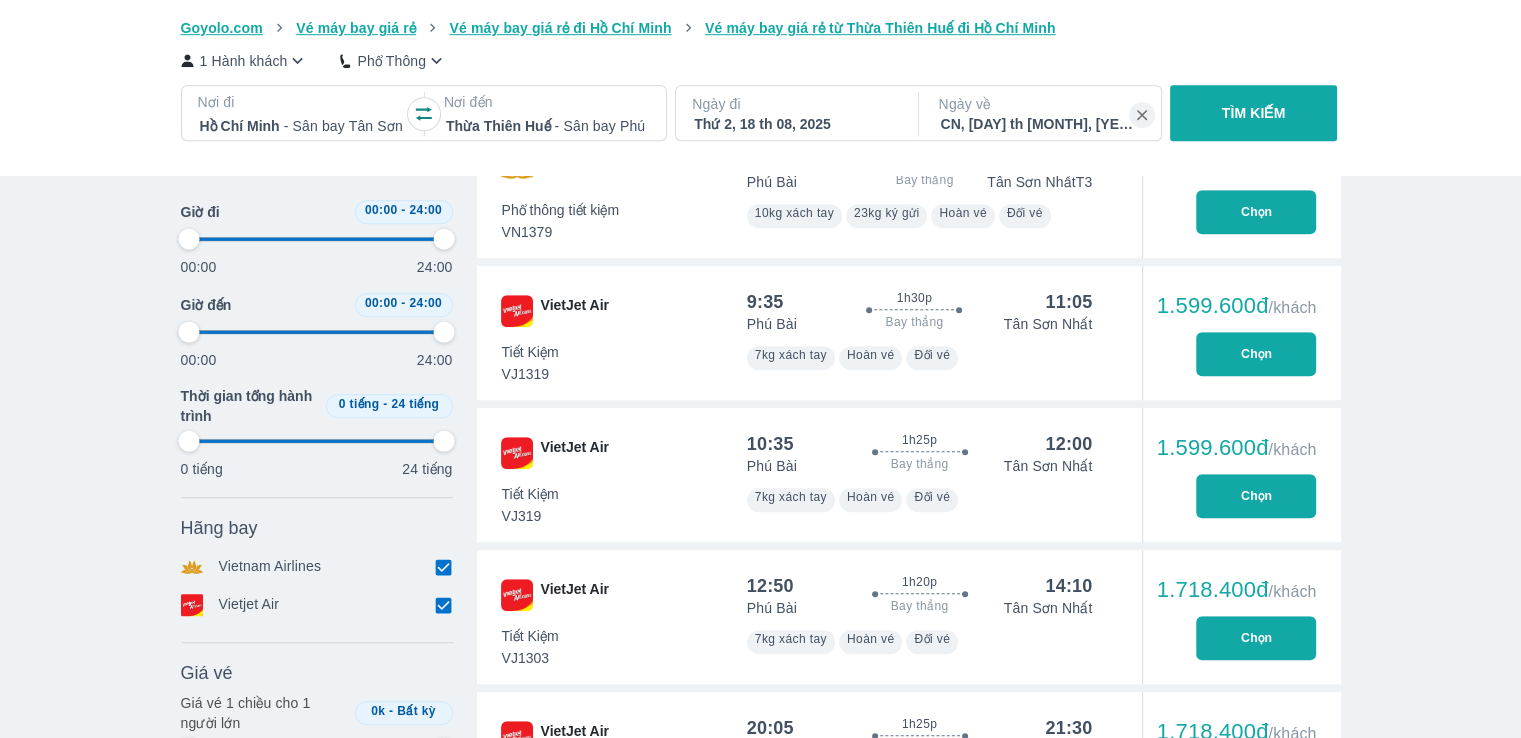 click on "Chọn" at bounding box center [1256, 496] 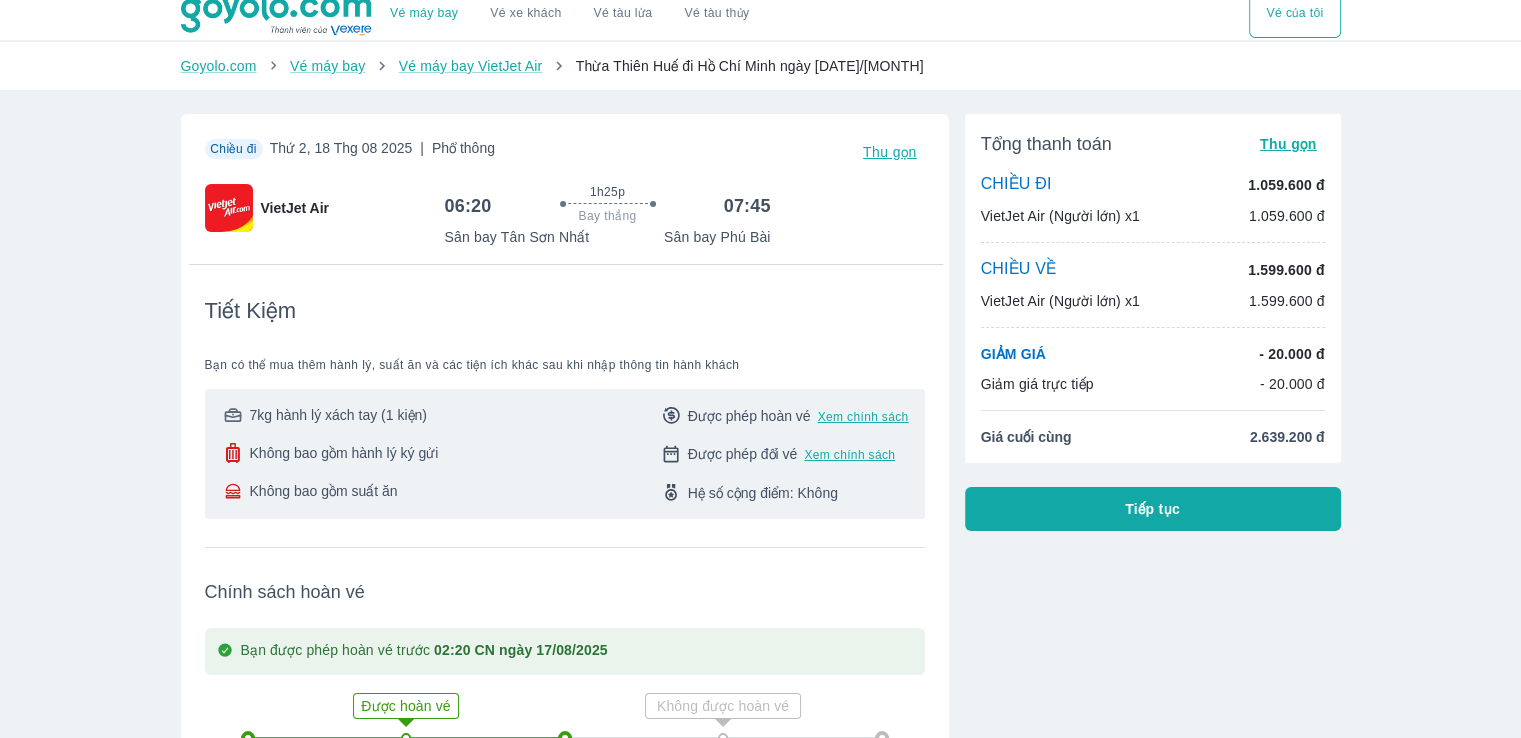 scroll, scrollTop: 0, scrollLeft: 0, axis: both 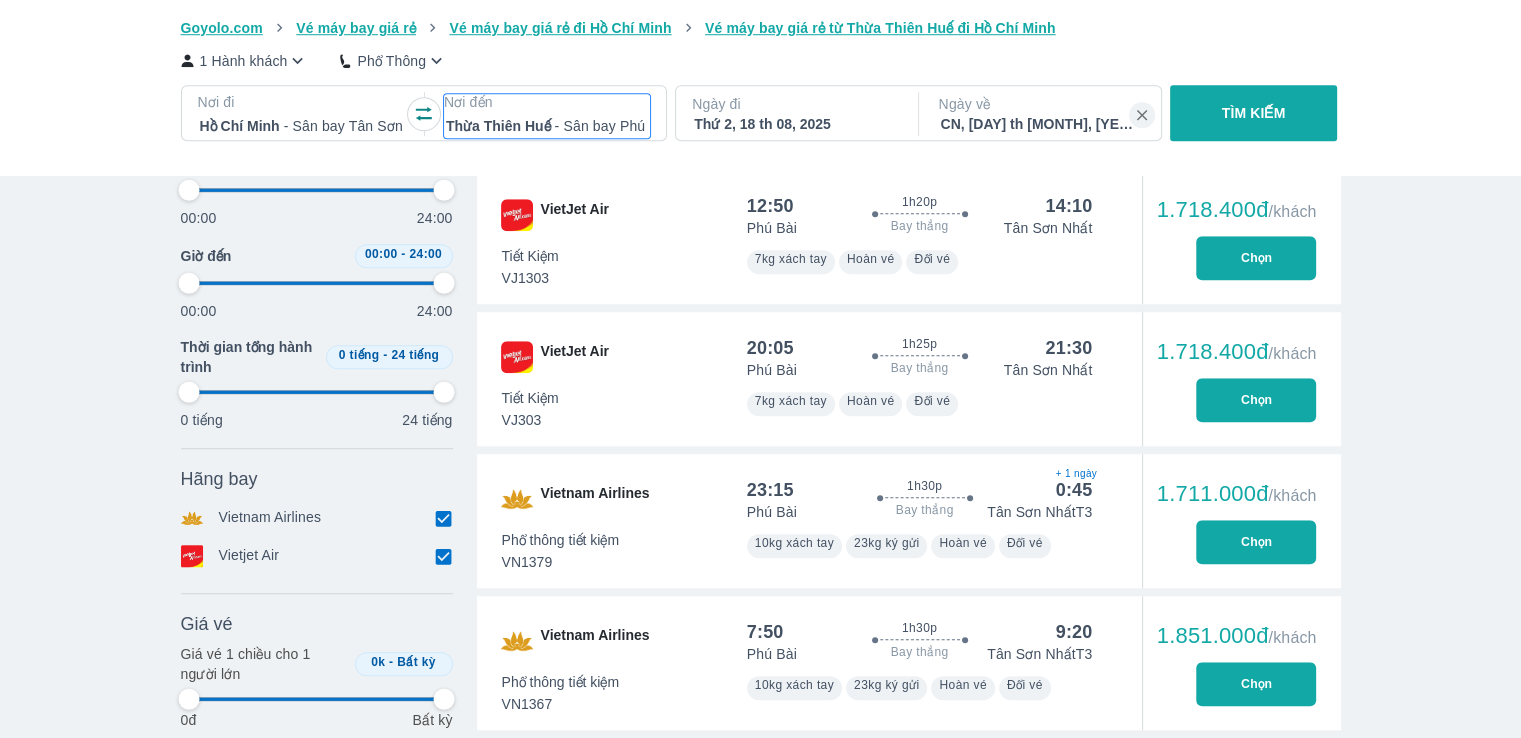 click at bounding box center (547, 126) 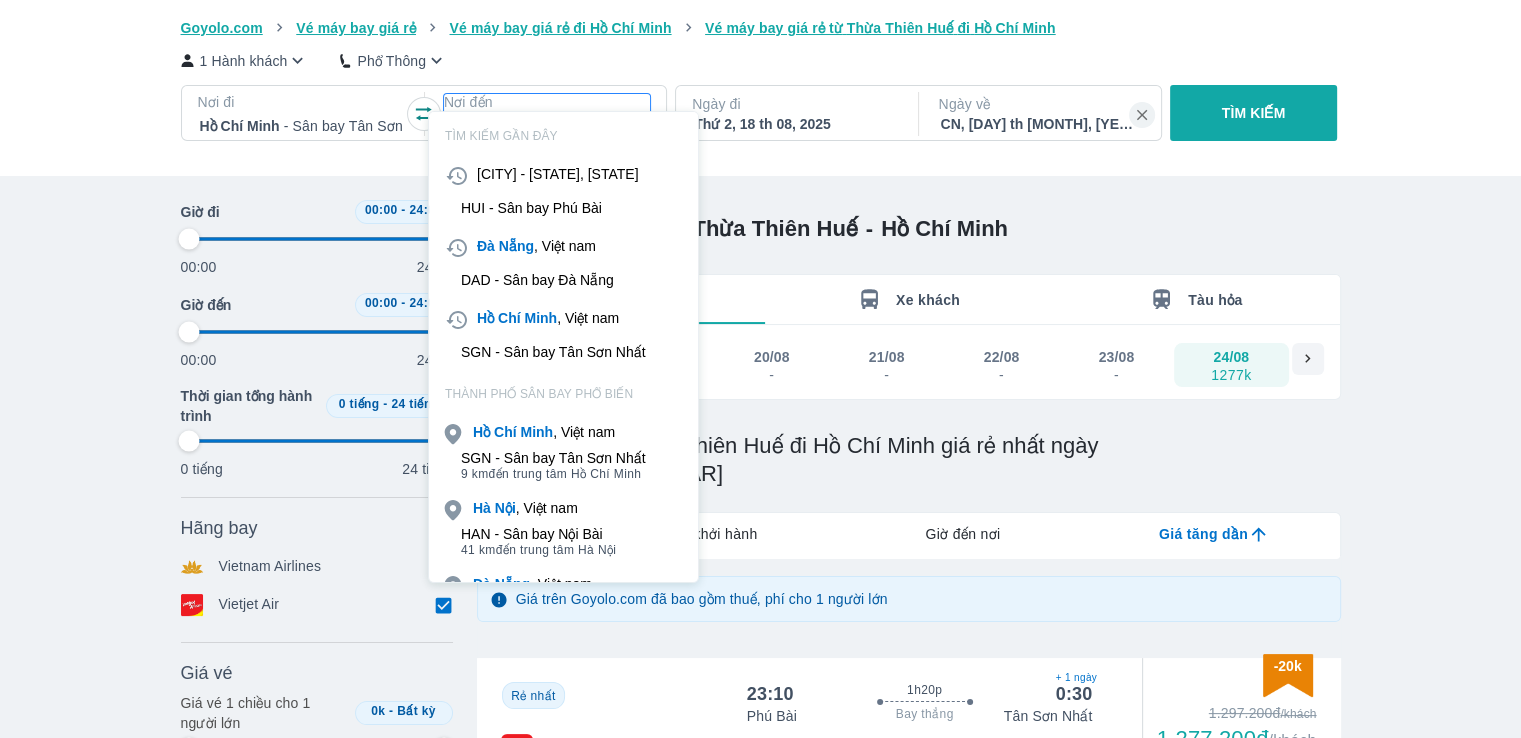 scroll, scrollTop: 115, scrollLeft: 0, axis: vertical 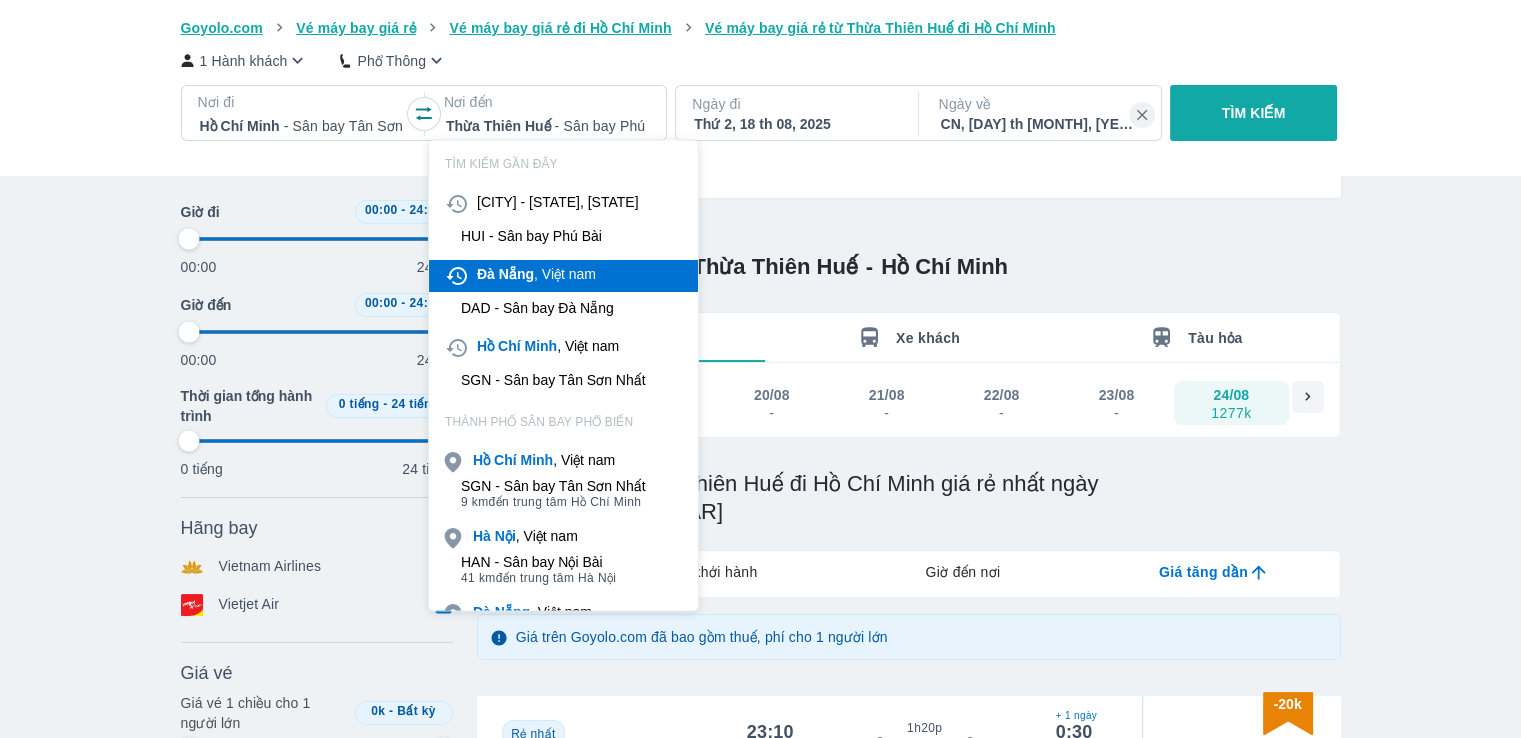 click on "Đà   Nẵng , Việt nam" at bounding box center (536, 274) 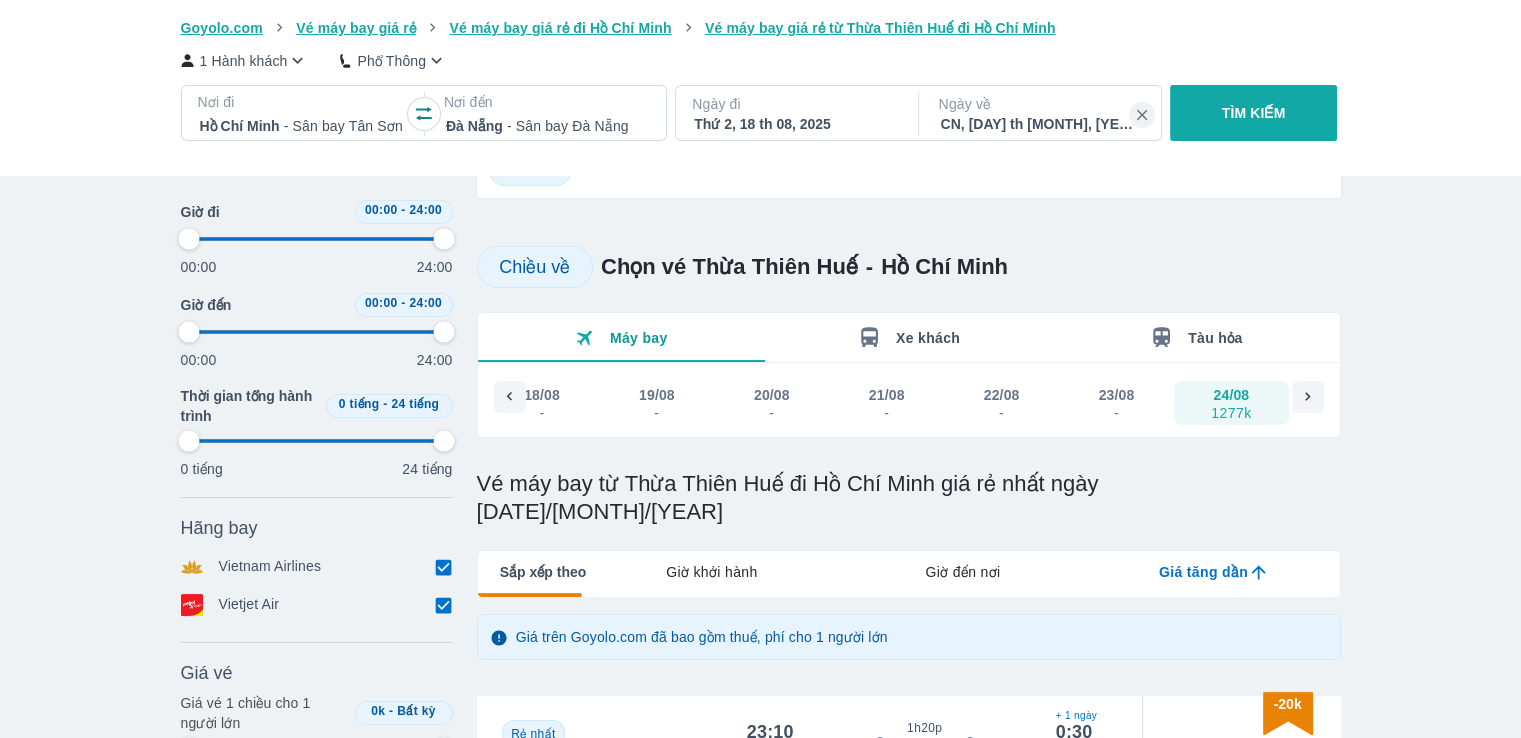 click on "Thứ [DAY], [DAY] th [MONTH], [YEAR]" at bounding box center [795, 124] 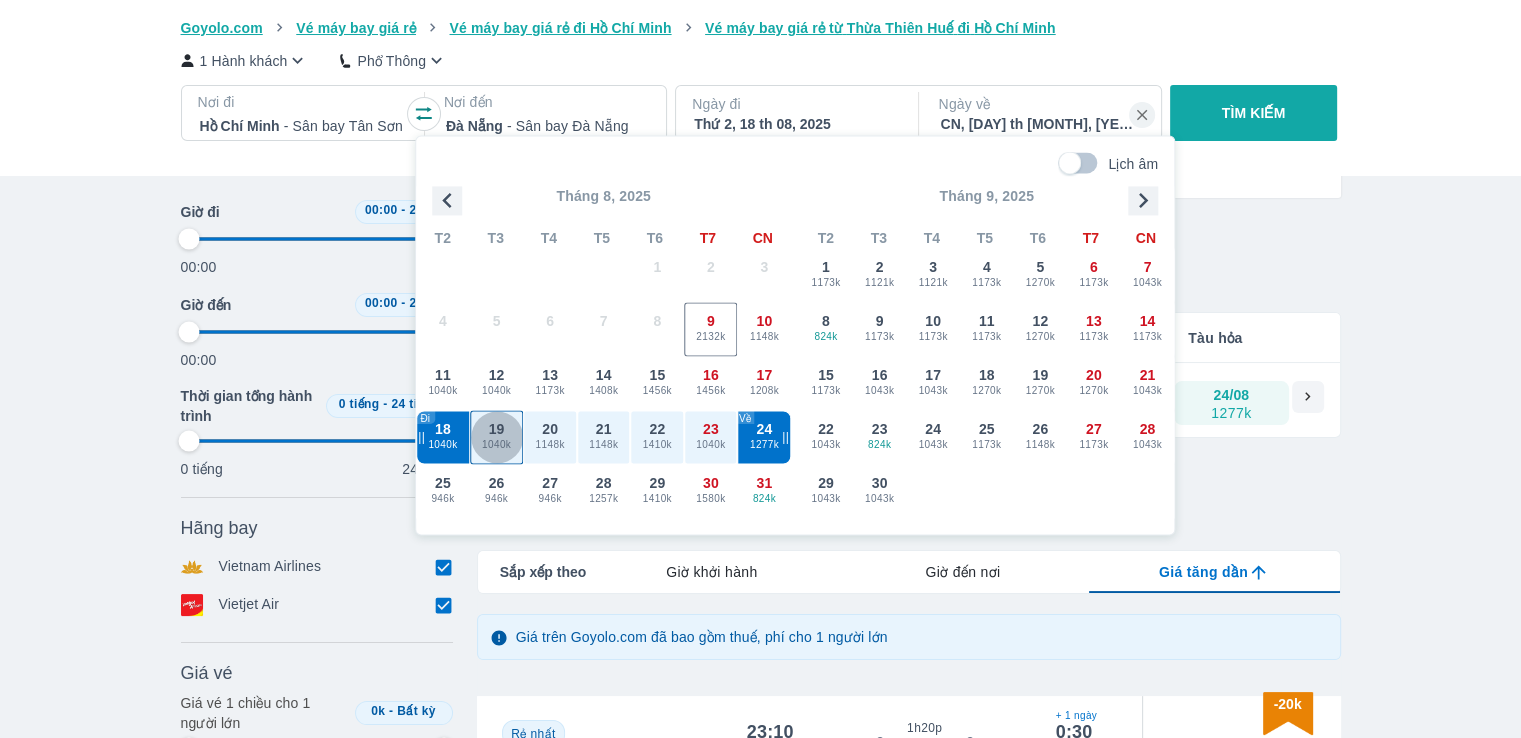 click on "1040k" at bounding box center (497, 445) 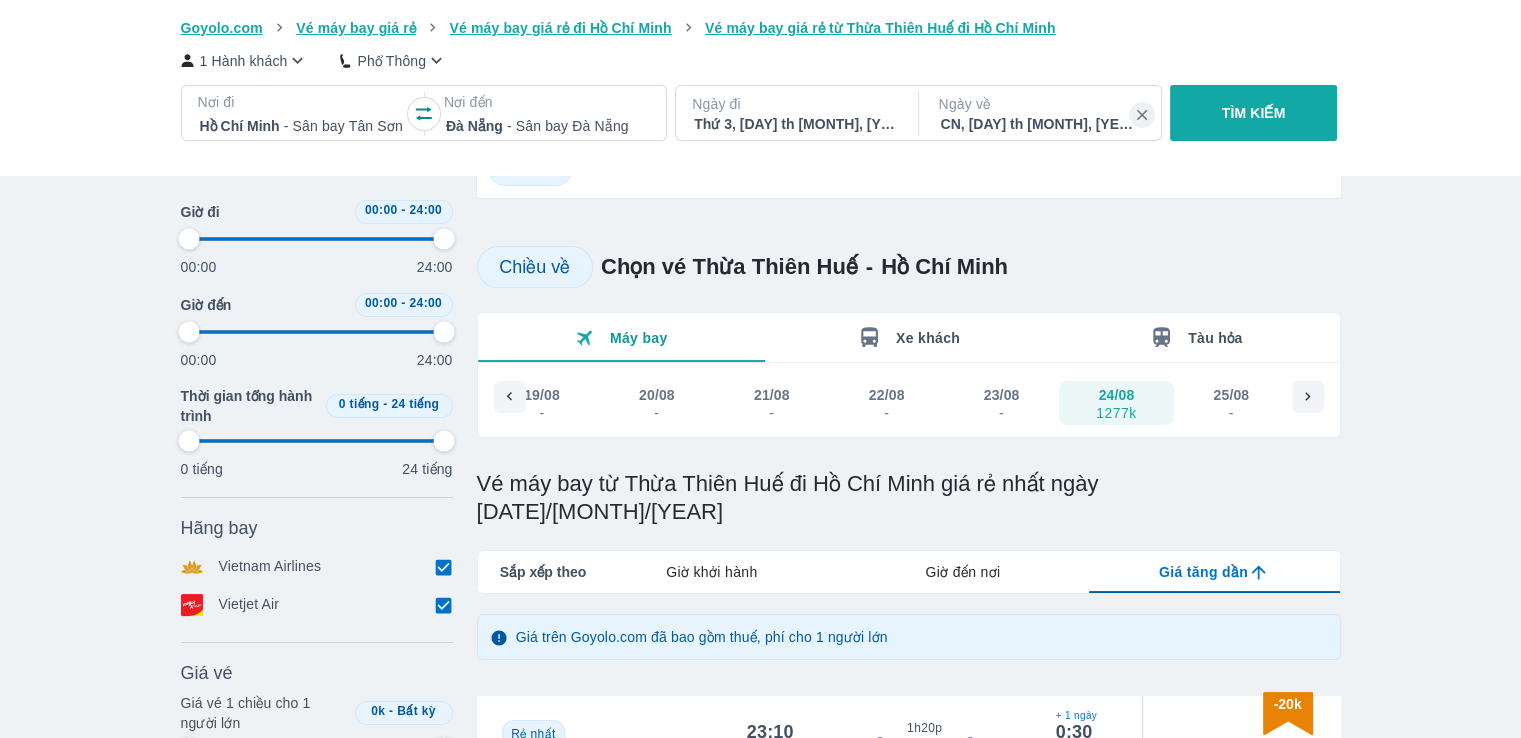 click on "TÌM KIẾM" at bounding box center [1253, 113] 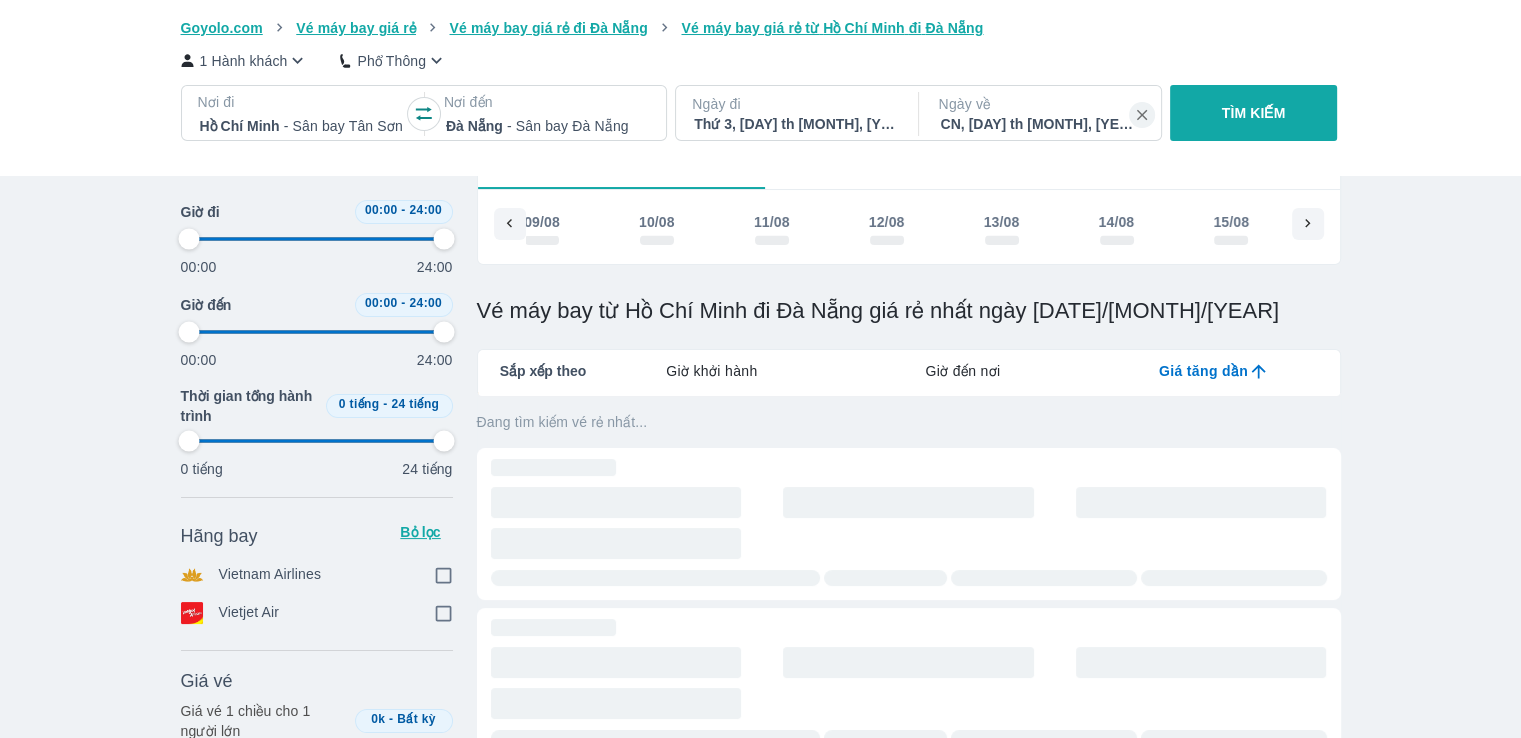 scroll, scrollTop: 0, scrollLeft: 0, axis: both 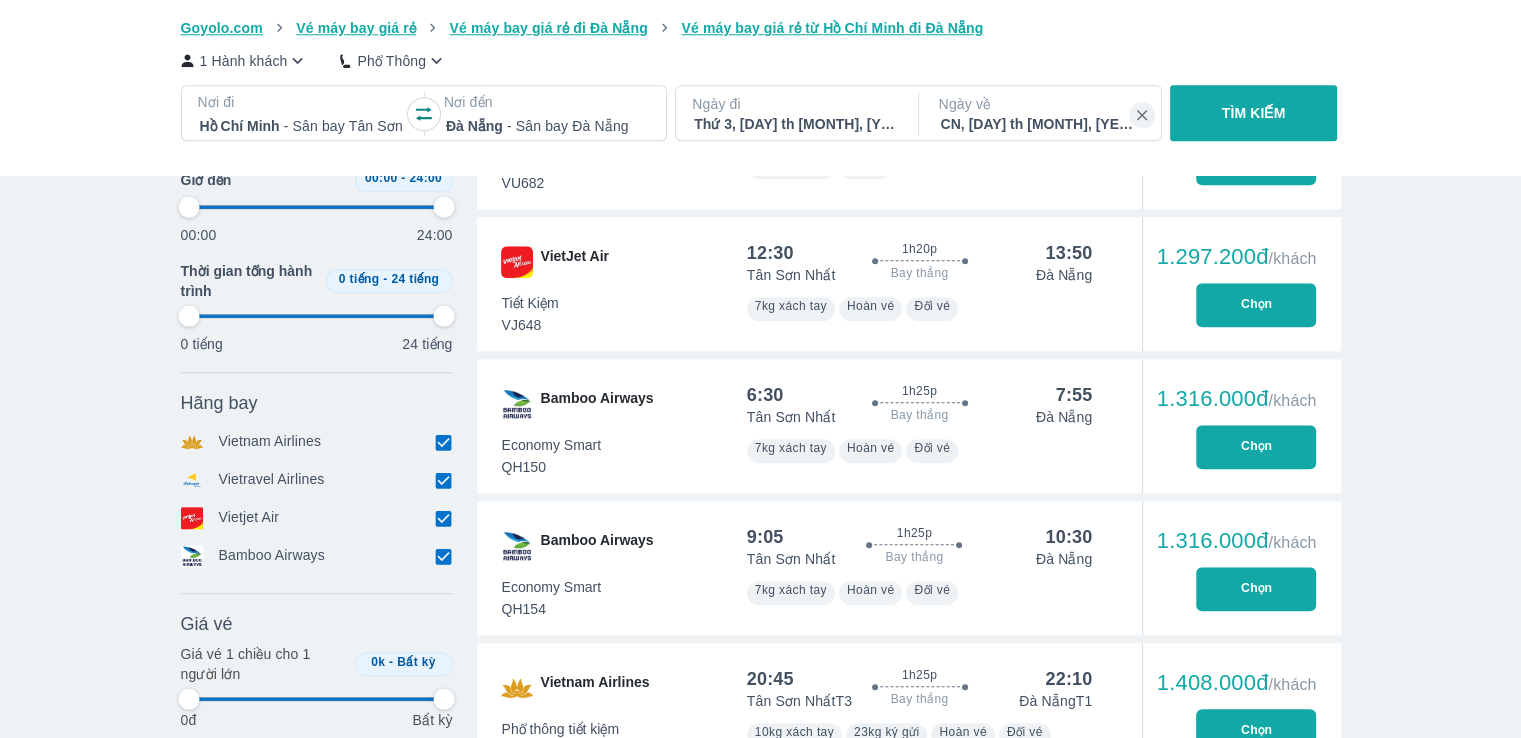 click on "Chọn" at bounding box center (1256, 589) 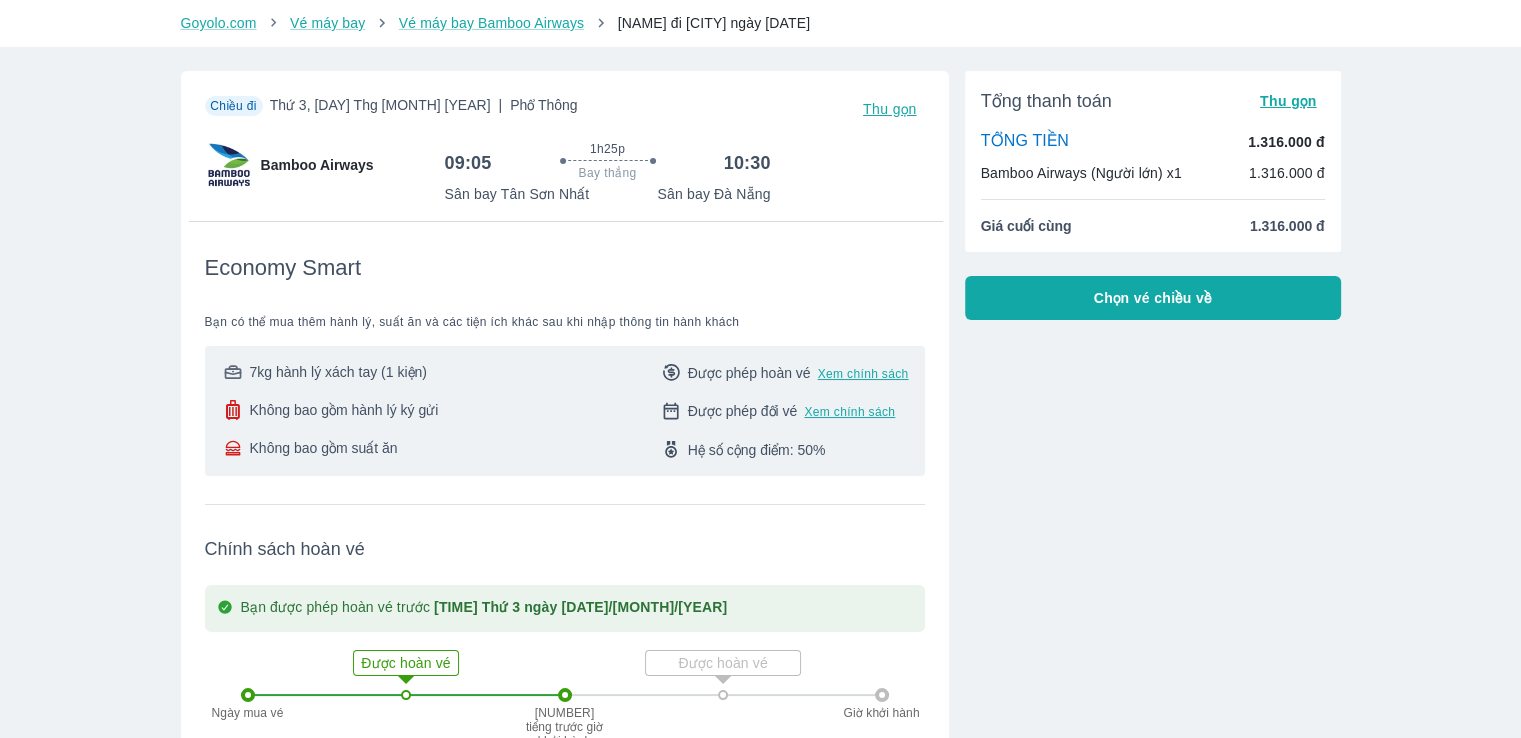 scroll, scrollTop: 0, scrollLeft: 0, axis: both 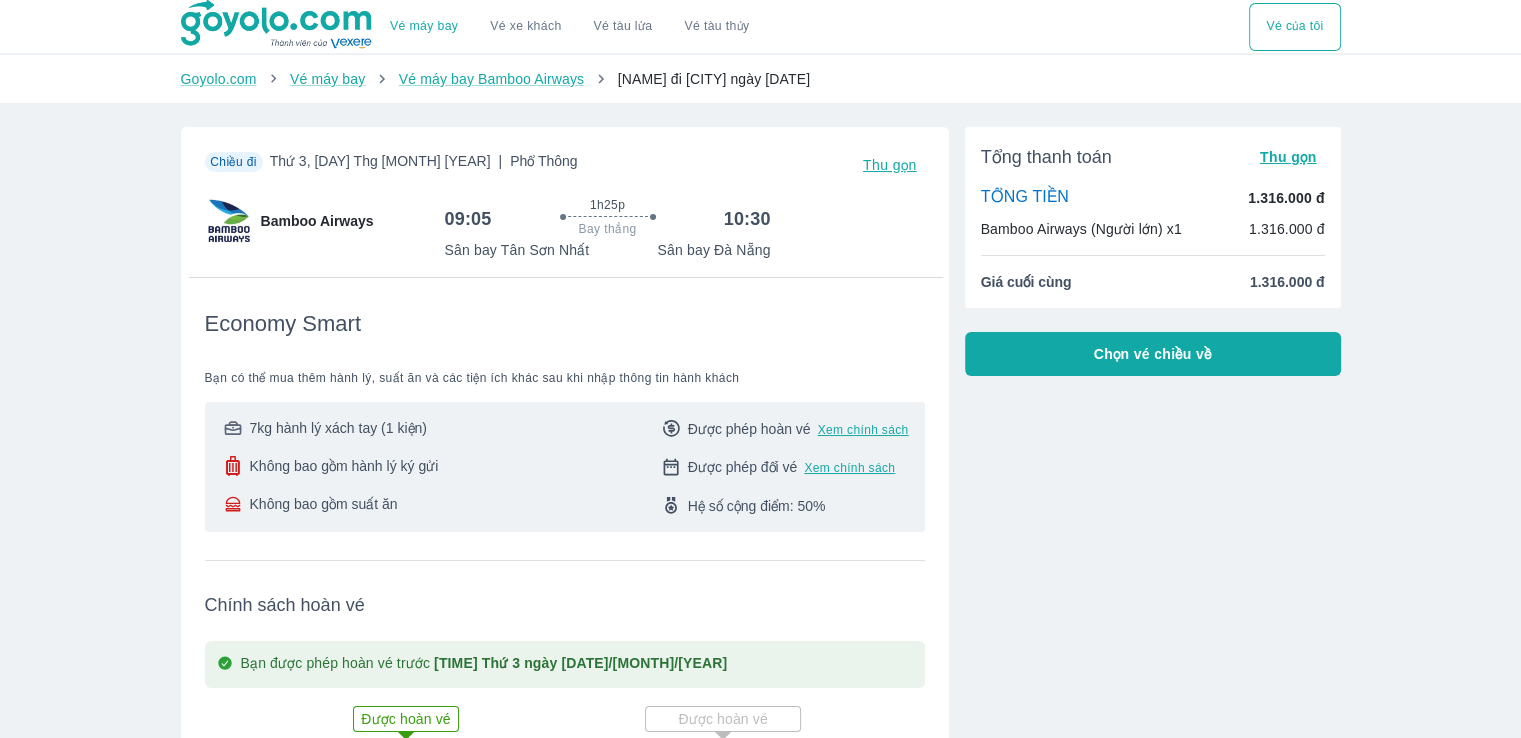 click on "Chọn vé chiều về" at bounding box center [1153, 354] 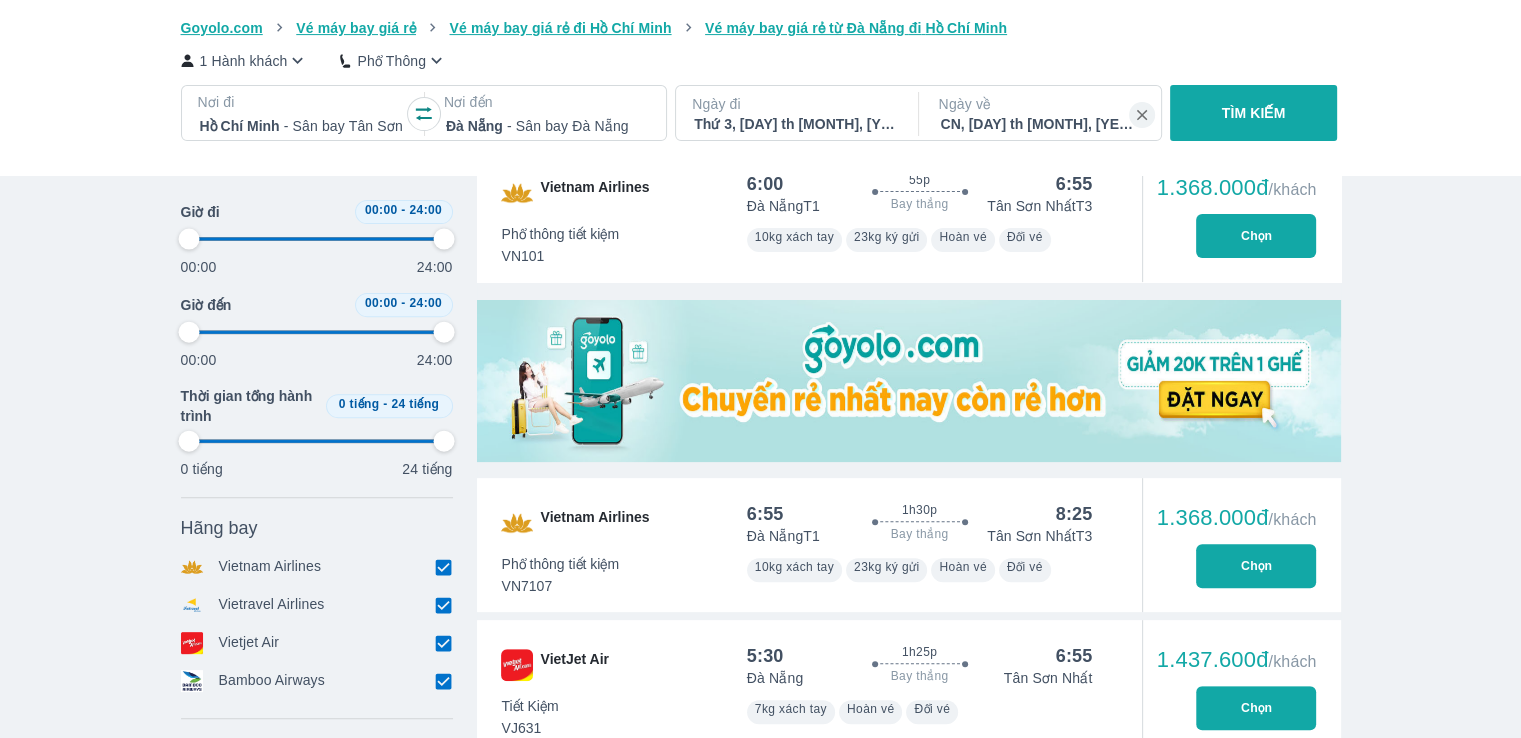 scroll, scrollTop: 600, scrollLeft: 0, axis: vertical 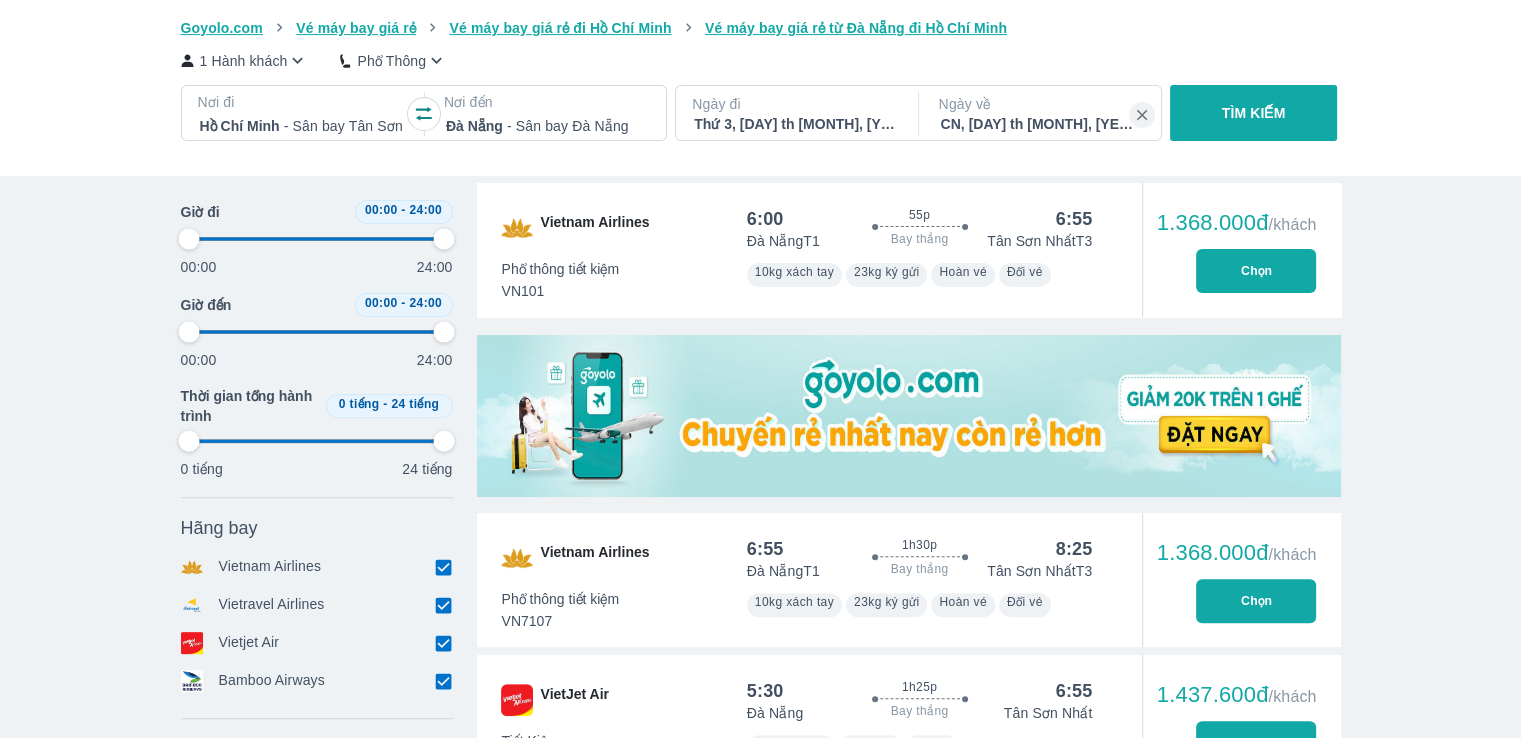 click on "Chọn" at bounding box center [1256, 601] 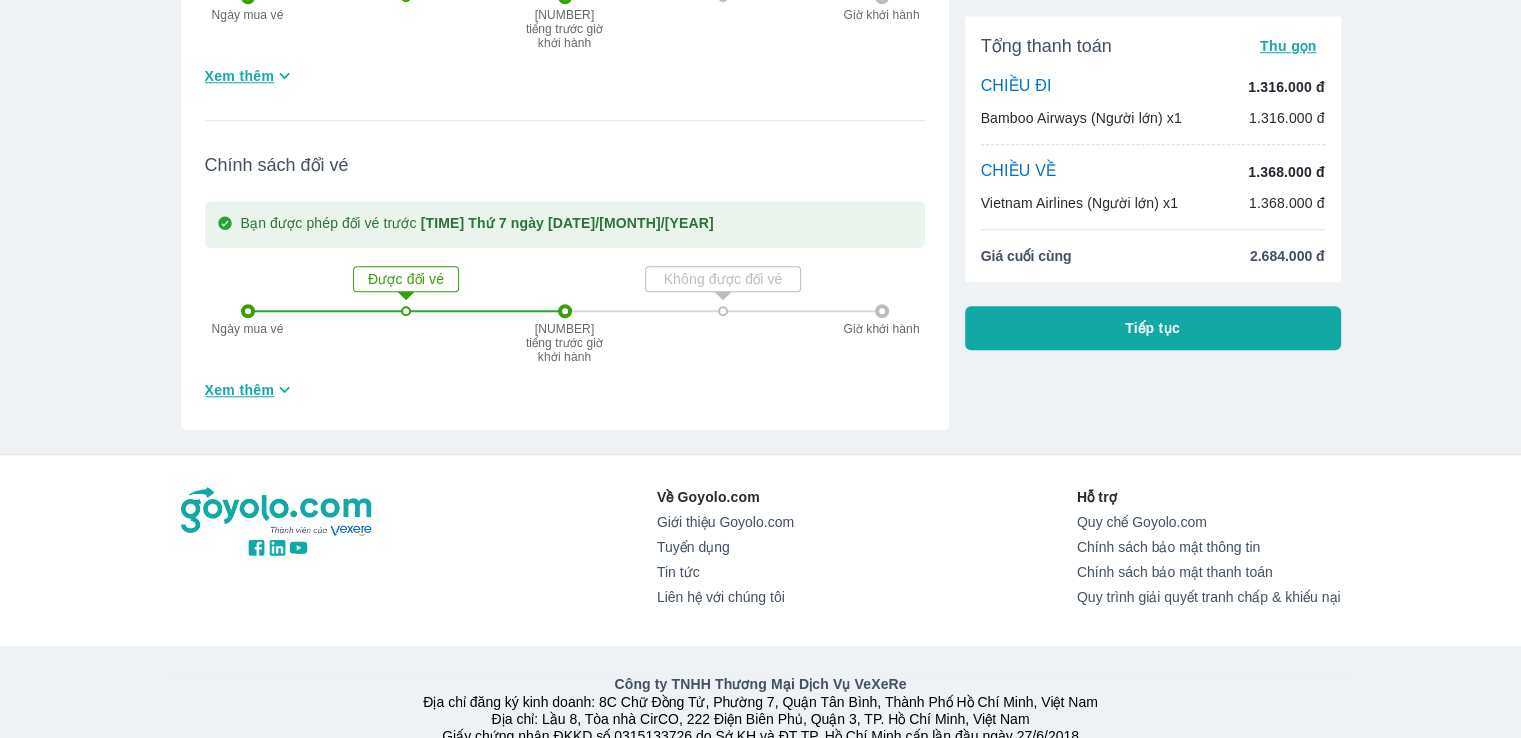 scroll, scrollTop: 1945, scrollLeft: 0, axis: vertical 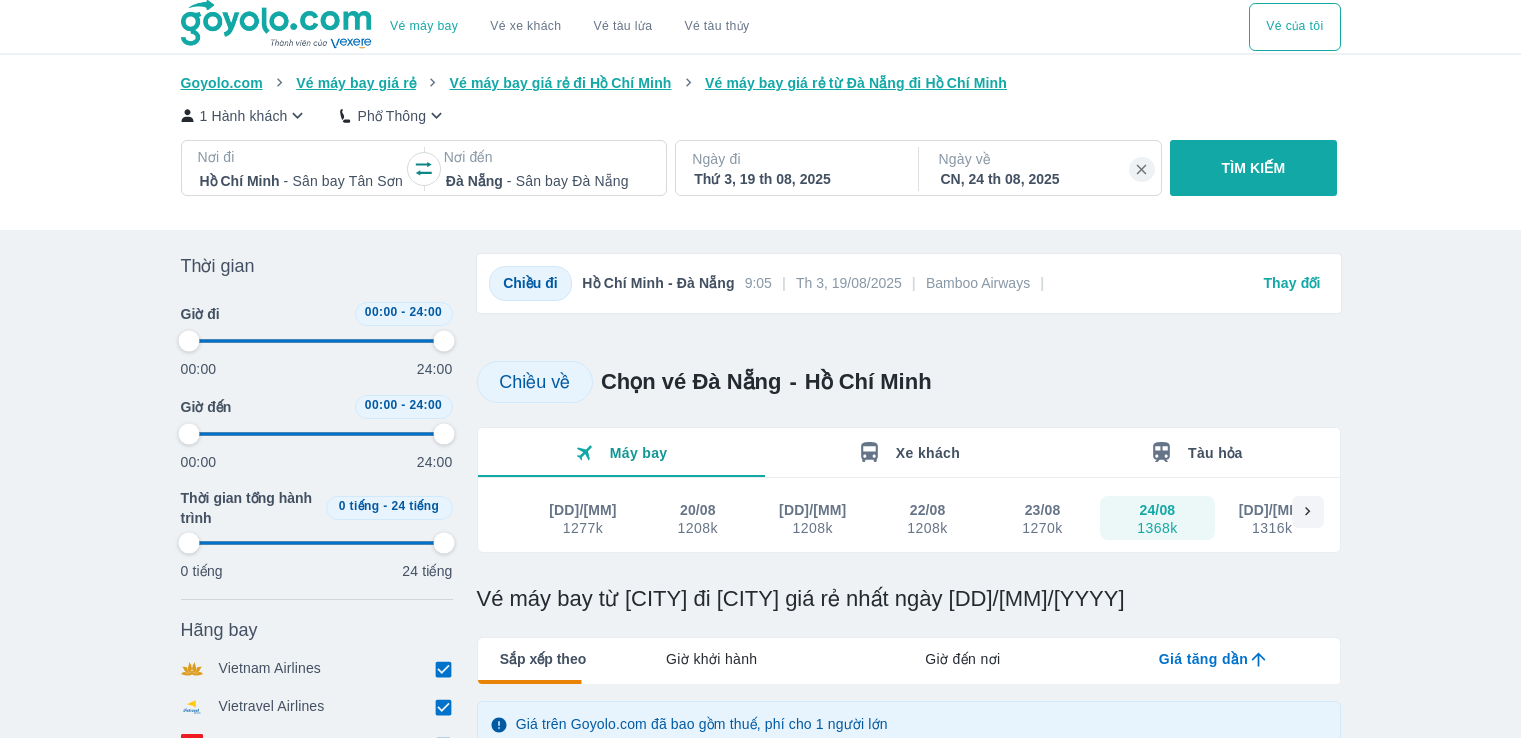 type on "97.9166666666667" 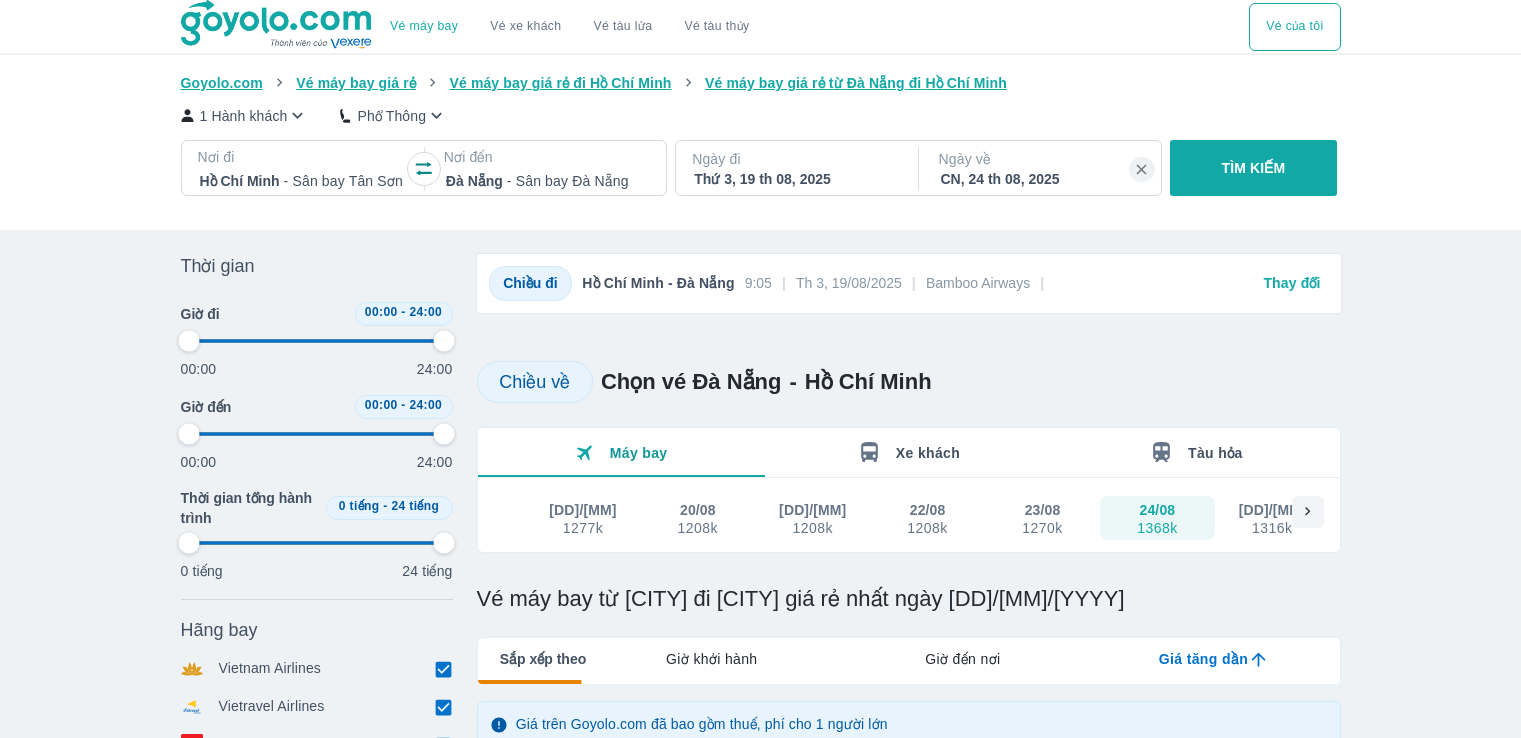 type on "97.9166666666667" 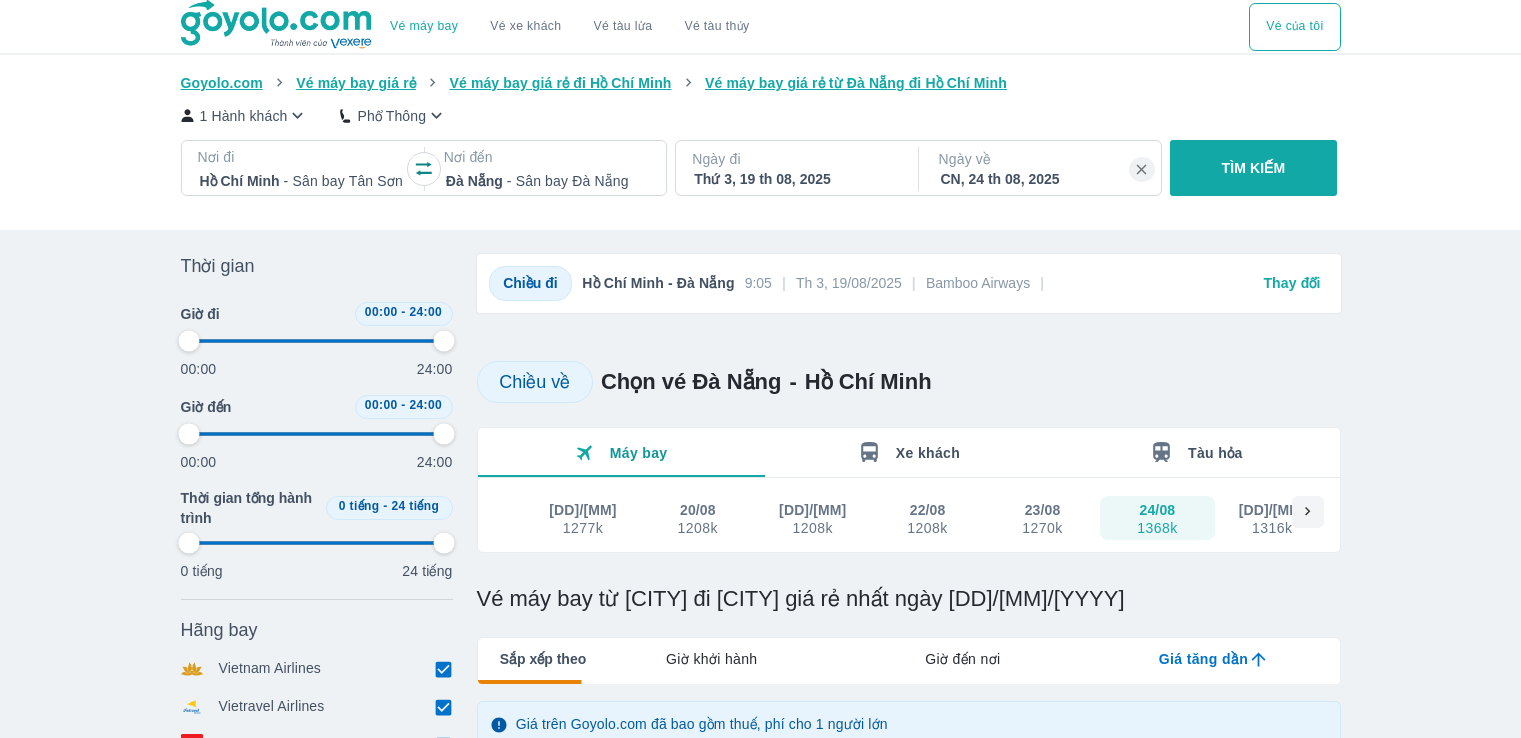 type on "97.9166666666667" 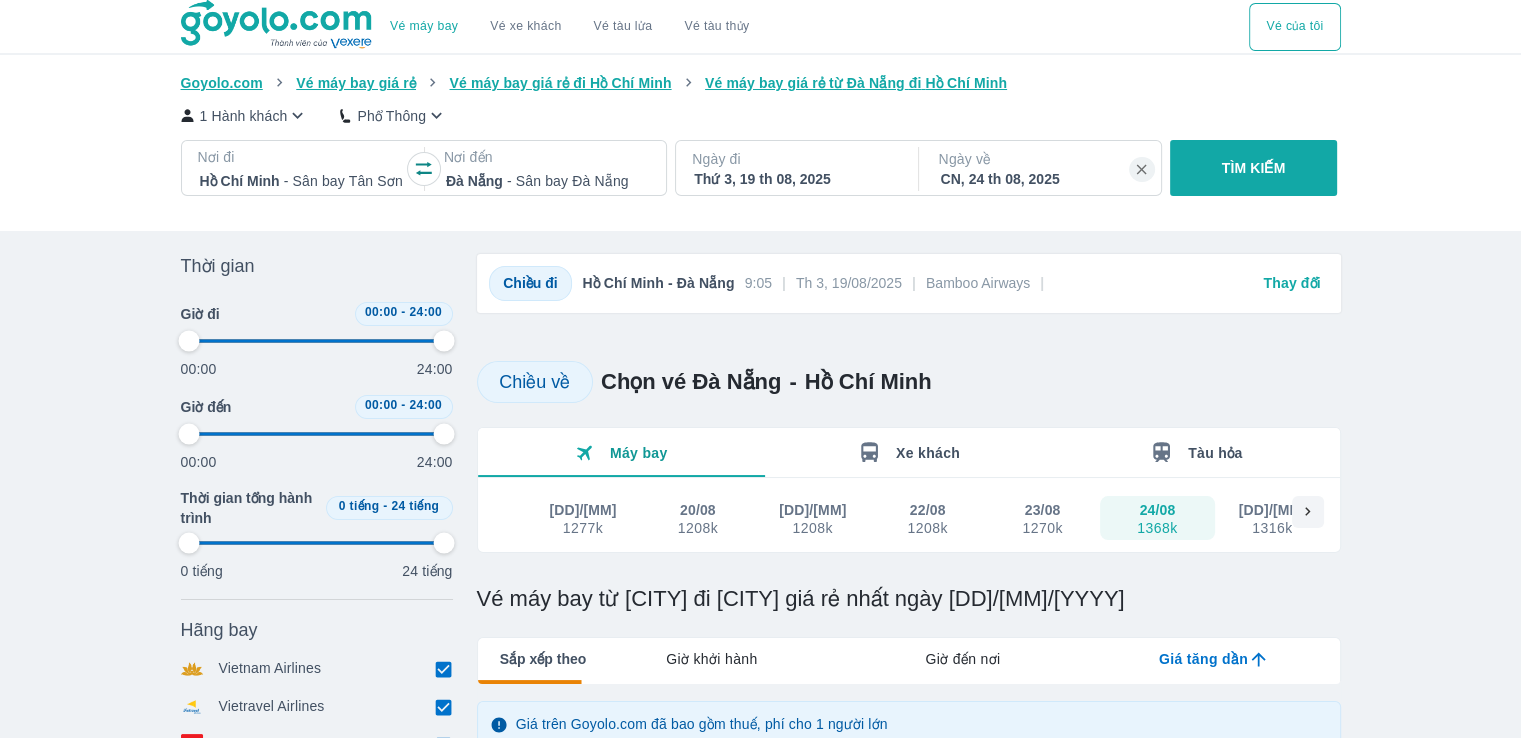 type on "97.9166666666667" 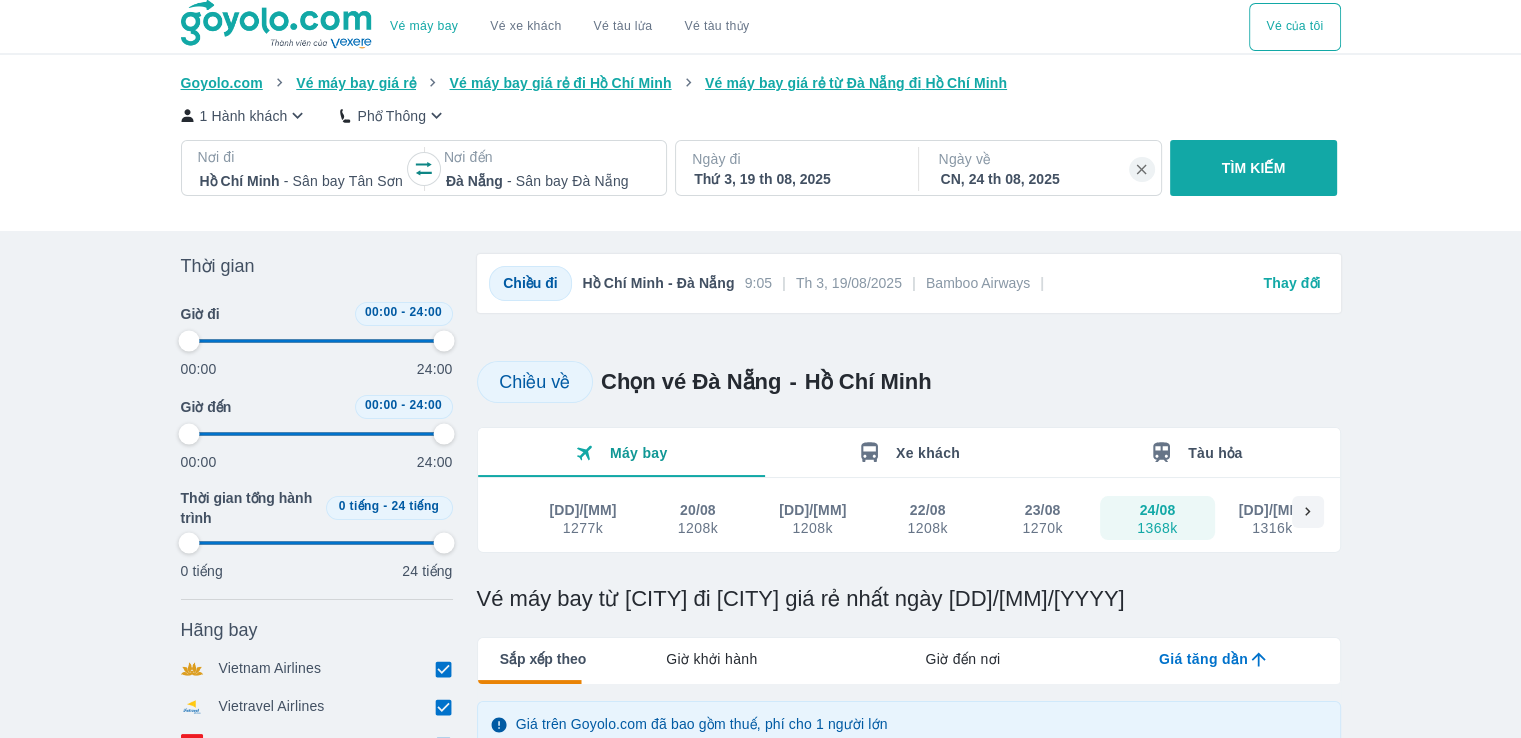 type on "97.9166666666667" 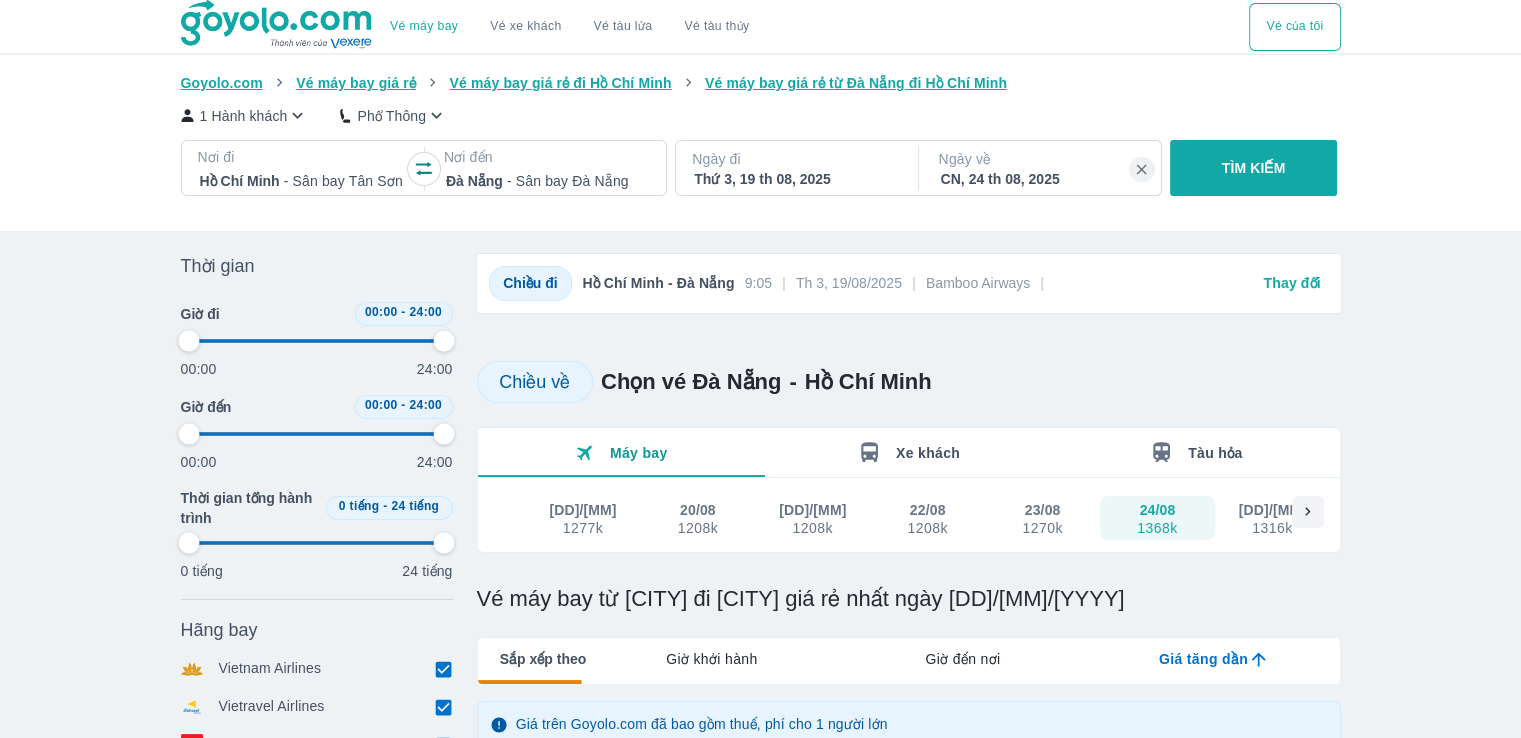 type on "97.9166666666667" 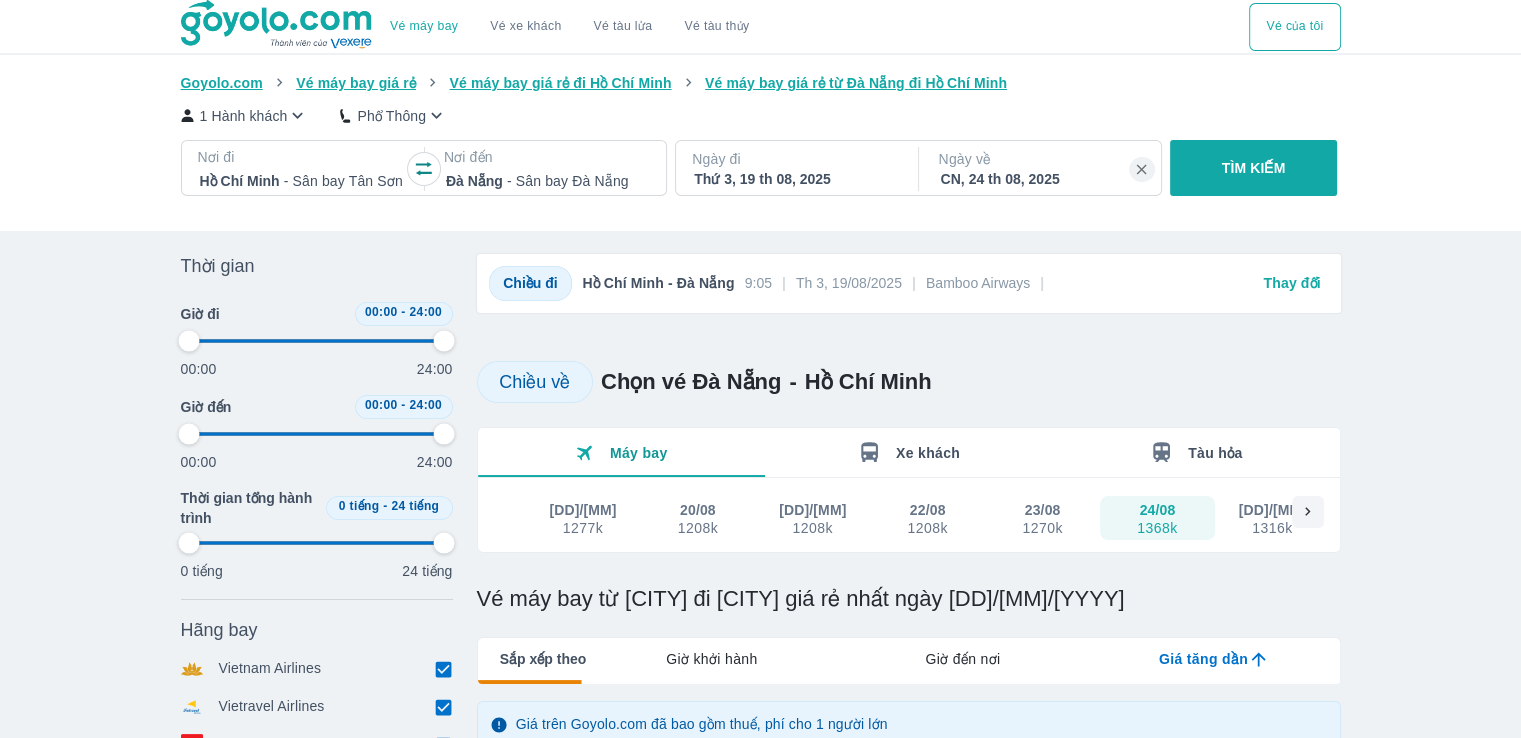 click on "Ngày đi" at bounding box center [795, 159] 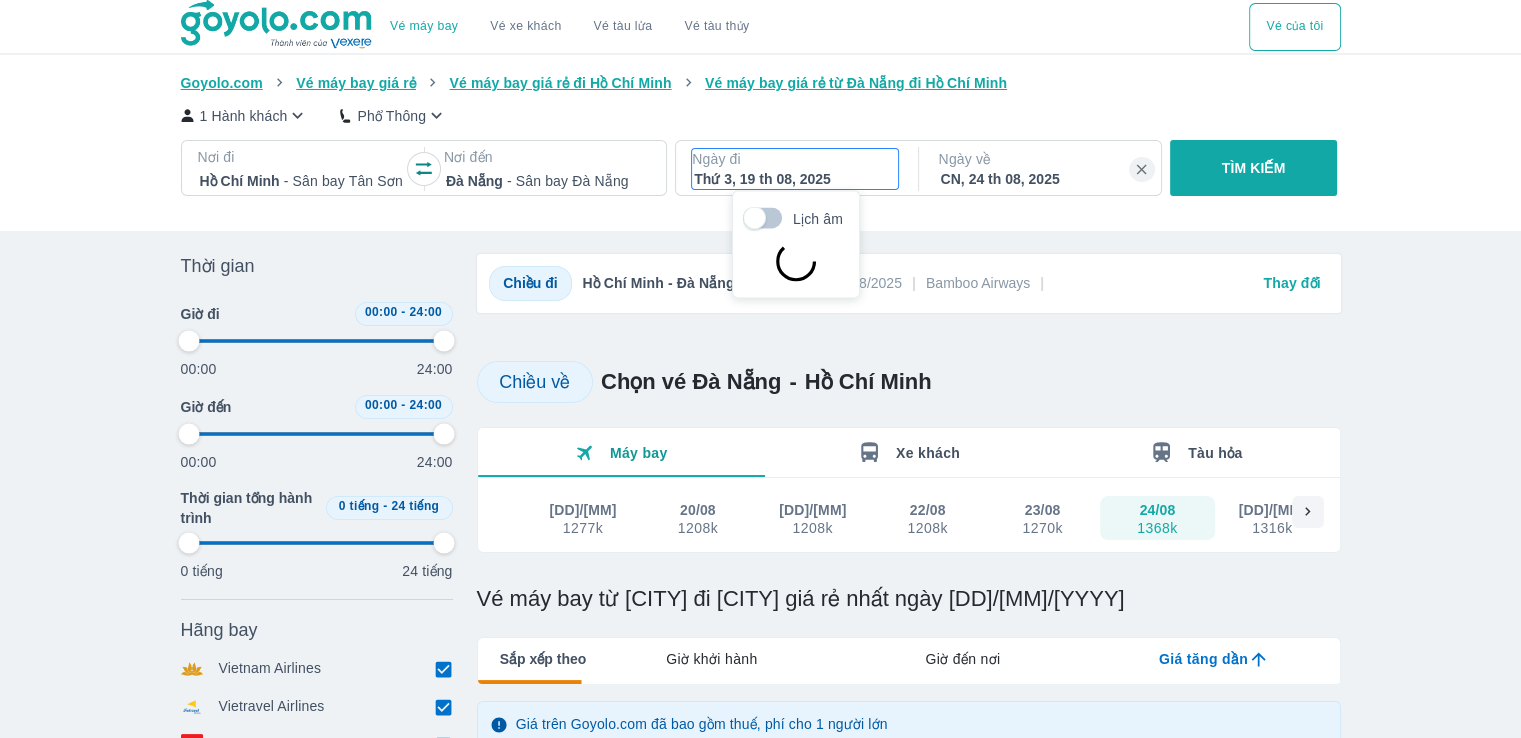 scroll, scrollTop: 115, scrollLeft: 0, axis: vertical 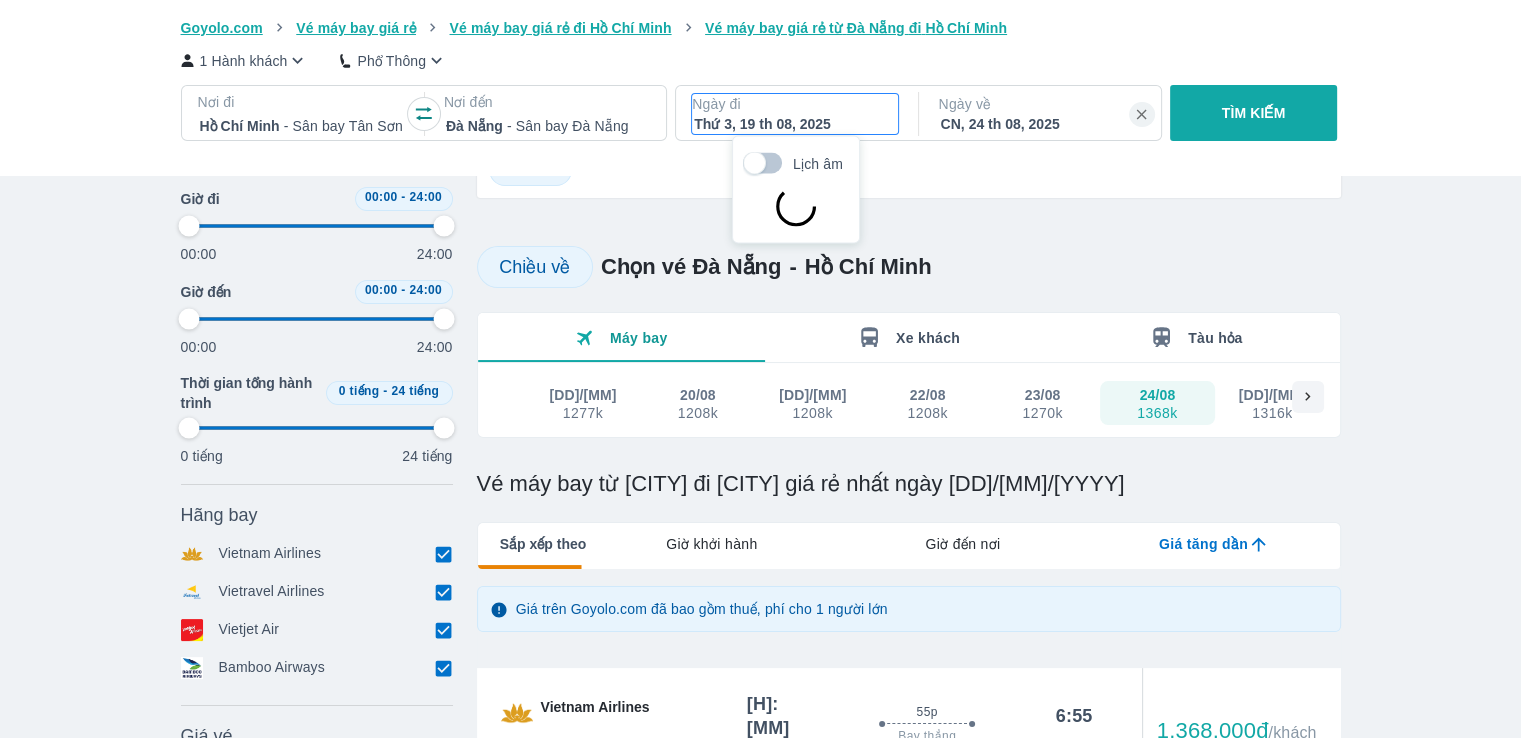 type on "97.9166666666667" 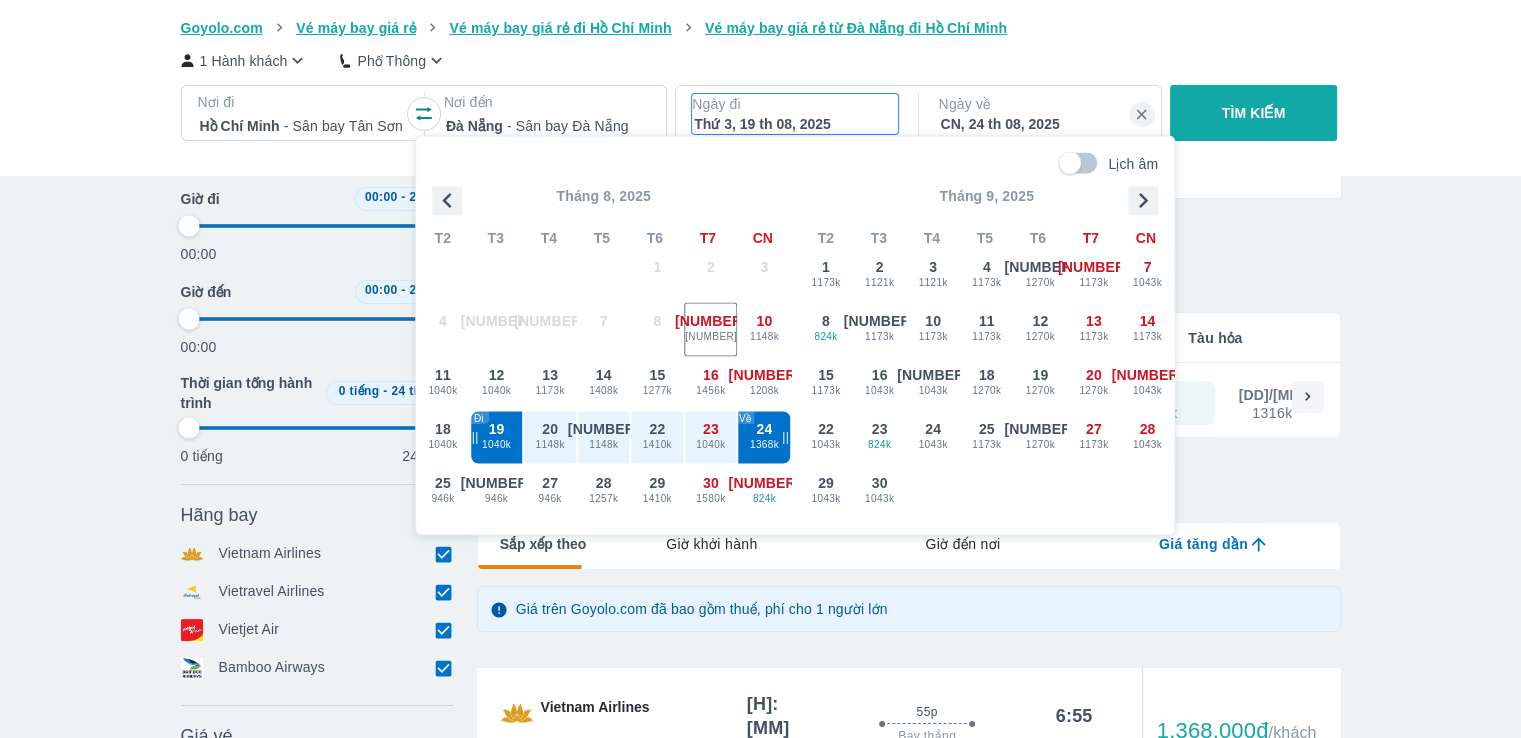 type on "97.9166666666667" 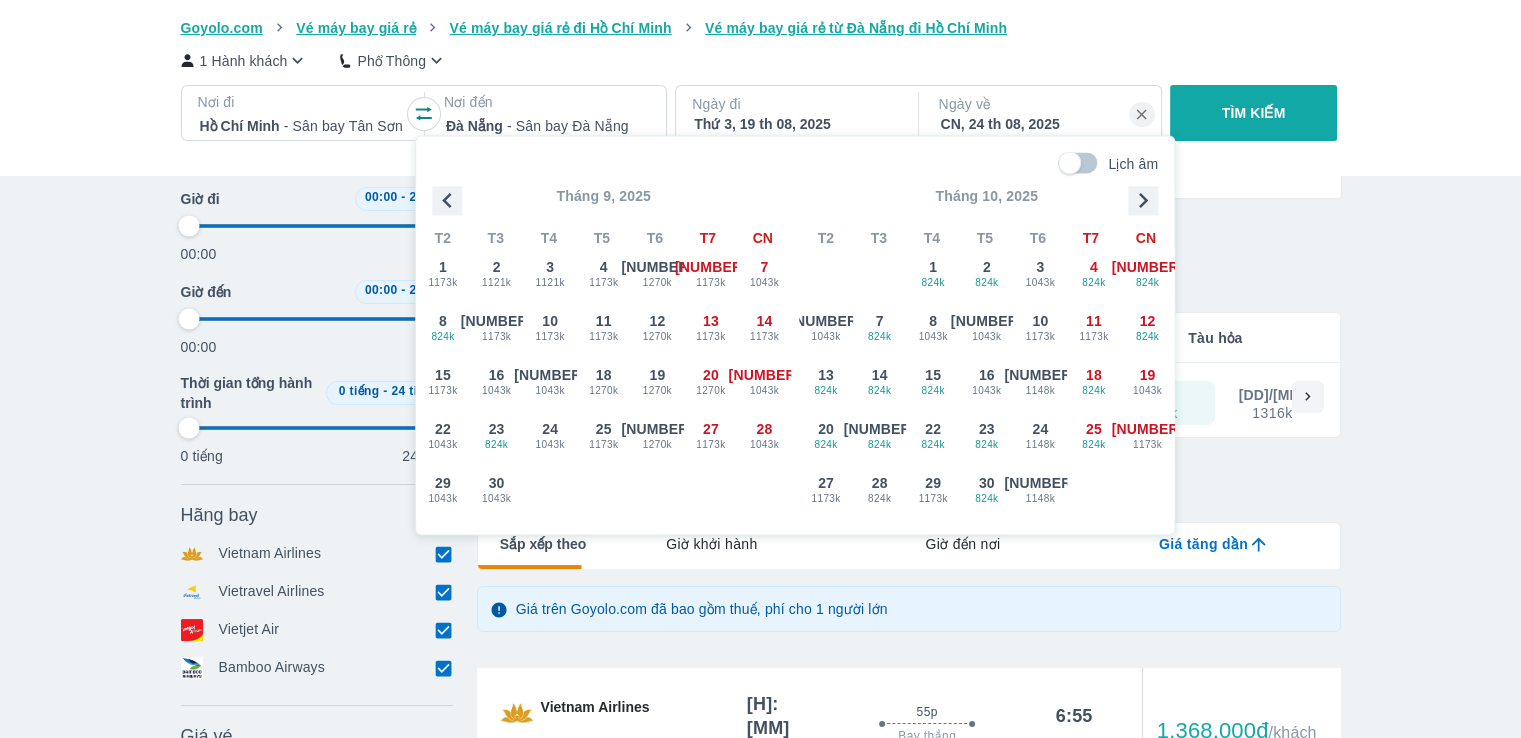 click 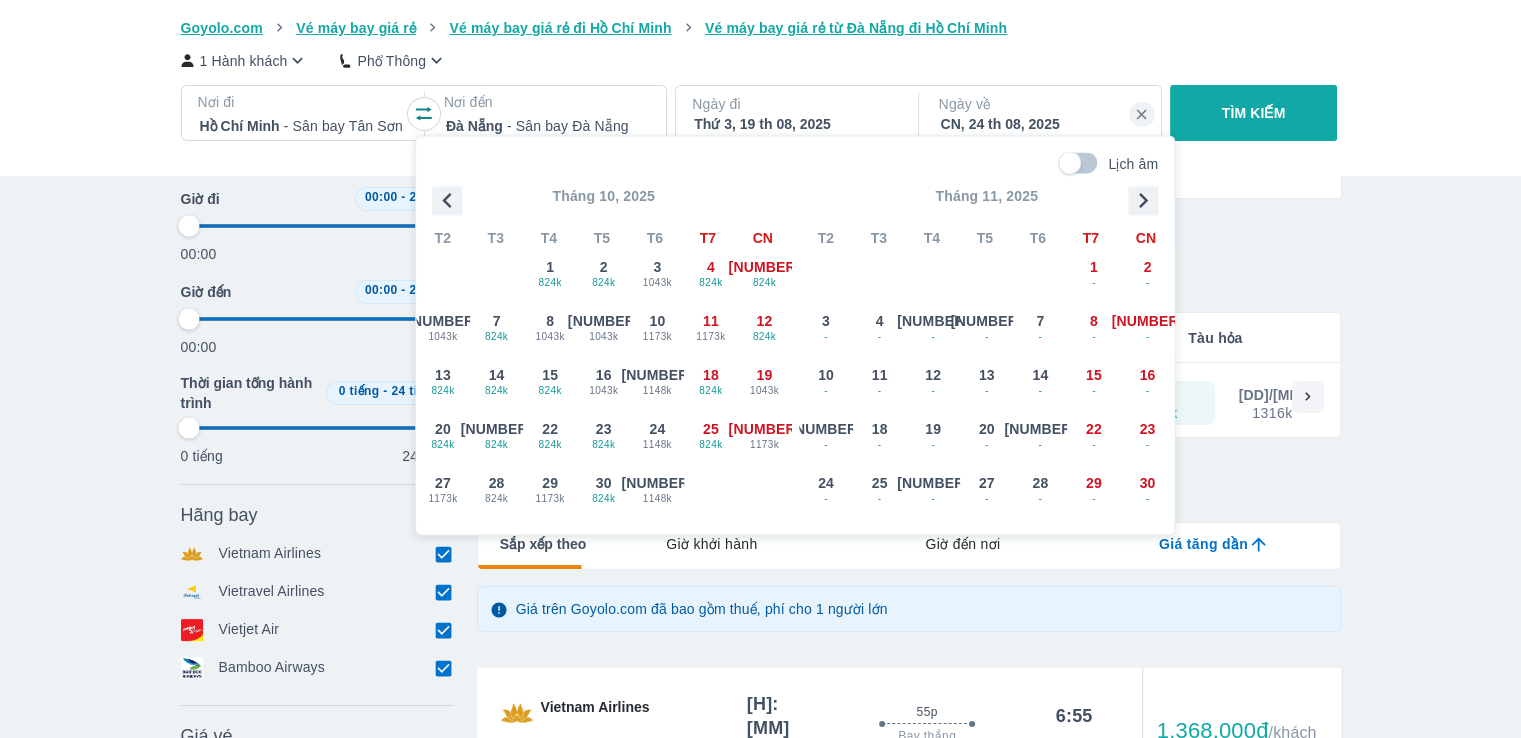 type on "97.9166666666667" 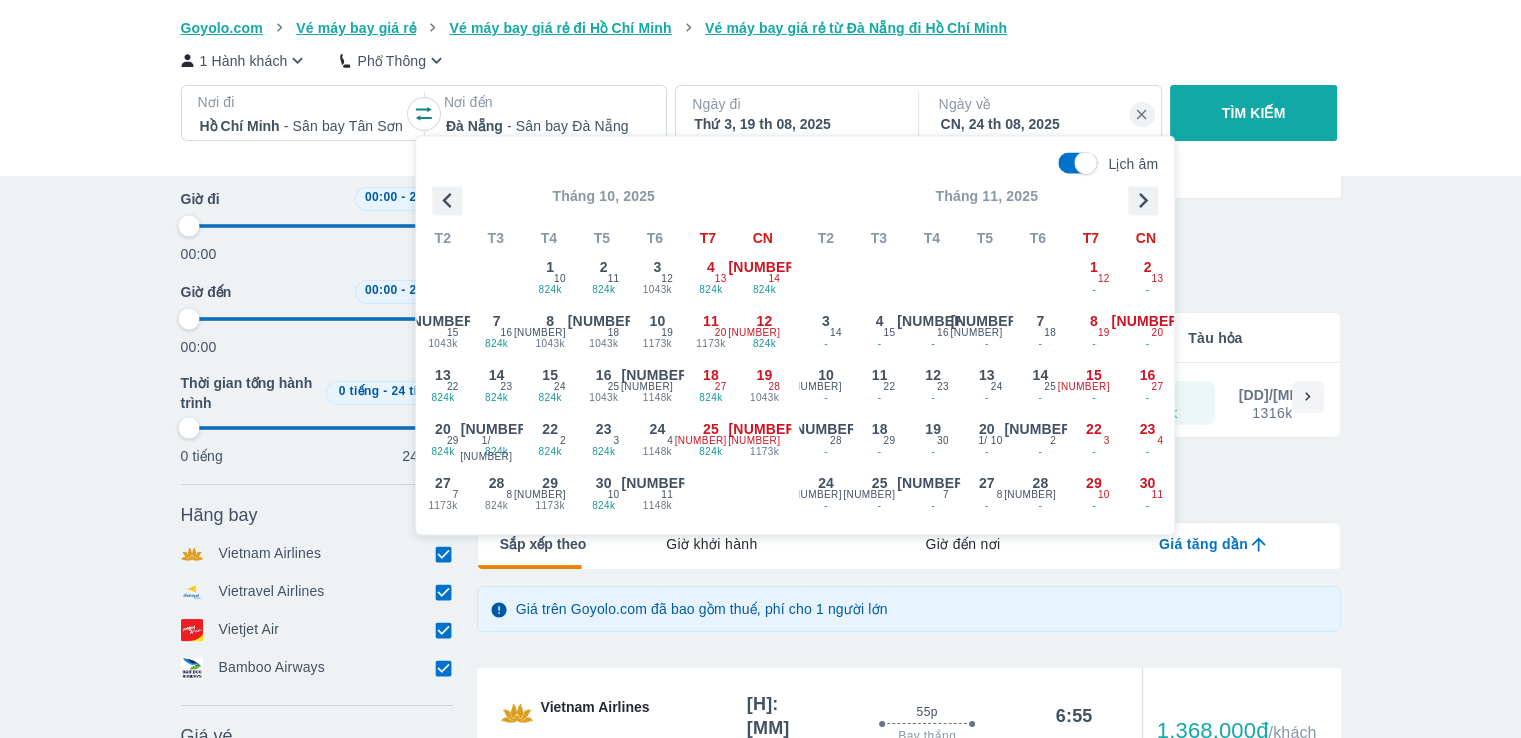 type on "97.9166666666667" 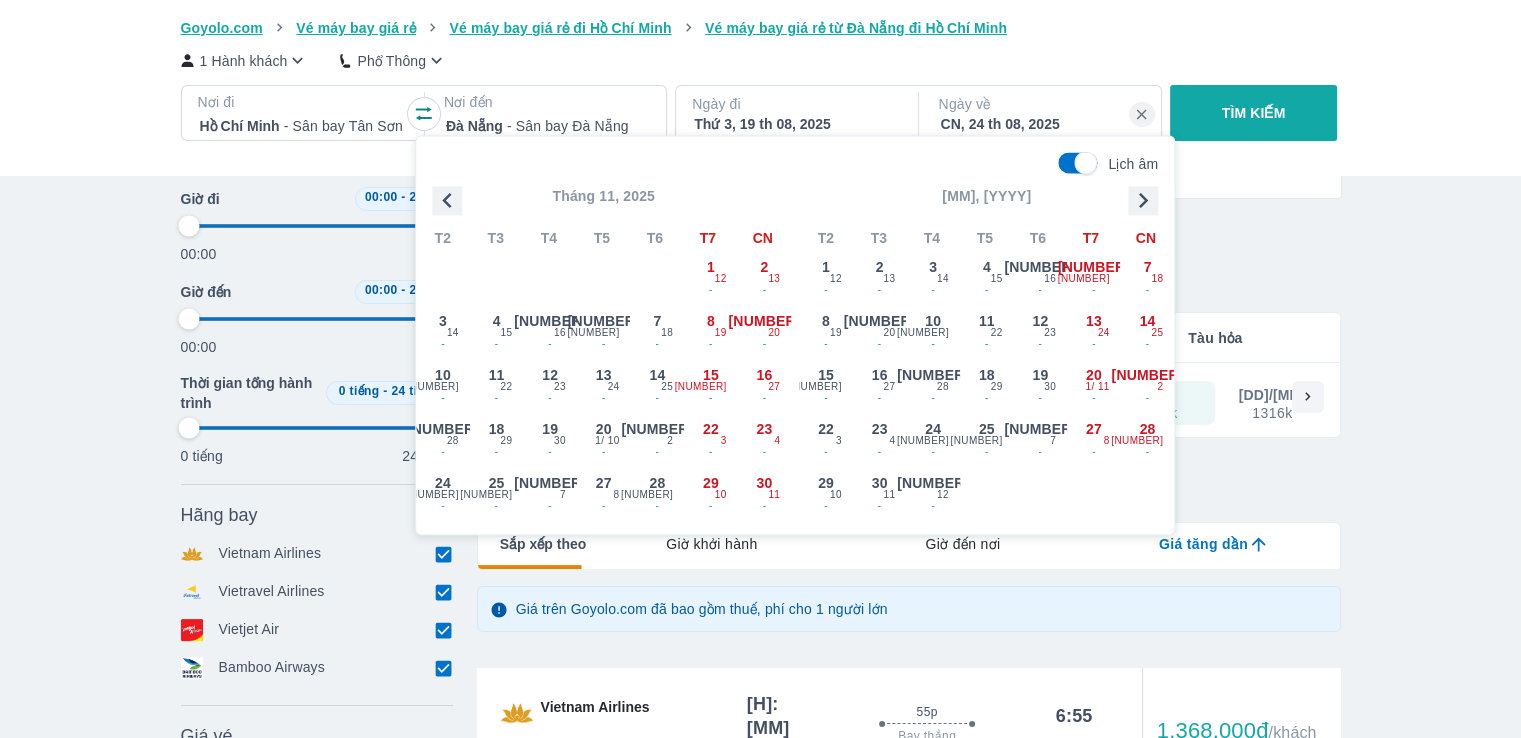 type on "97.9166666666667" 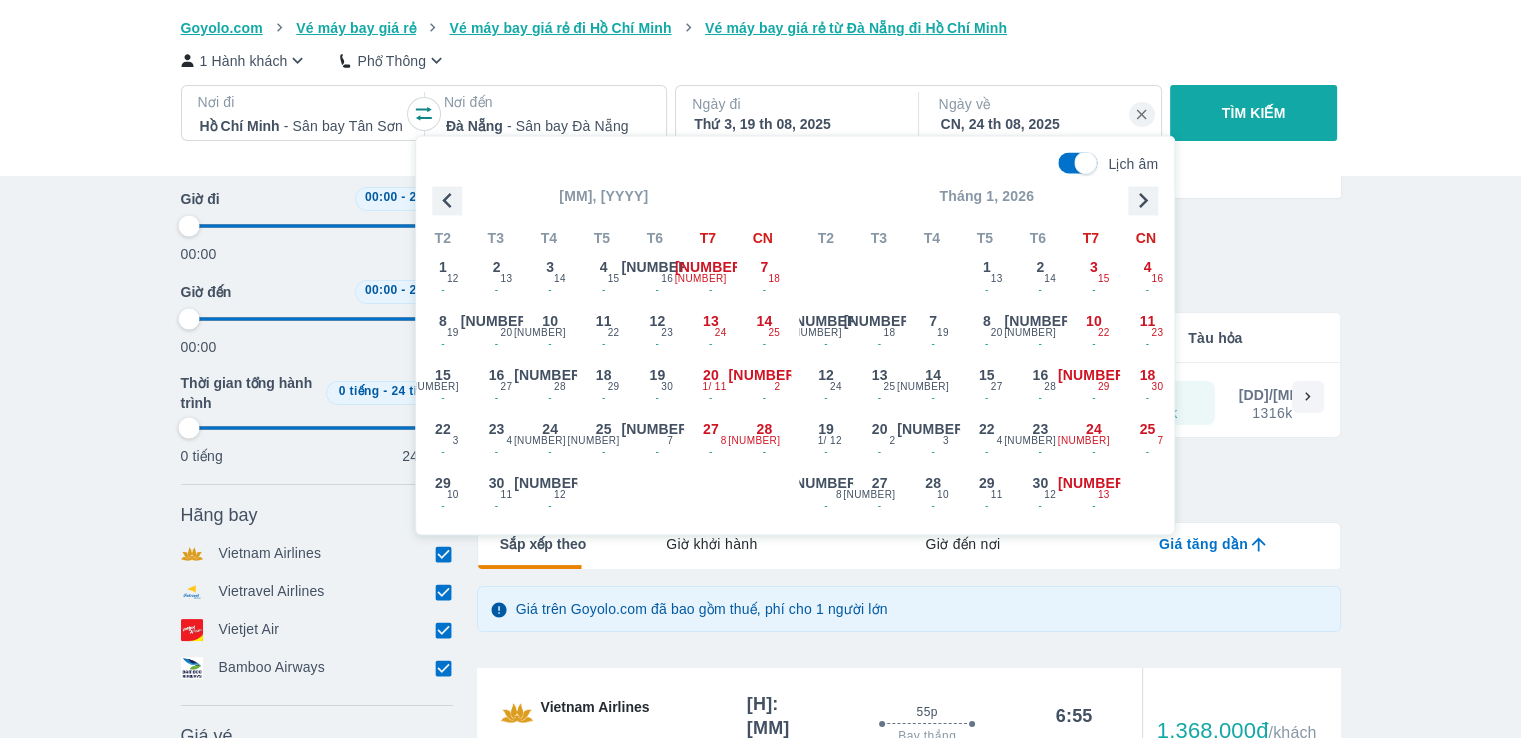 type on "97.9166666666667" 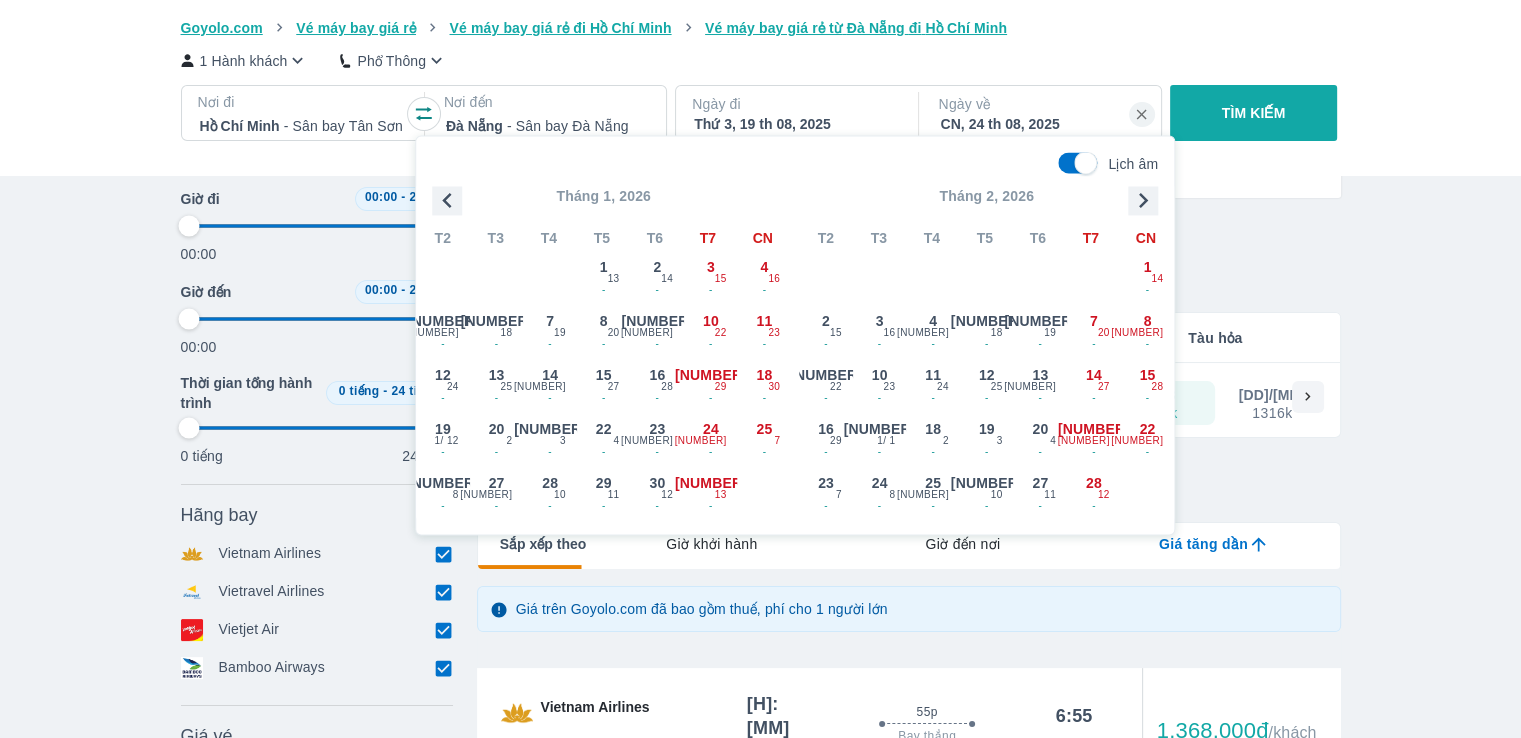 type on "97.9166666666667" 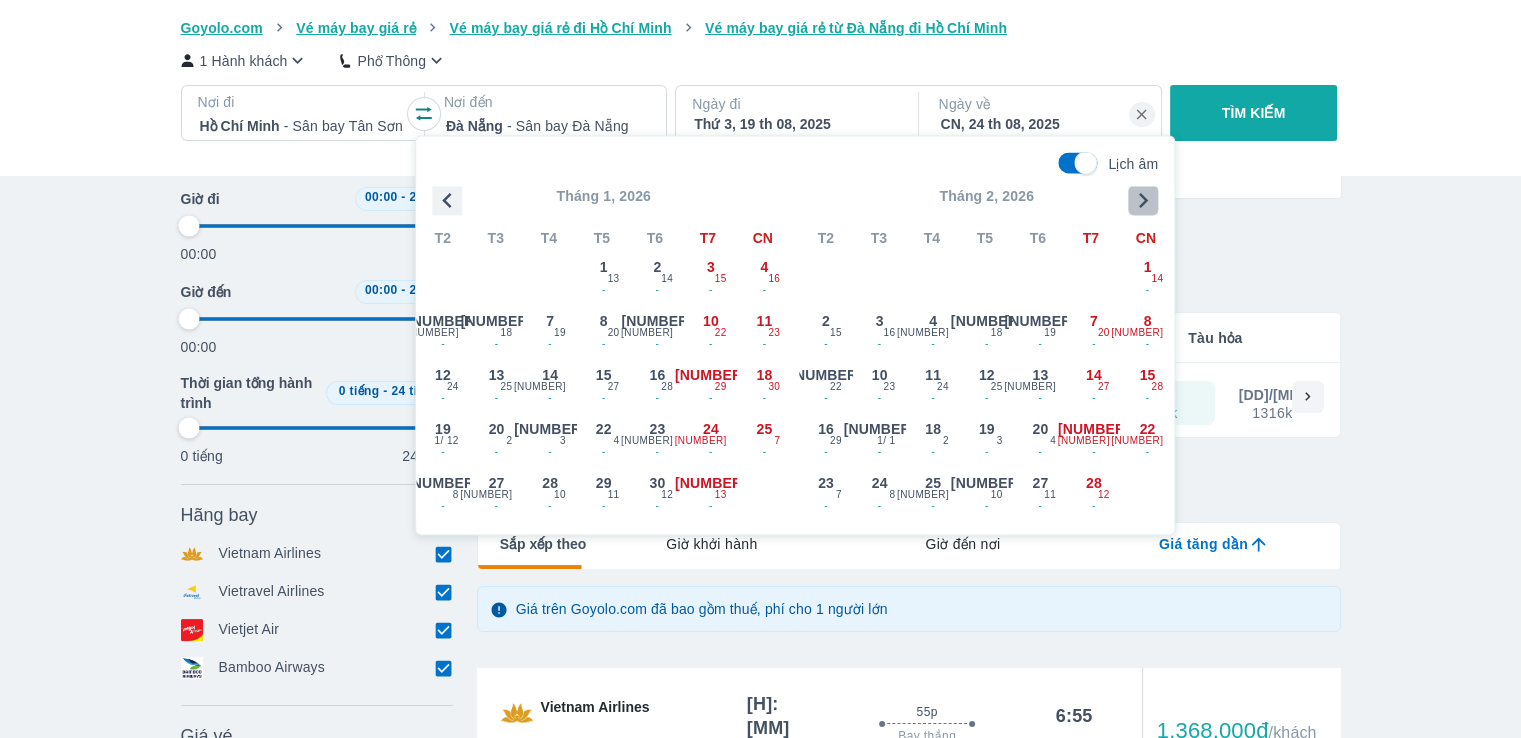 click 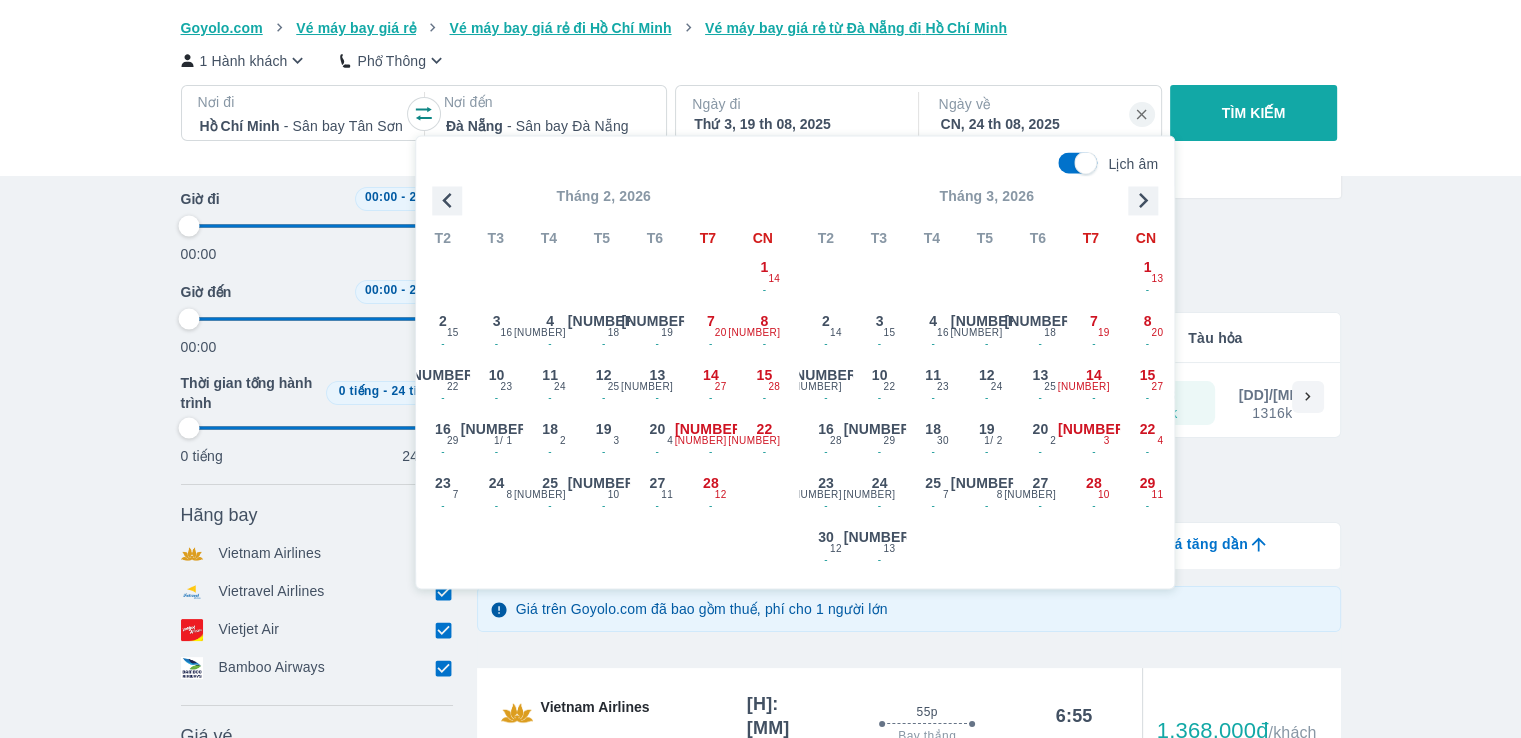 type on "97.9166666666667" 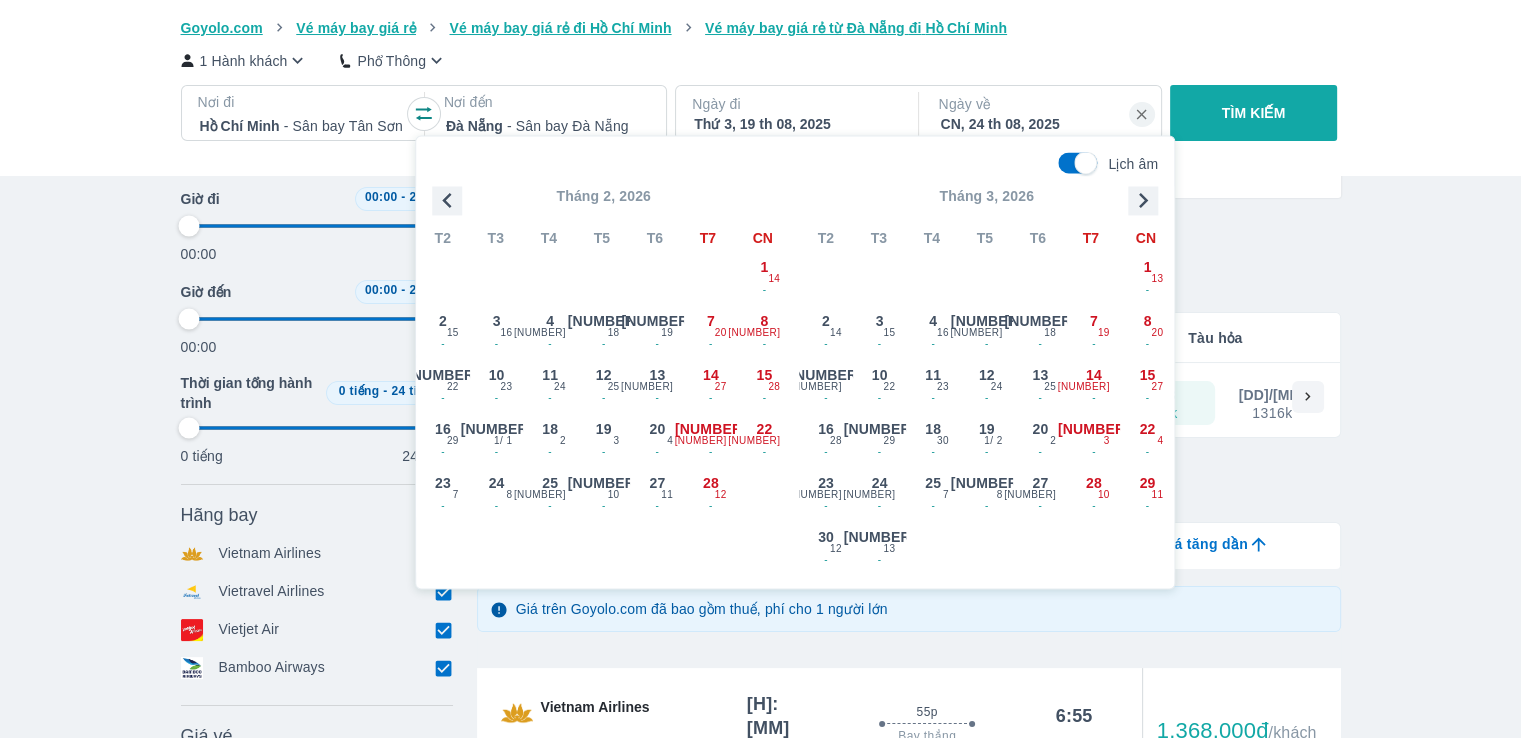 type on "97.9166666666667" 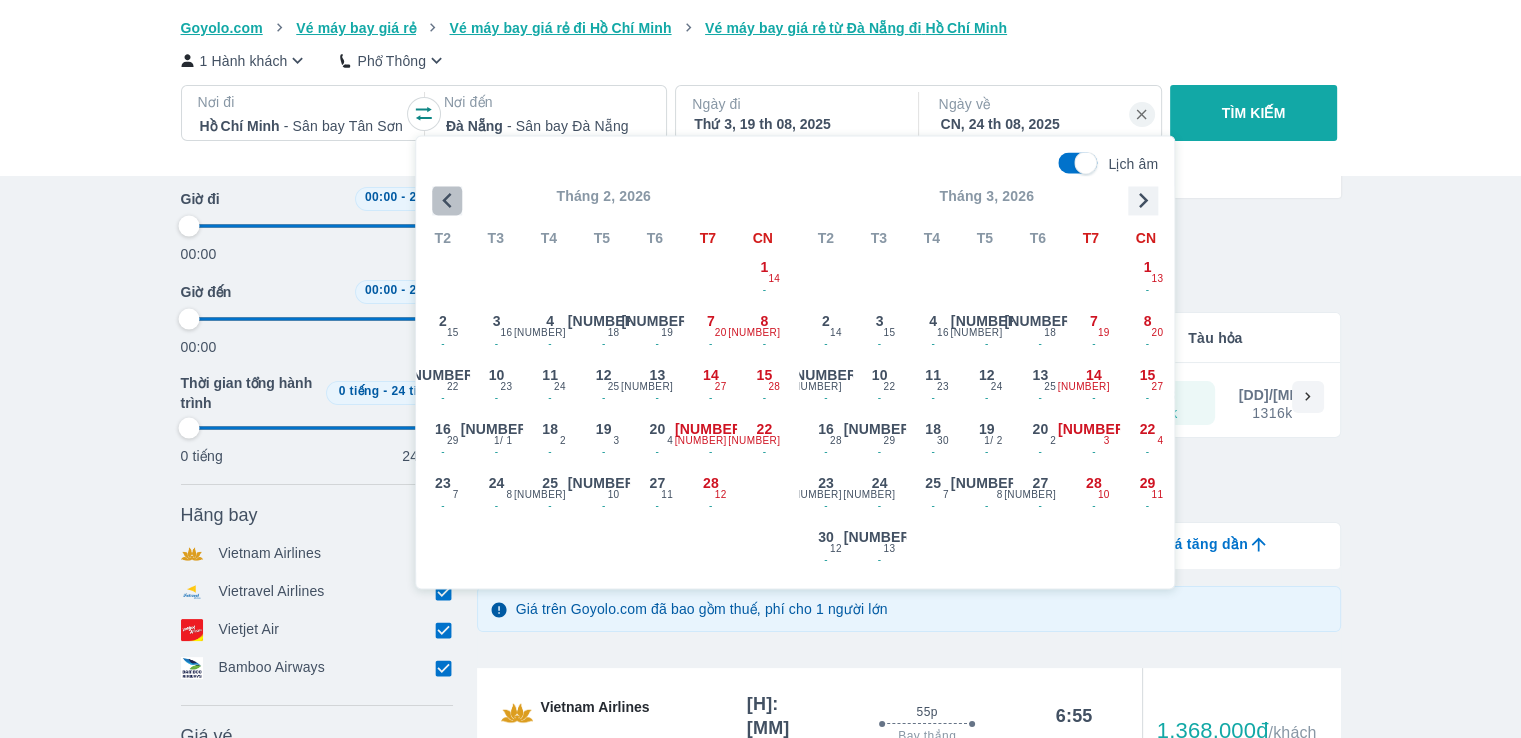 click 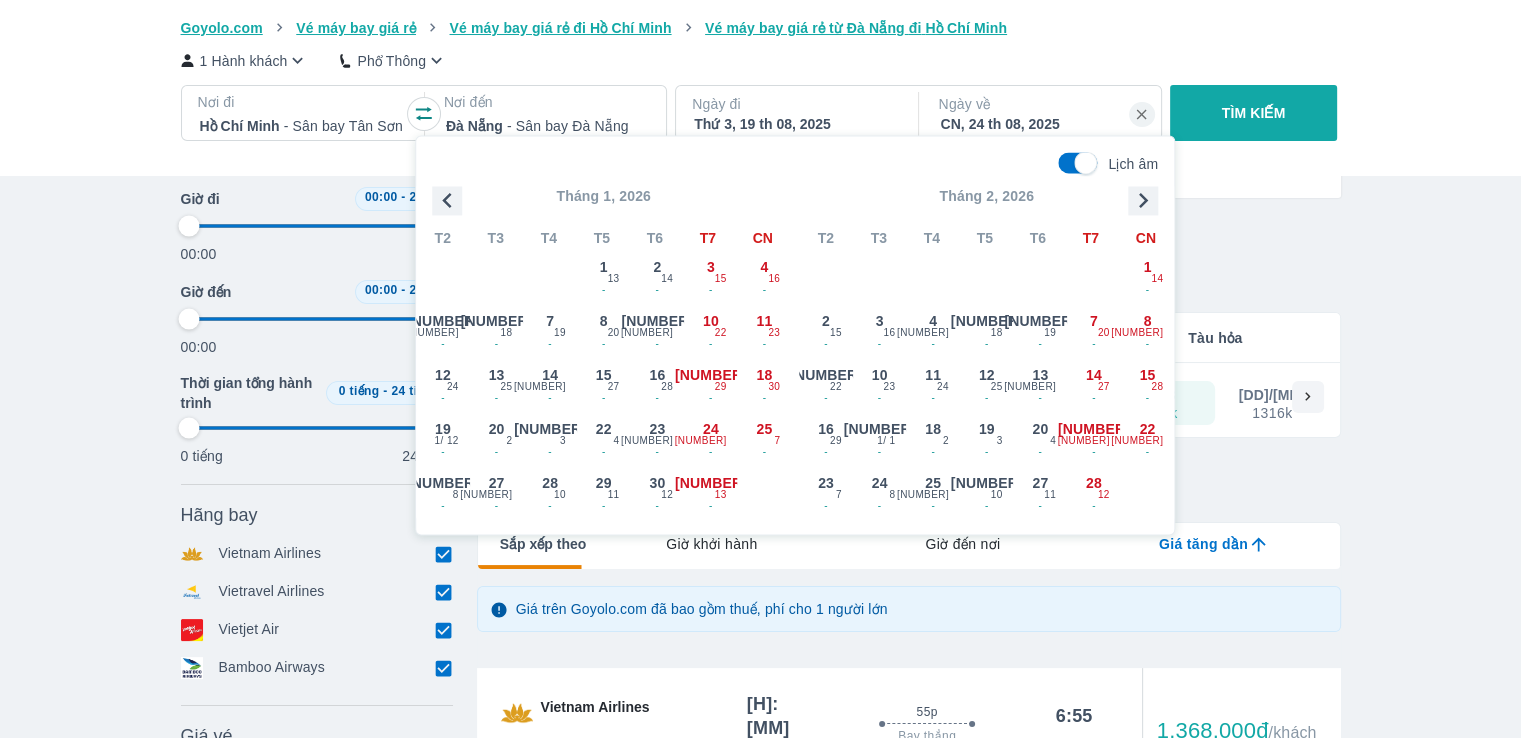 type on "97.9166666666667" 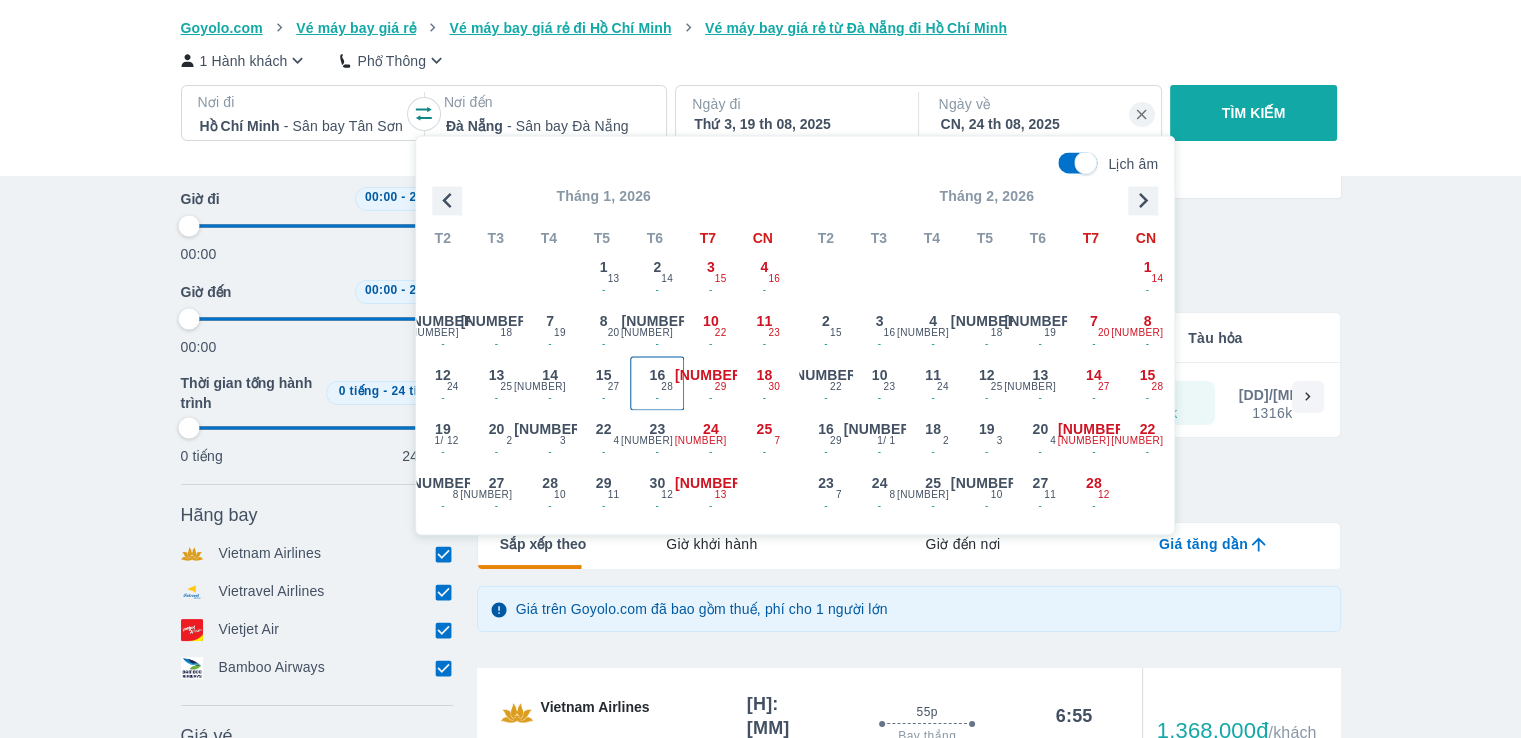 type on "97.9166666666667" 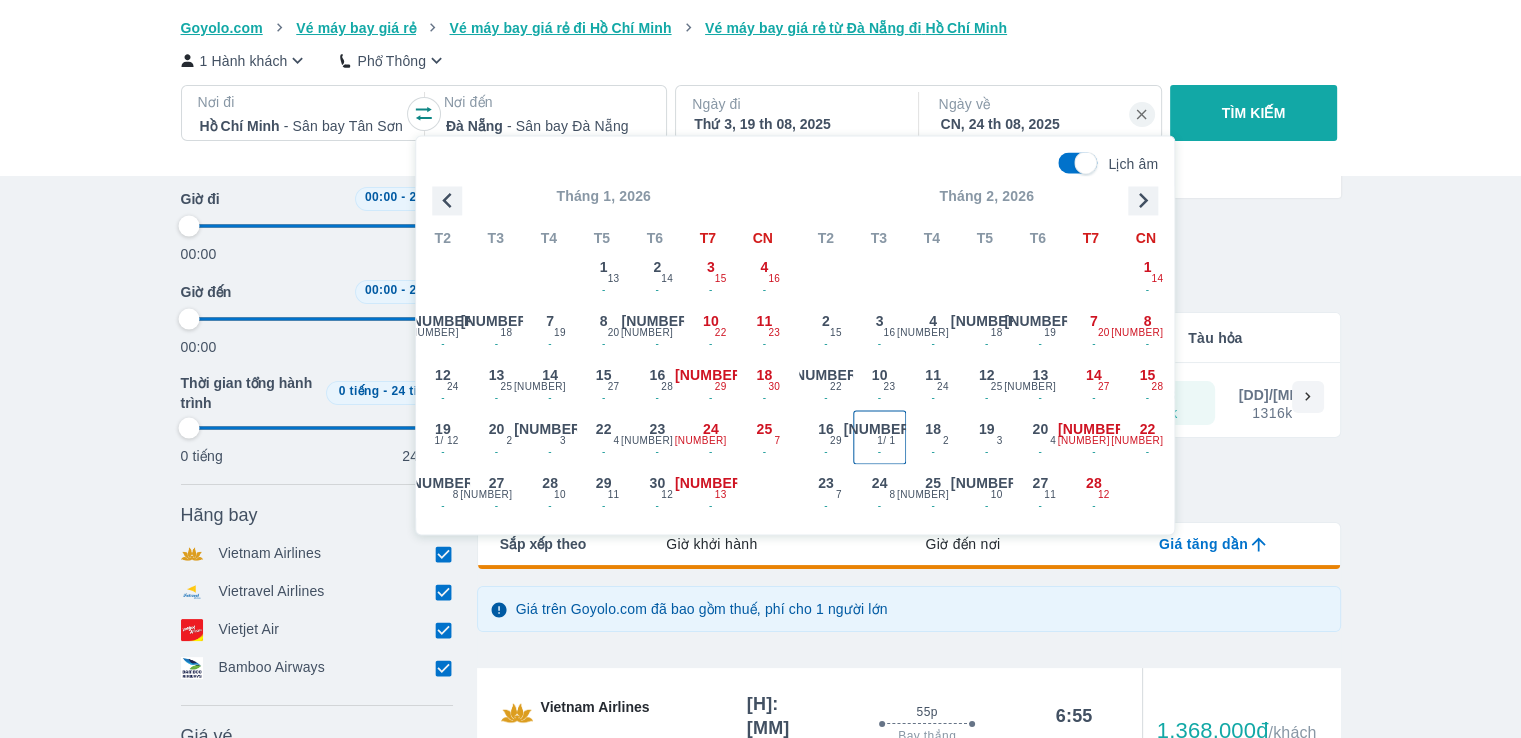 type on "97.9166666666667" 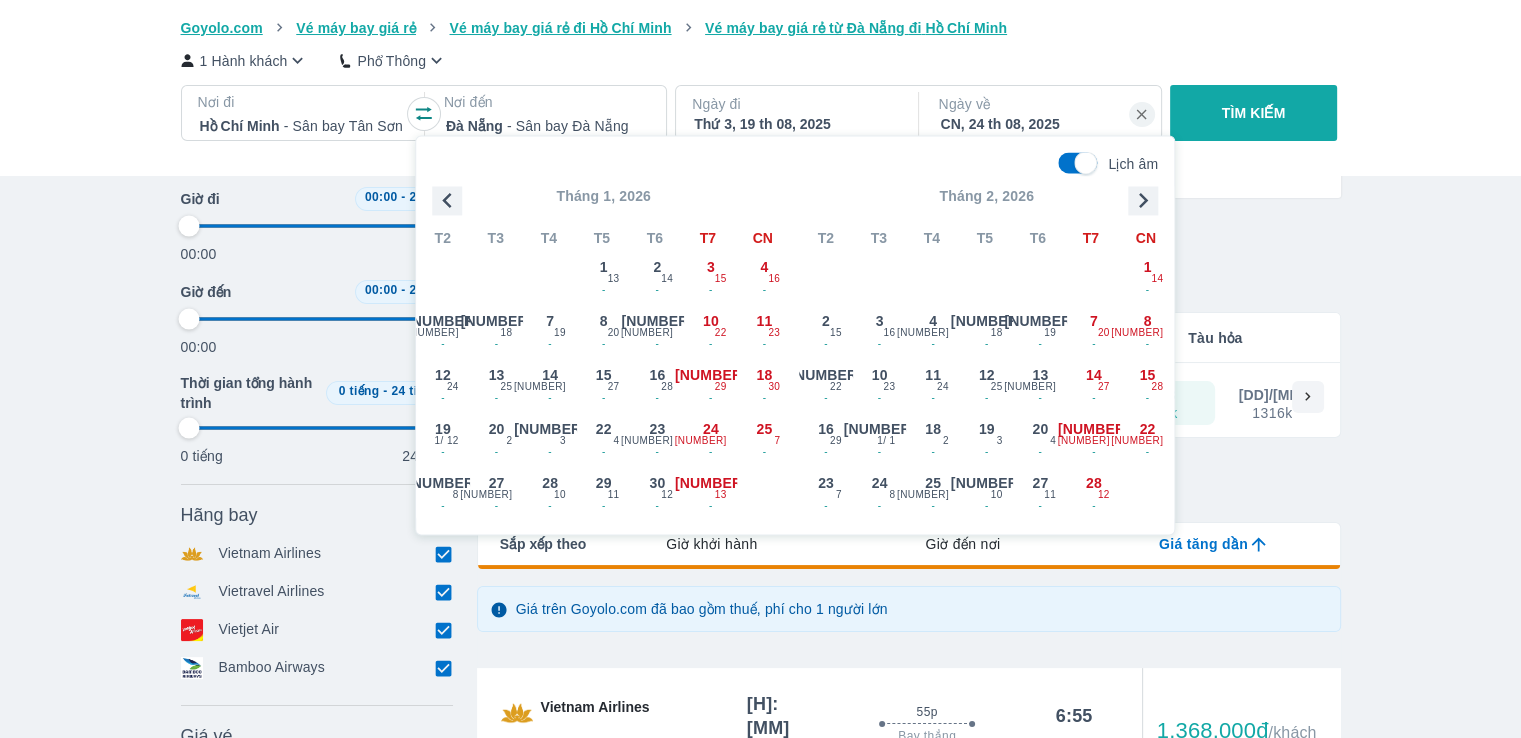type on "97.9166666666667" 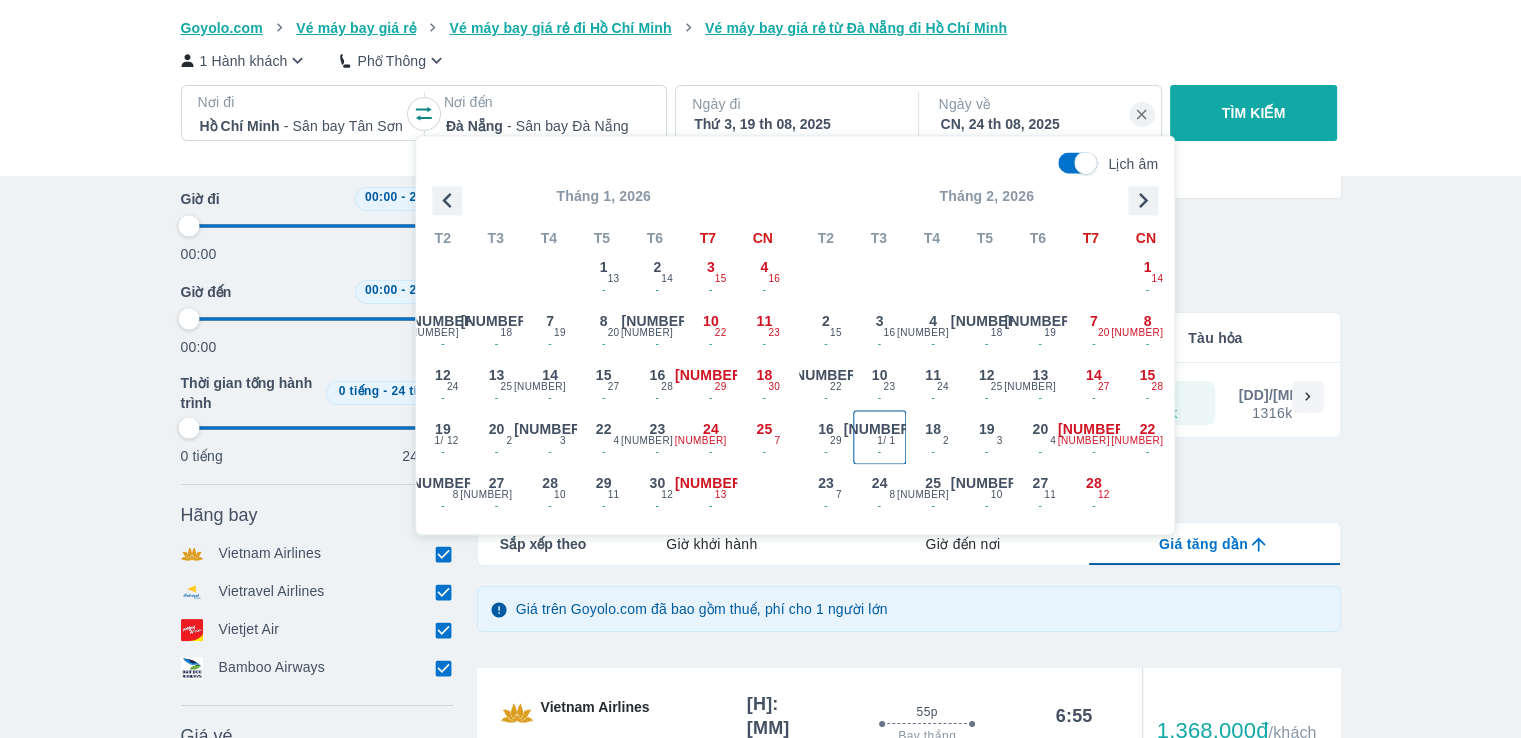 click on "1 / 1" at bounding box center (886, 441) 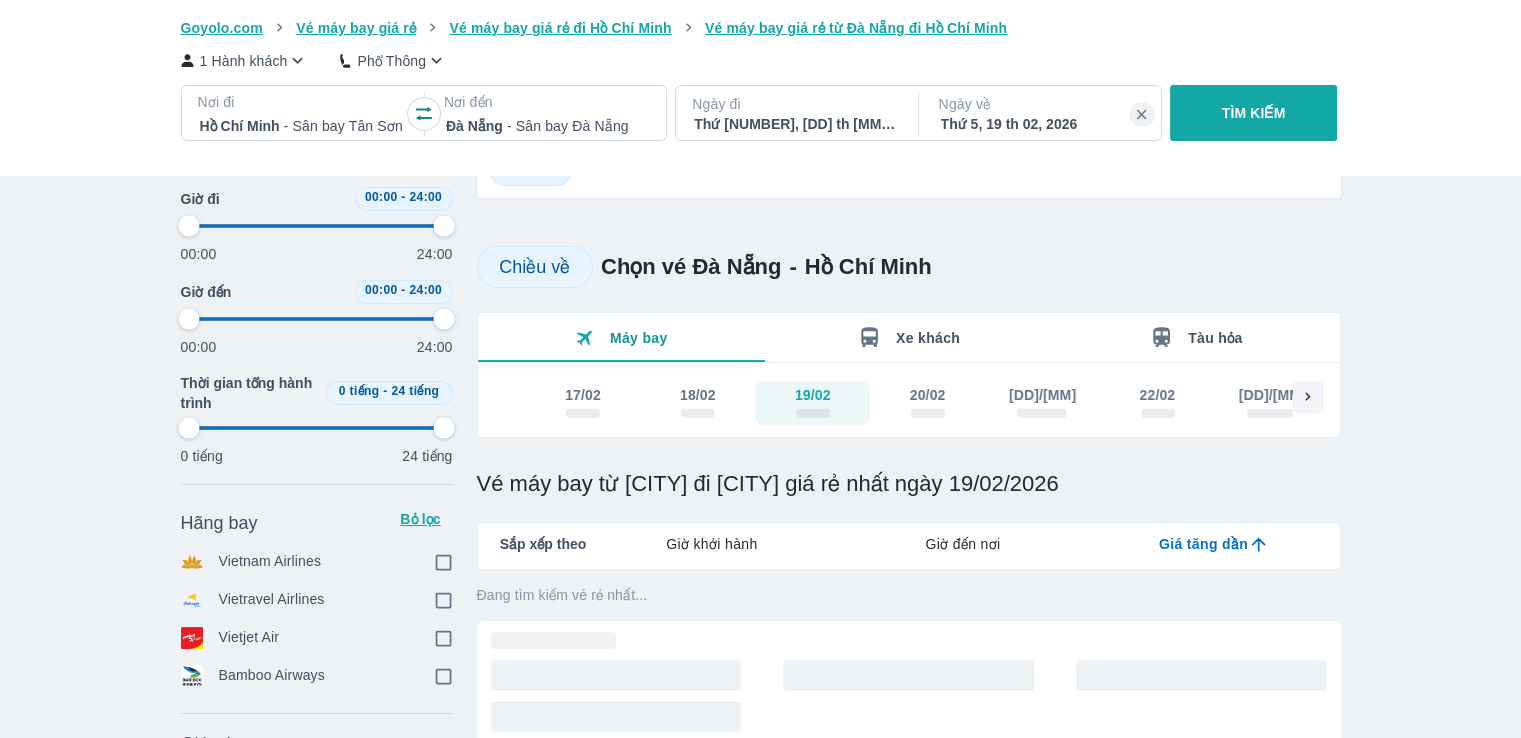 click on "Thứ 3, 17 th 02, 2026" at bounding box center (795, 124) 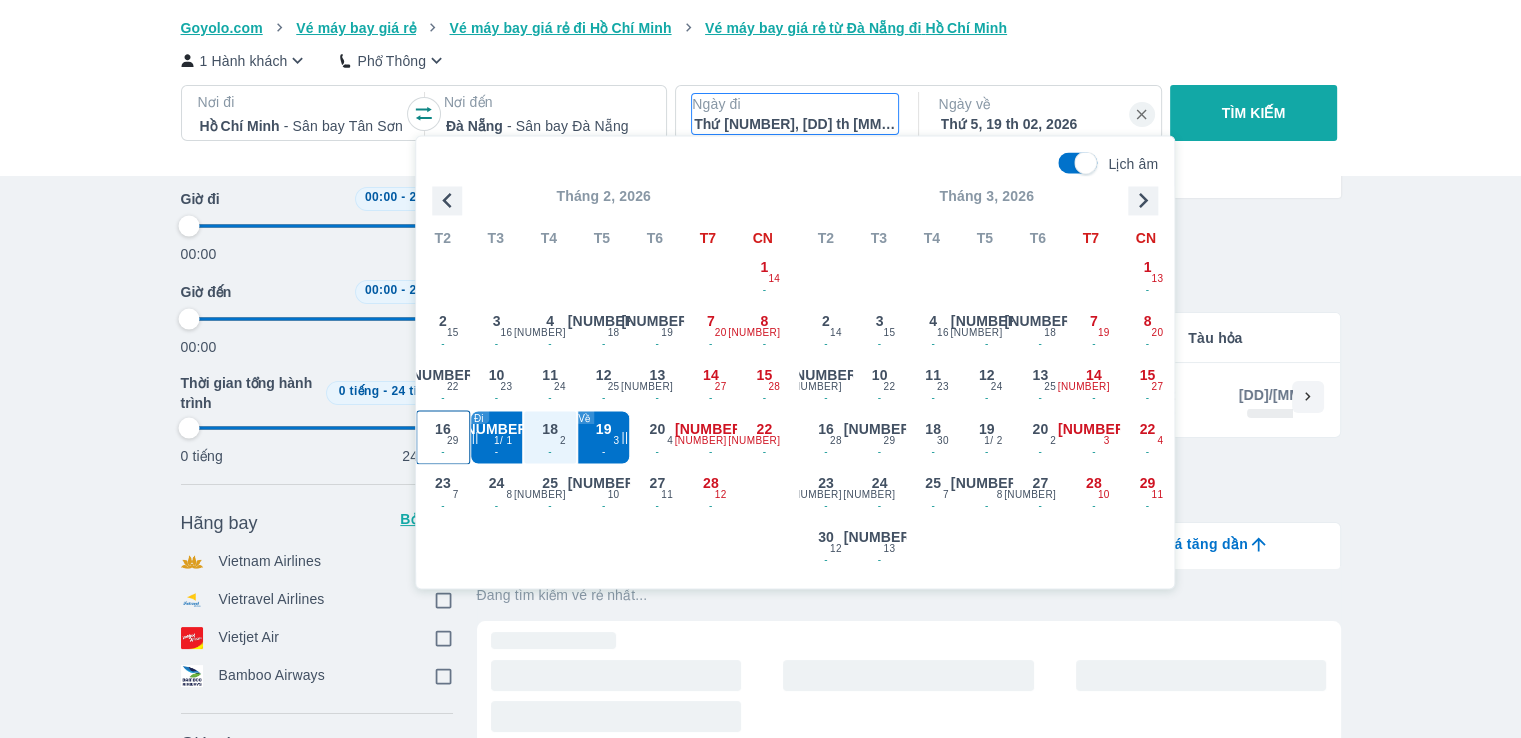 type on "97.9166666666667" 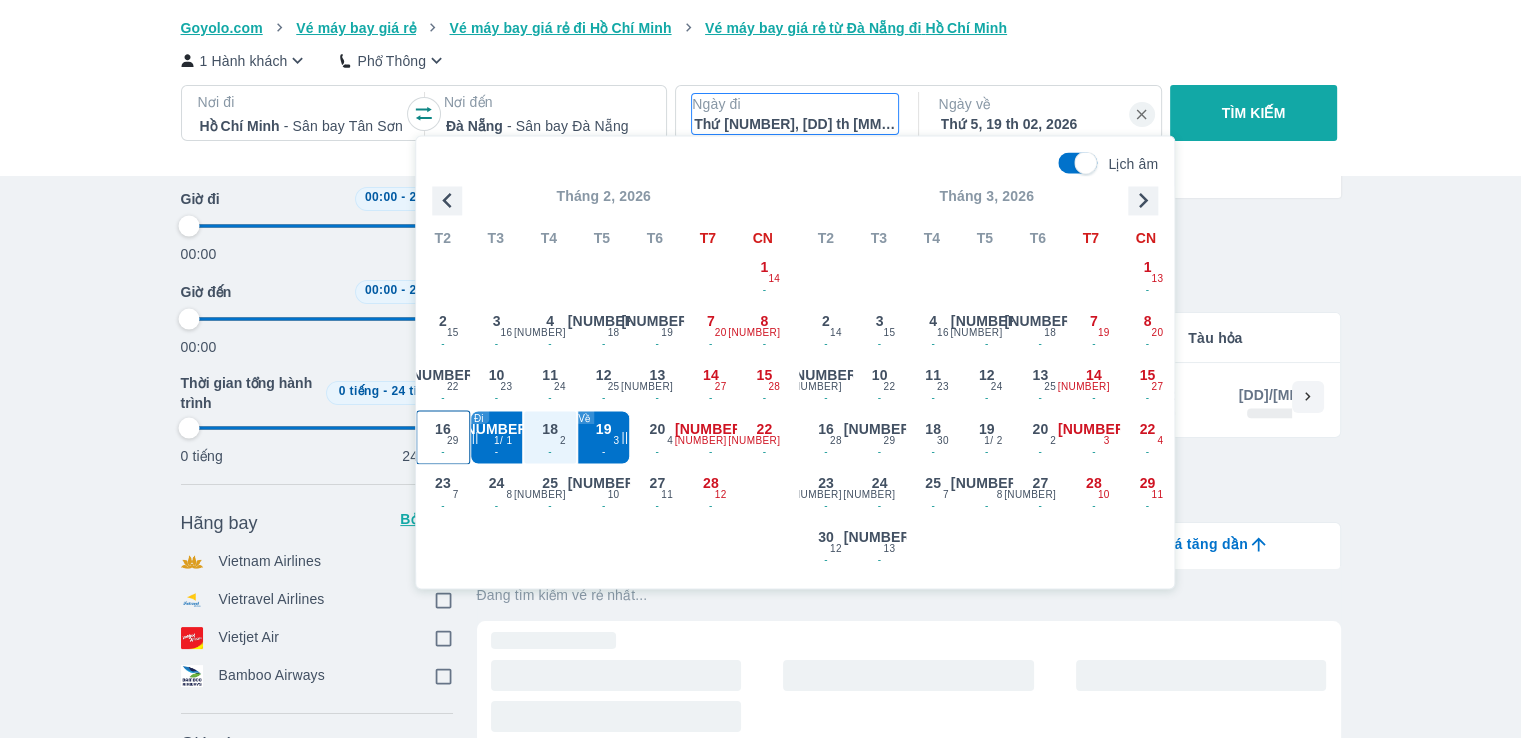 type on "97.9166666666667" 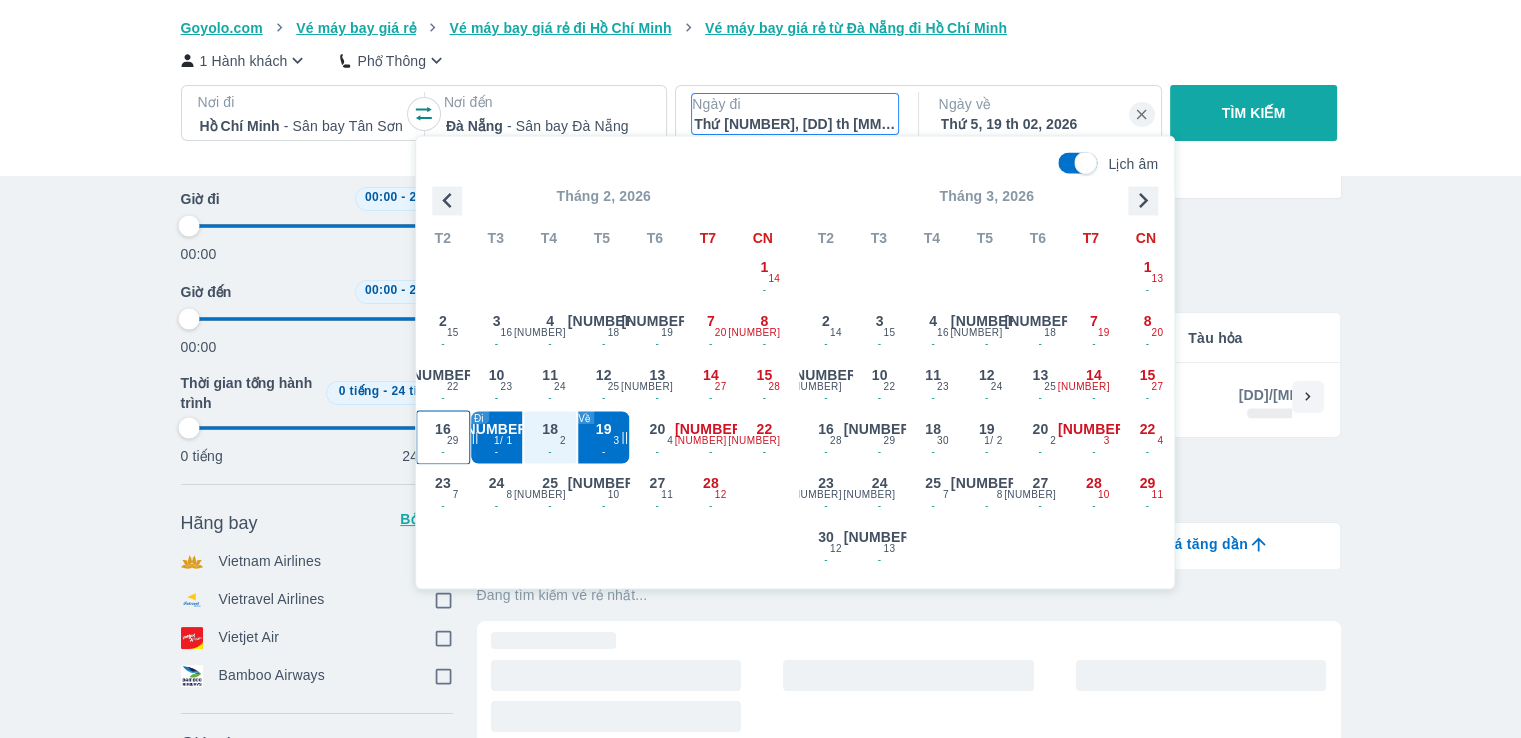 type on "97.9166666666667" 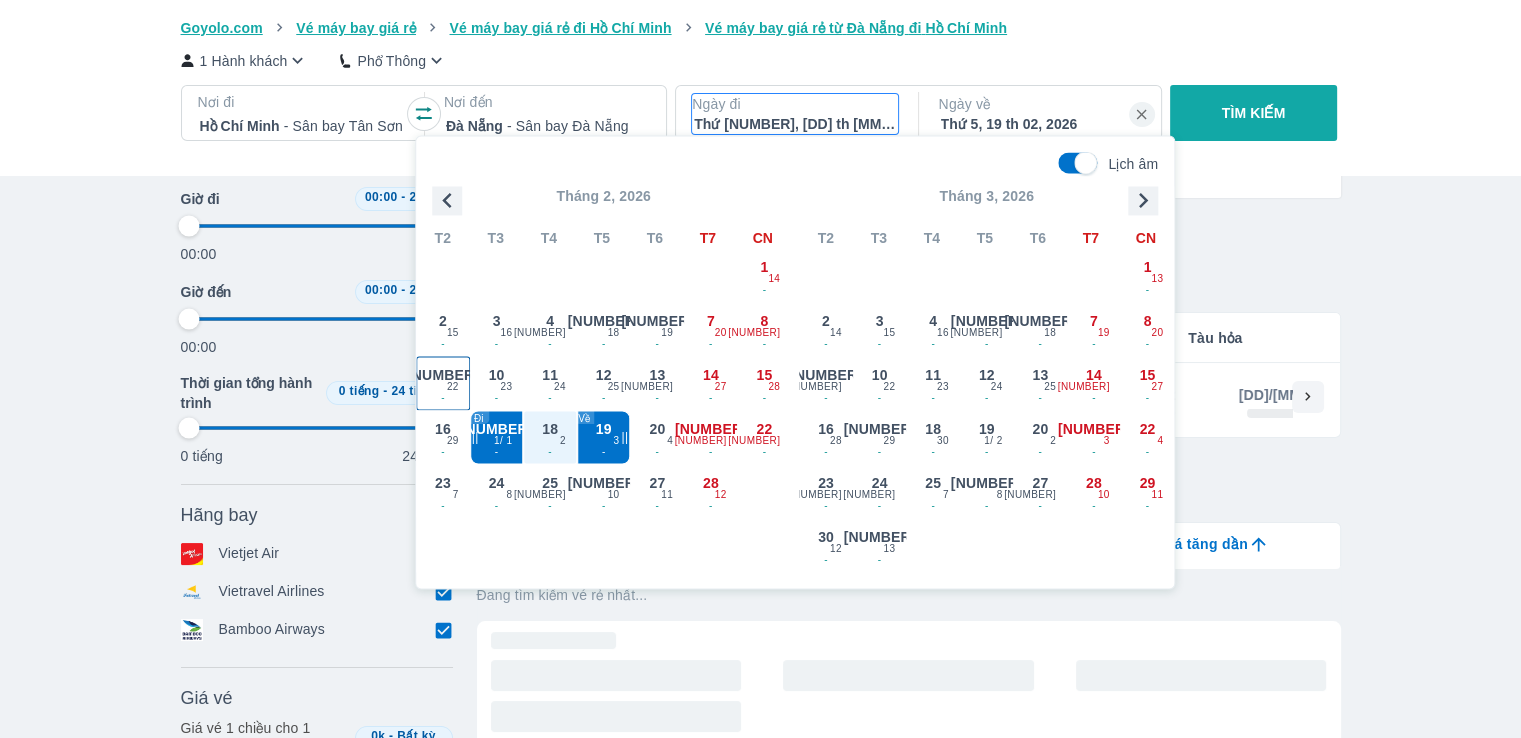 type on "97.9166666666667" 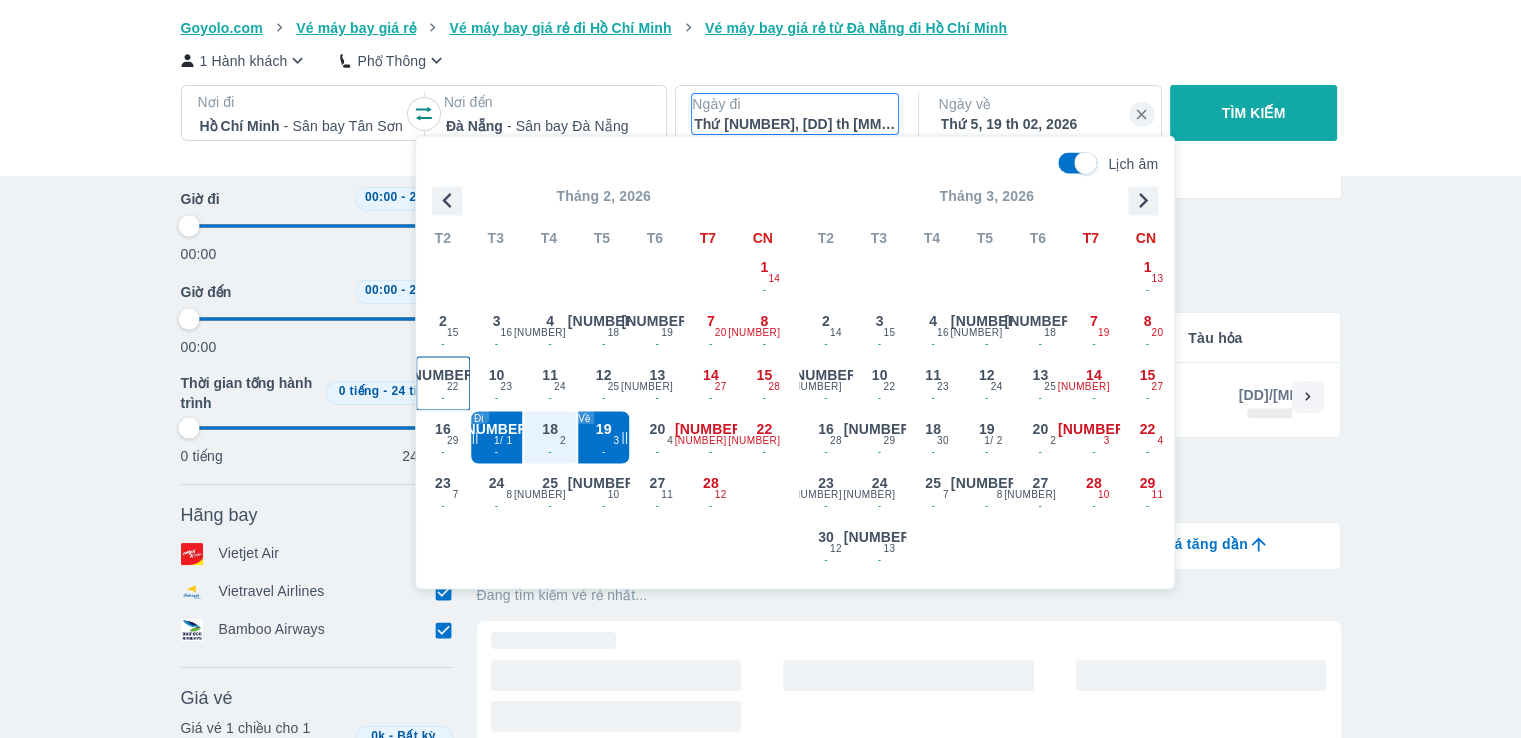 type on "97.9166666666667" 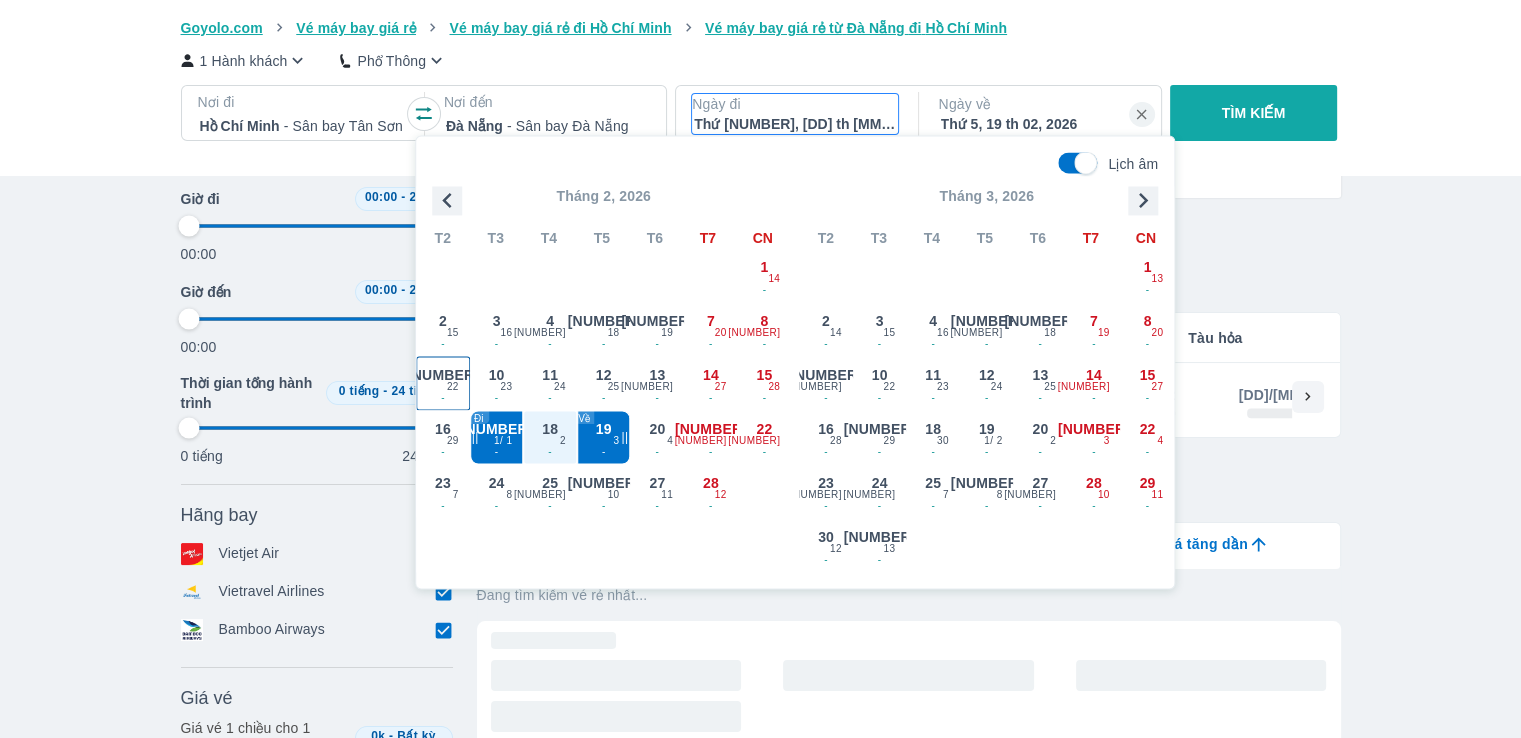 type on "97.9166666666667" 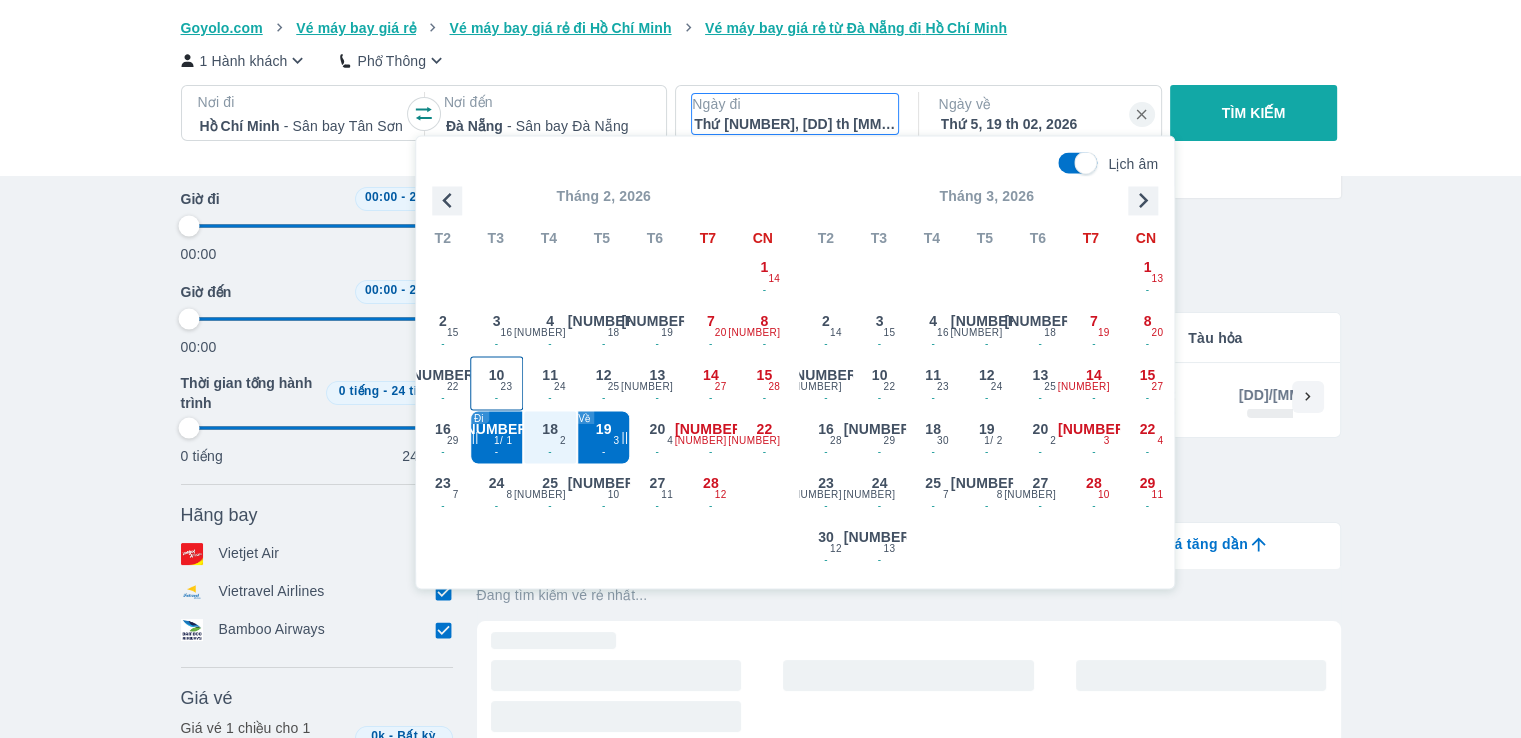 type on "97.9166666666667" 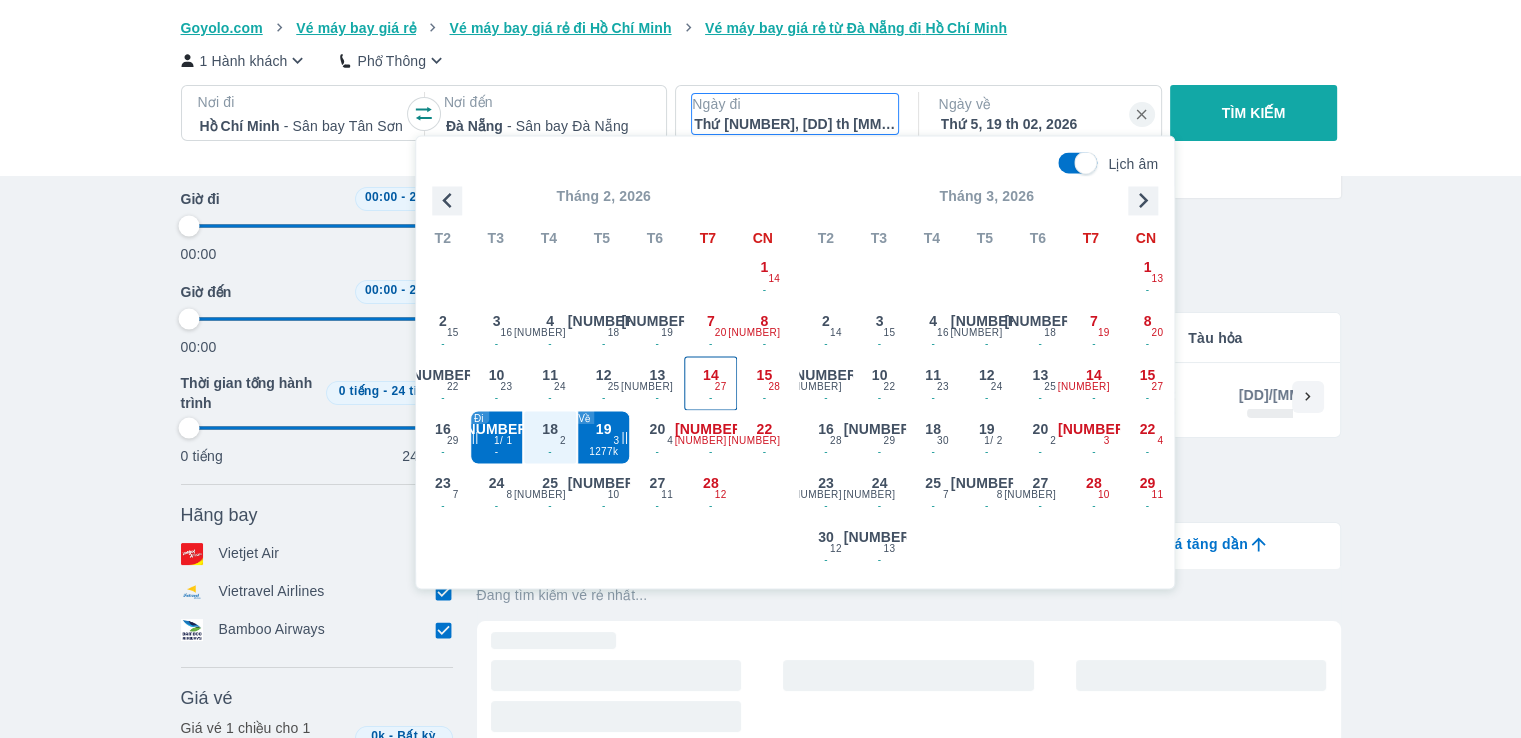 type on "97.9166666666667" 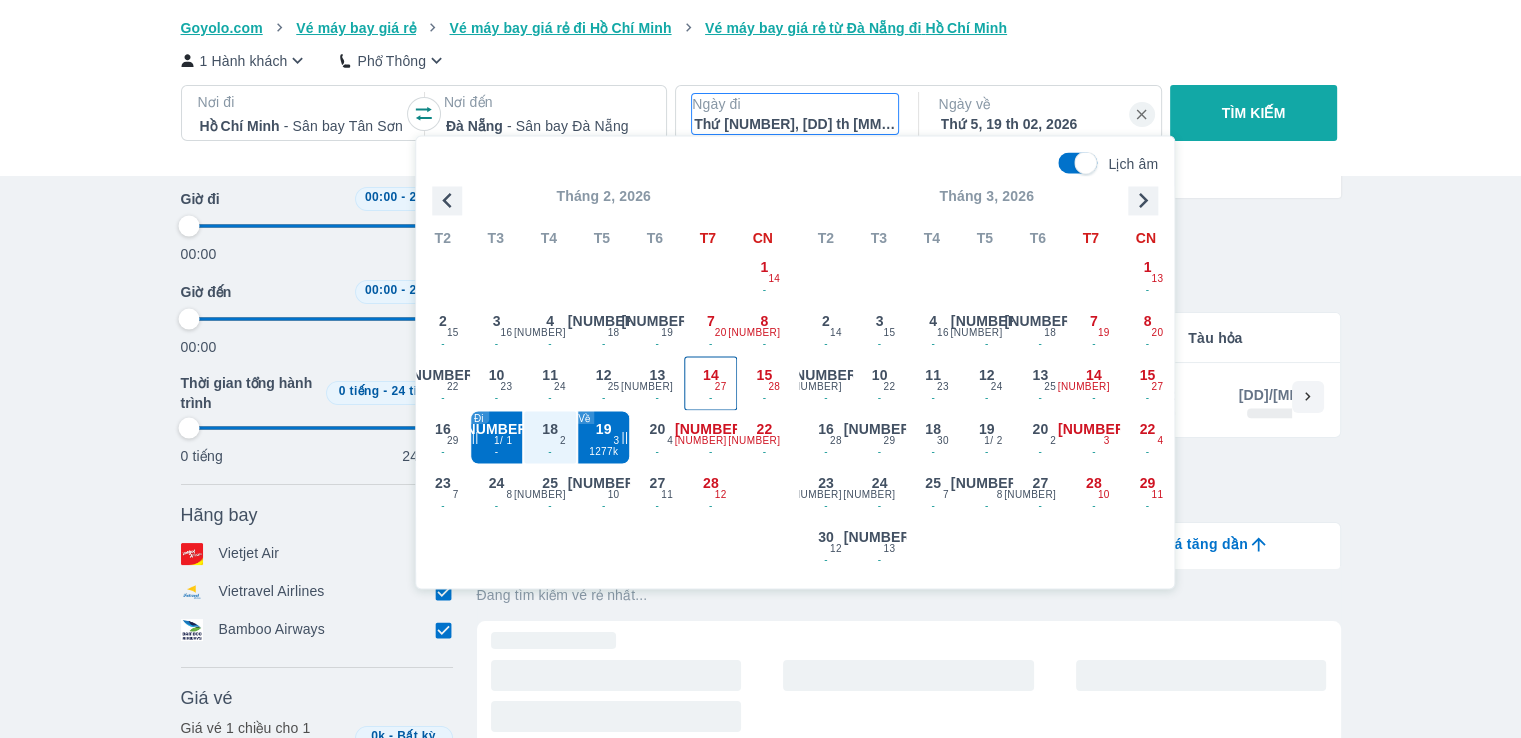 type on "97.9166666666667" 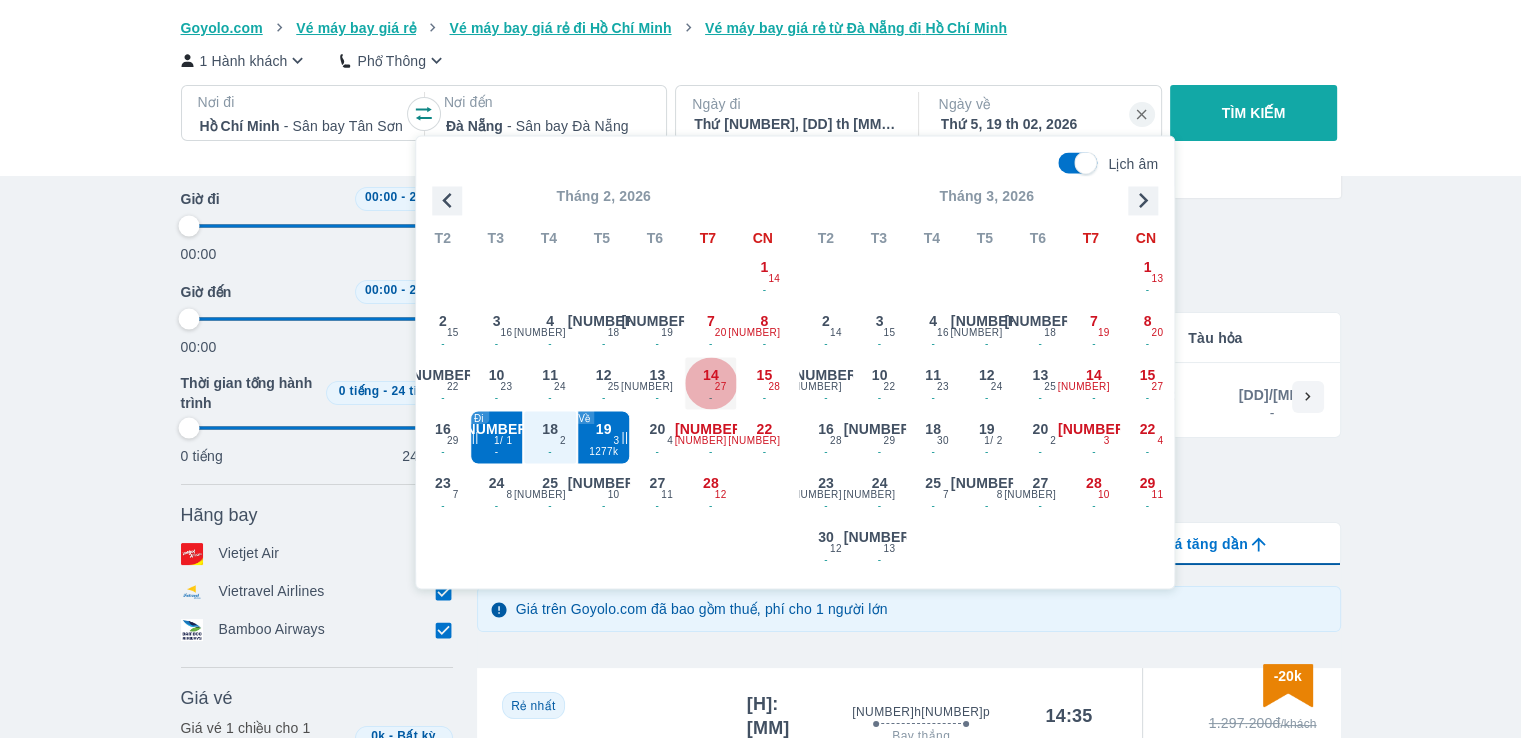 click on "14" at bounding box center [711, 375] 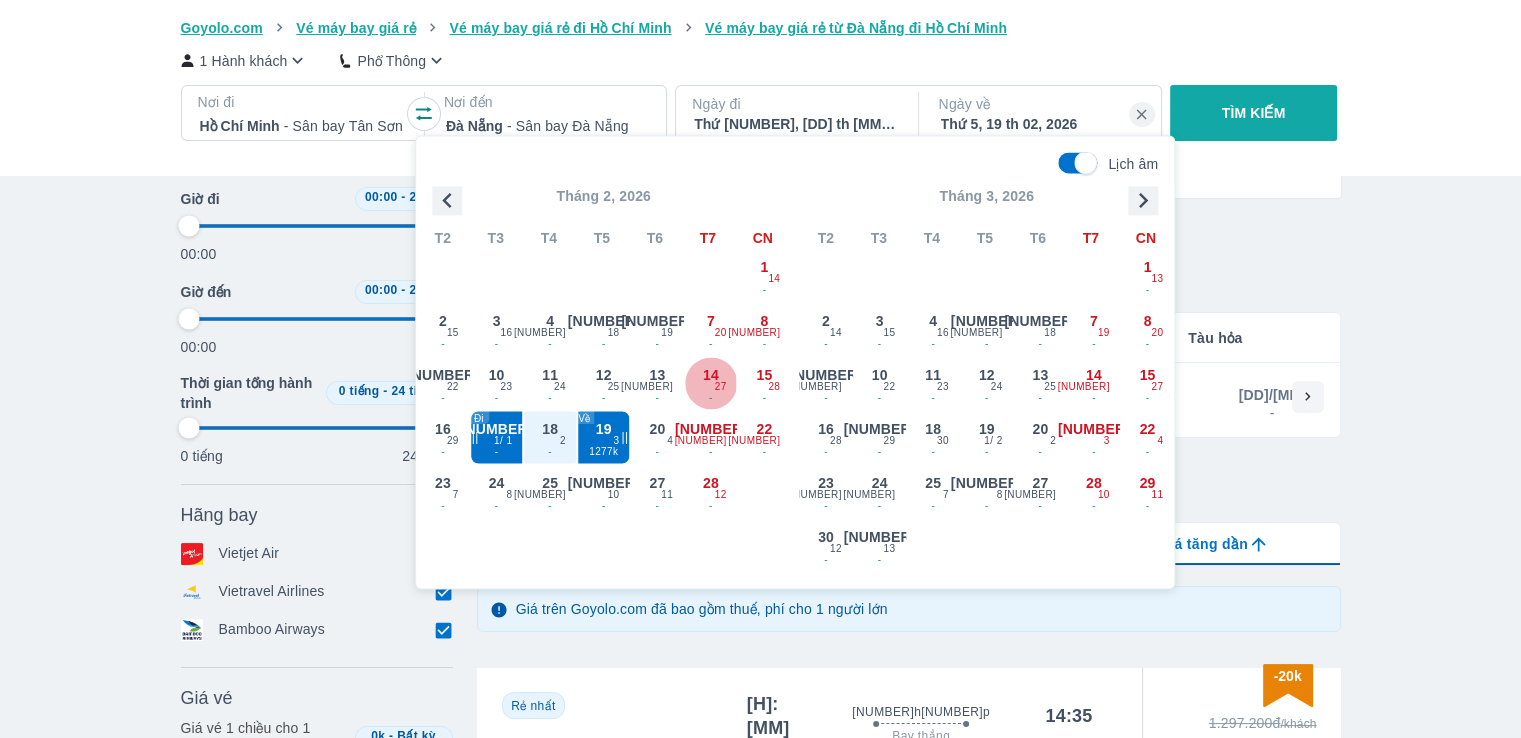 type on "97.9166666666667" 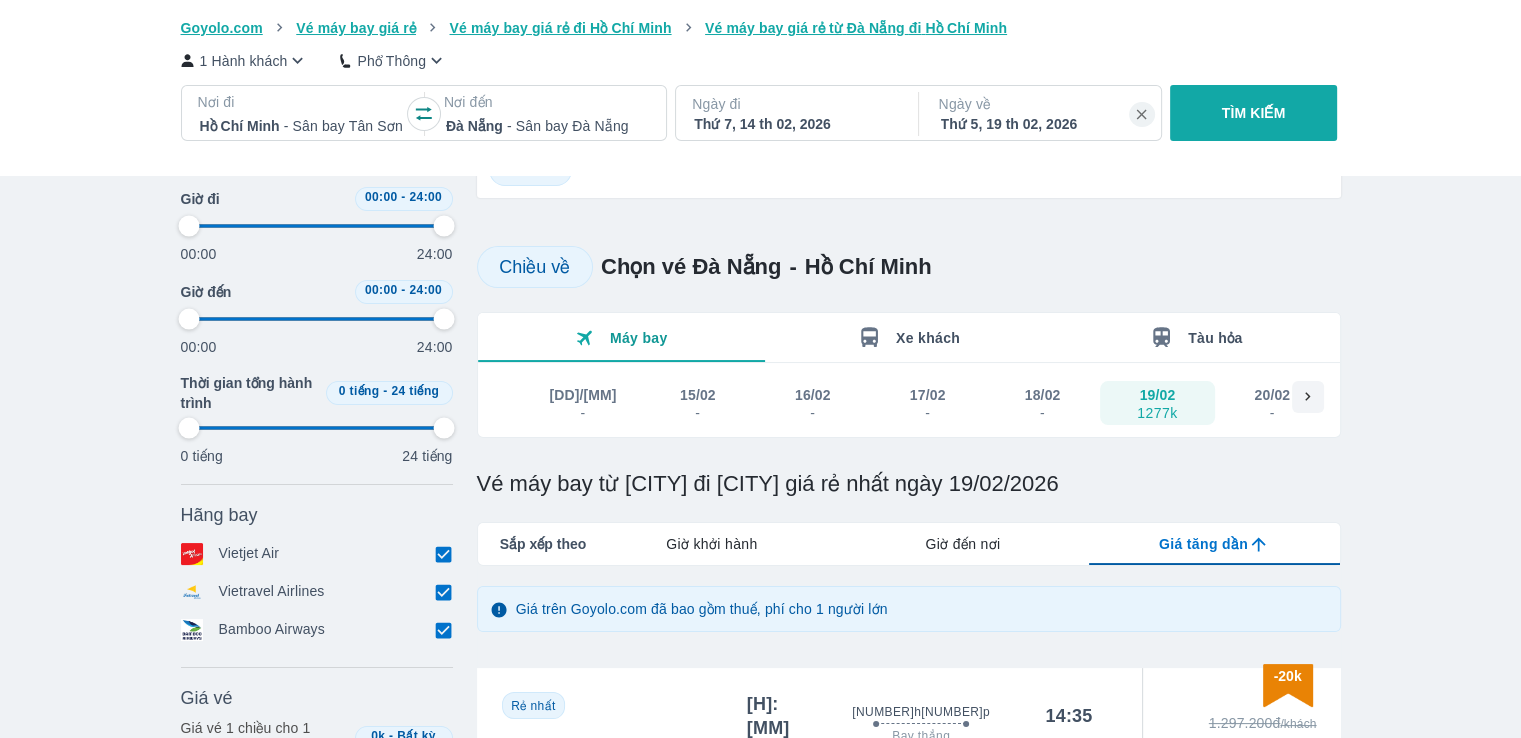 click on "Thứ 5, 19 th 02, 2026" at bounding box center [1042, 124] 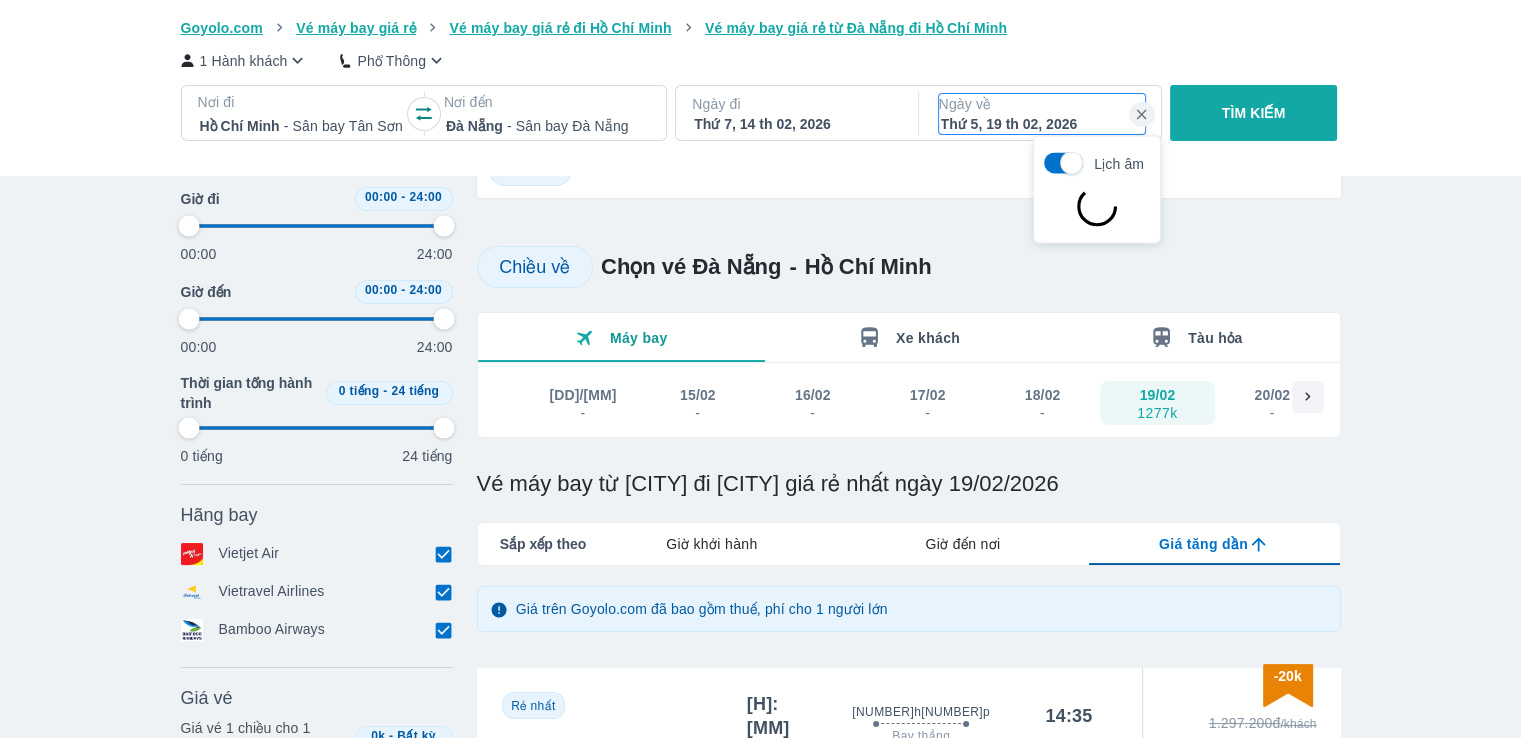 type on "97.9166666666667" 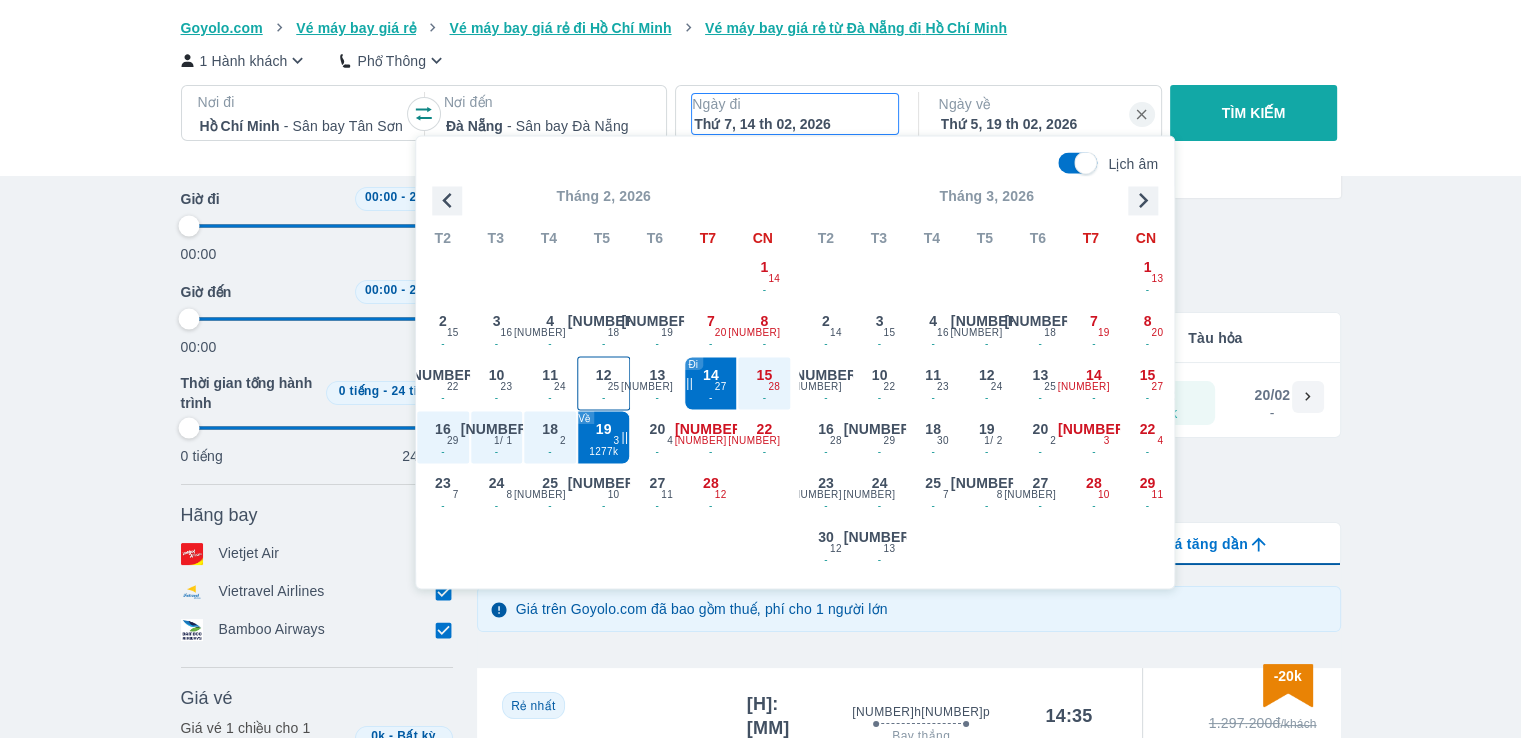 type on "97.9166666666667" 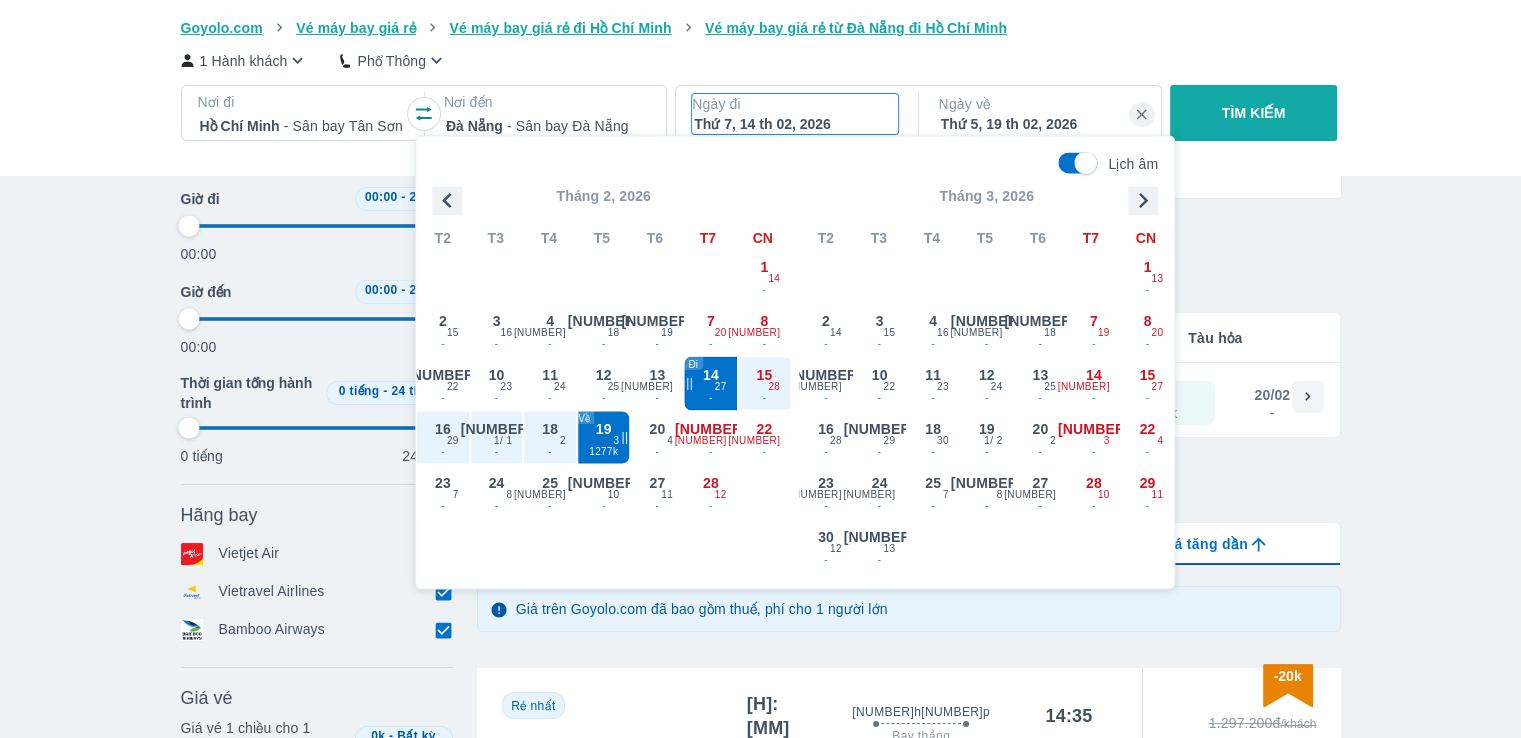 type on "97.9166666666667" 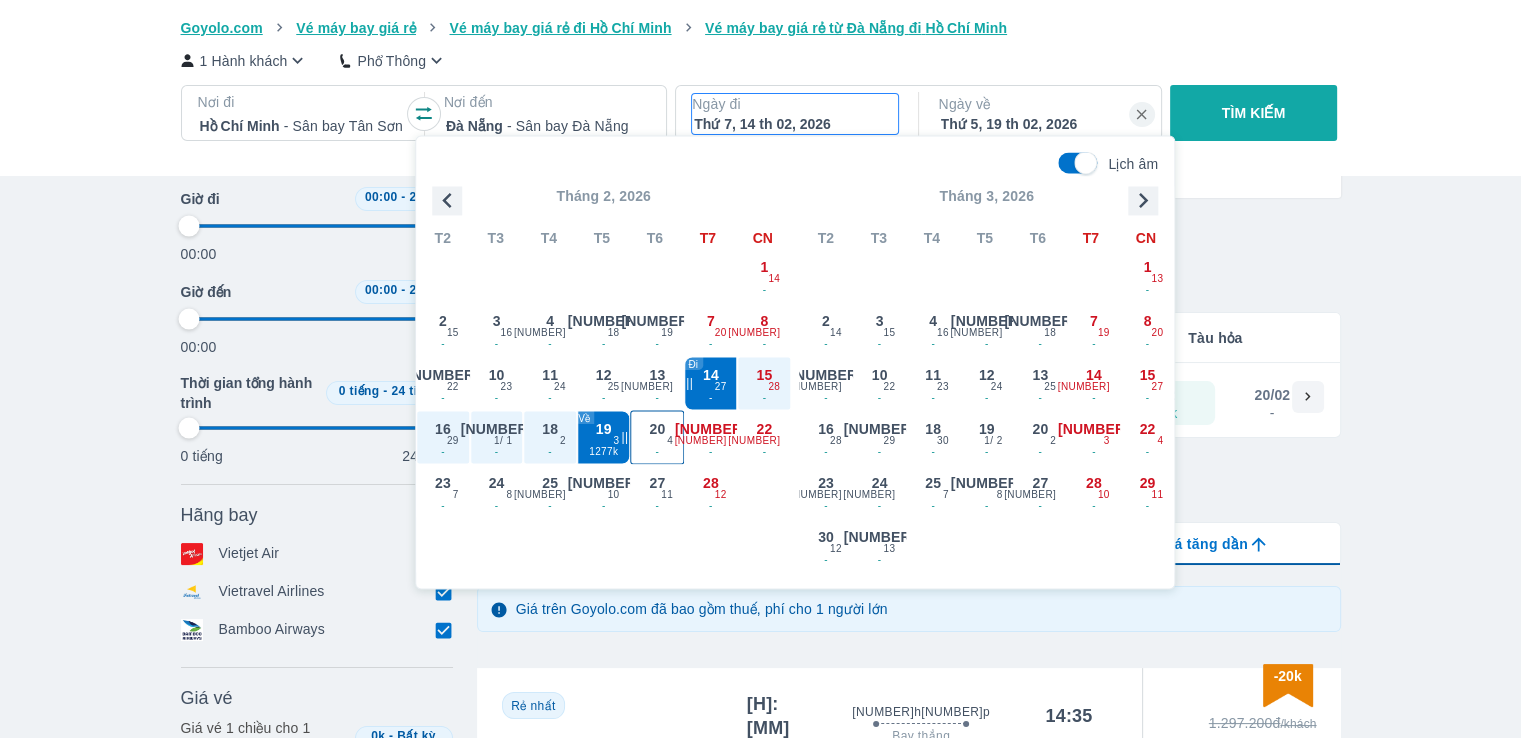 click on "-" at bounding box center [658, 453] 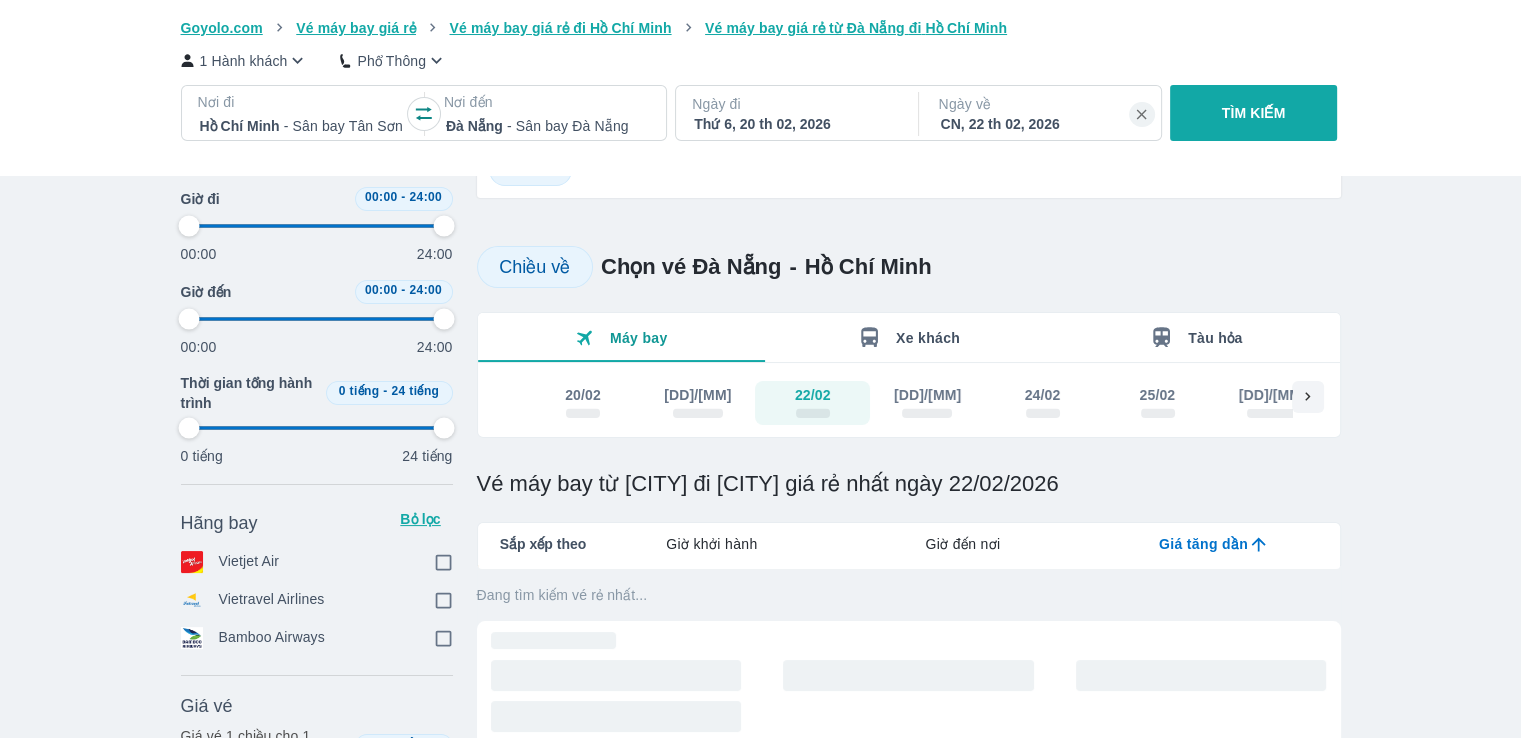 click on "TÌM KIẾM" at bounding box center [1253, 113] 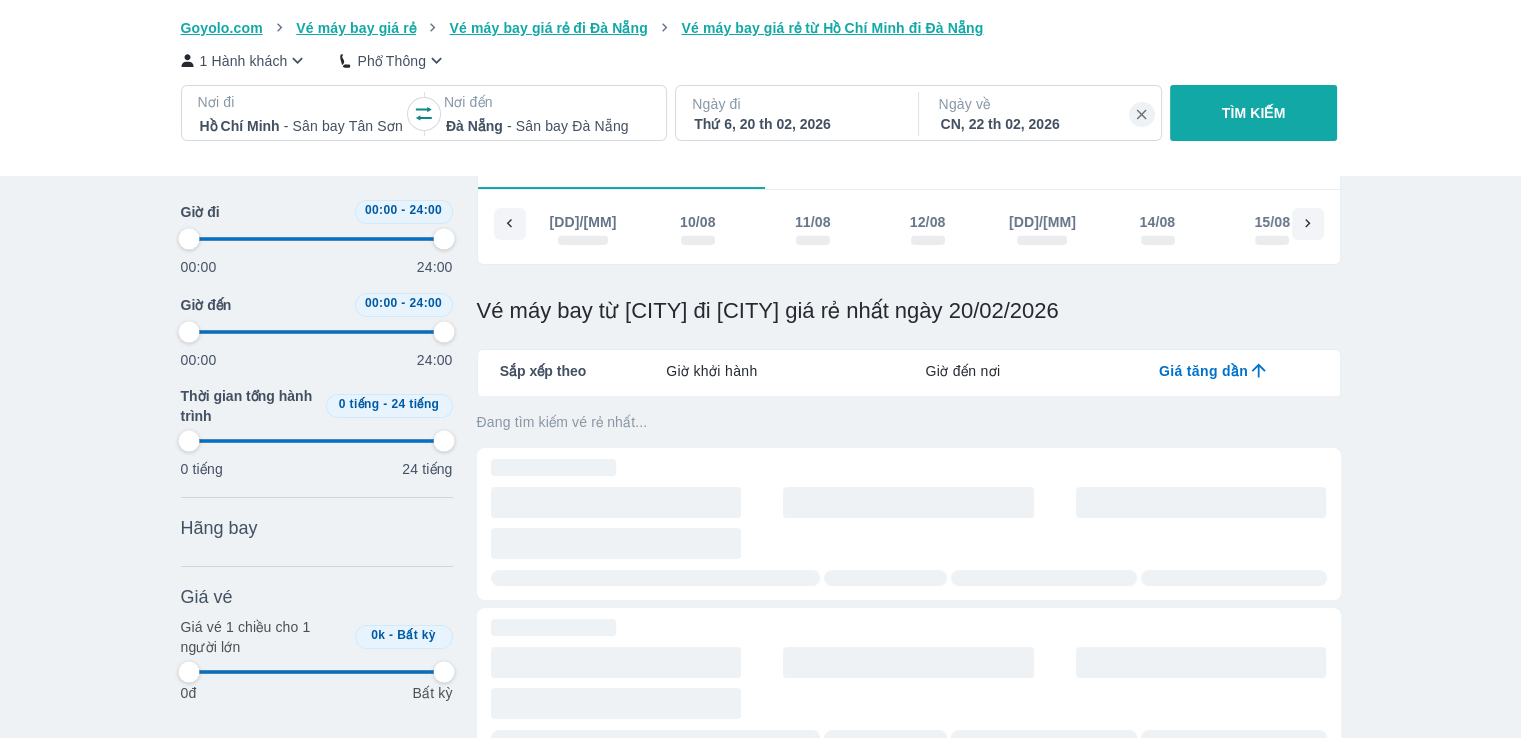 type on "97.9166666666667" 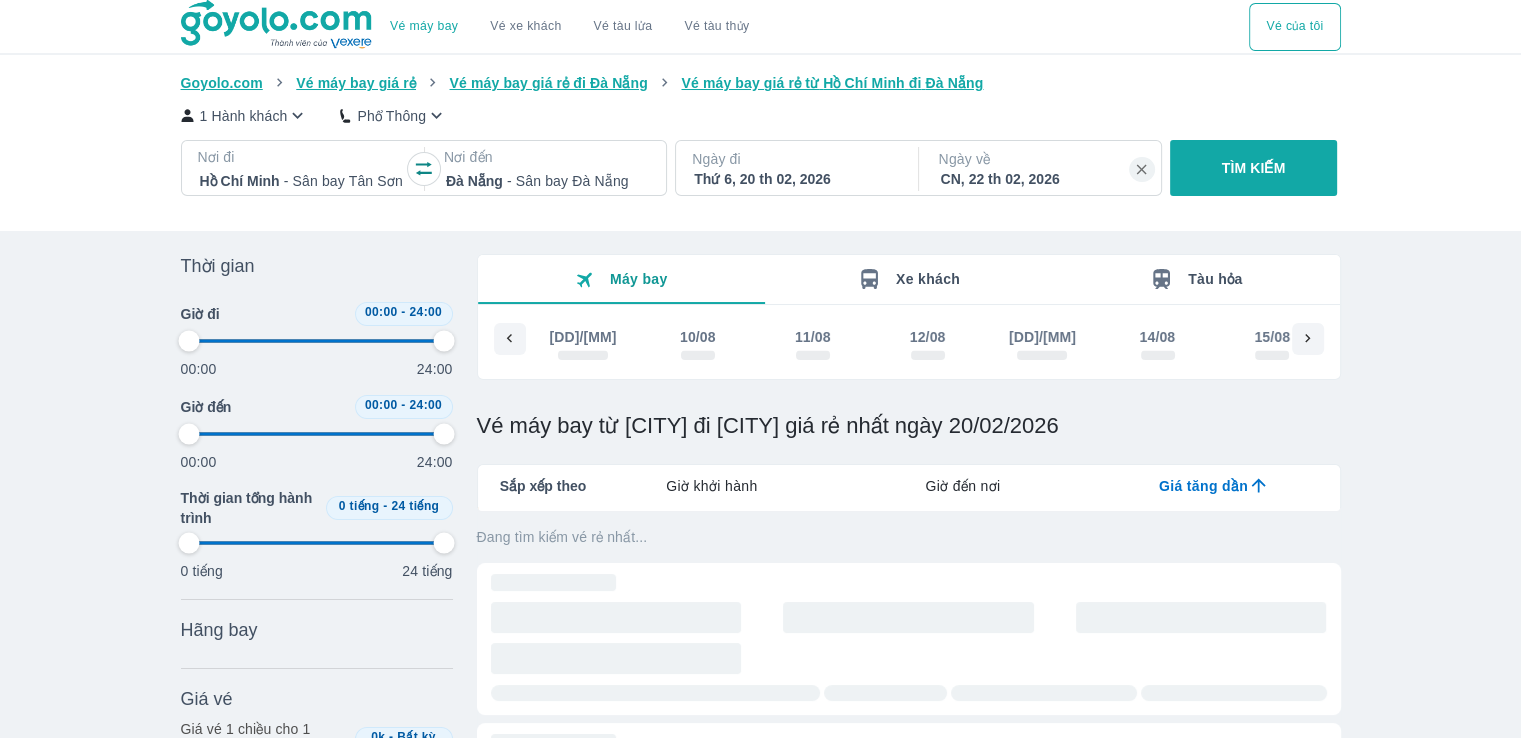 scroll, scrollTop: 0, scrollLeft: 21764, axis: horizontal 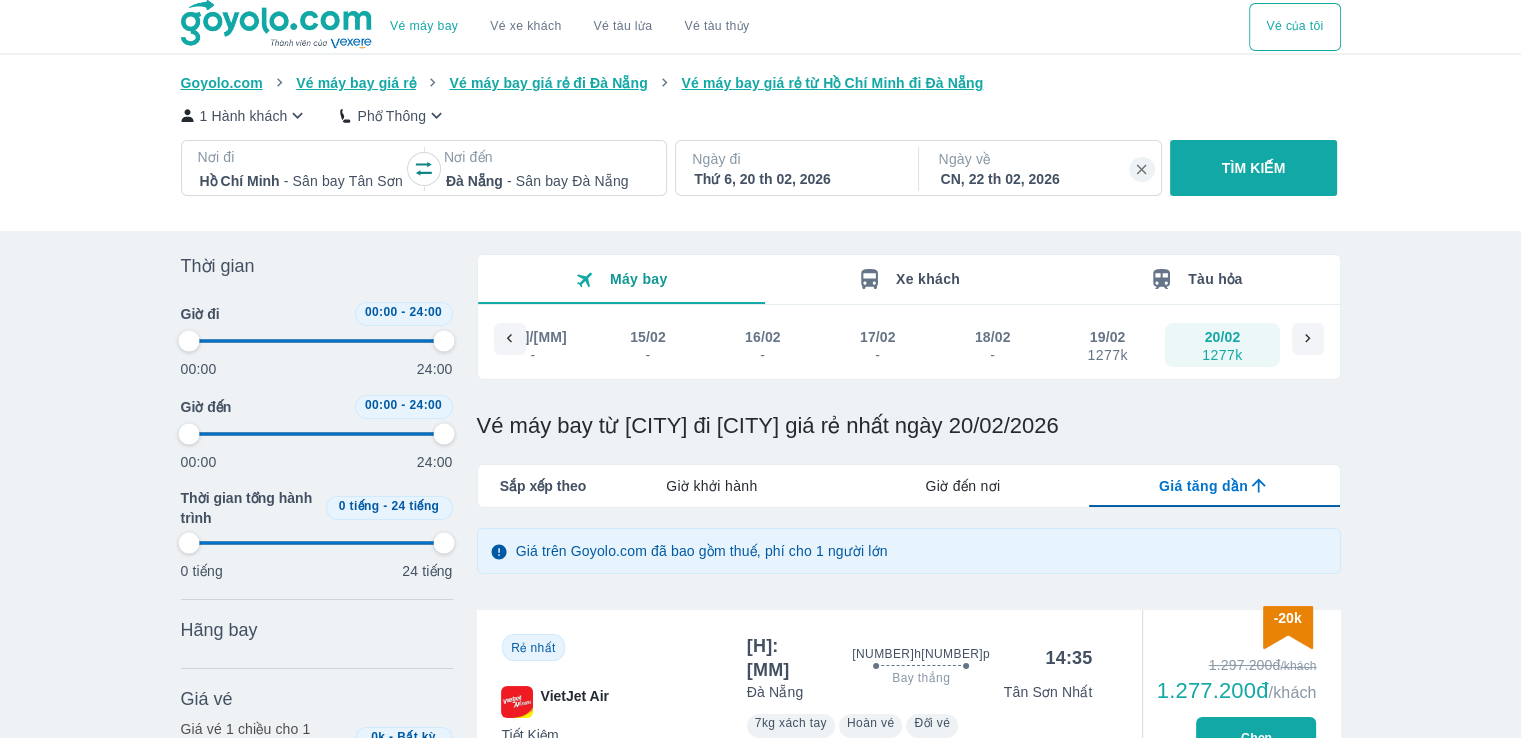 click on "CN, 22 th 02, 2026" at bounding box center [1042, 179] 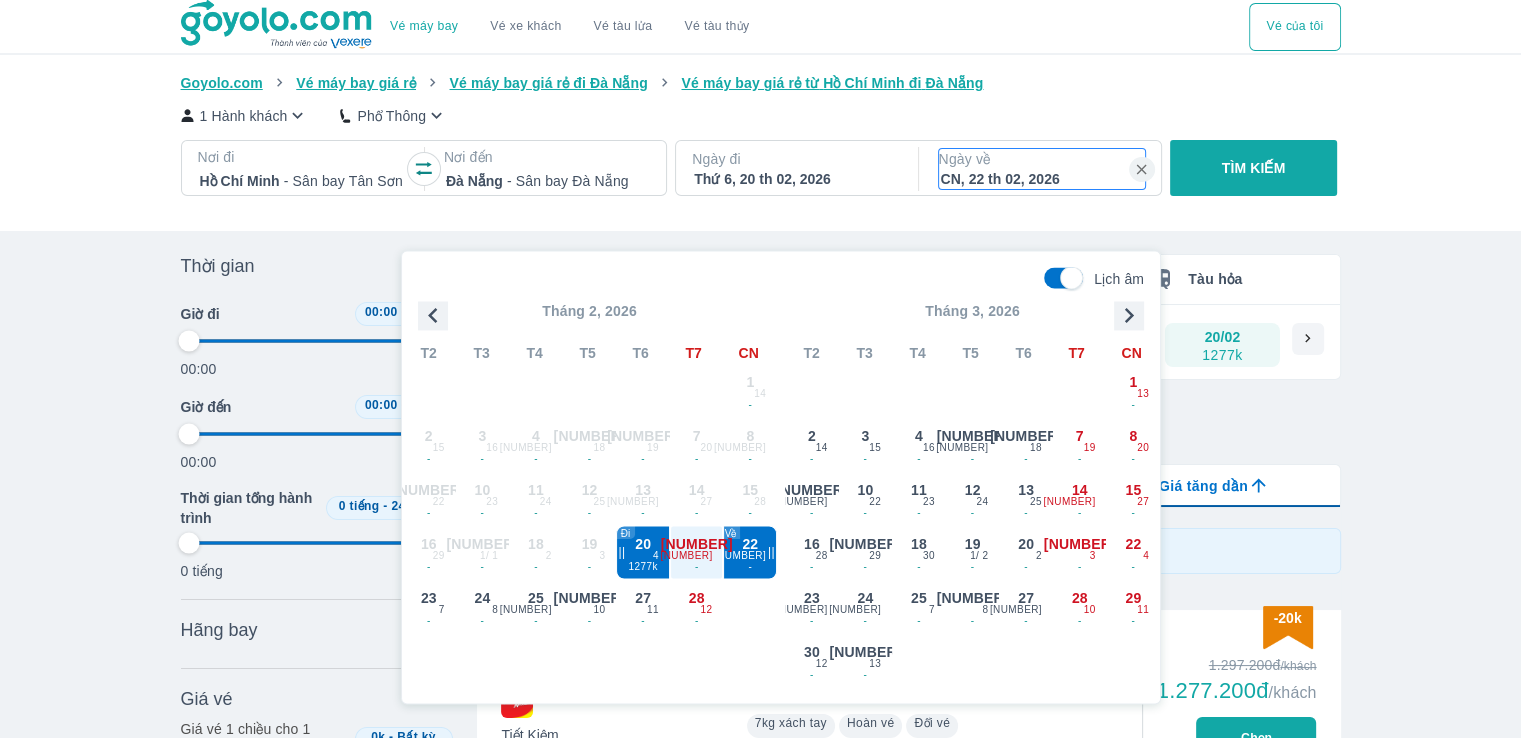 scroll, scrollTop: 115, scrollLeft: 0, axis: vertical 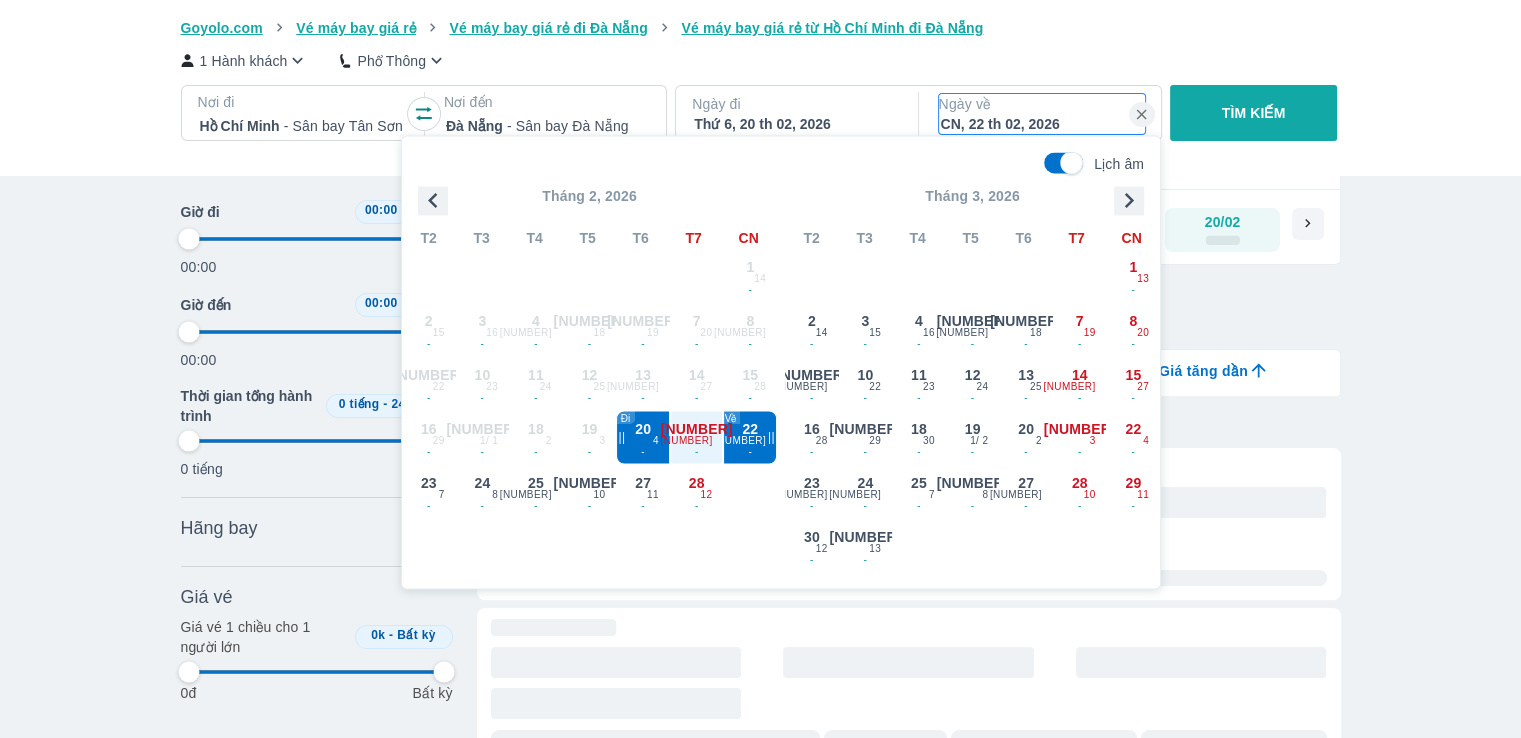 type on "97.9166666666667" 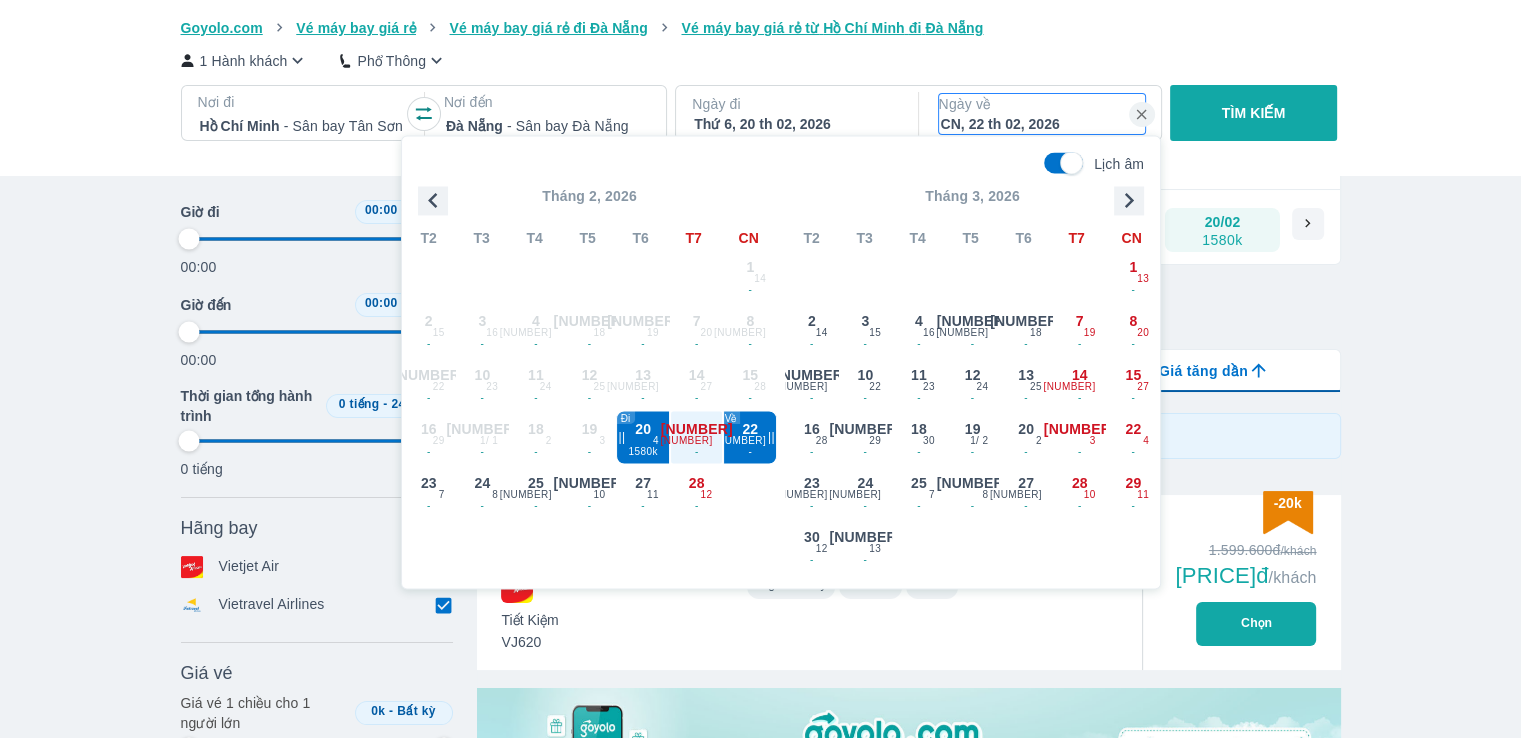 type on "97.9166666666667" 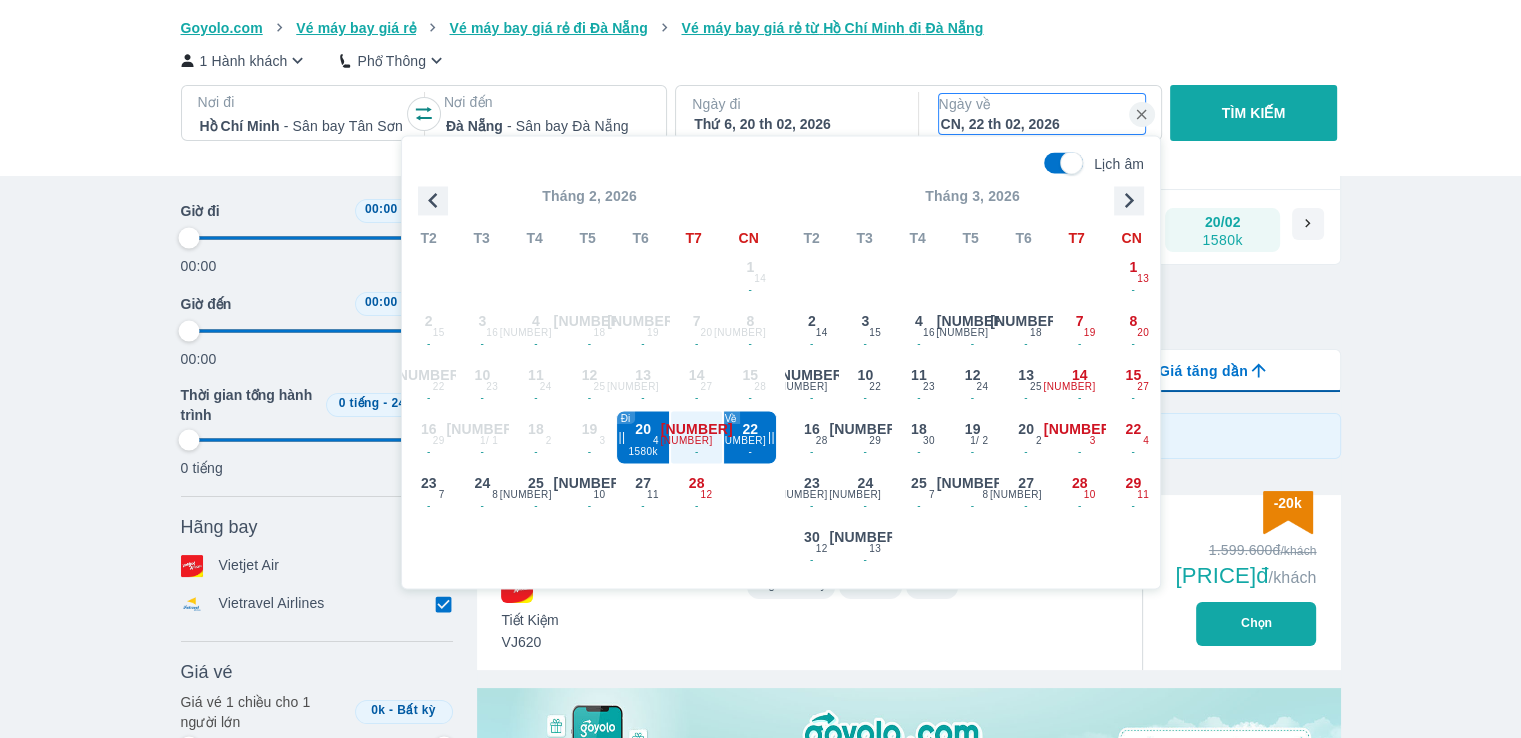 click on "Thứ 6, 20 th 02, 2026" at bounding box center (795, 124) 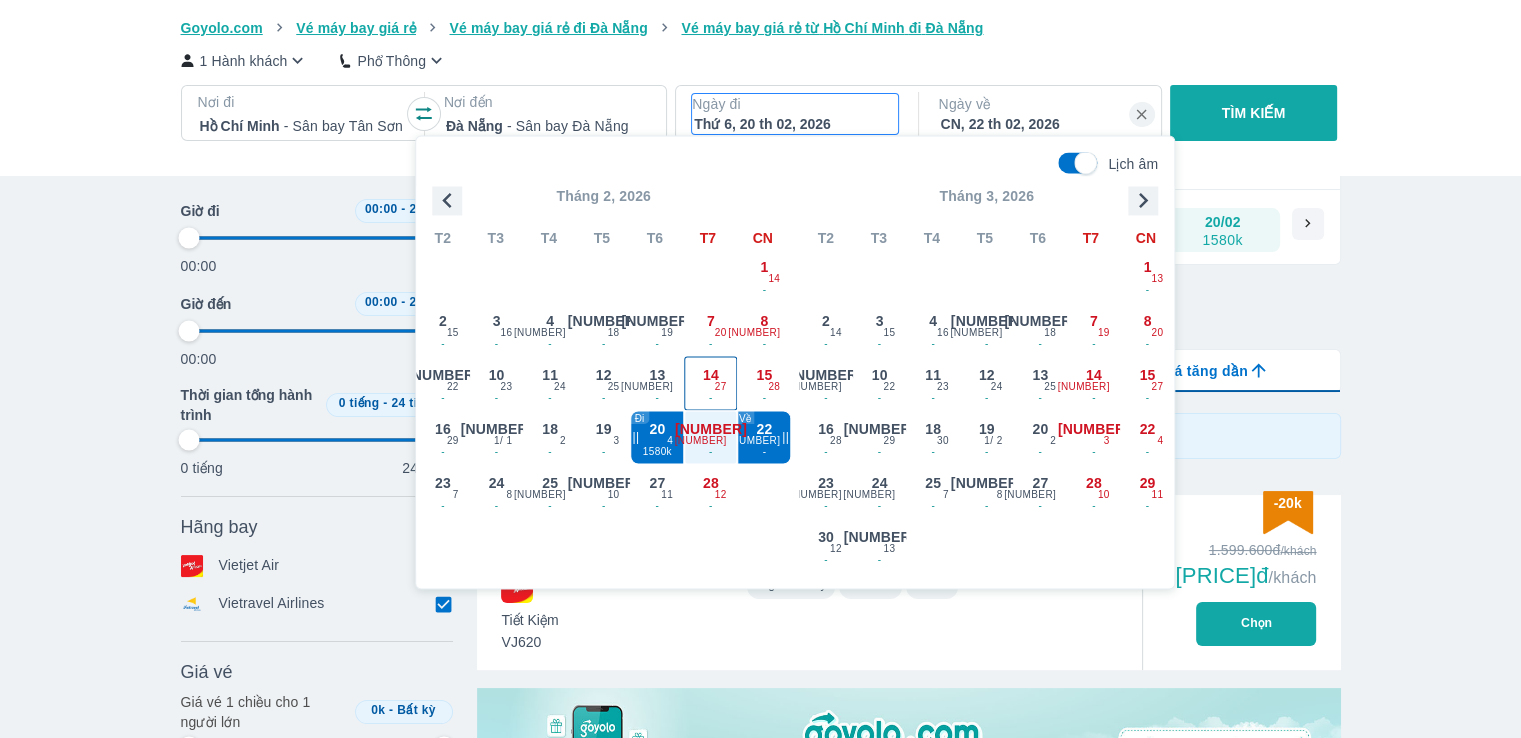 type on "97.9166666666667" 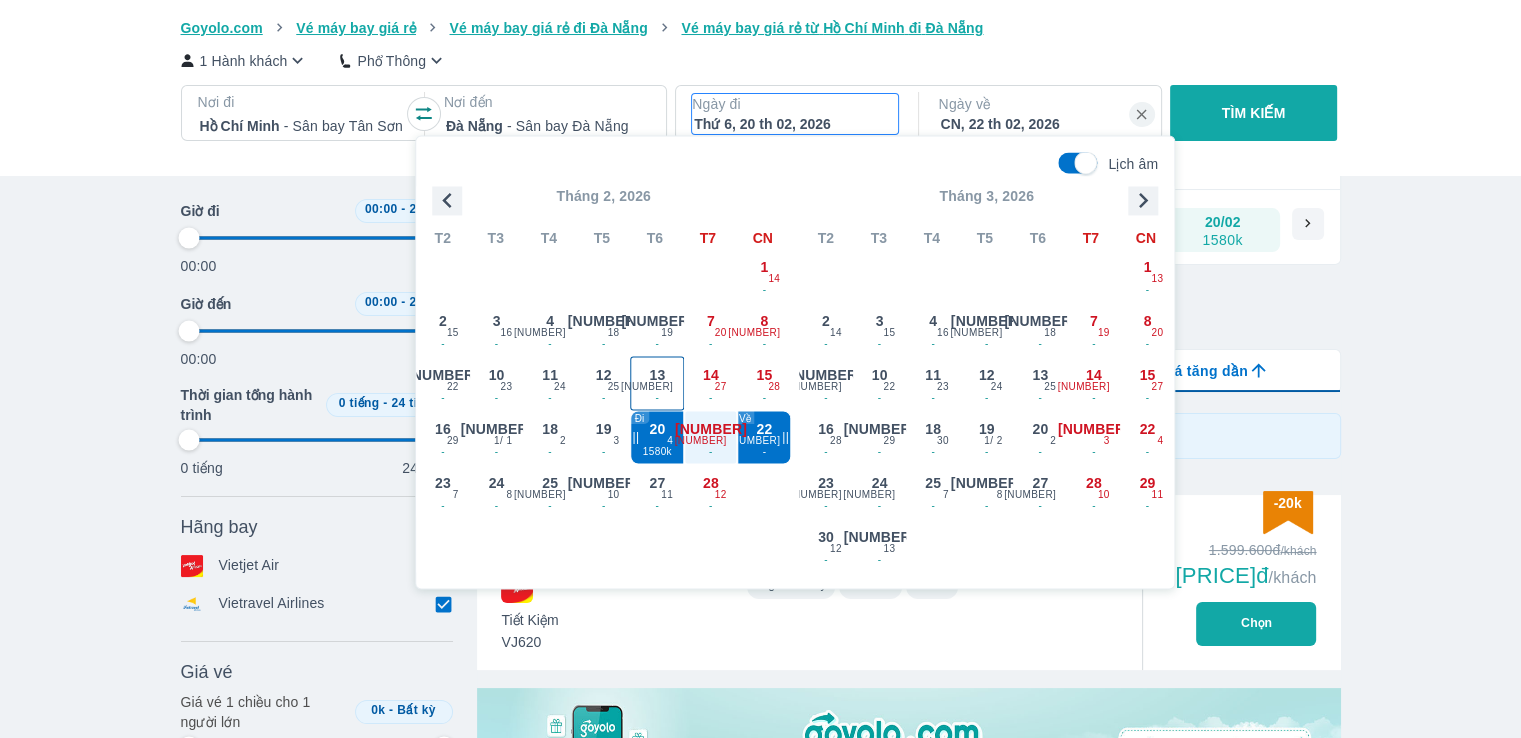 type on "97.9166666666667" 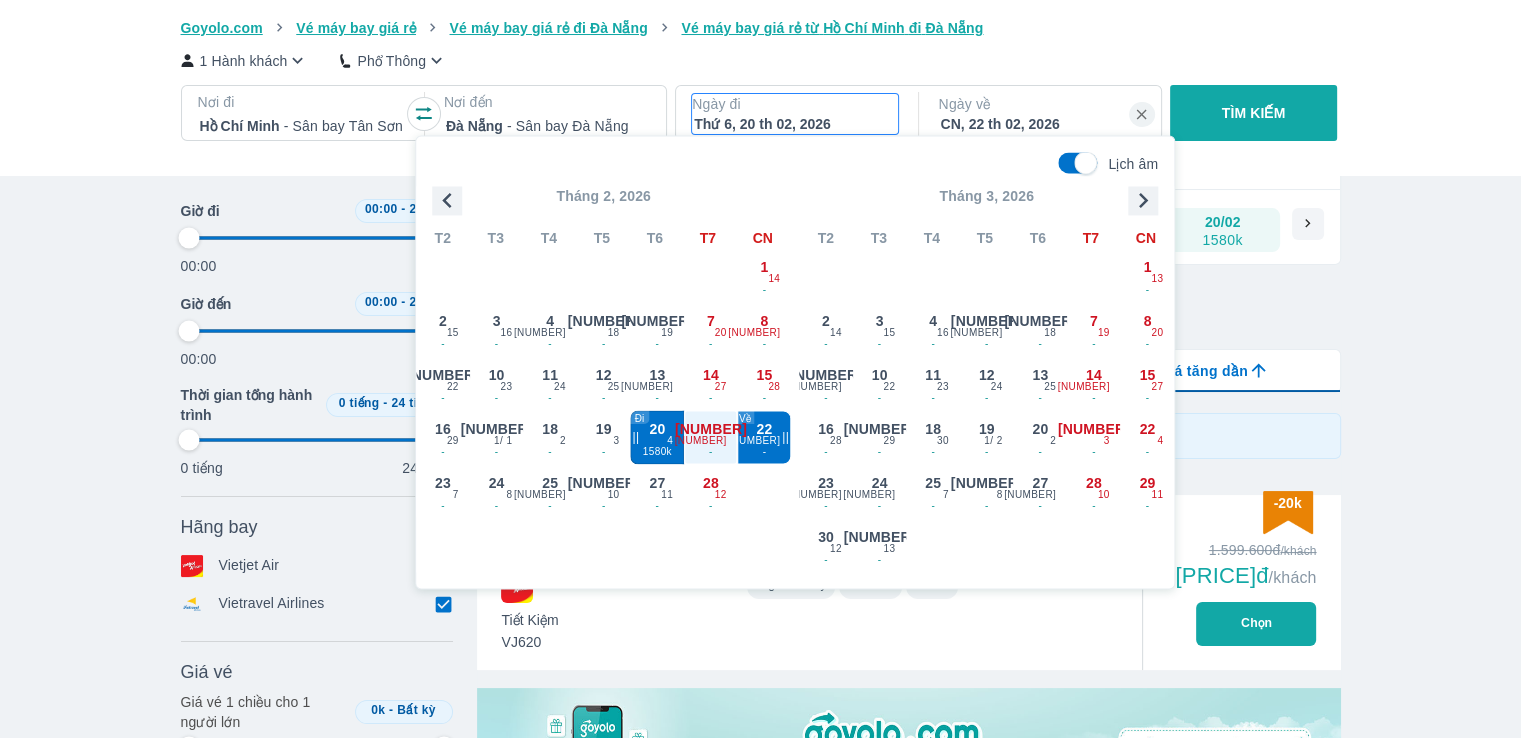 type on "97.9166666666667" 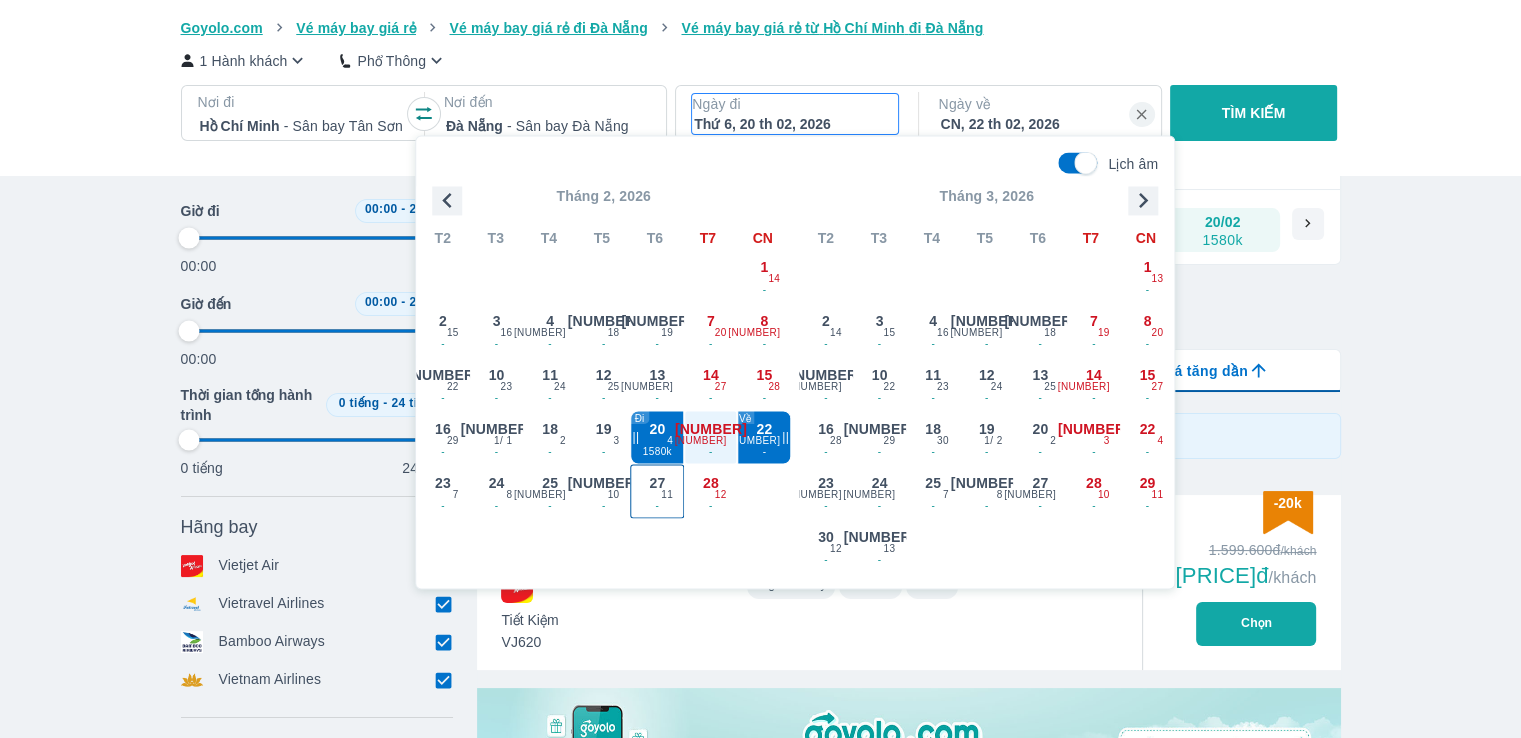 type on "97.9166666666667" 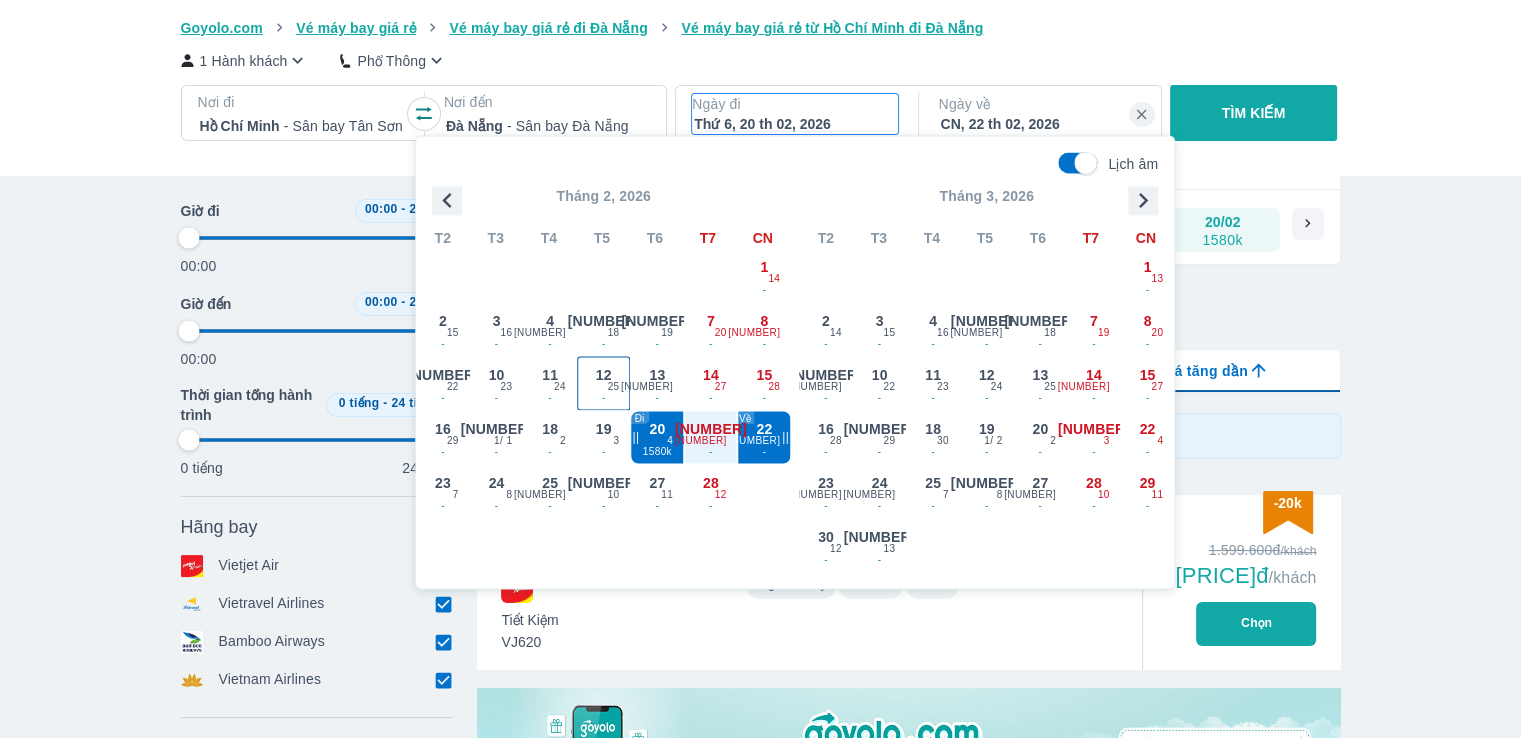 type on "97.9166666666667" 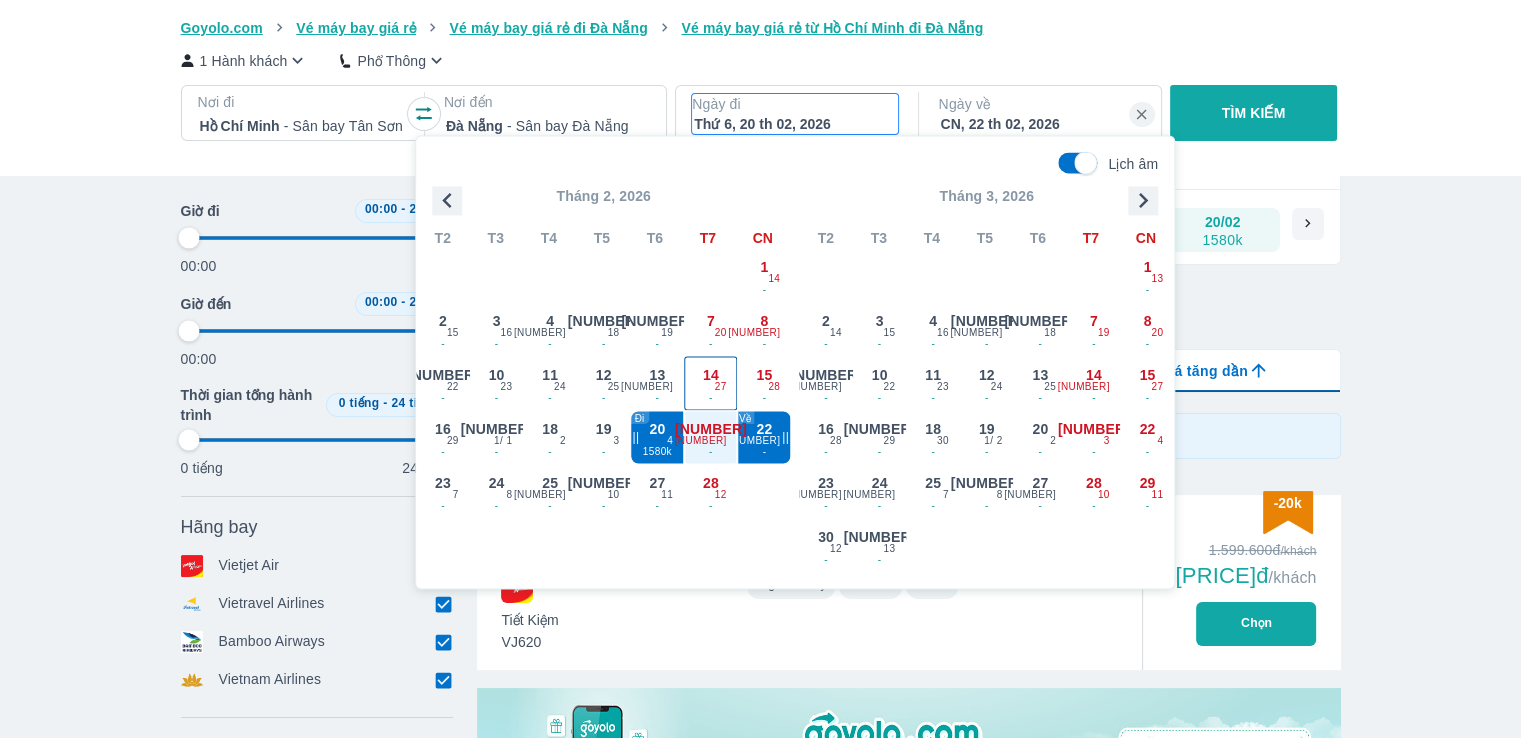 type on "97.9166666666667" 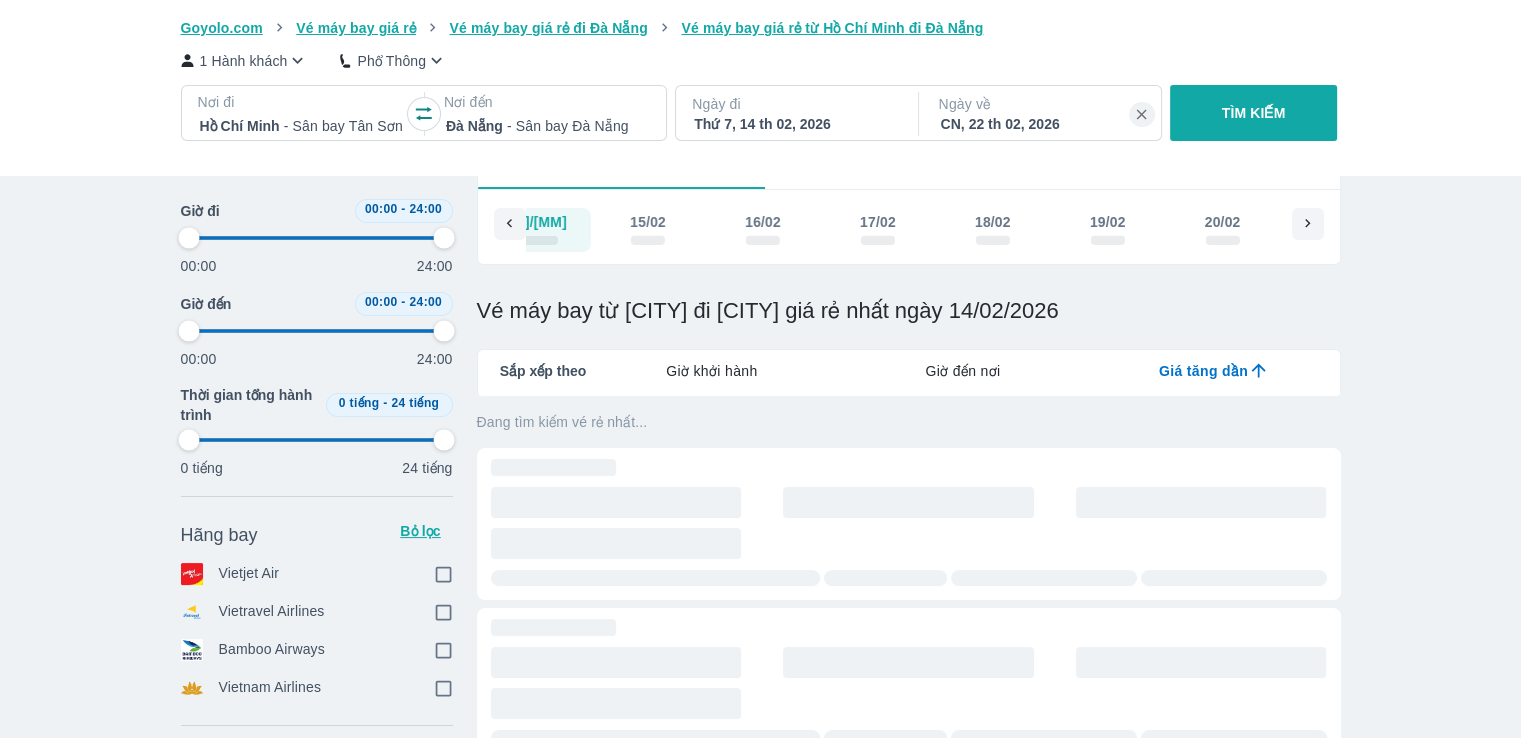 scroll, scrollTop: 0, scrollLeft: 21725, axis: horizontal 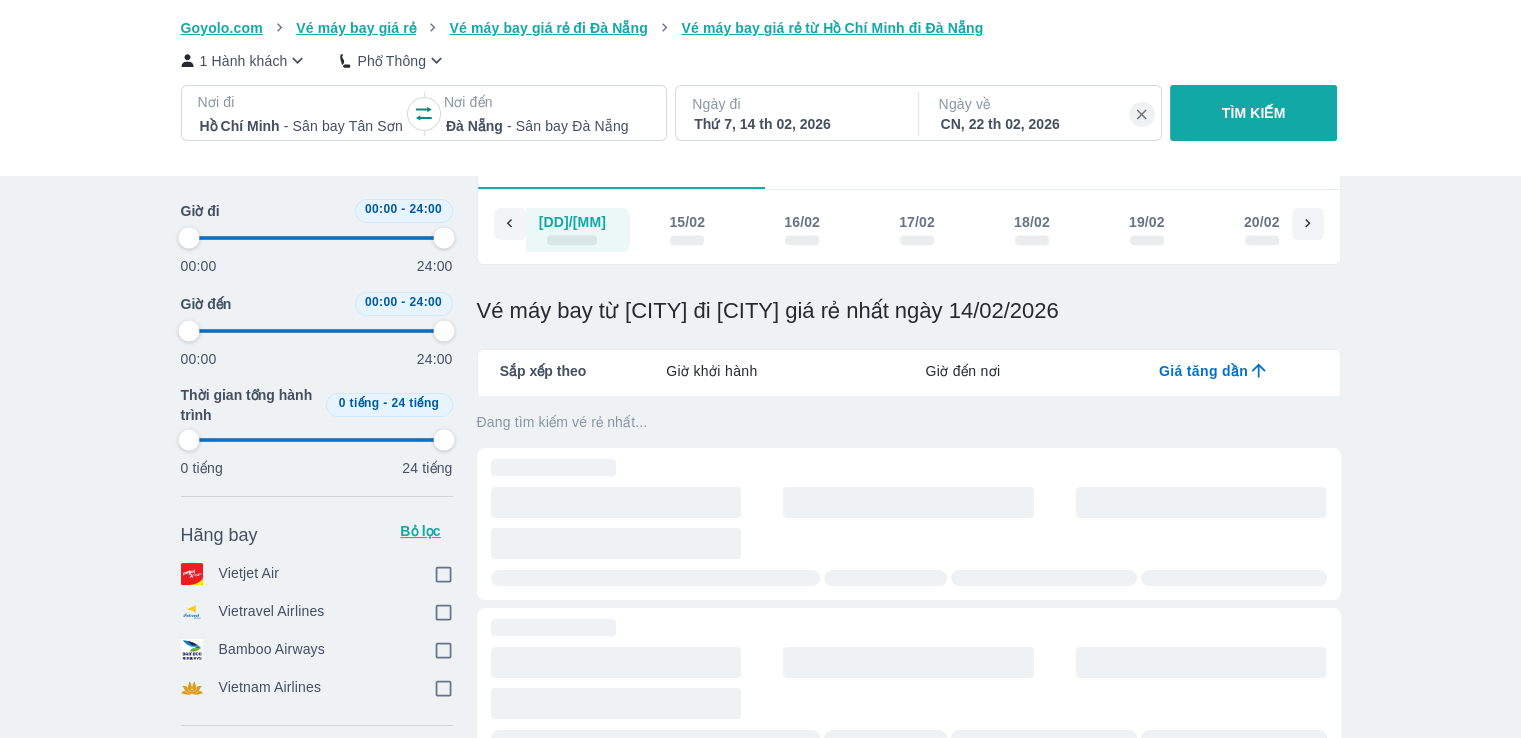 click on "Thứ 7, 14 th 02, 2026" at bounding box center [795, 124] 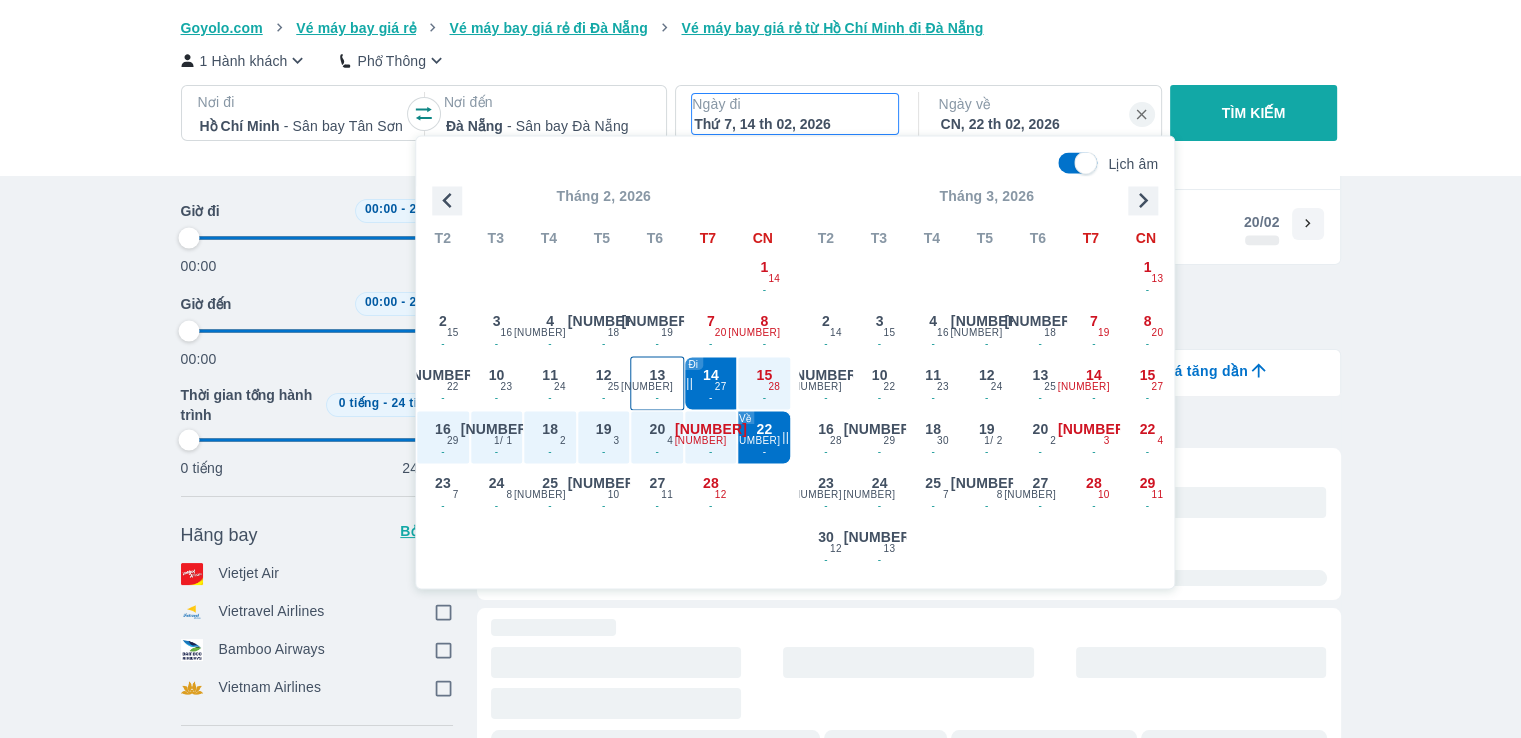 click on "13 - 26" at bounding box center (658, 383) 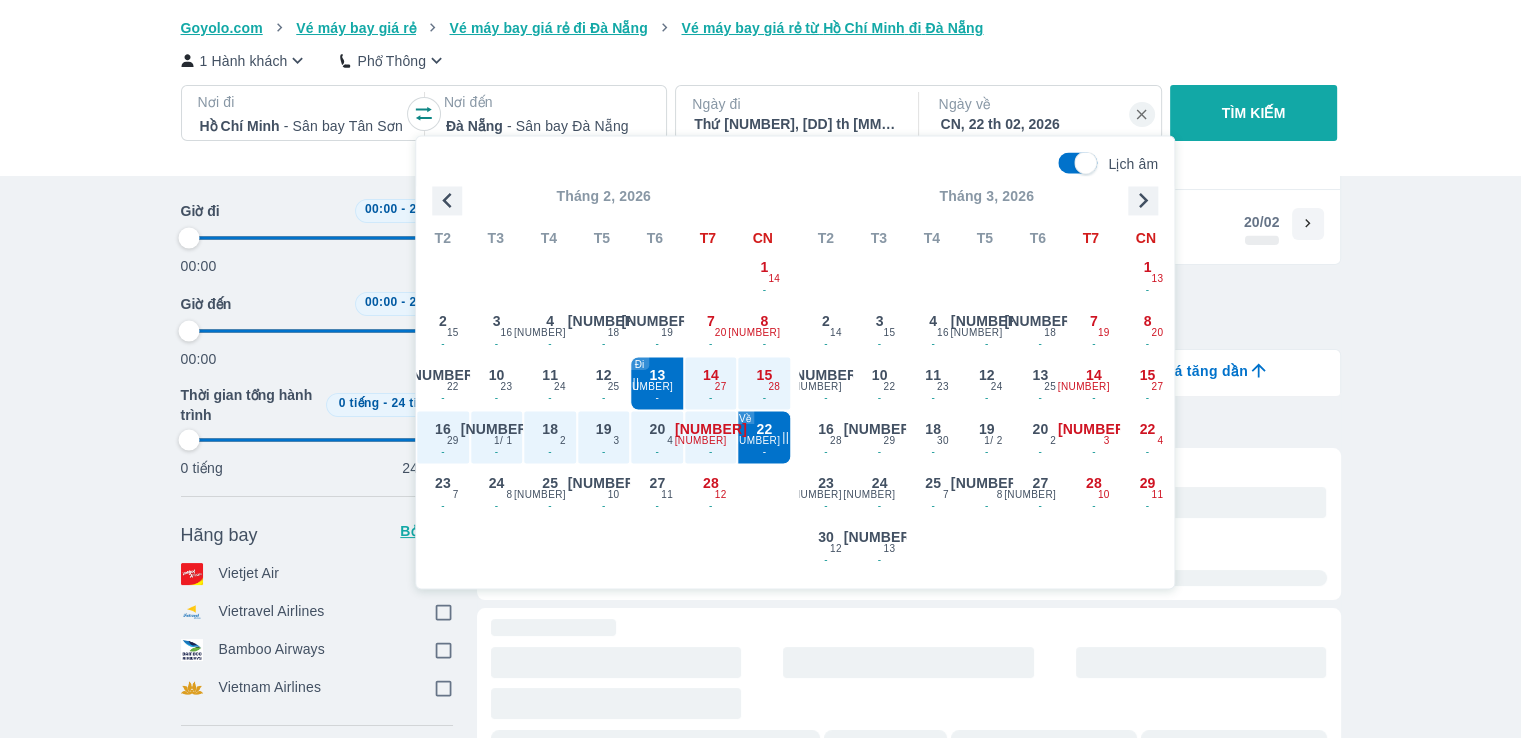 scroll, scrollTop: 0, scrollLeft: 21610, axis: horizontal 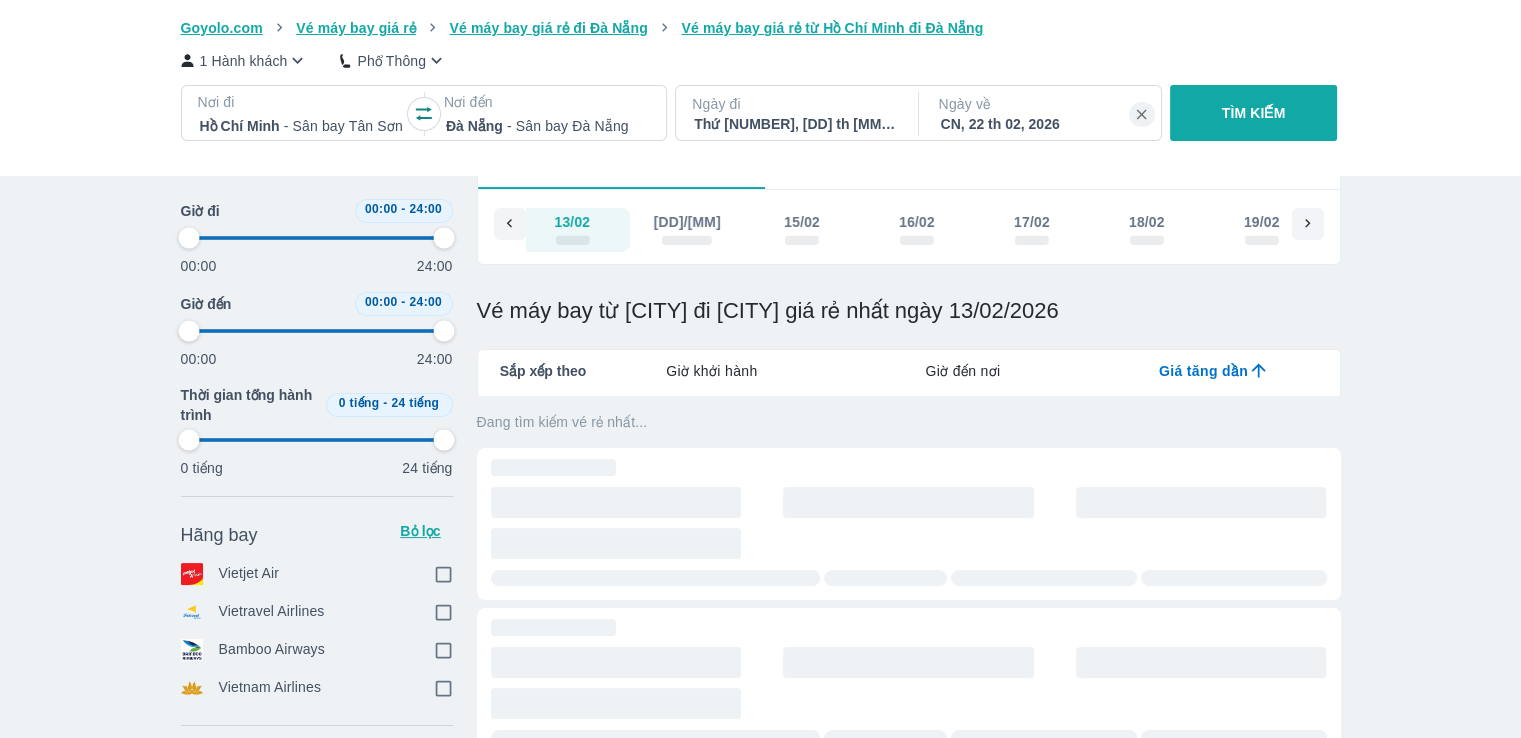 click on "Thứ 6, 13 th 02, 2026" at bounding box center (795, 124) 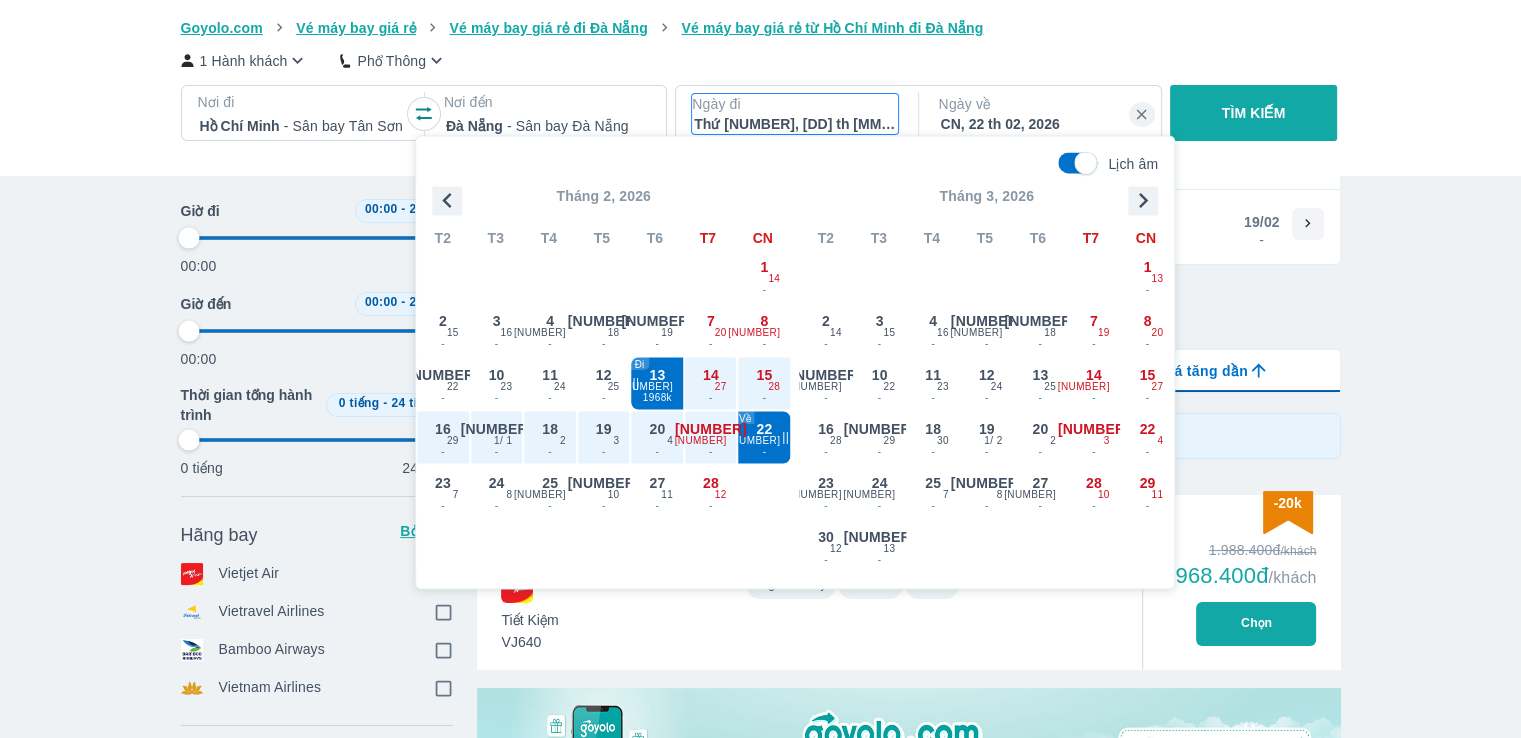 click on "TÌM KIẾM" at bounding box center (1253, 113) 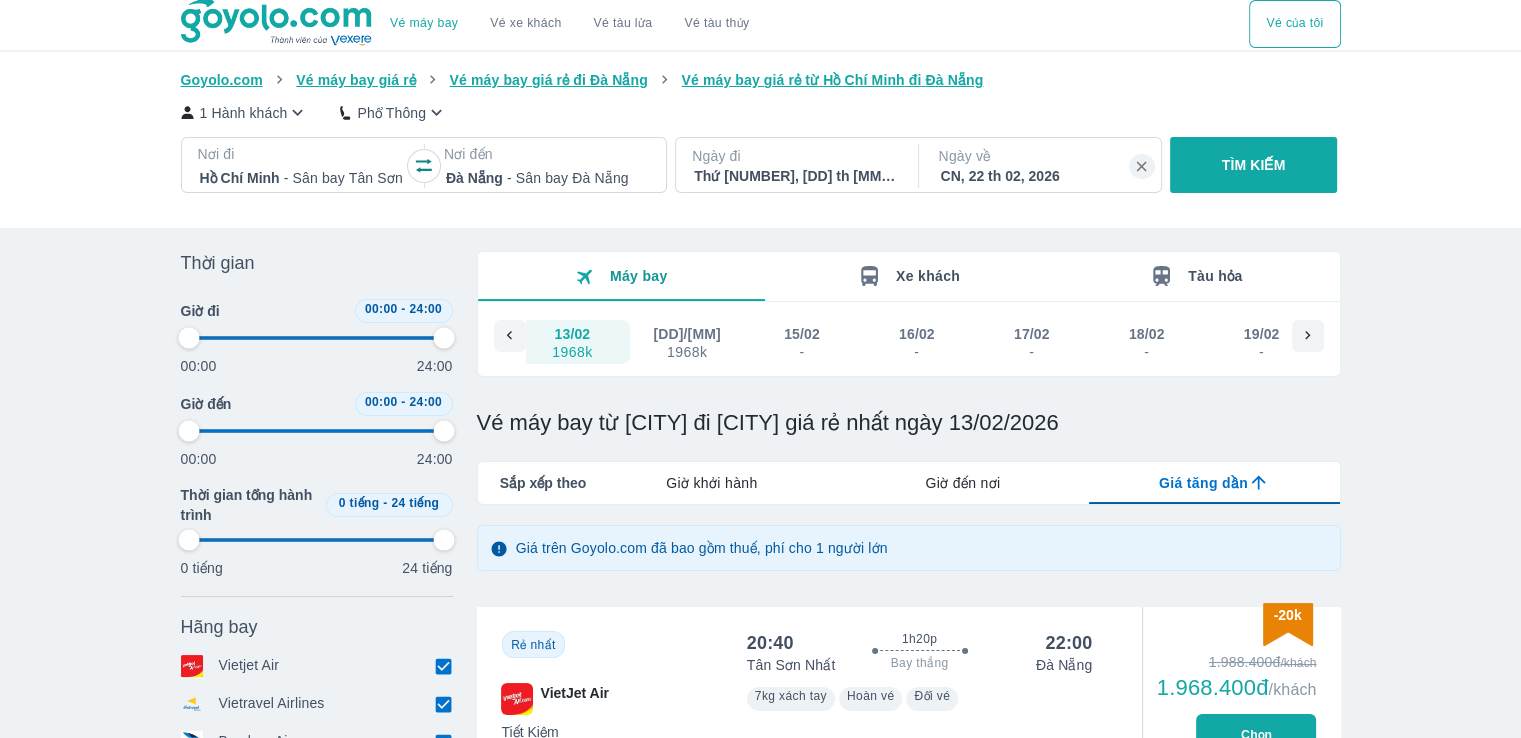 scroll, scrollTop: 0, scrollLeft: 0, axis: both 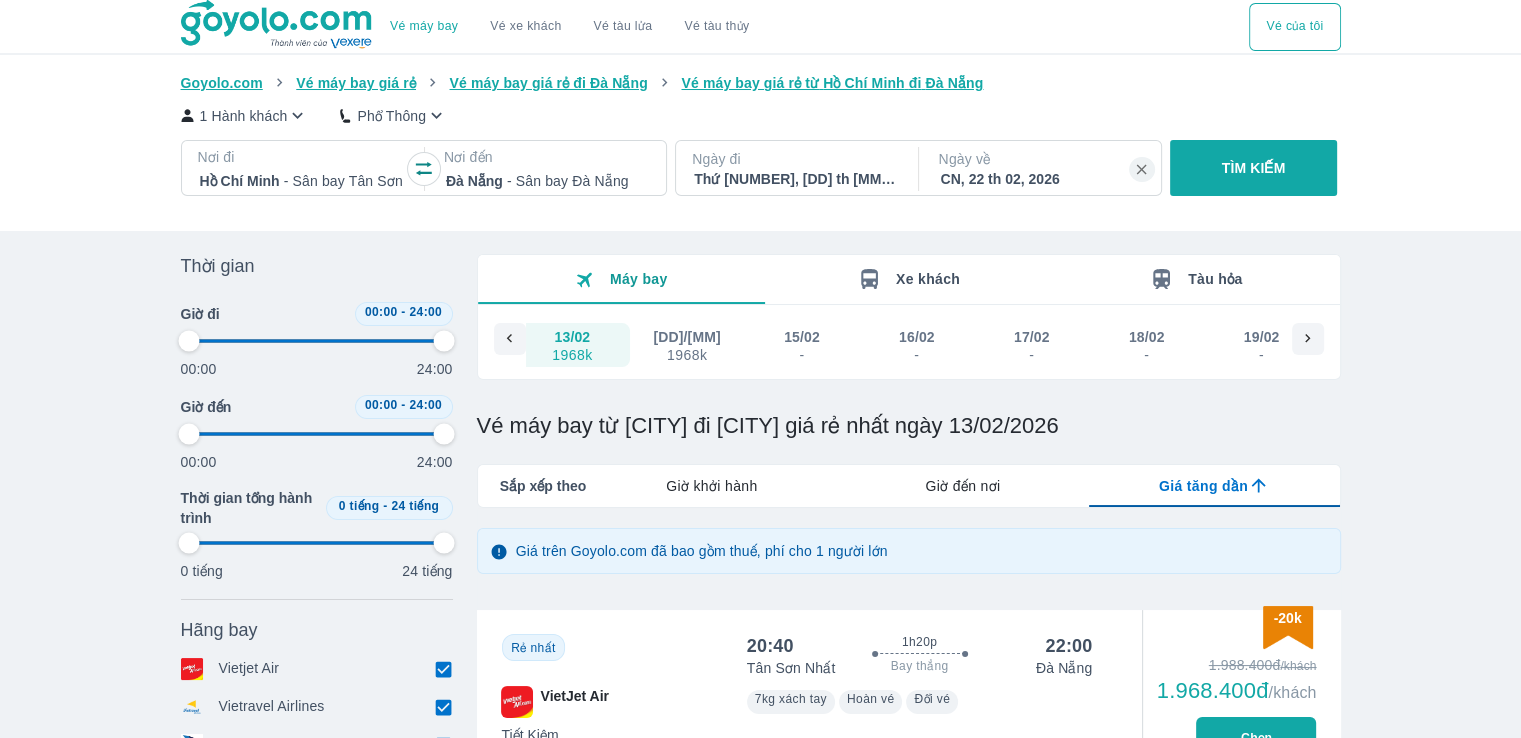 drag, startPoint x: 763, startPoint y: 423, endPoint x: 1392, endPoint y: 402, distance: 629.35046 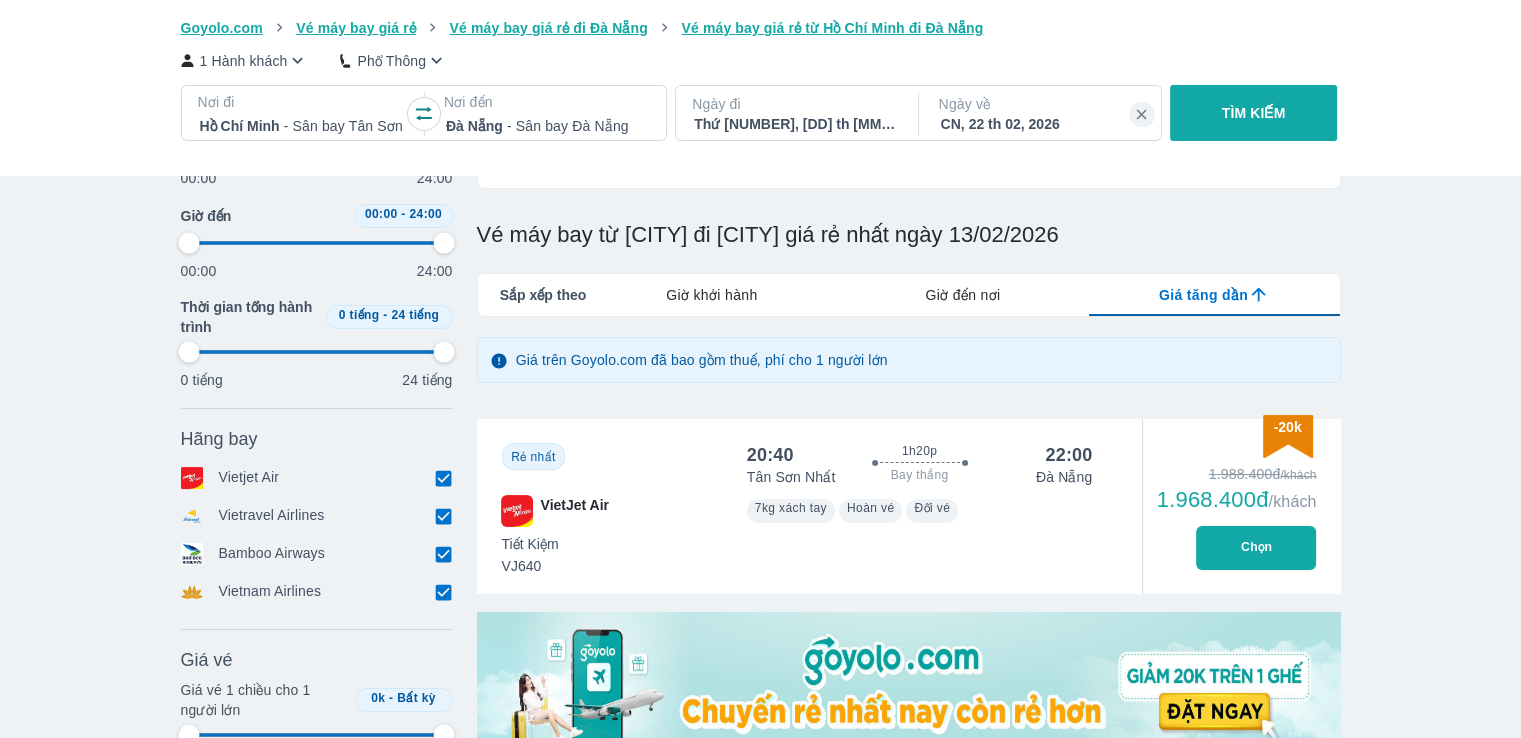 scroll, scrollTop: 300, scrollLeft: 0, axis: vertical 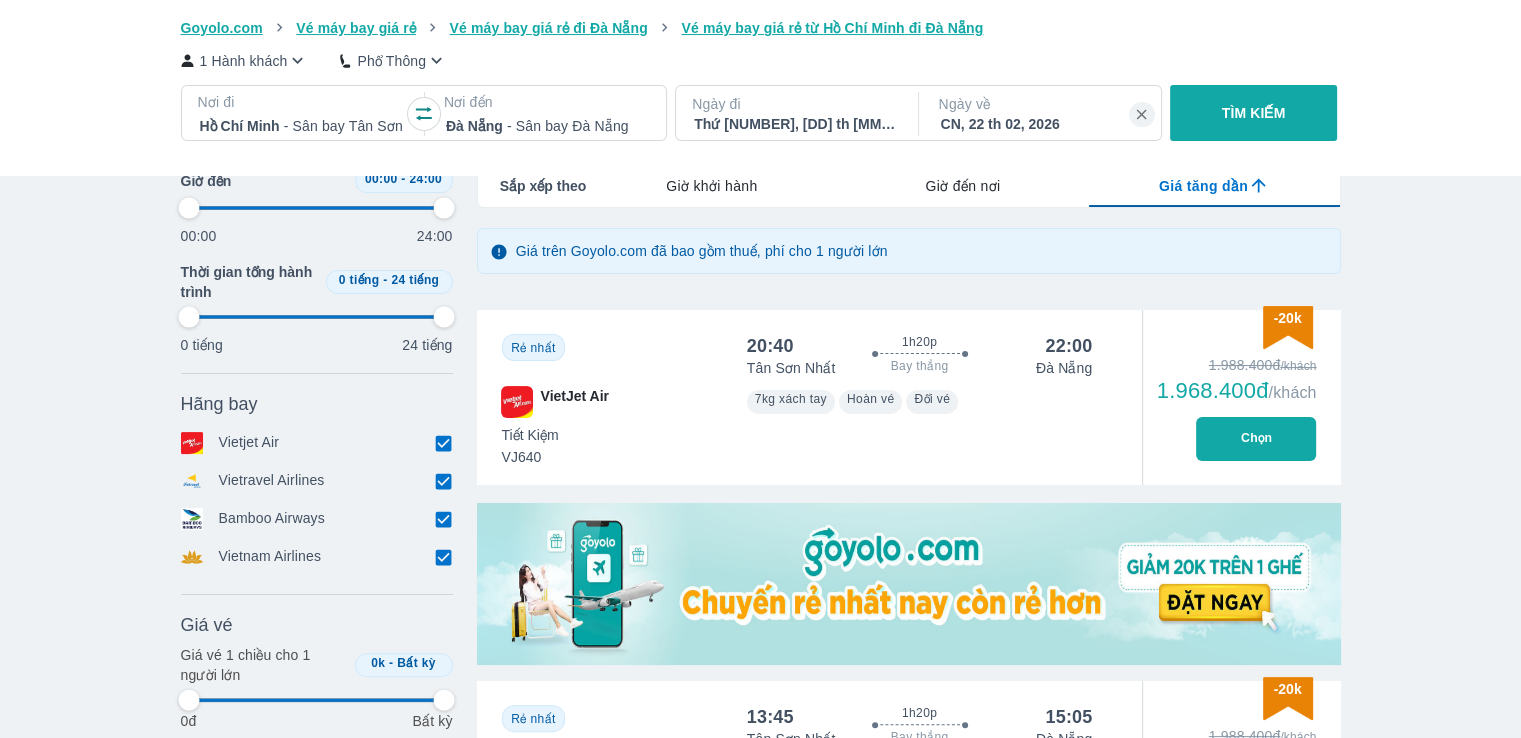 click on "Chọn" at bounding box center [1256, 439] 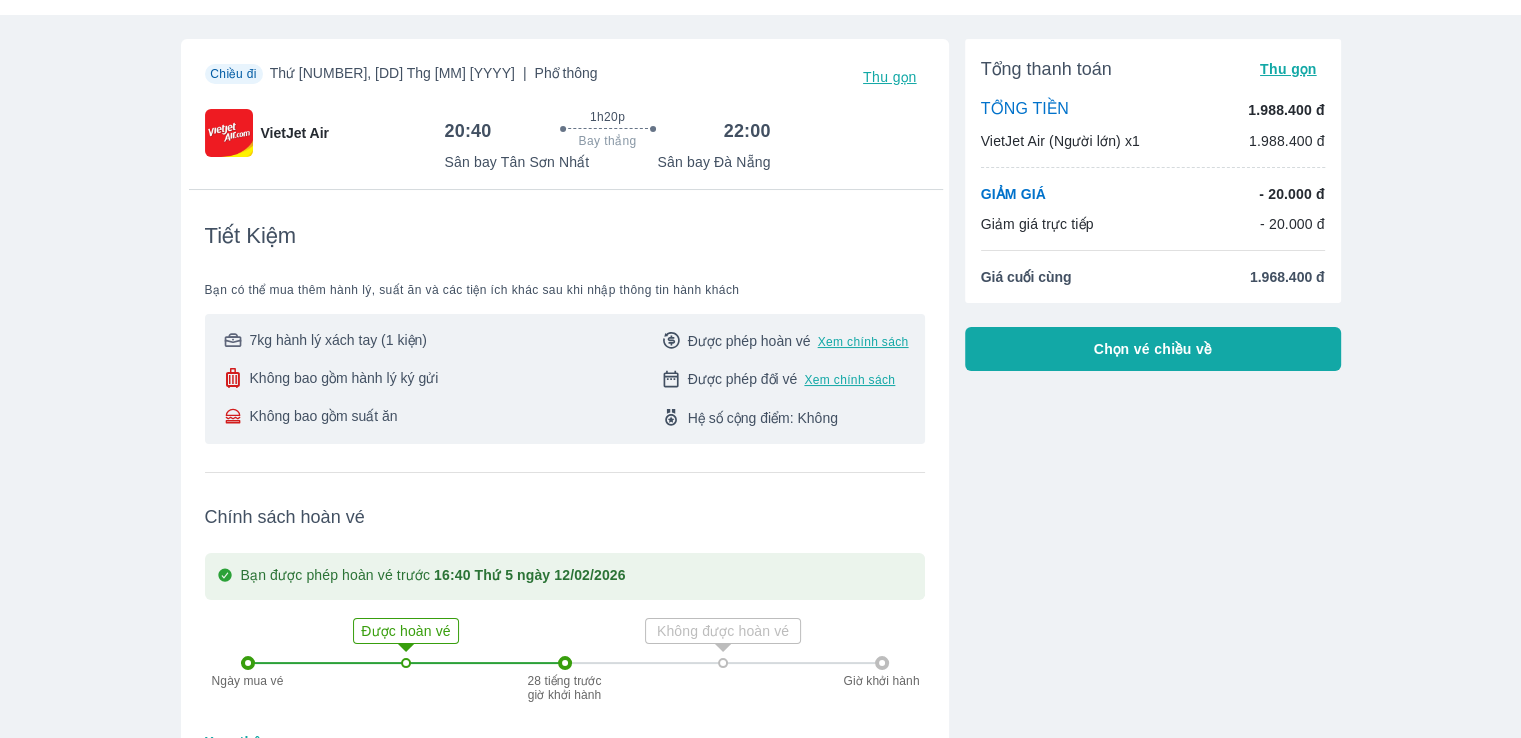 scroll, scrollTop: 0, scrollLeft: 0, axis: both 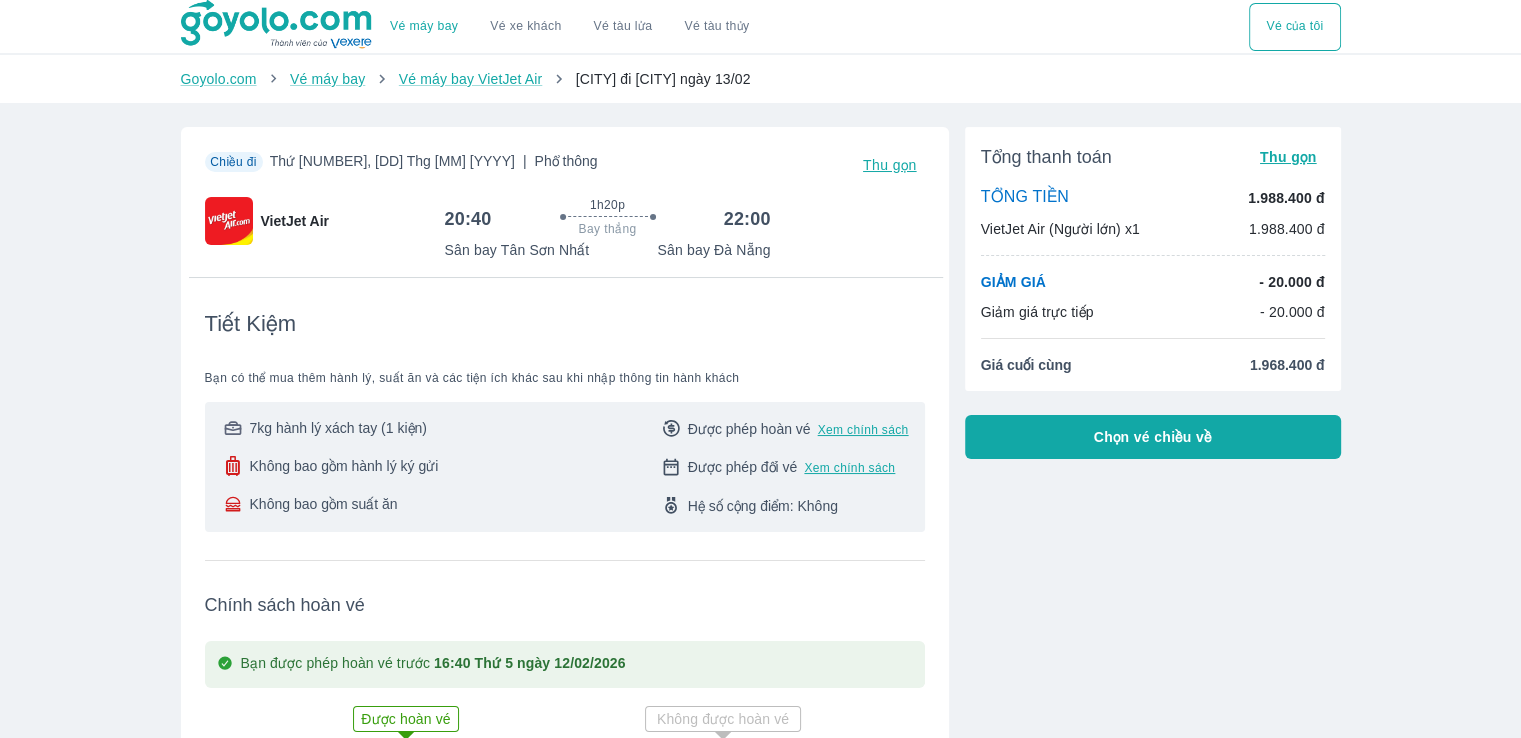 click on "Chọn vé chiều về" at bounding box center (1153, 437) 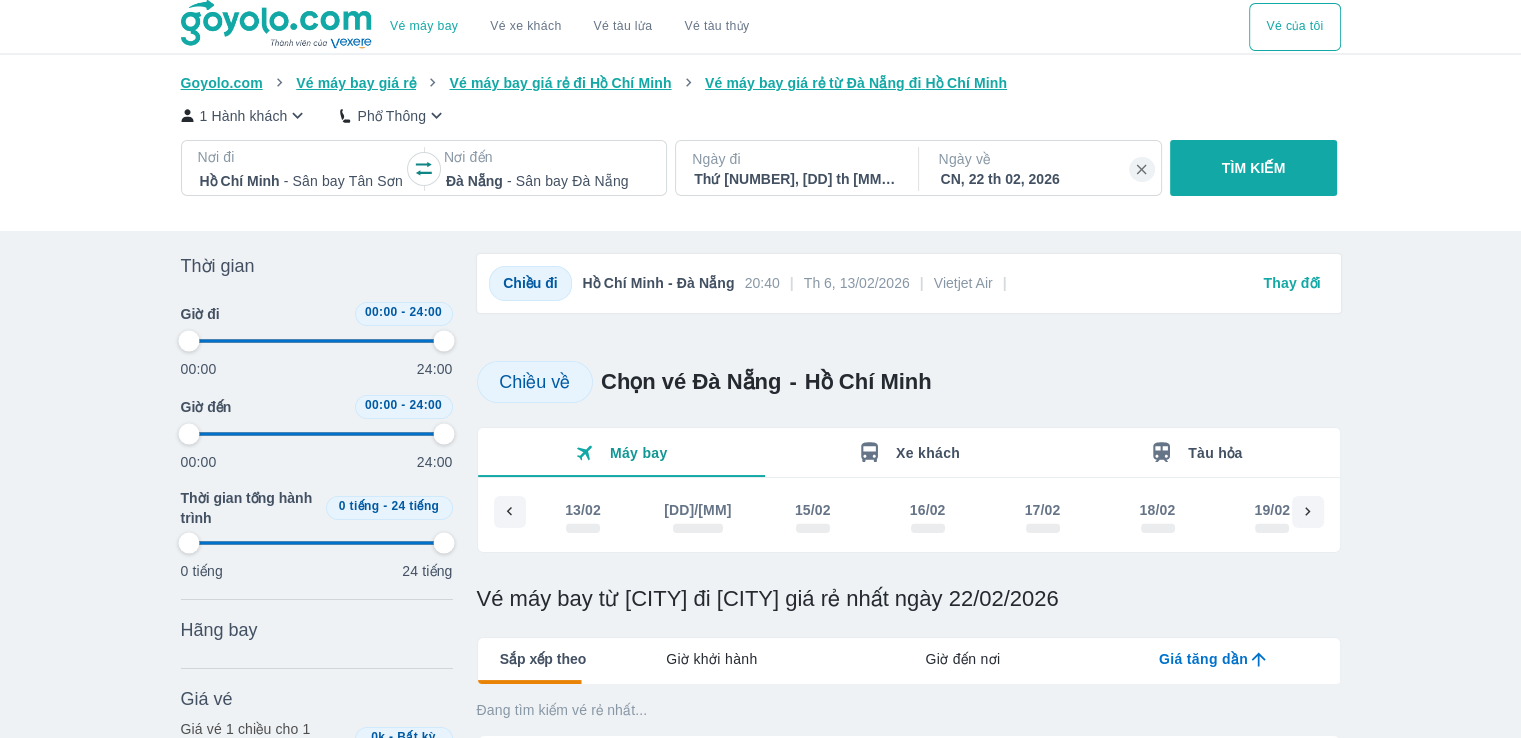 scroll, scrollTop: 0, scrollLeft: 415, axis: horizontal 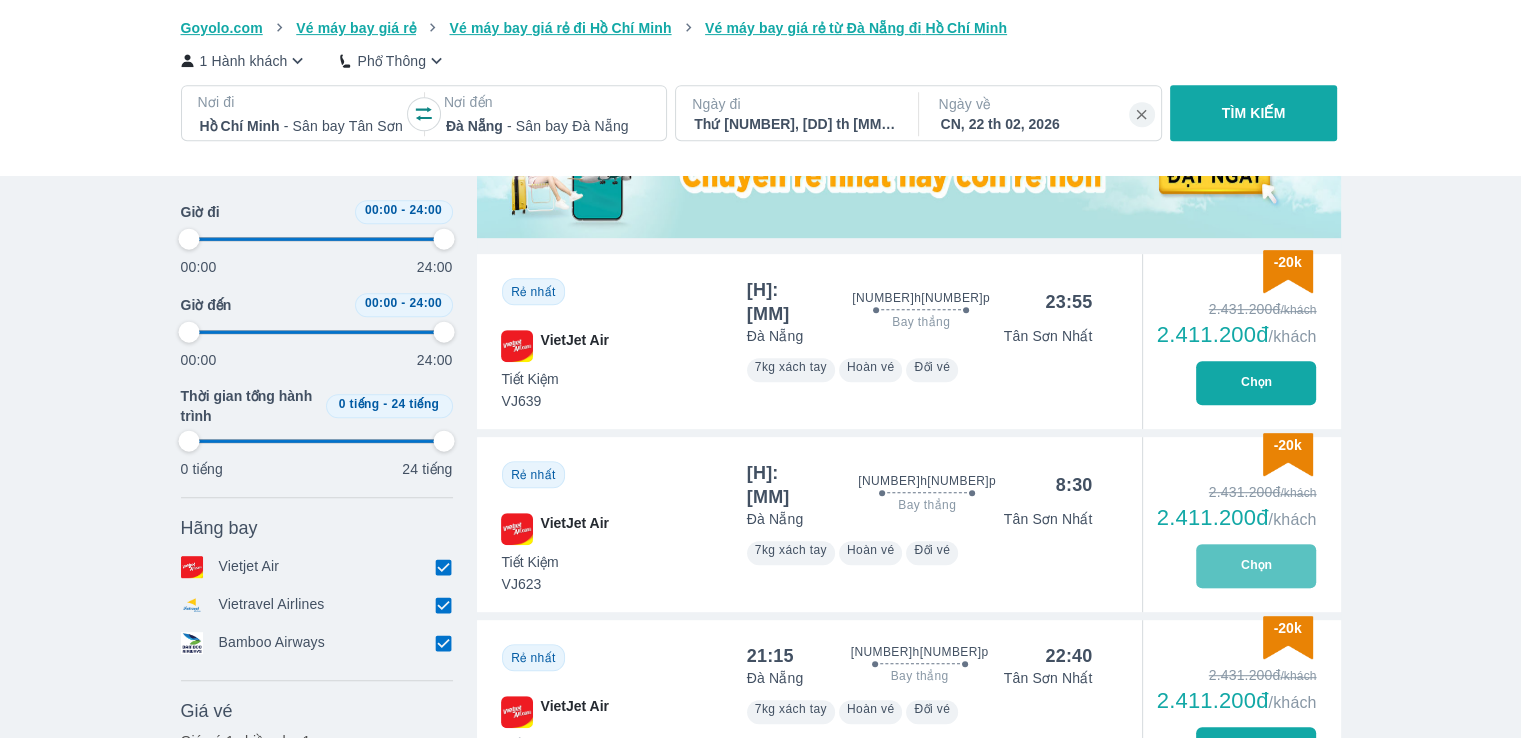 click on "Chọn" at bounding box center (1256, 566) 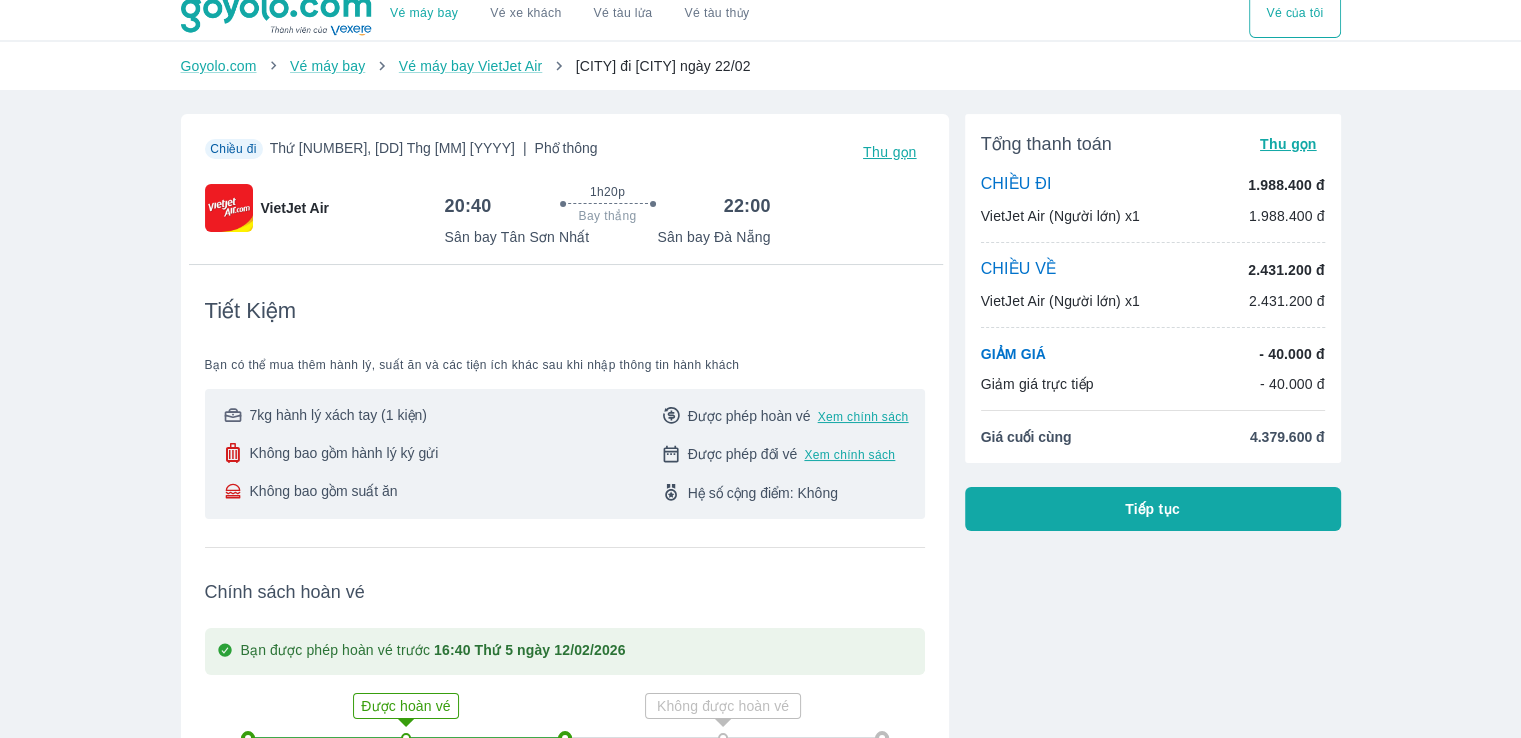 scroll, scrollTop: 0, scrollLeft: 0, axis: both 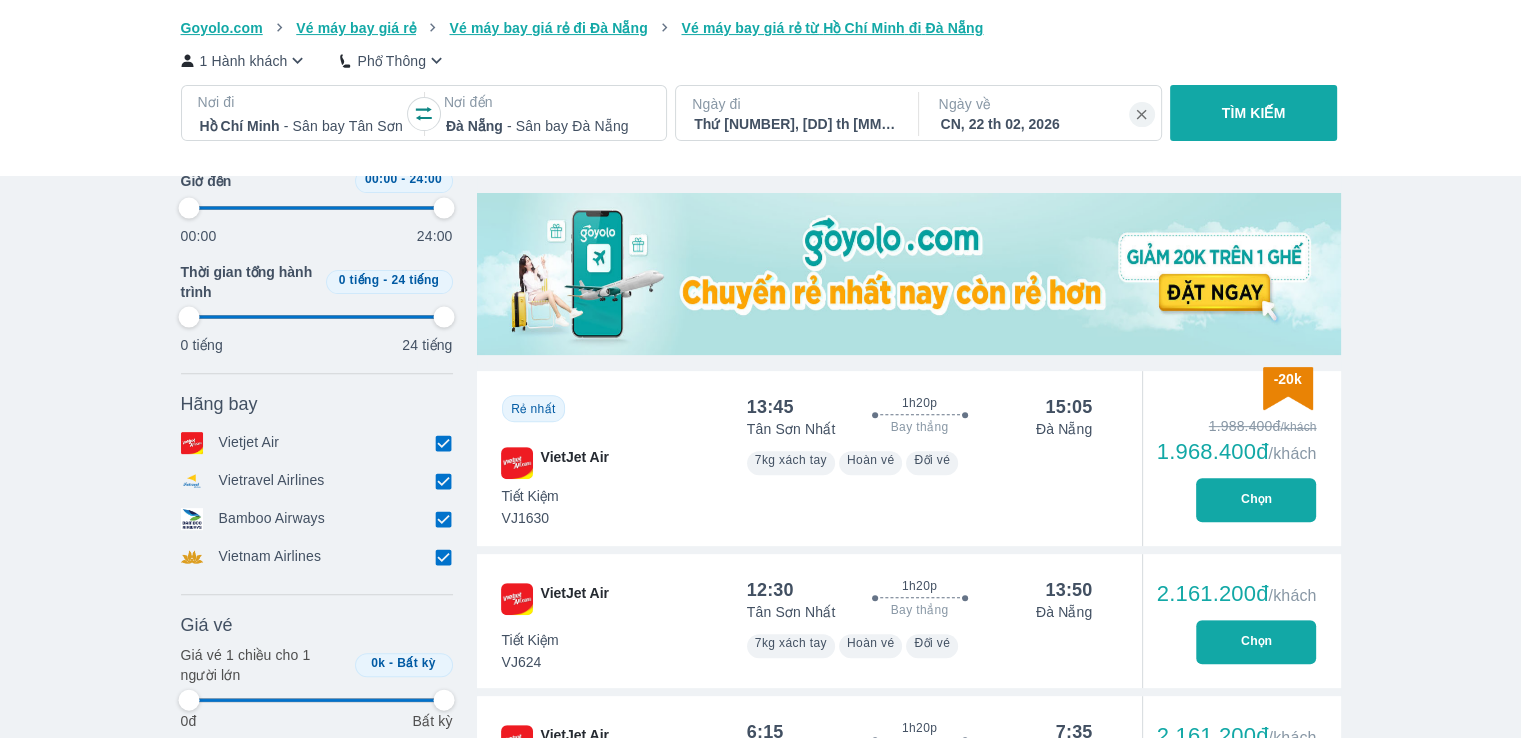 click on "Ngày đi" at bounding box center (795, 104) 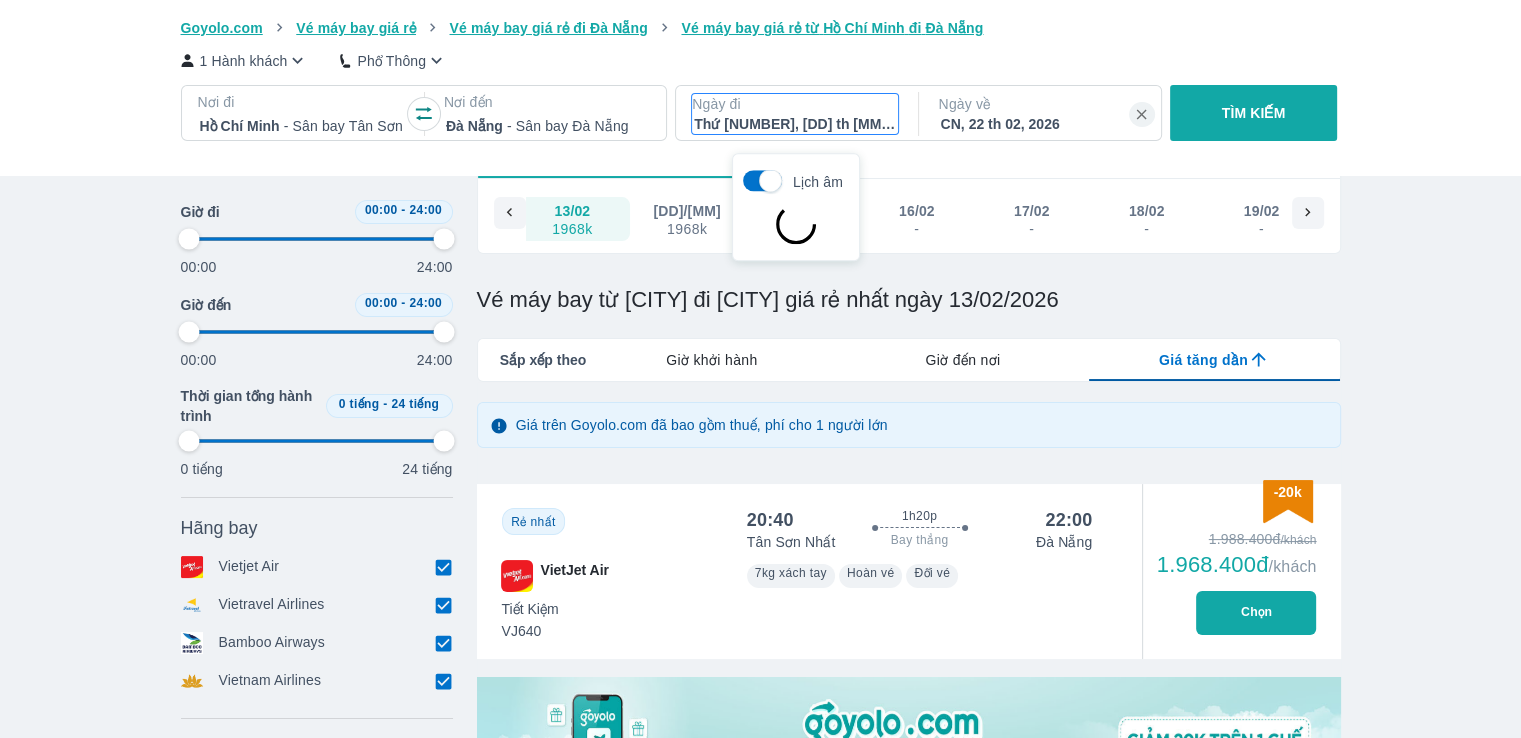 scroll, scrollTop: 115, scrollLeft: 0, axis: vertical 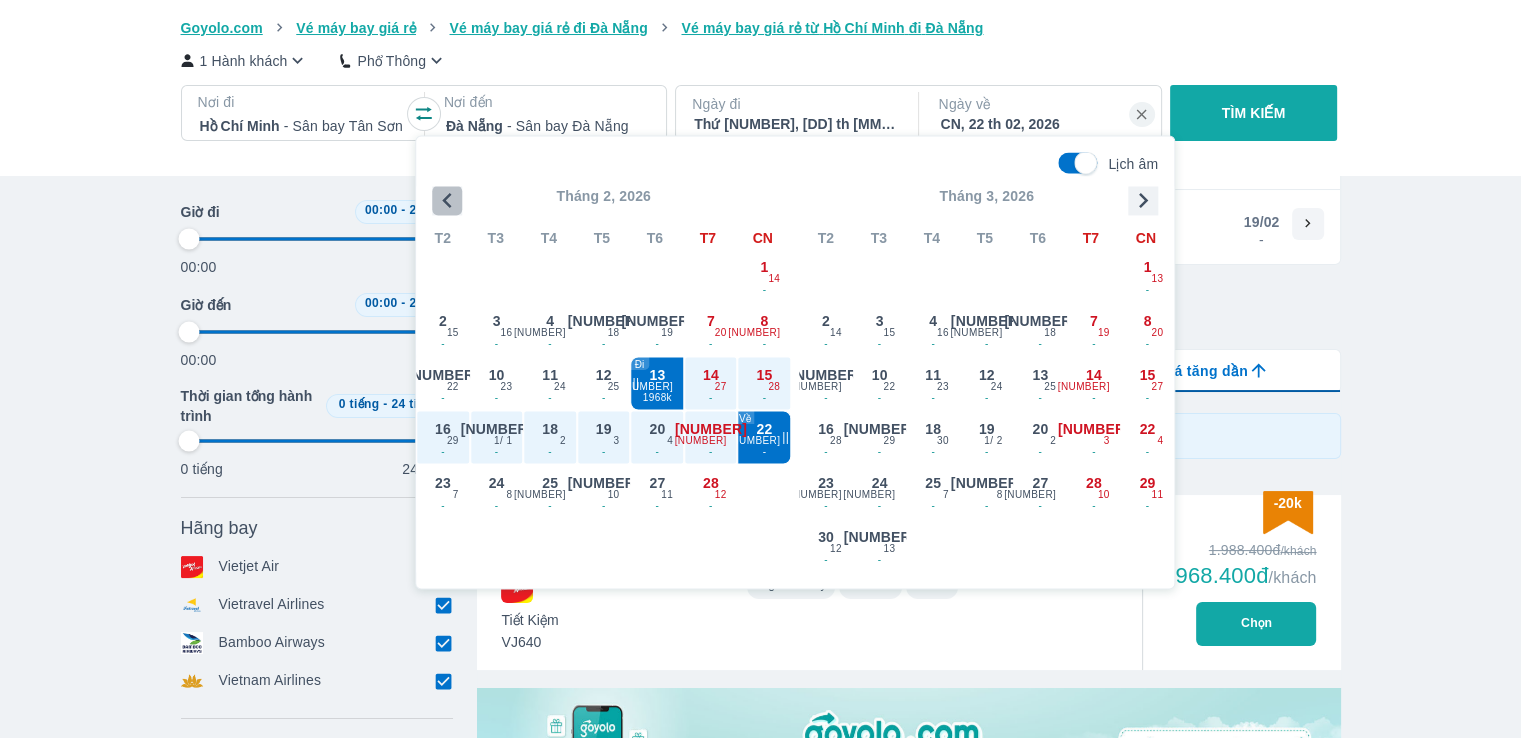 click 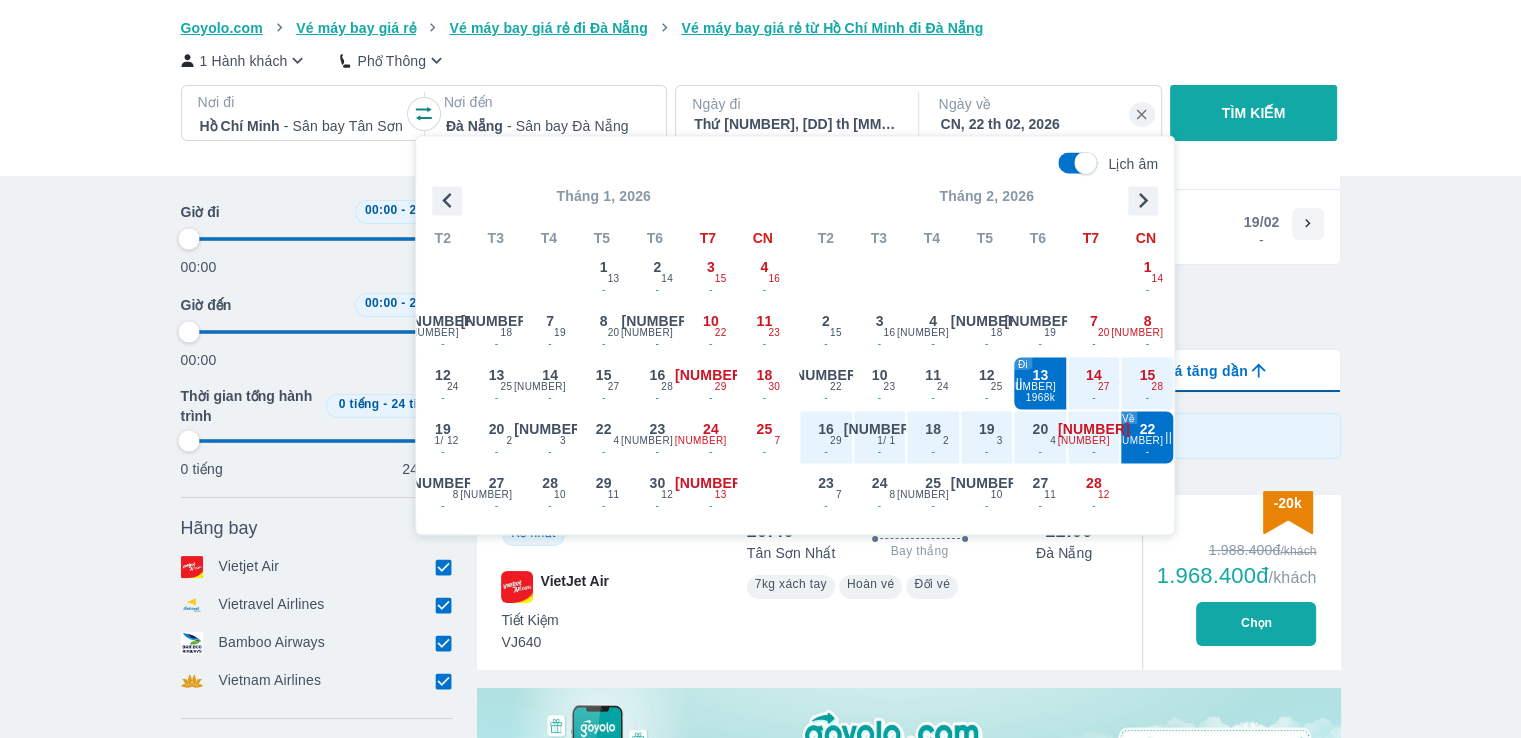 click 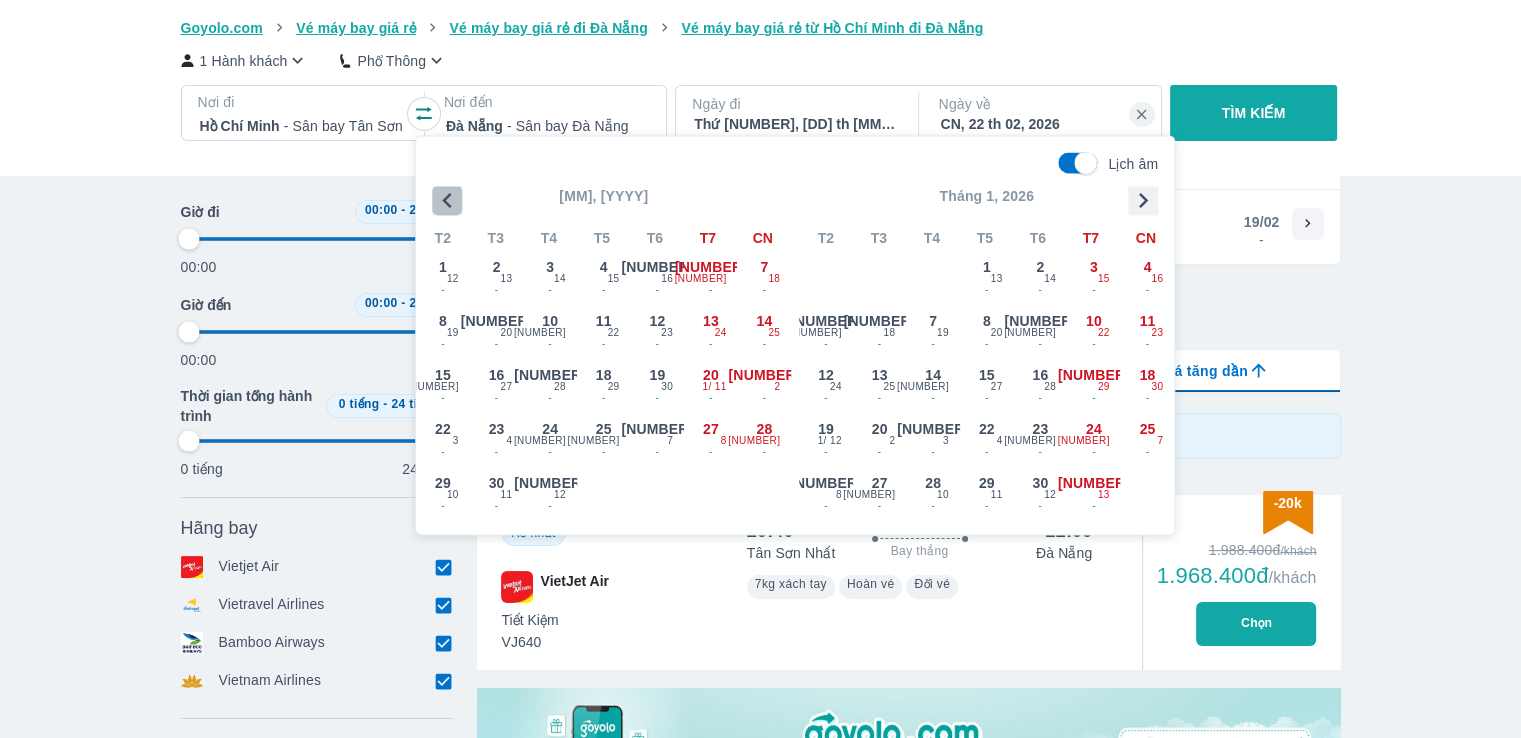 click 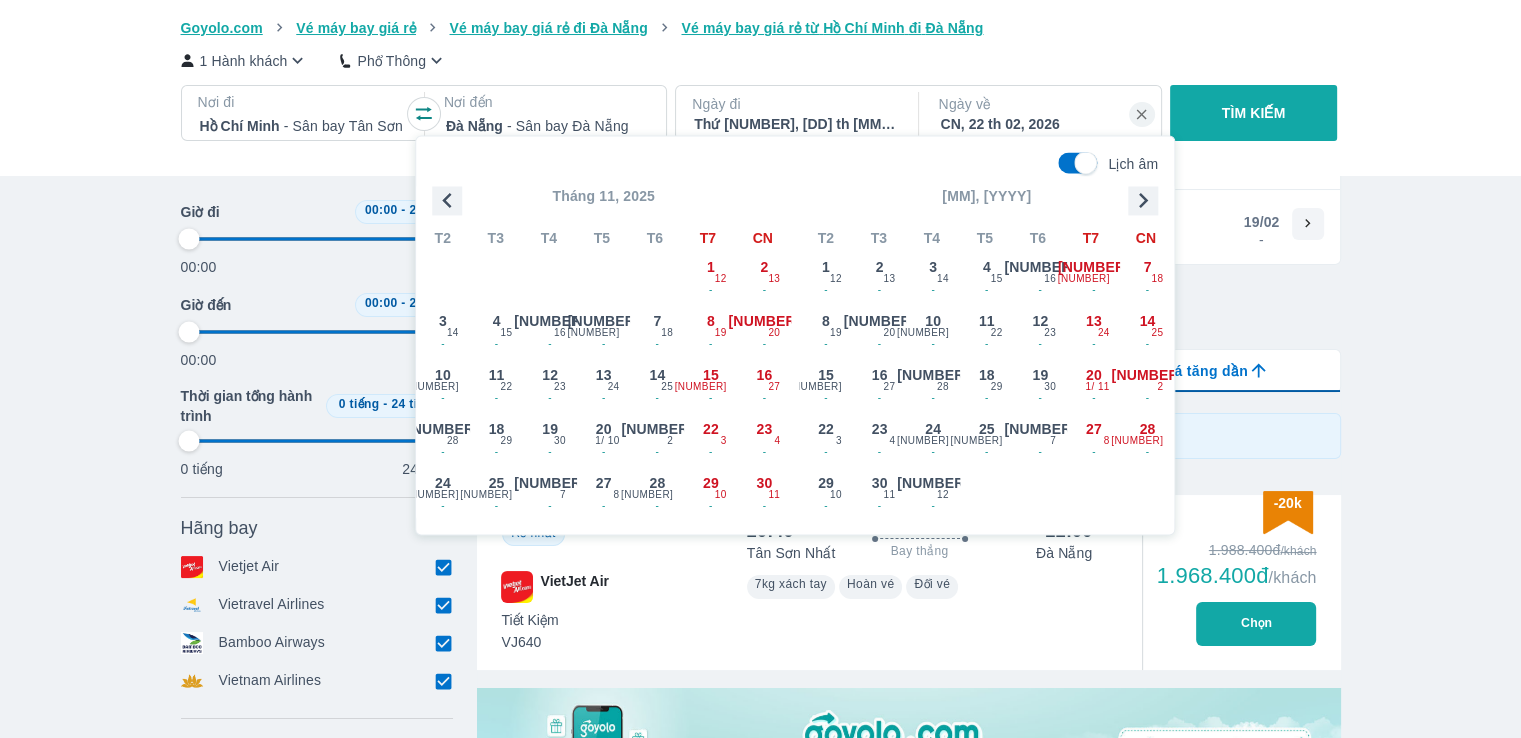 click 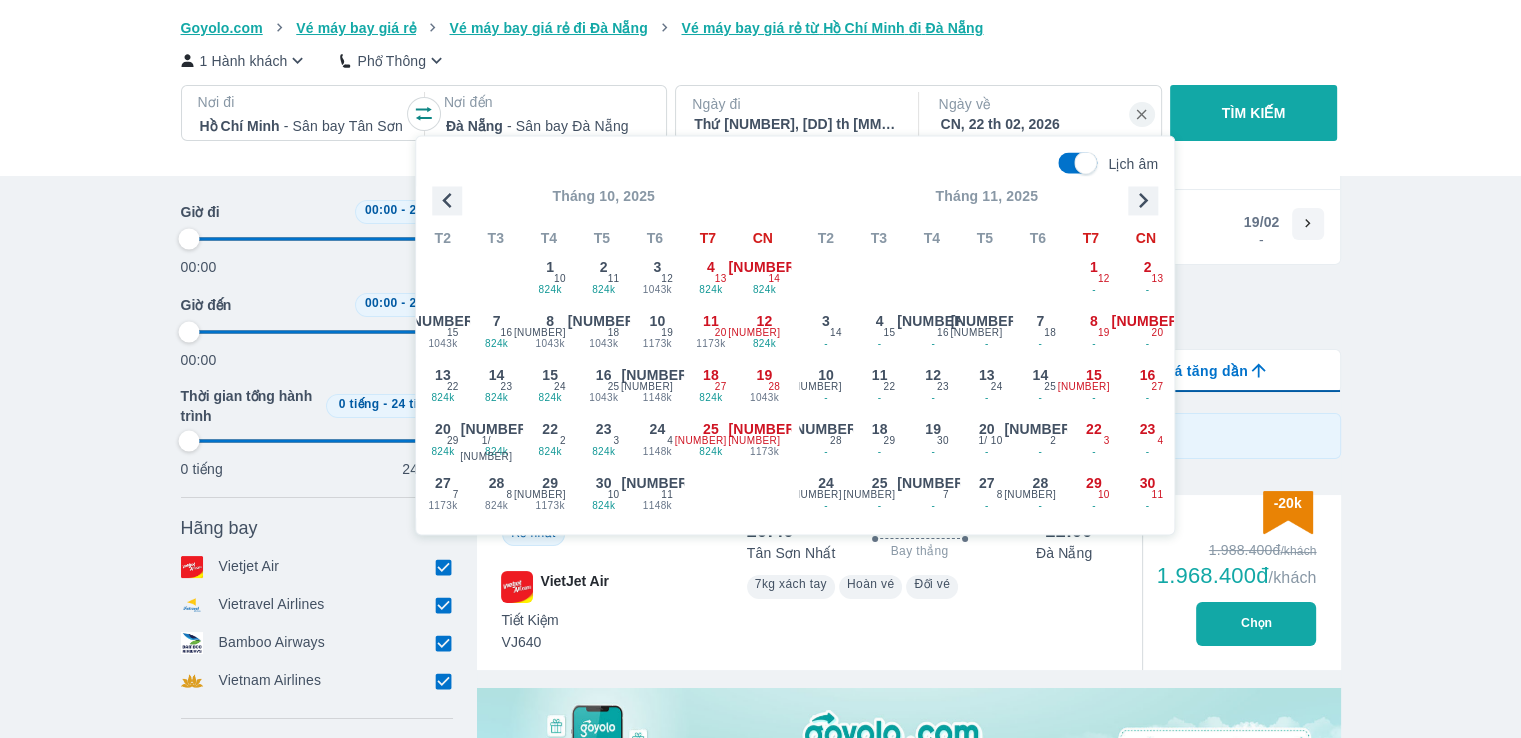 click 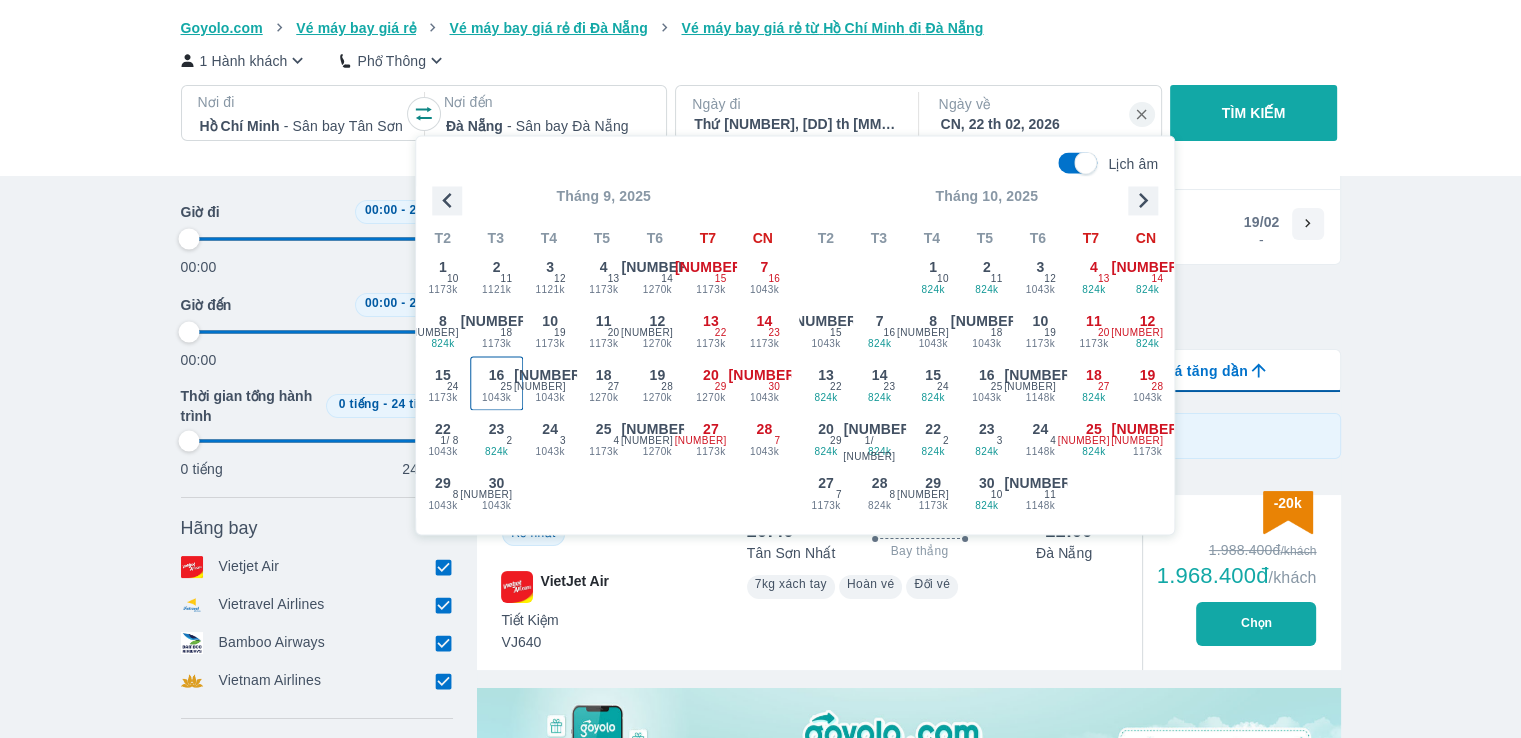 click on "[DAY]" at bounding box center (506, 387) 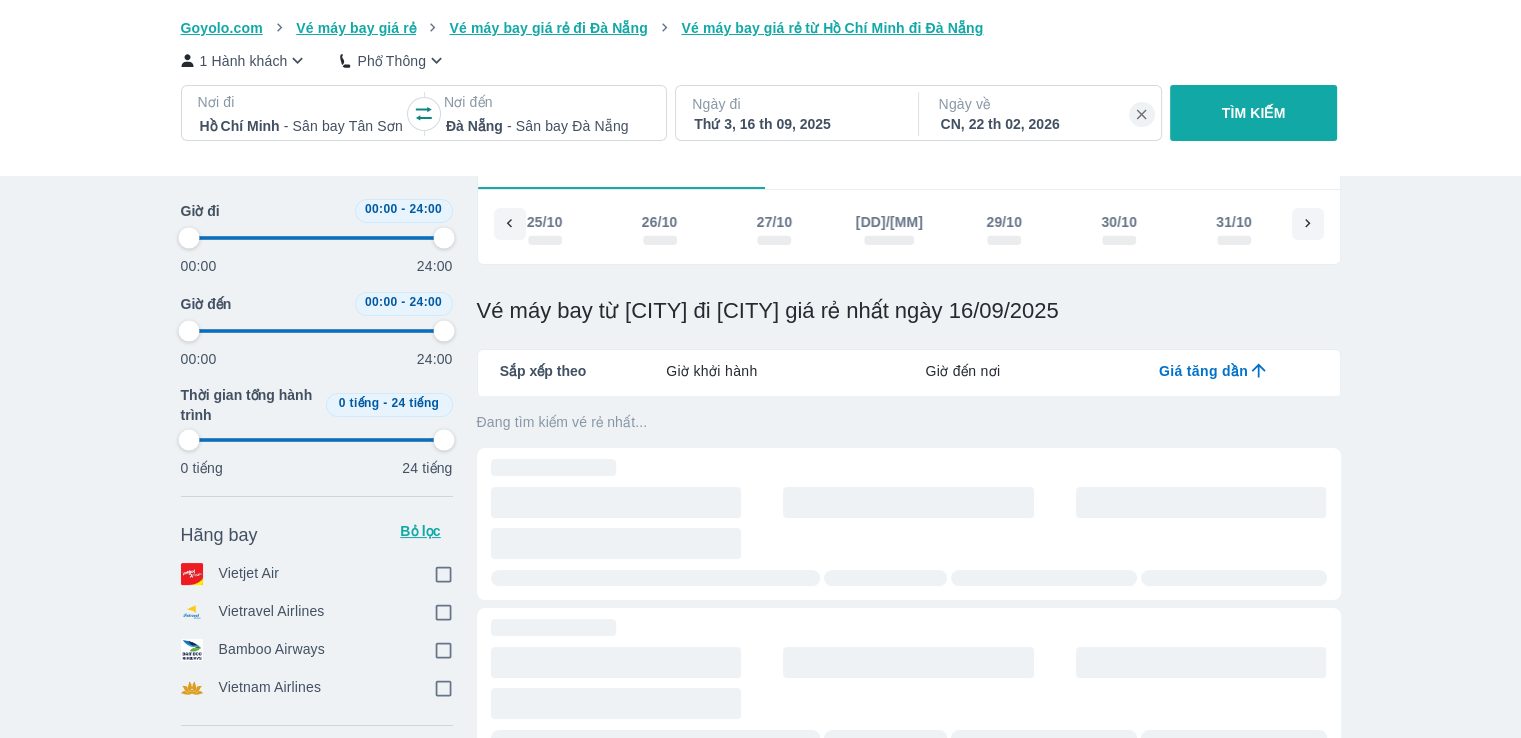 scroll, scrollTop: 0, scrollLeft: 4368, axis: horizontal 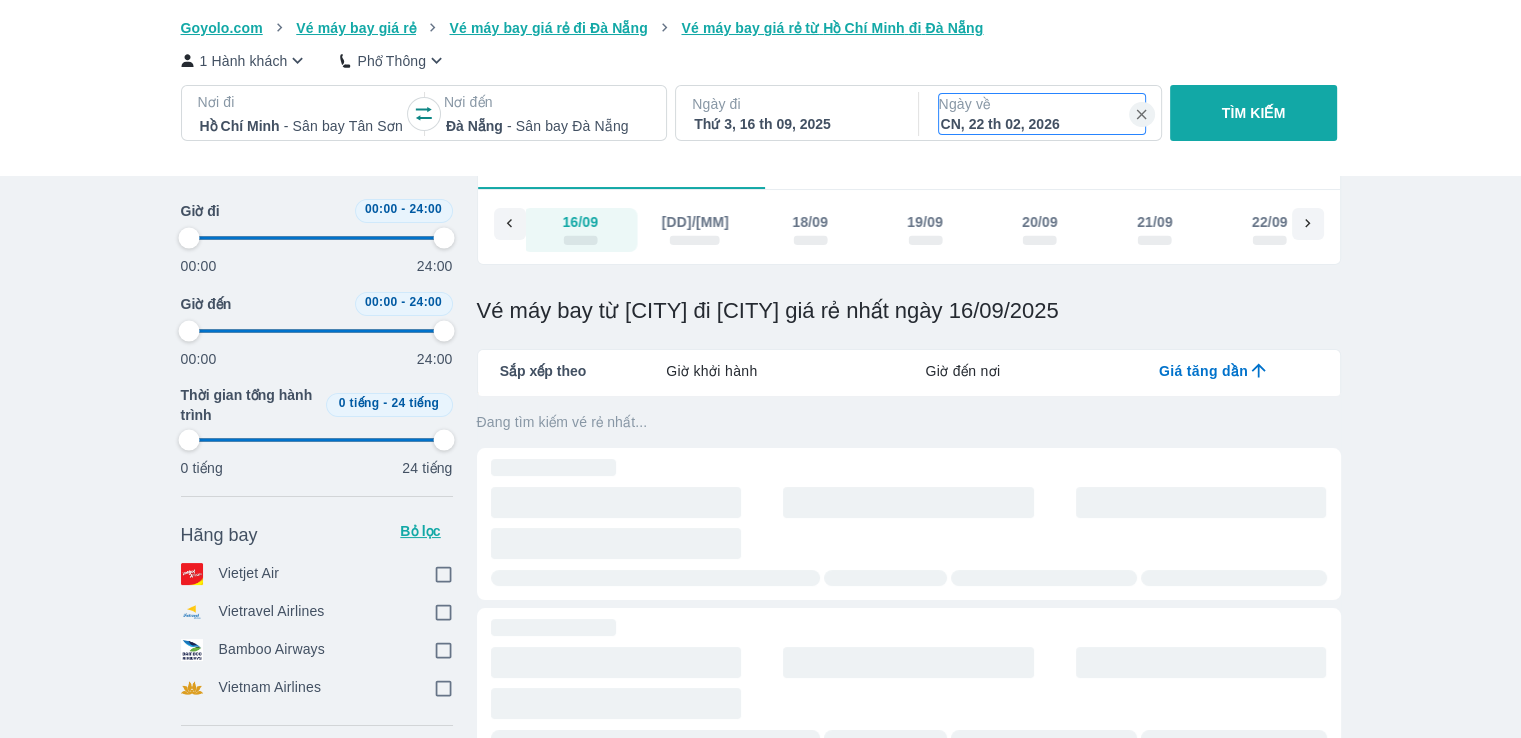 click on "CN, 22 th 02, 2026" at bounding box center [1042, 124] 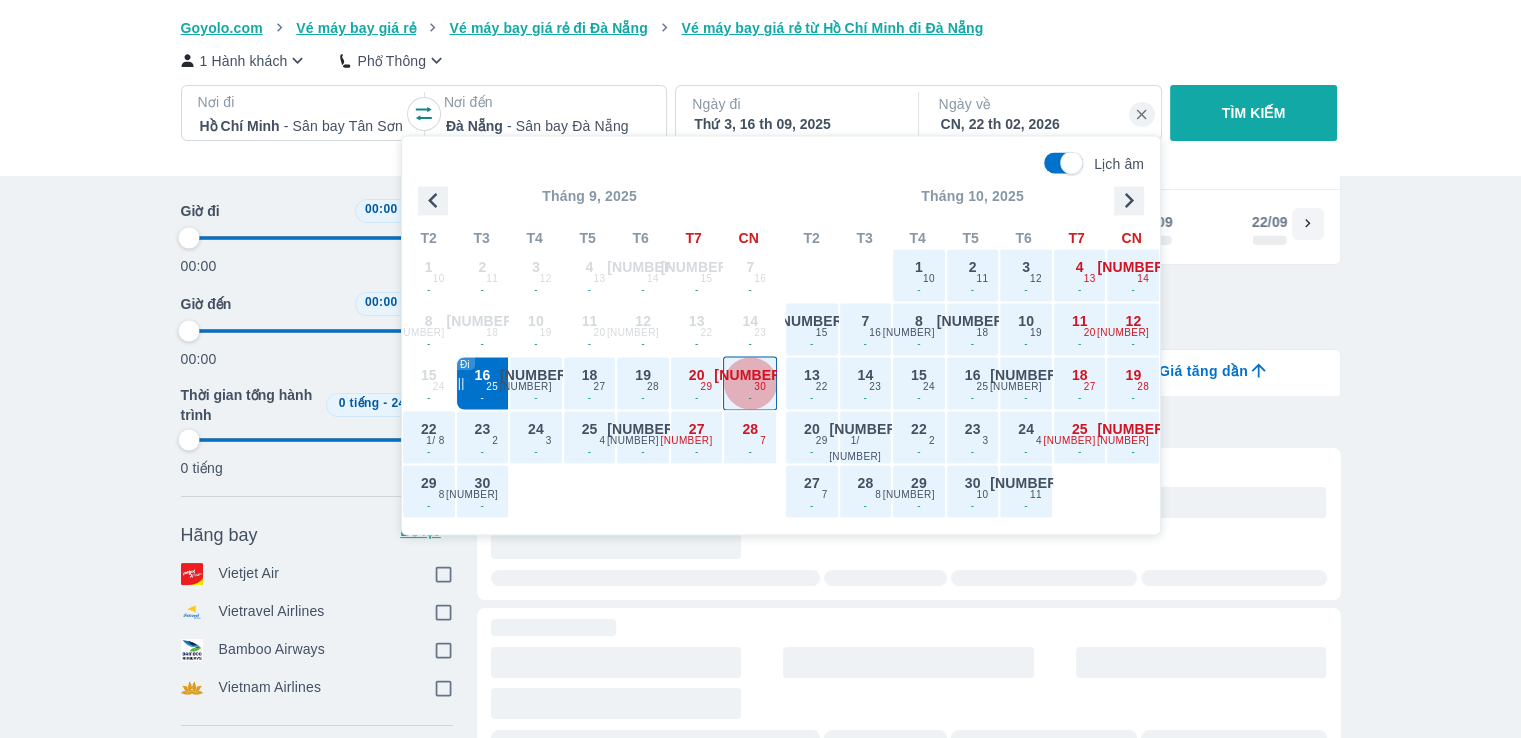 click on "-" at bounding box center [750, 399] 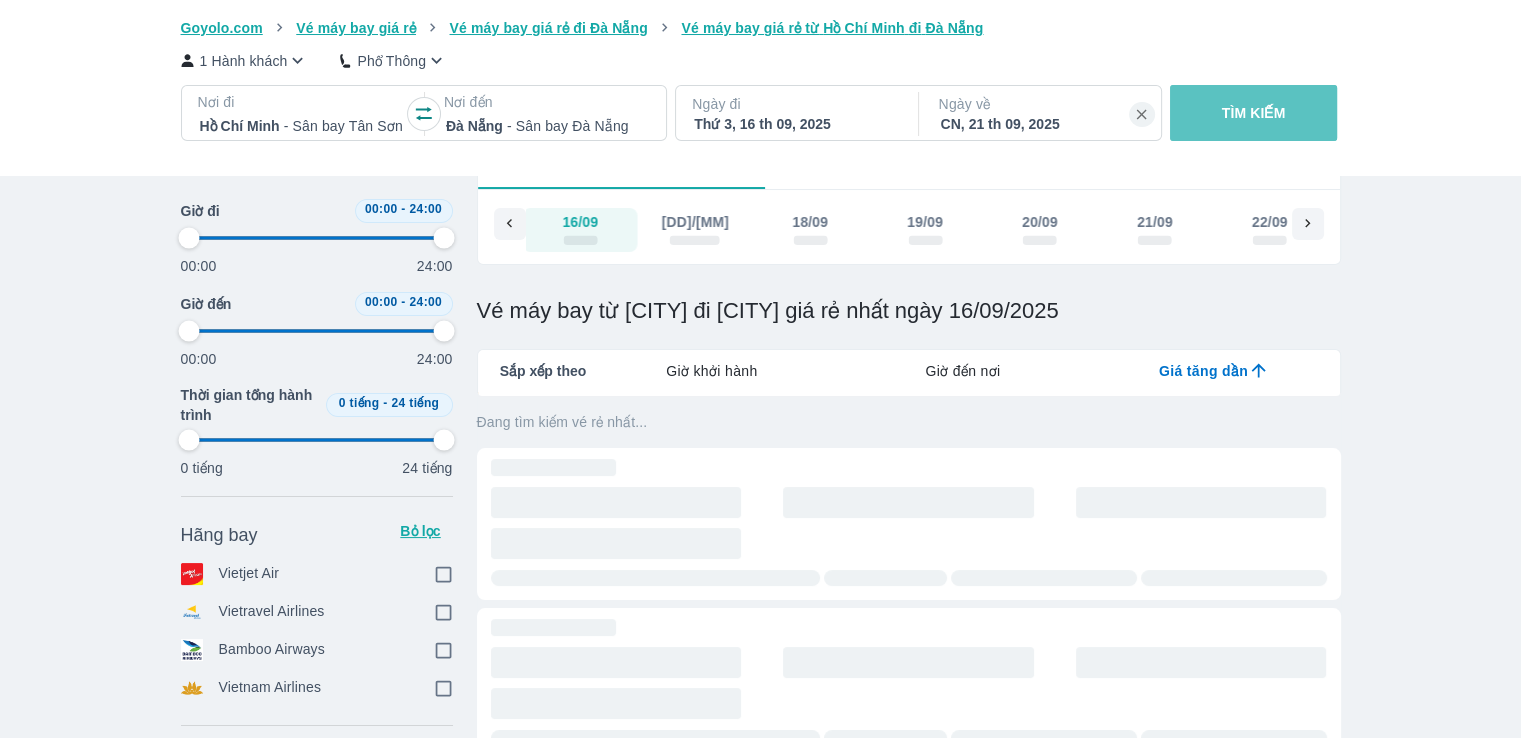 click on "TÌM KIẾM" at bounding box center [1253, 113] 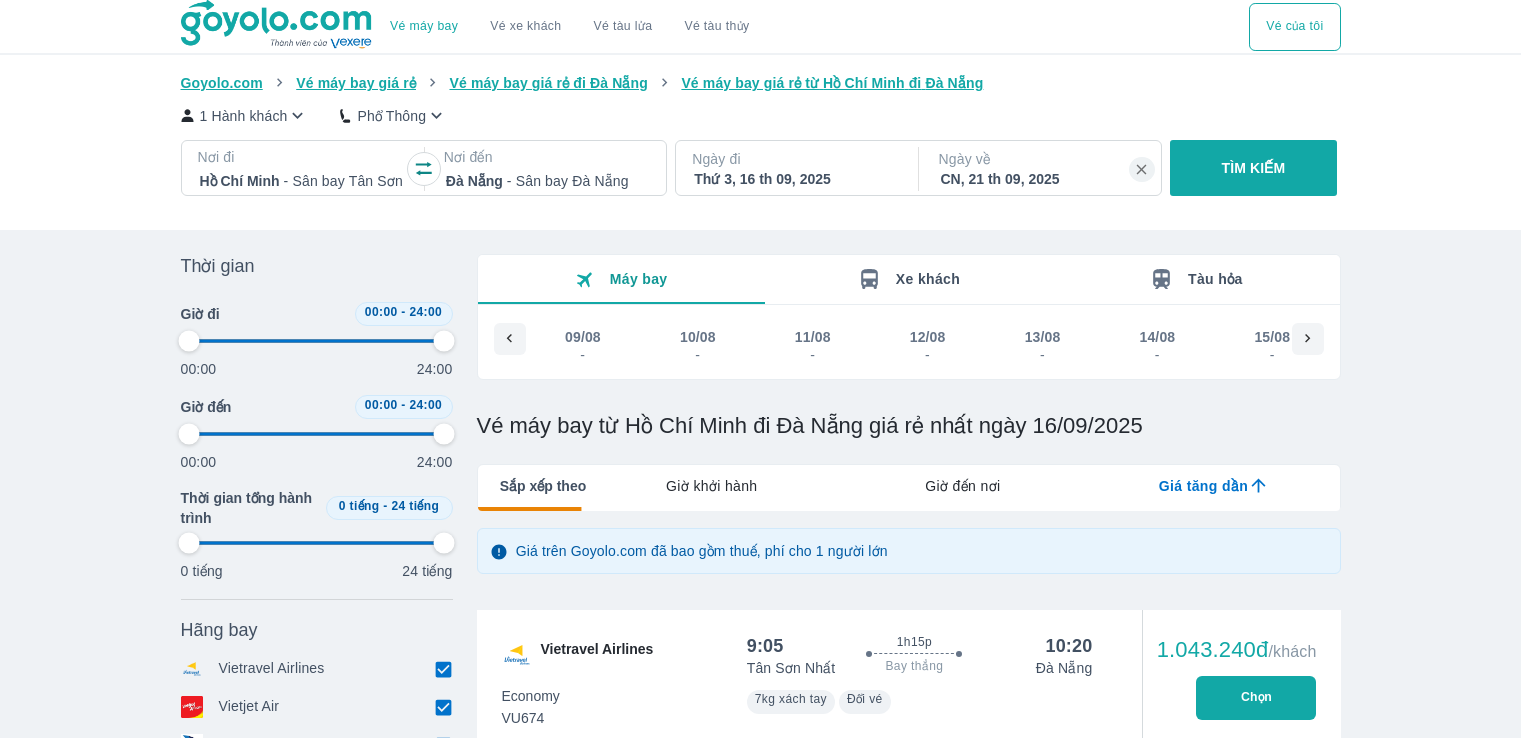 scroll, scrollTop: 0, scrollLeft: 0, axis: both 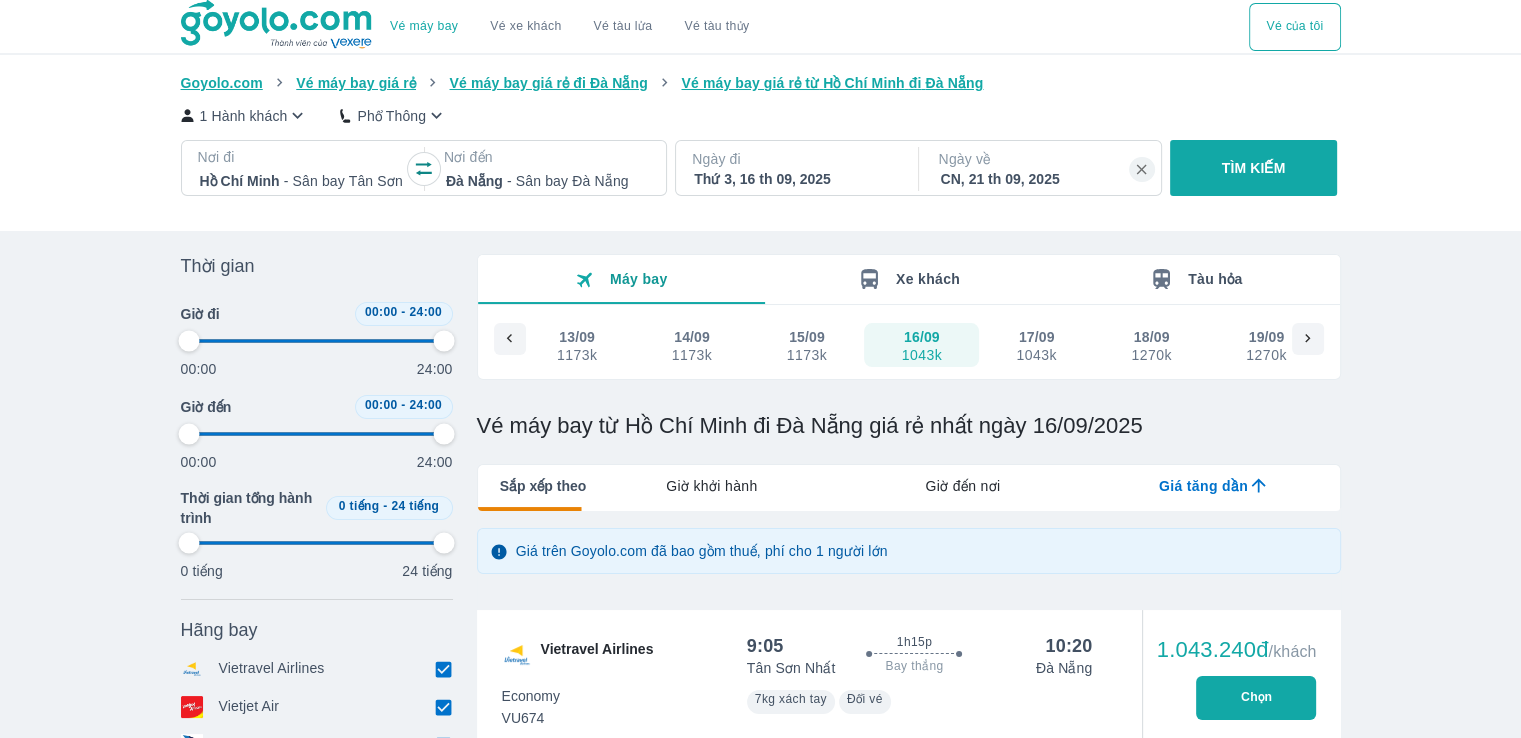 type on "97.9166666666667" 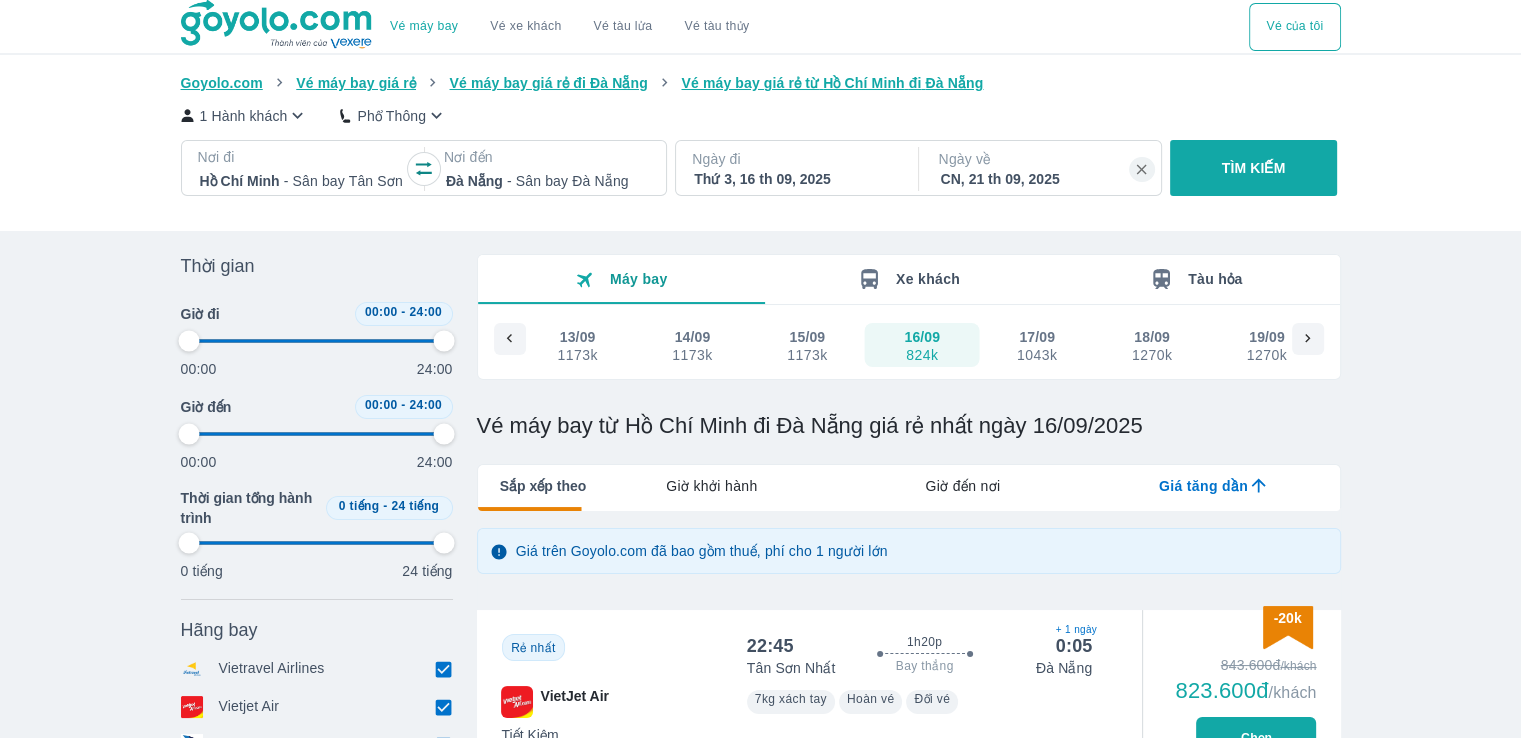 type on "97.9166666666667" 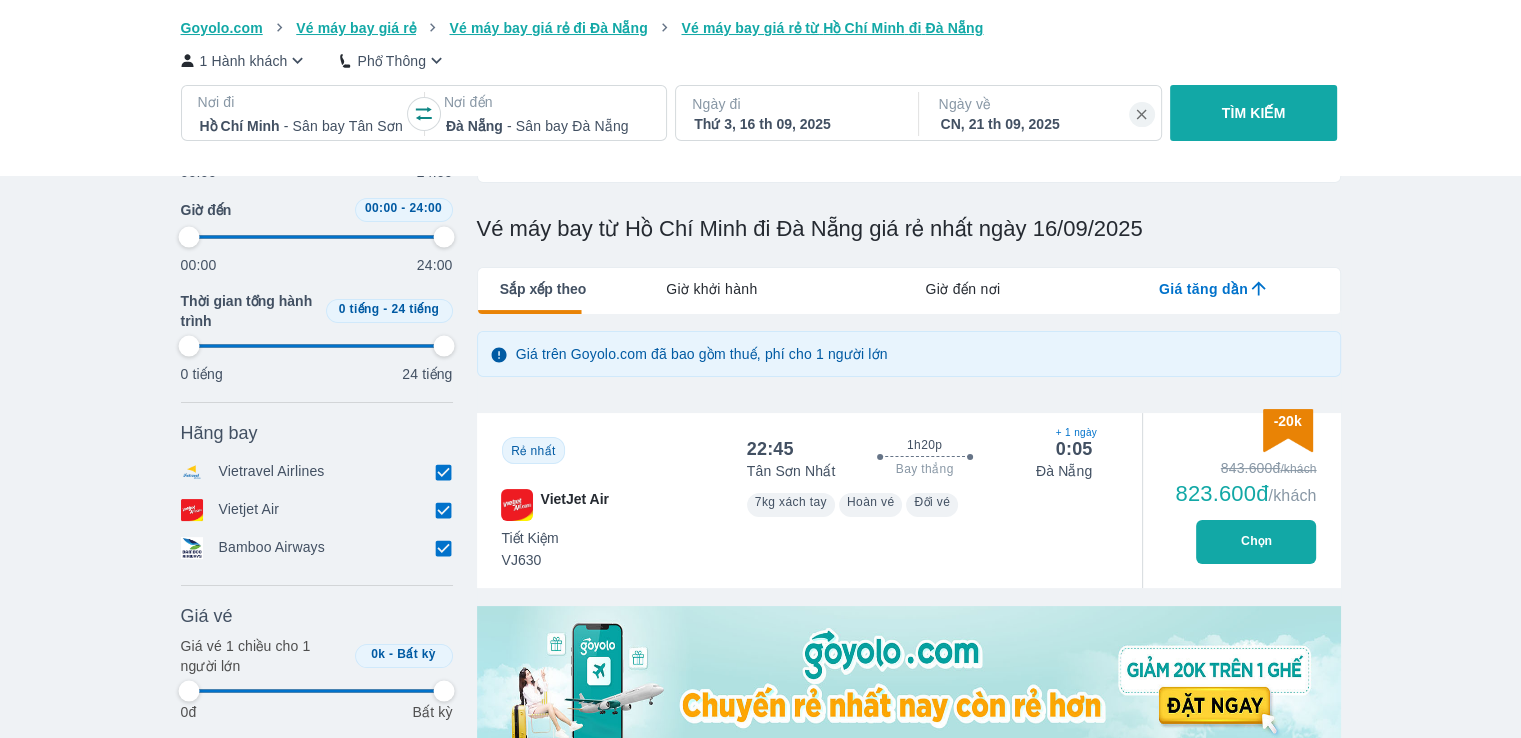 scroll, scrollTop: 200, scrollLeft: 0, axis: vertical 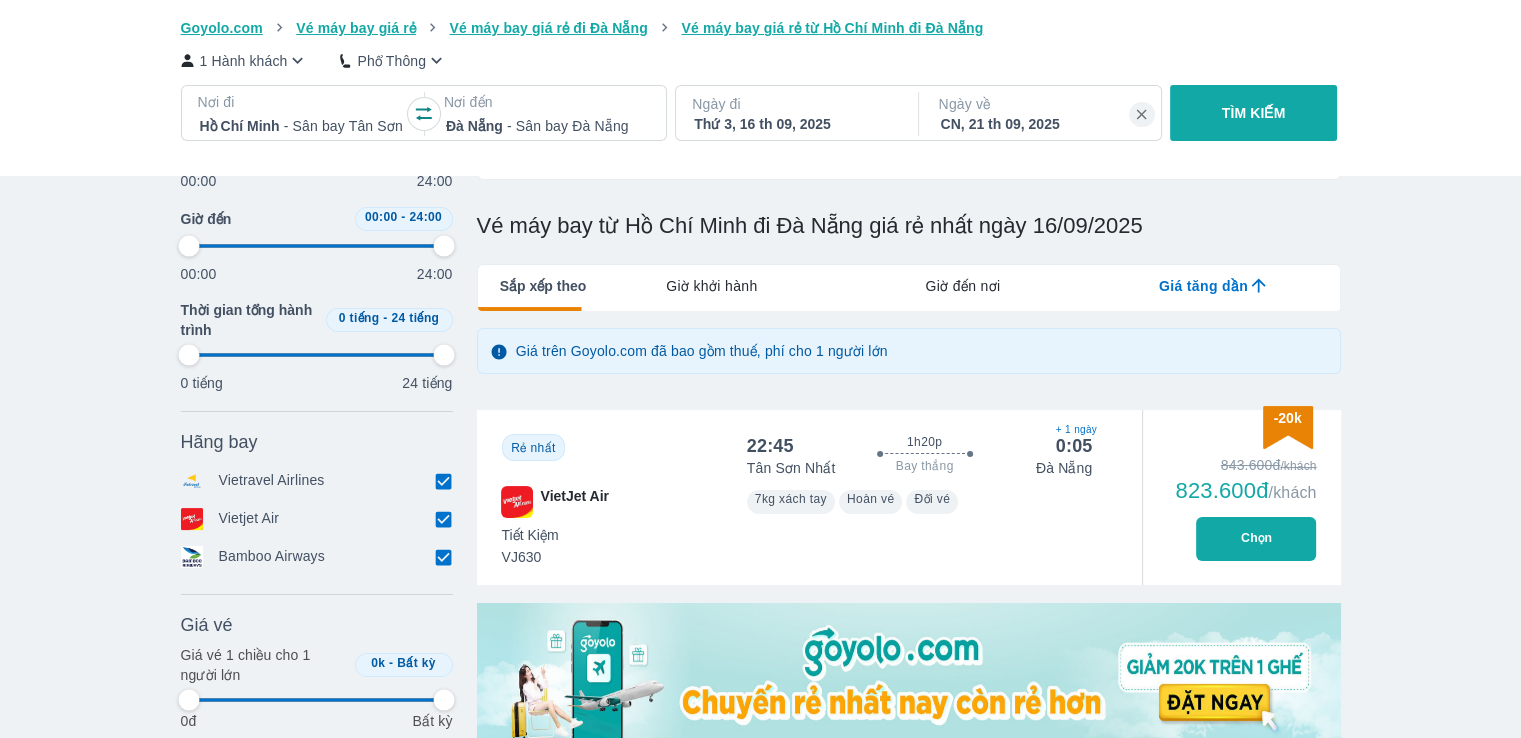 type on "97.9166666666667" 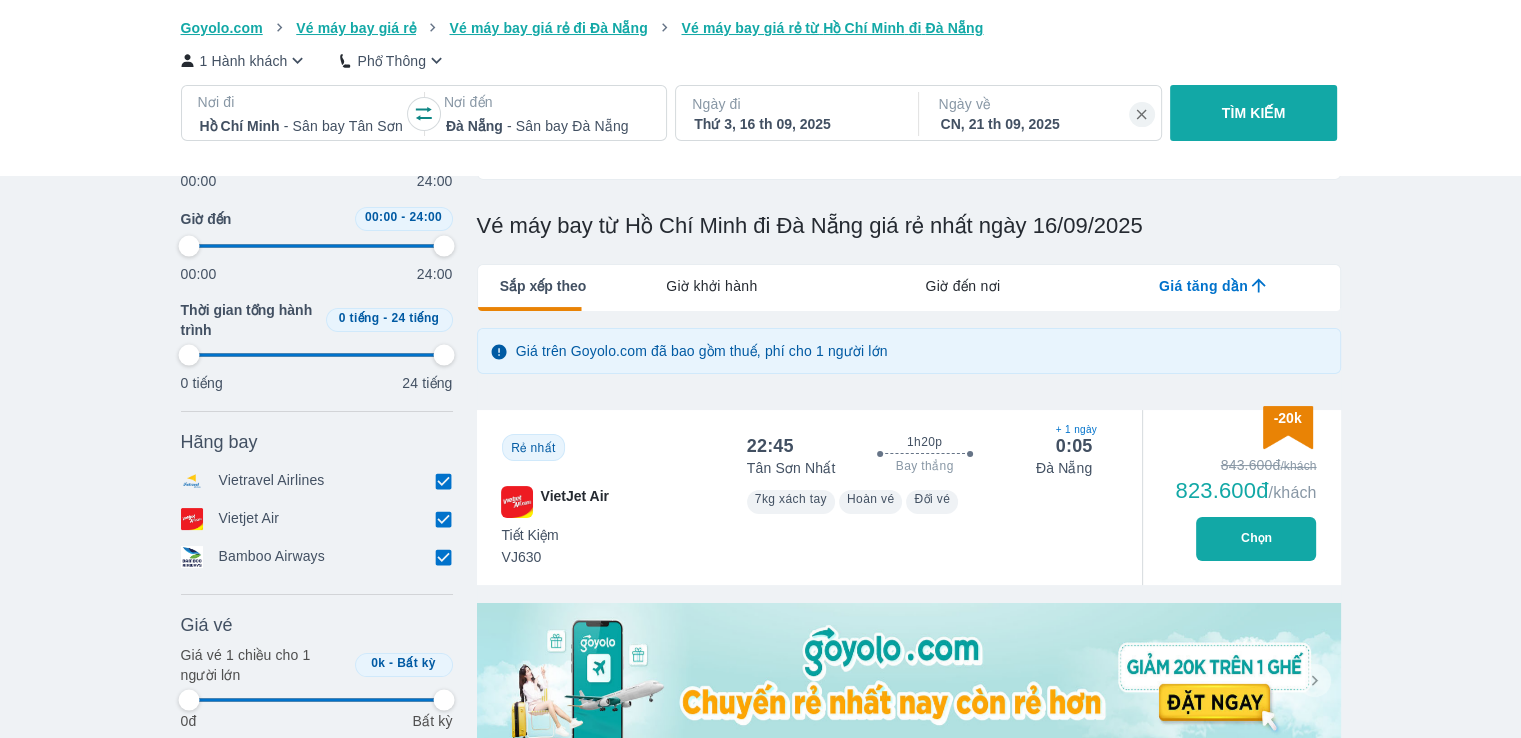 type on "97.9166666666667" 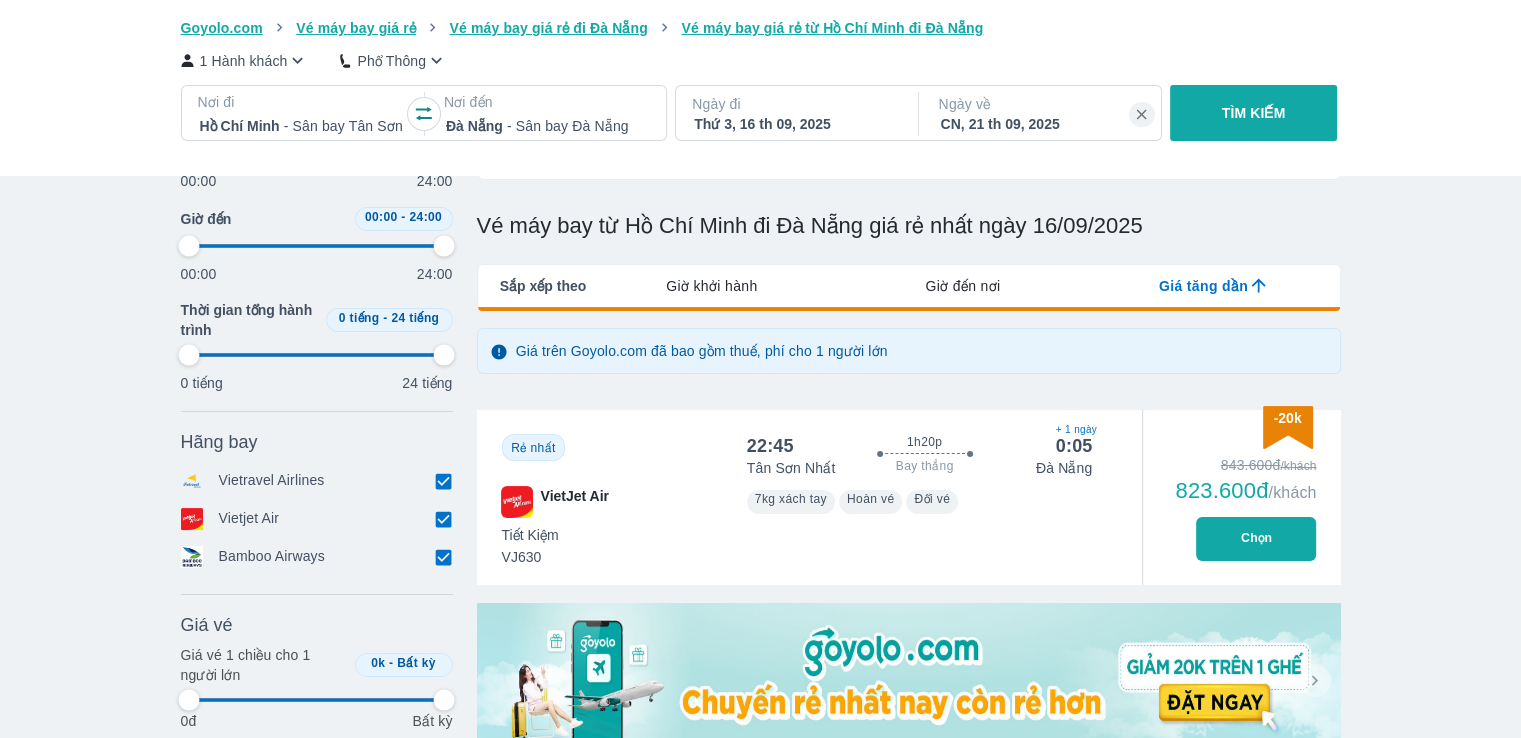 type on "97.9166666666667" 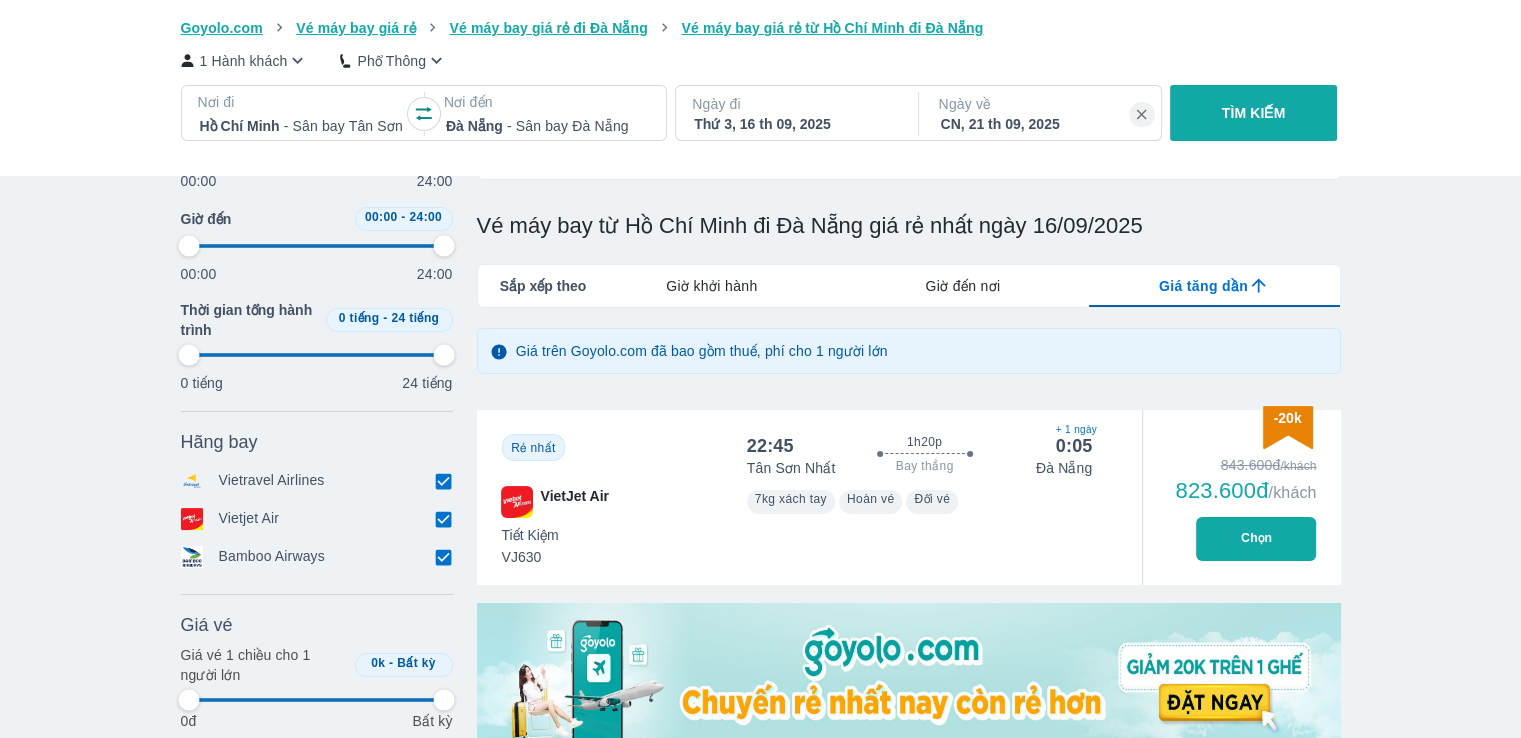 type on "97.9166666666667" 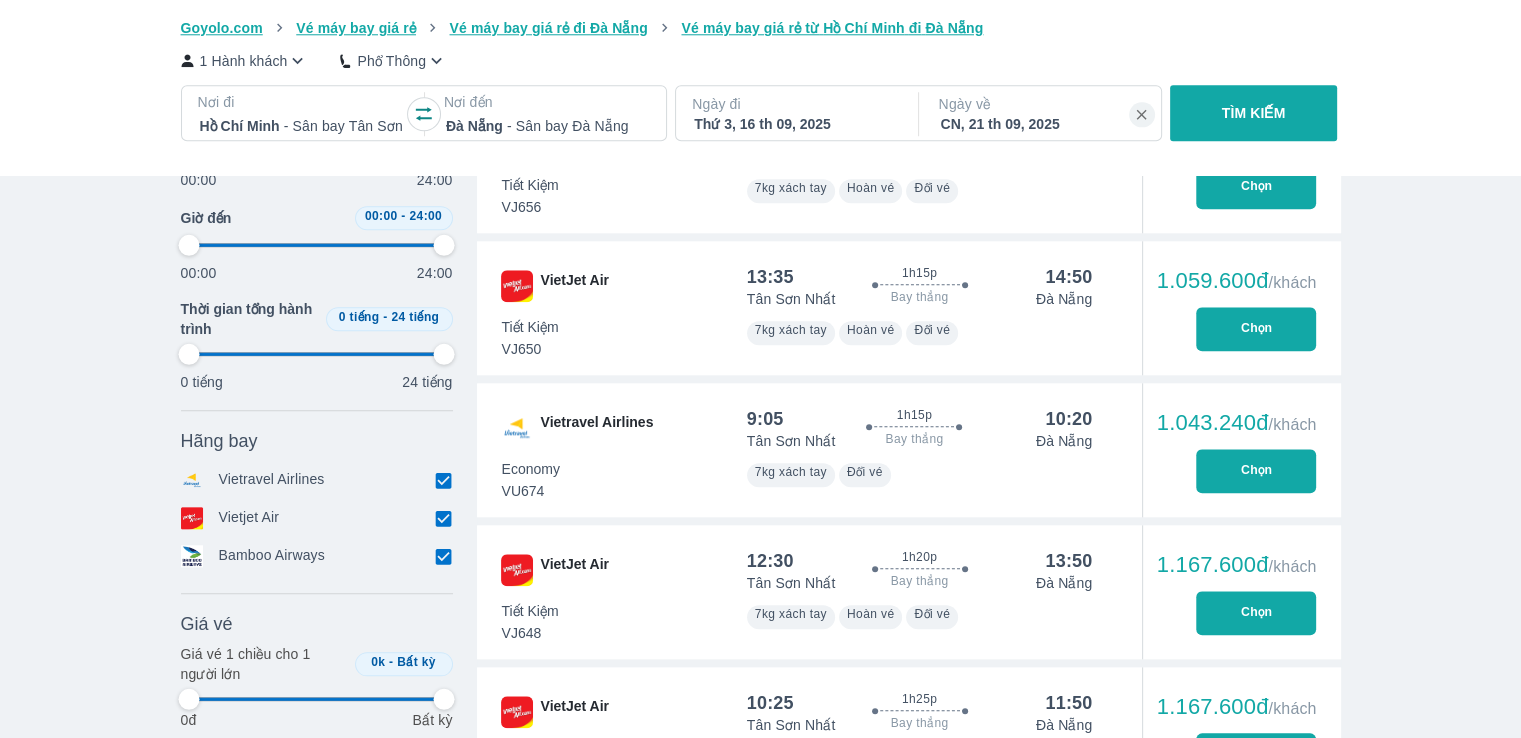 scroll, scrollTop: 2300, scrollLeft: 0, axis: vertical 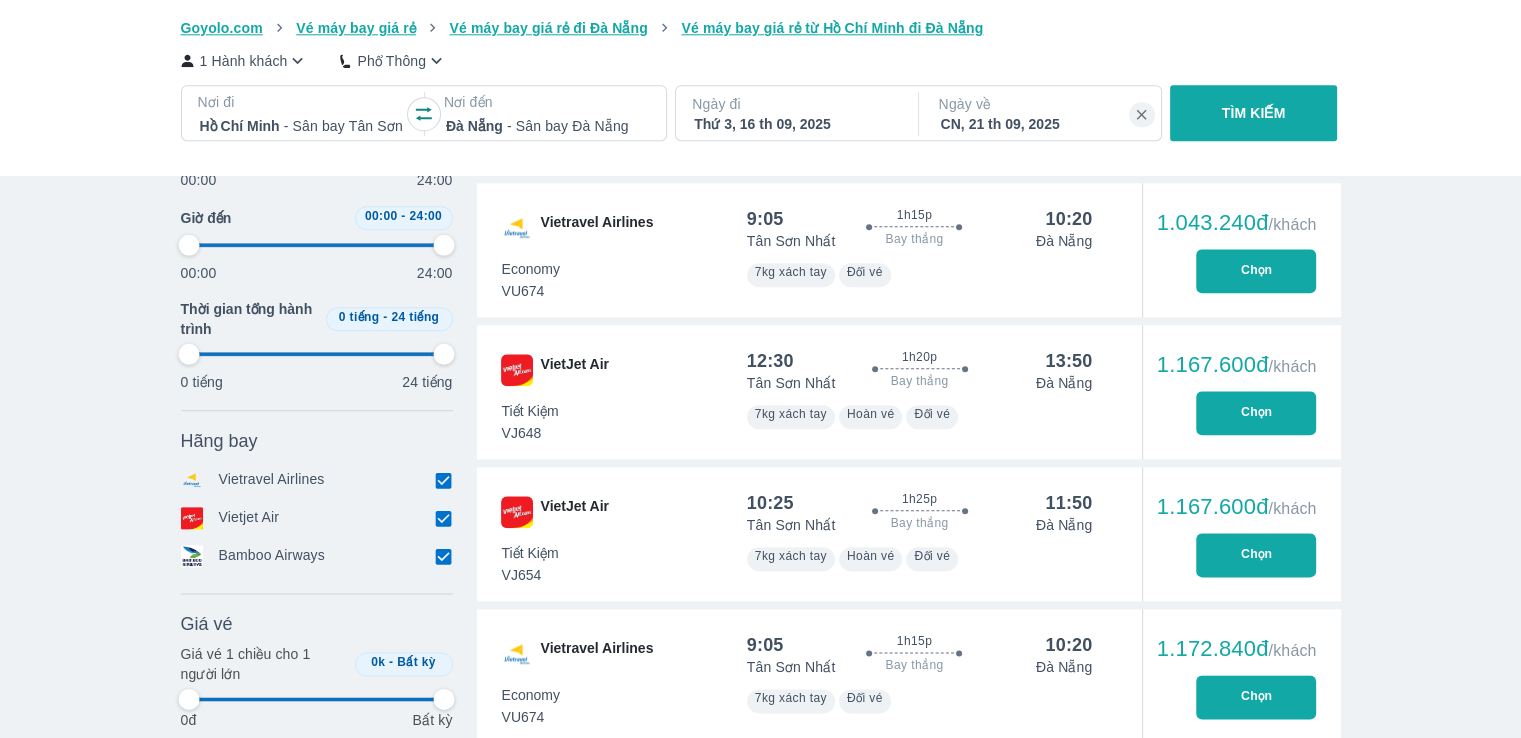 click 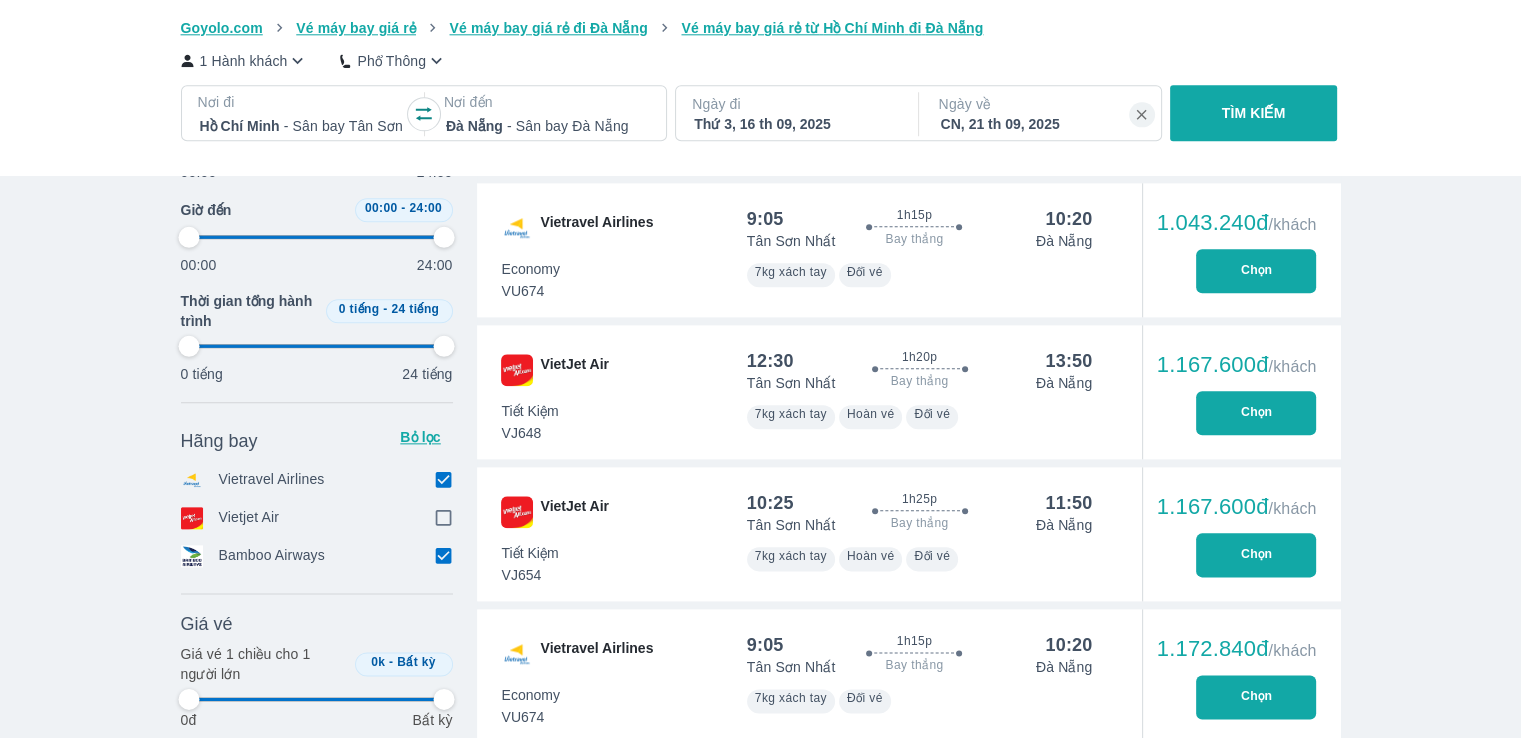 type on "97.9166666666667" 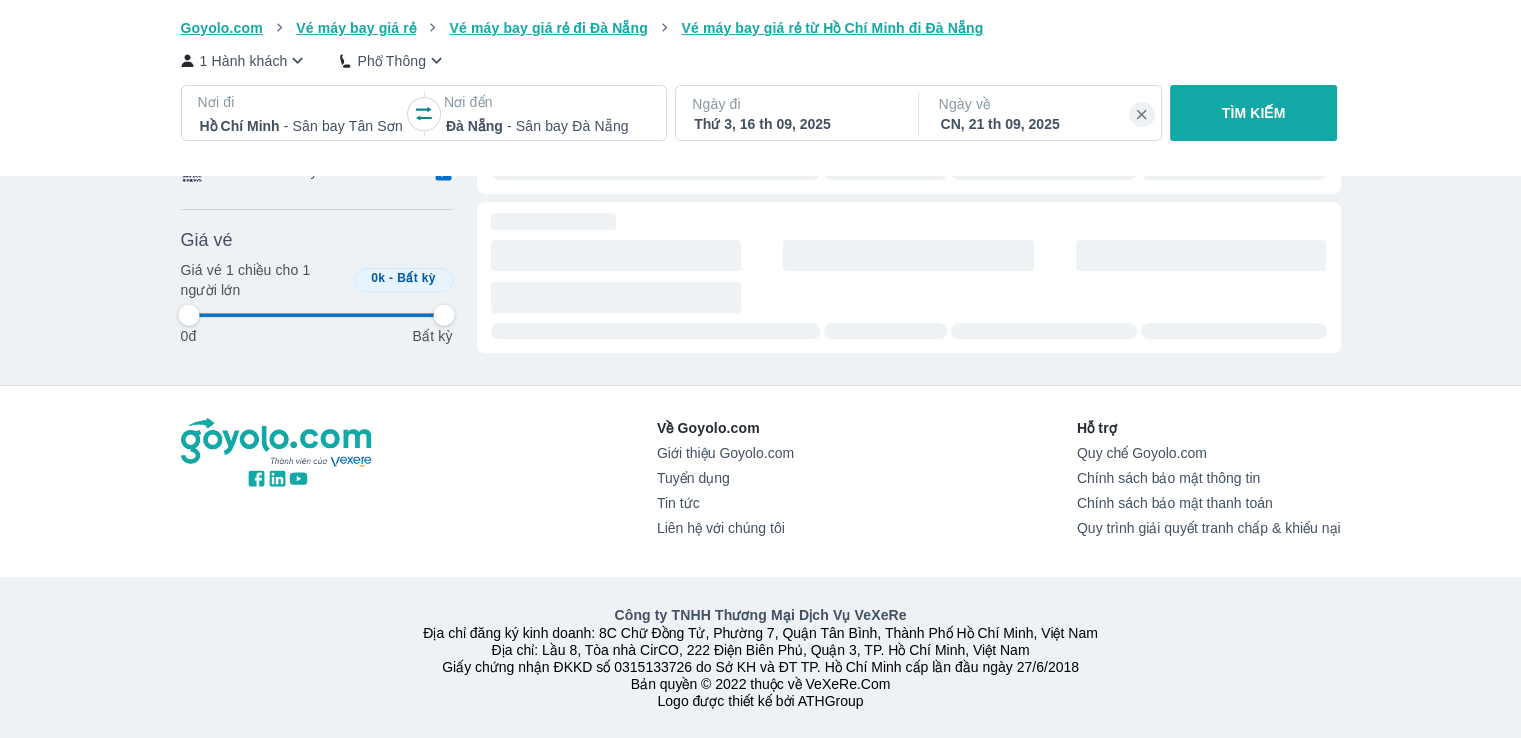 type on "97.9166666666667" 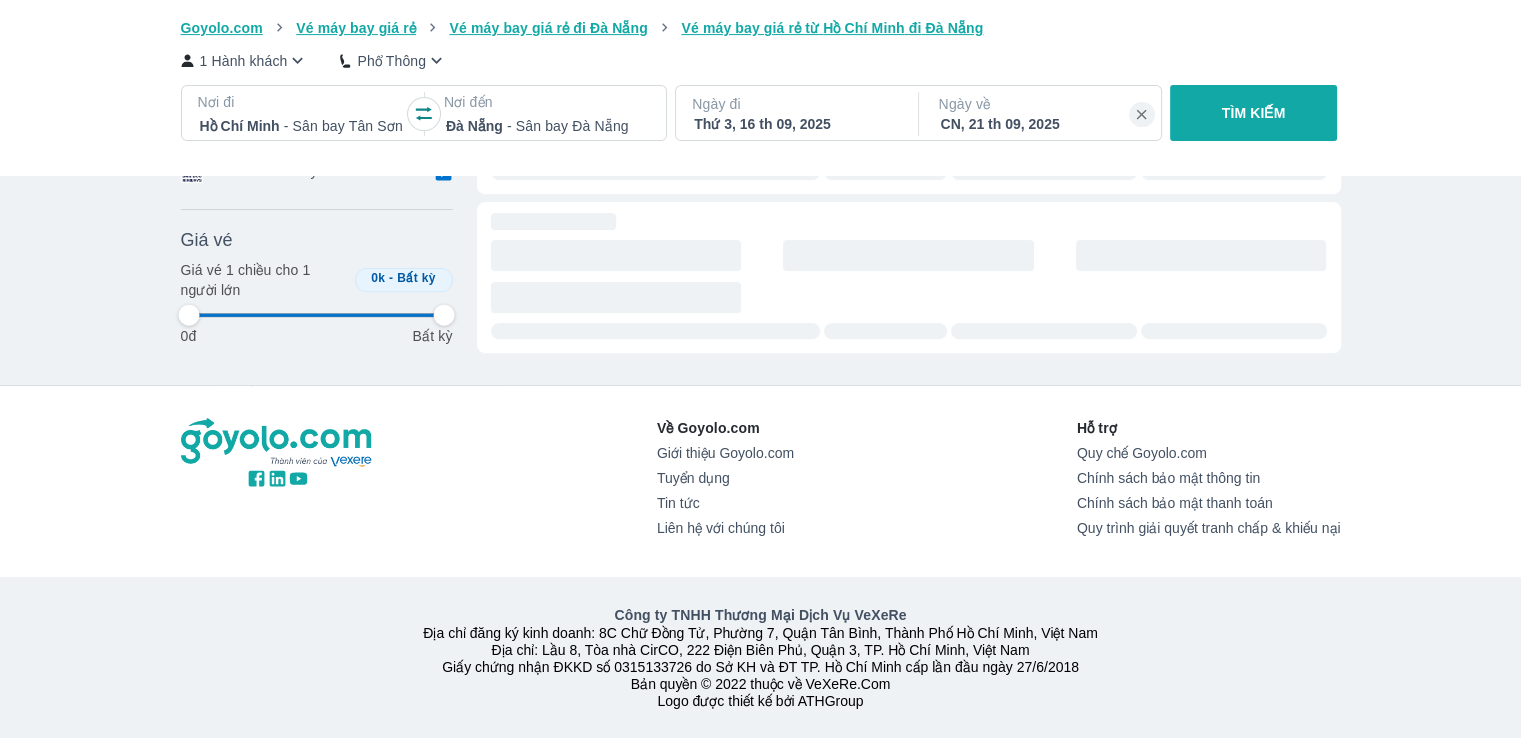 type on "97.9166666666667" 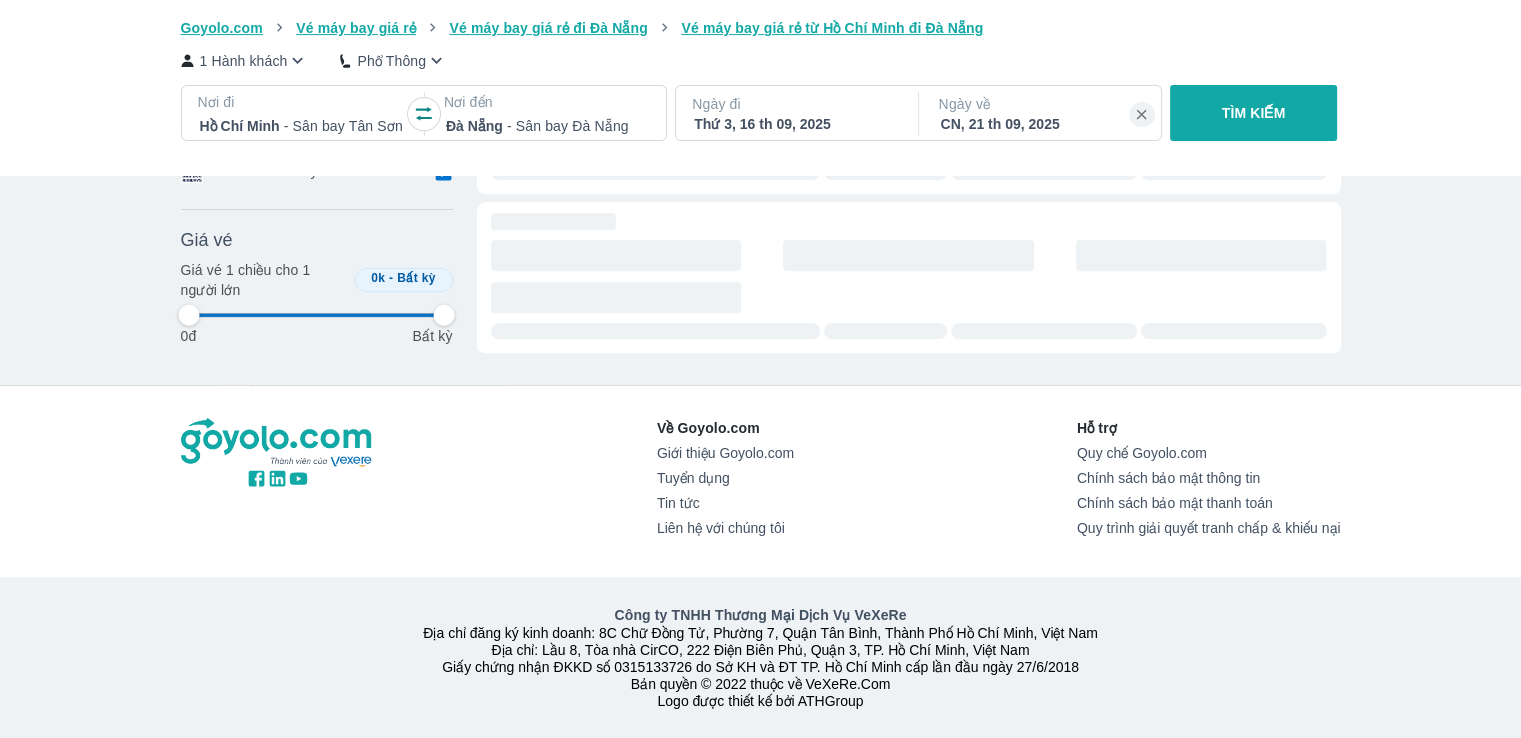 type on "97.9166666666667" 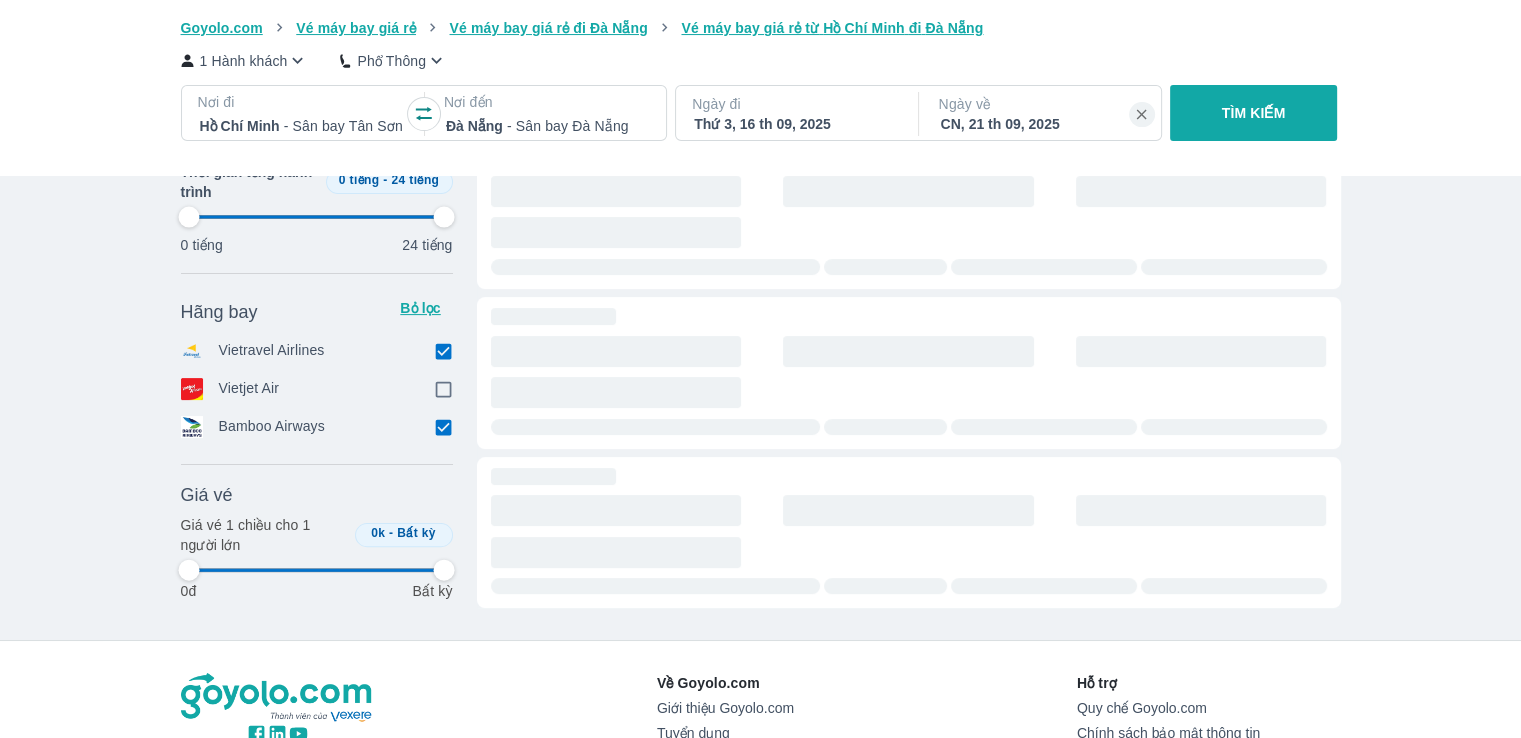 scroll, scrollTop: 395, scrollLeft: 0, axis: vertical 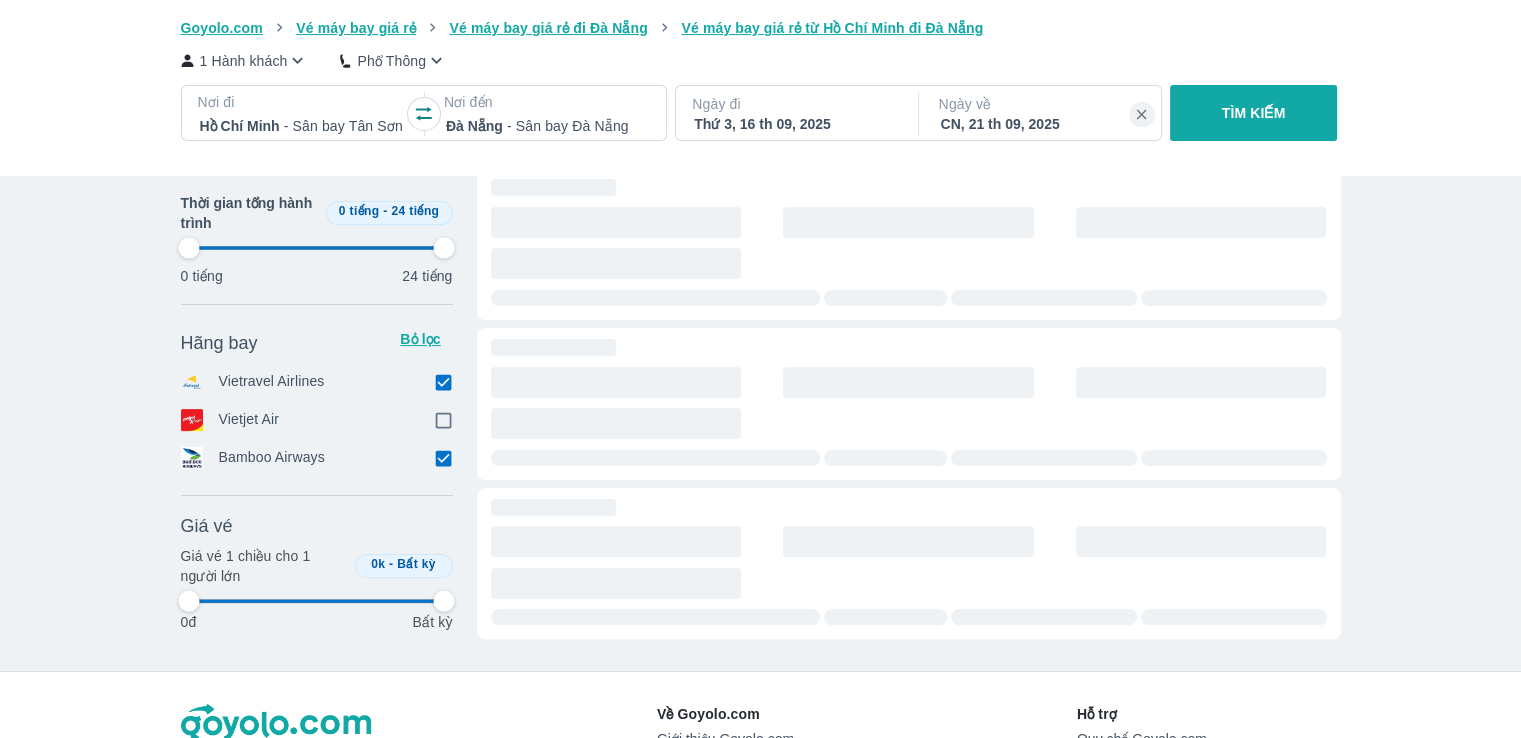 type on "97.9166666666667" 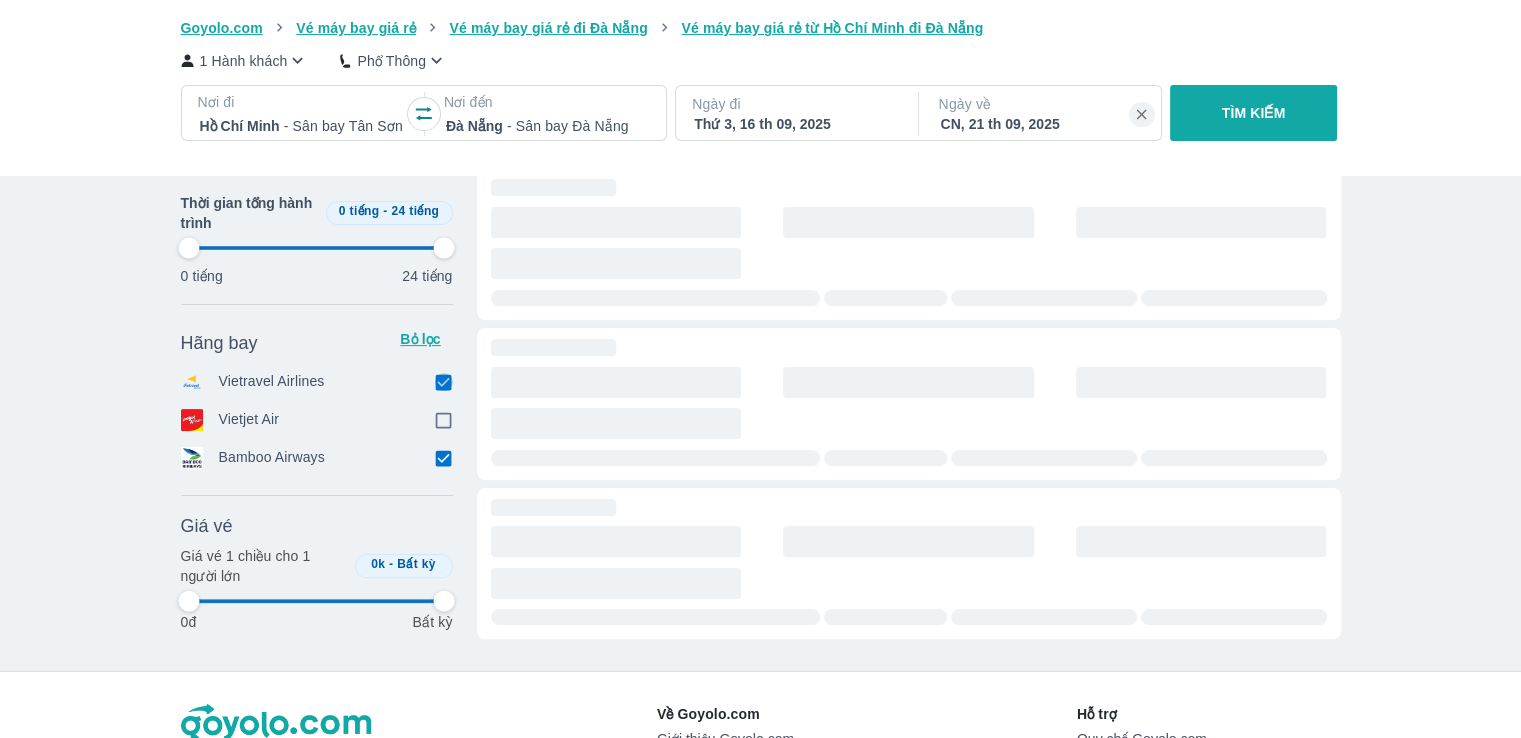 click at bounding box center (444, 383) 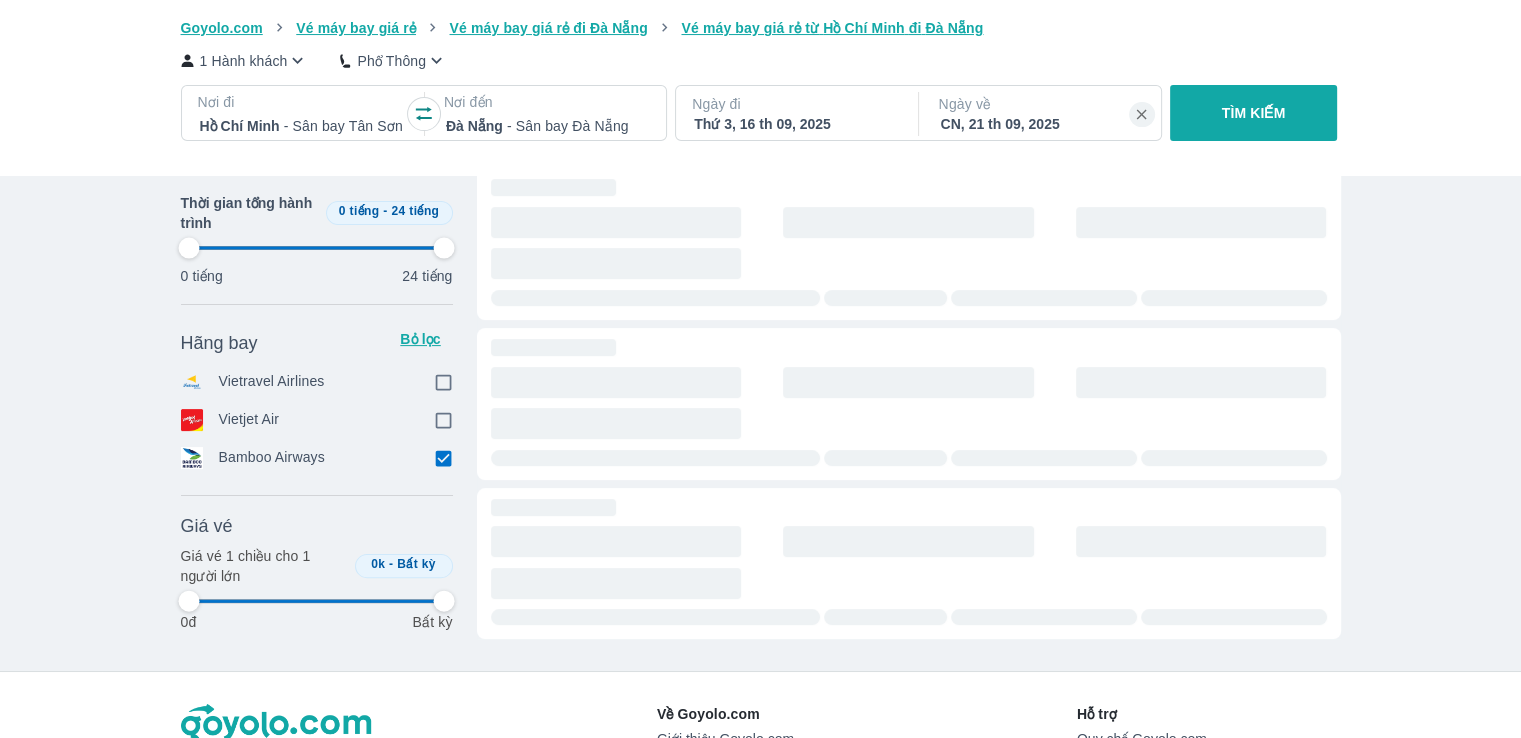 type on "97.9166666666667" 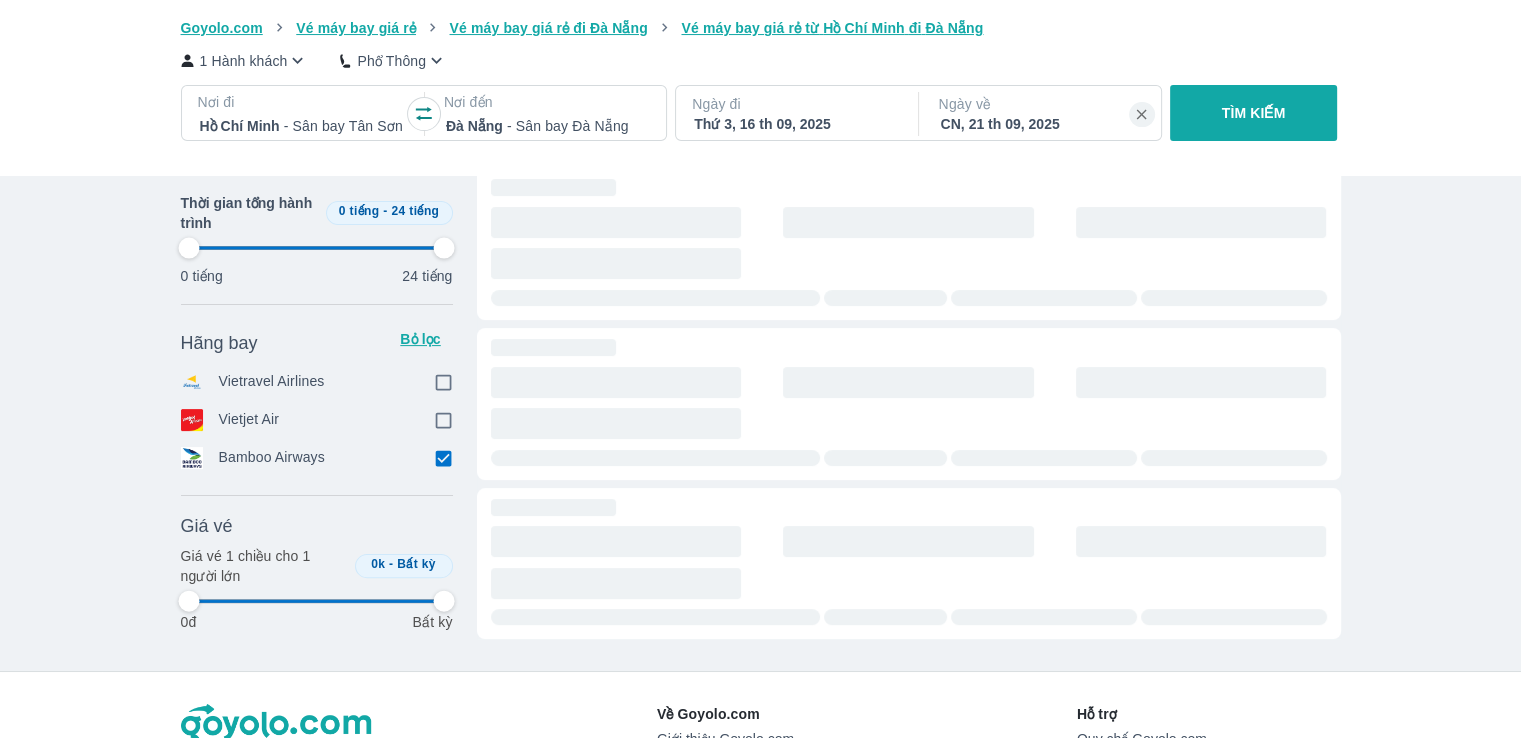 type on "97.9166666666667" 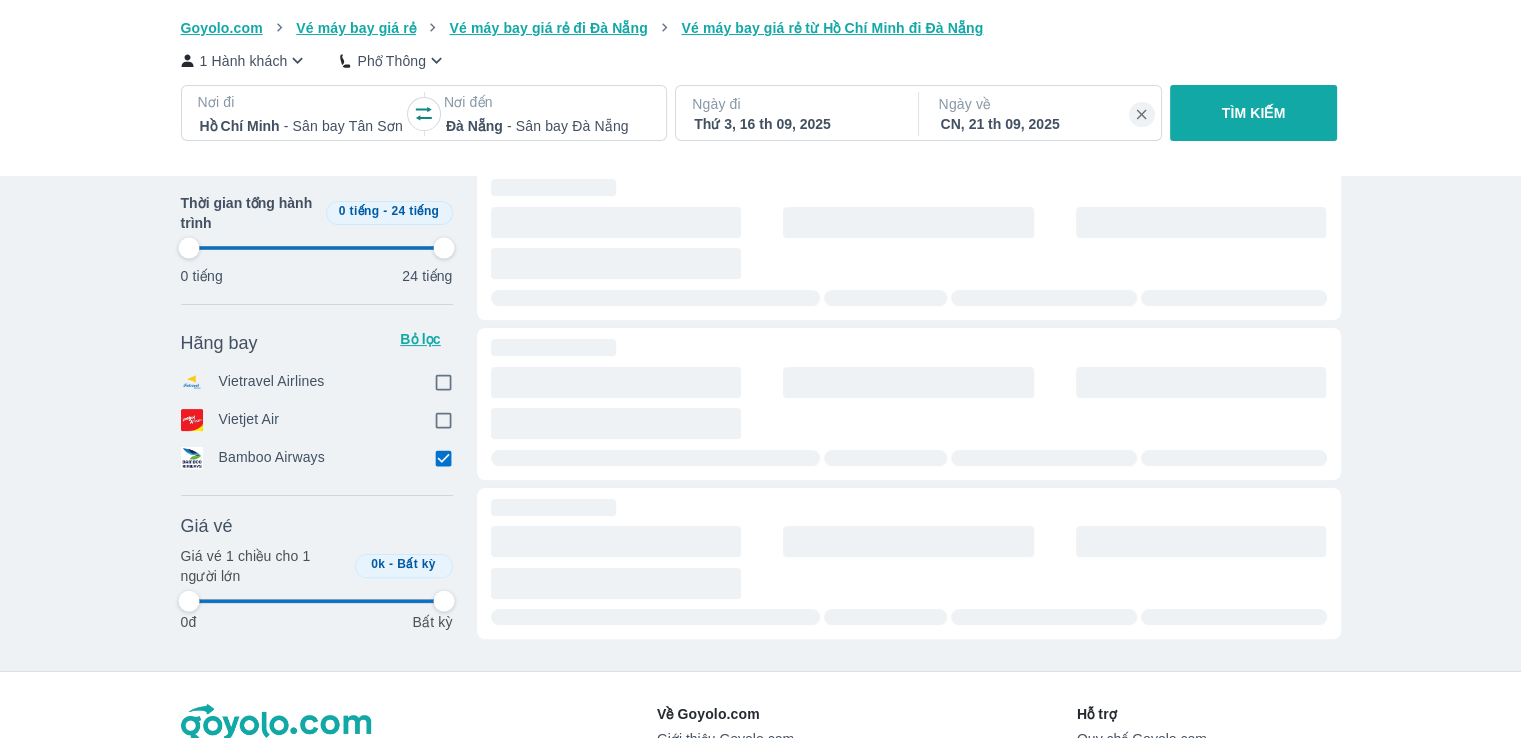 type on "97.9166666666667" 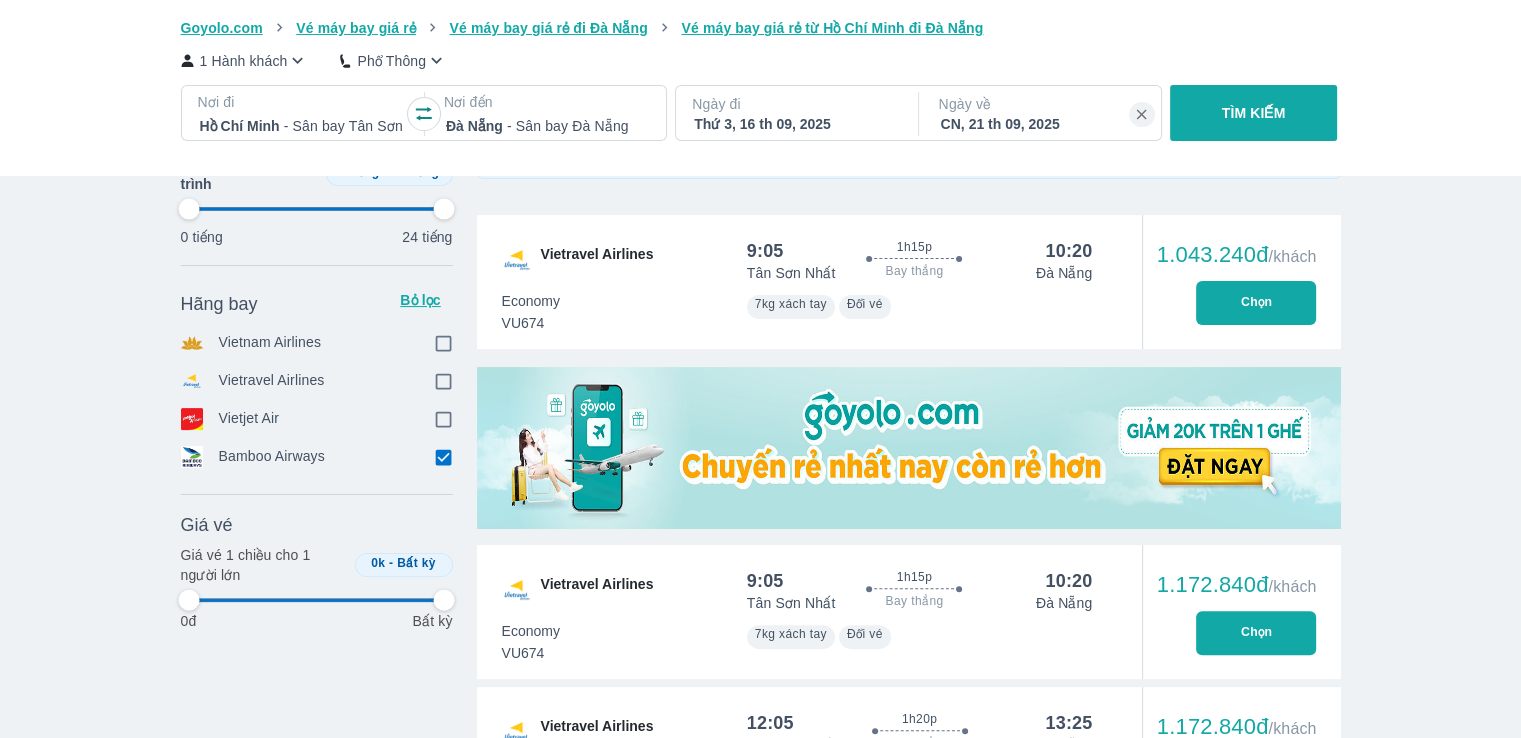 type on "97.9166666666667" 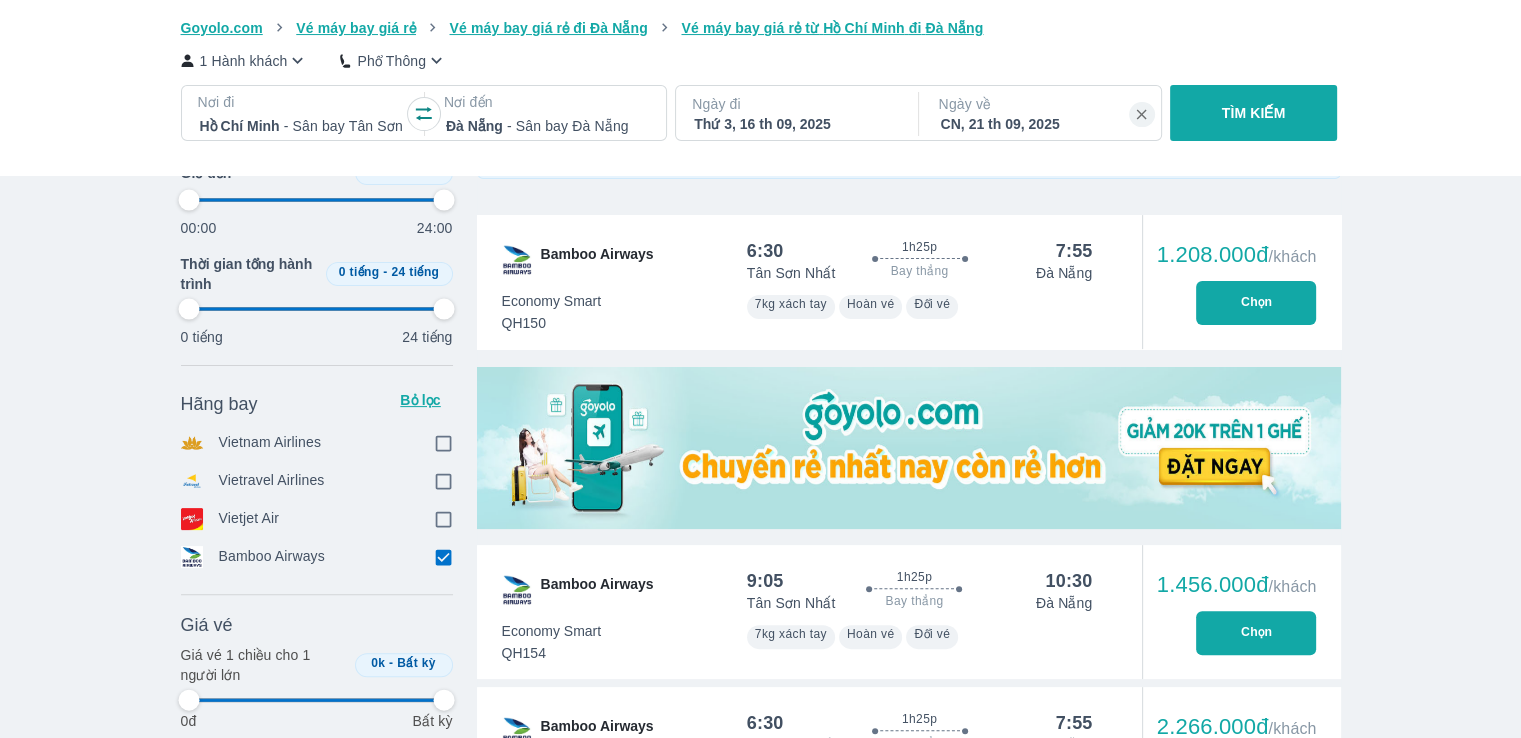 type on "97.9166666666667" 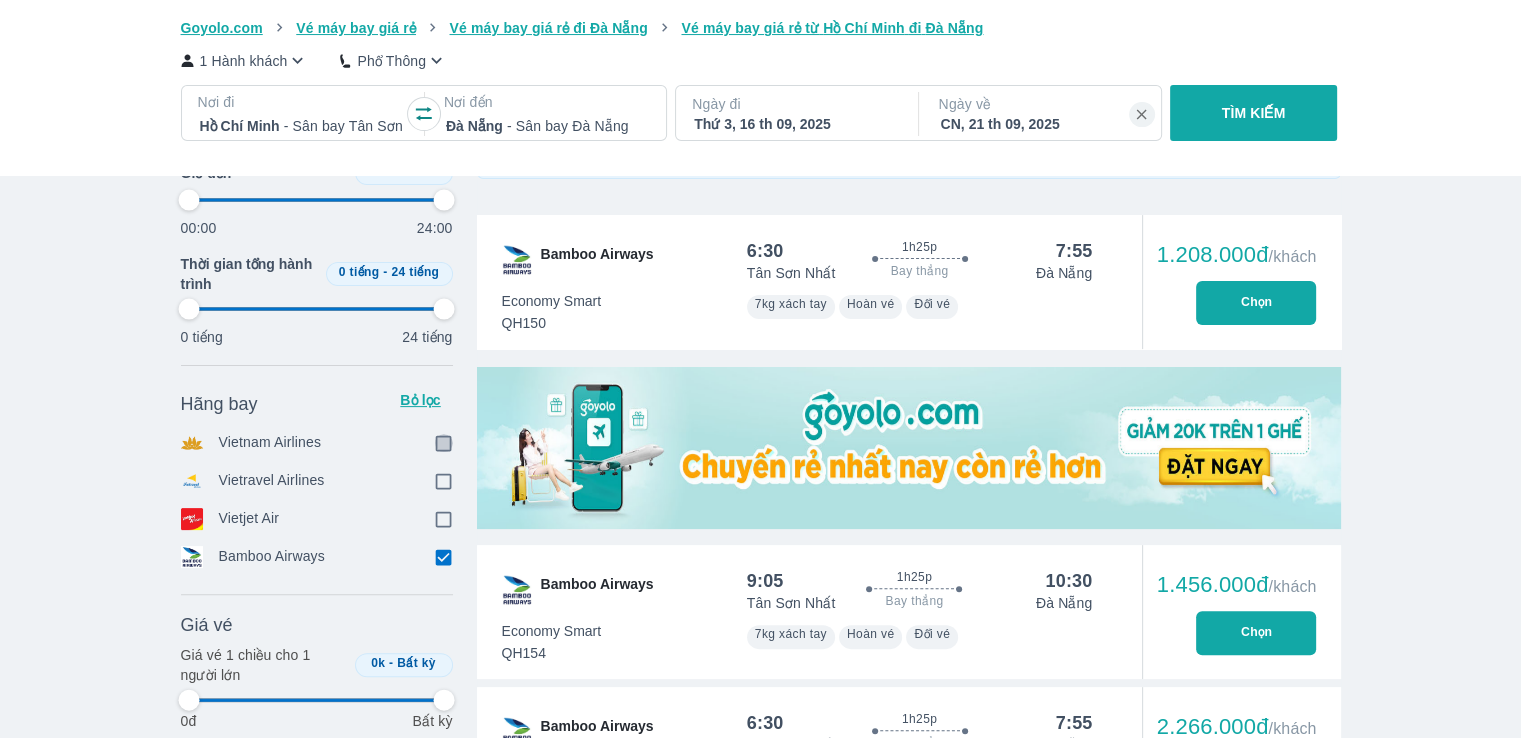 click at bounding box center [444, 443] 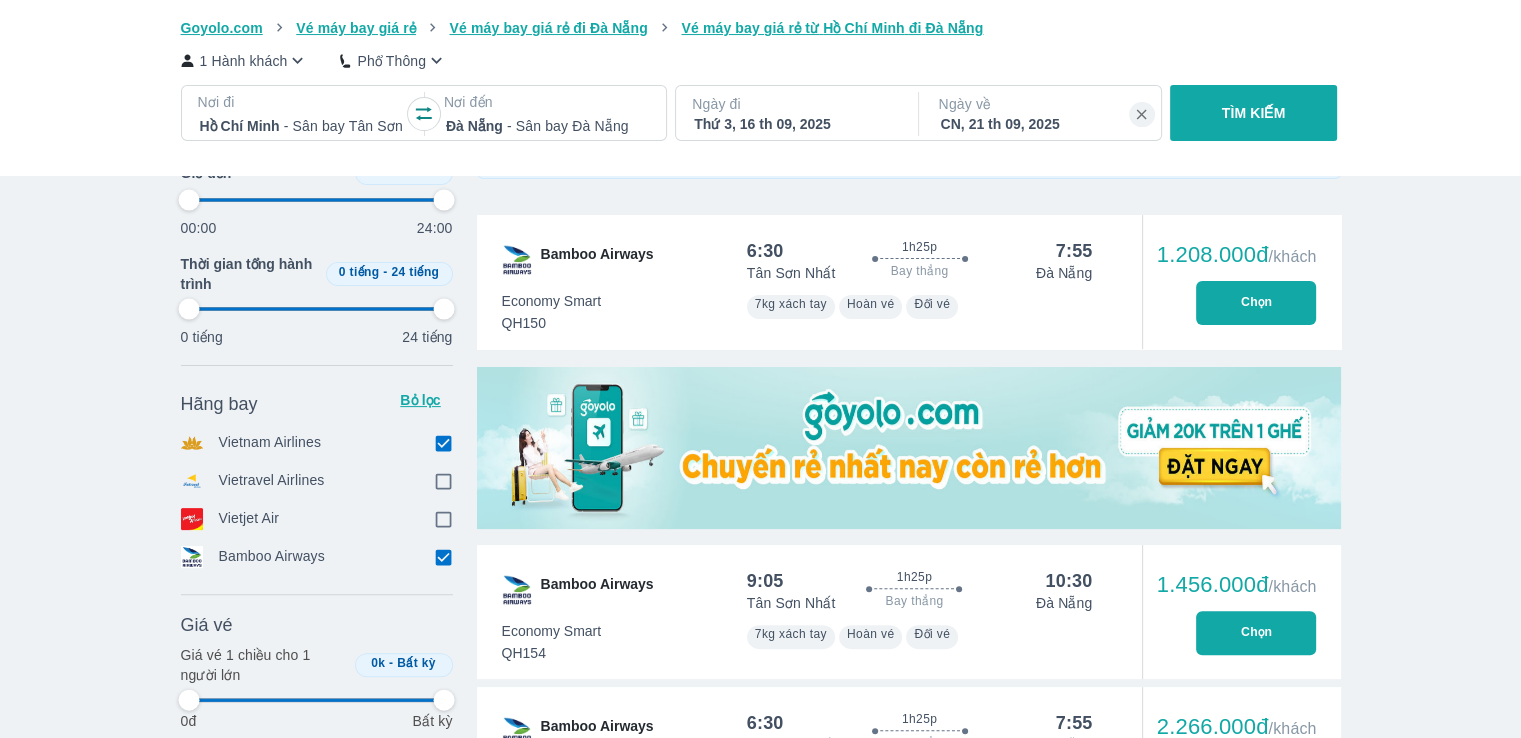 type on "97.9166666666667" 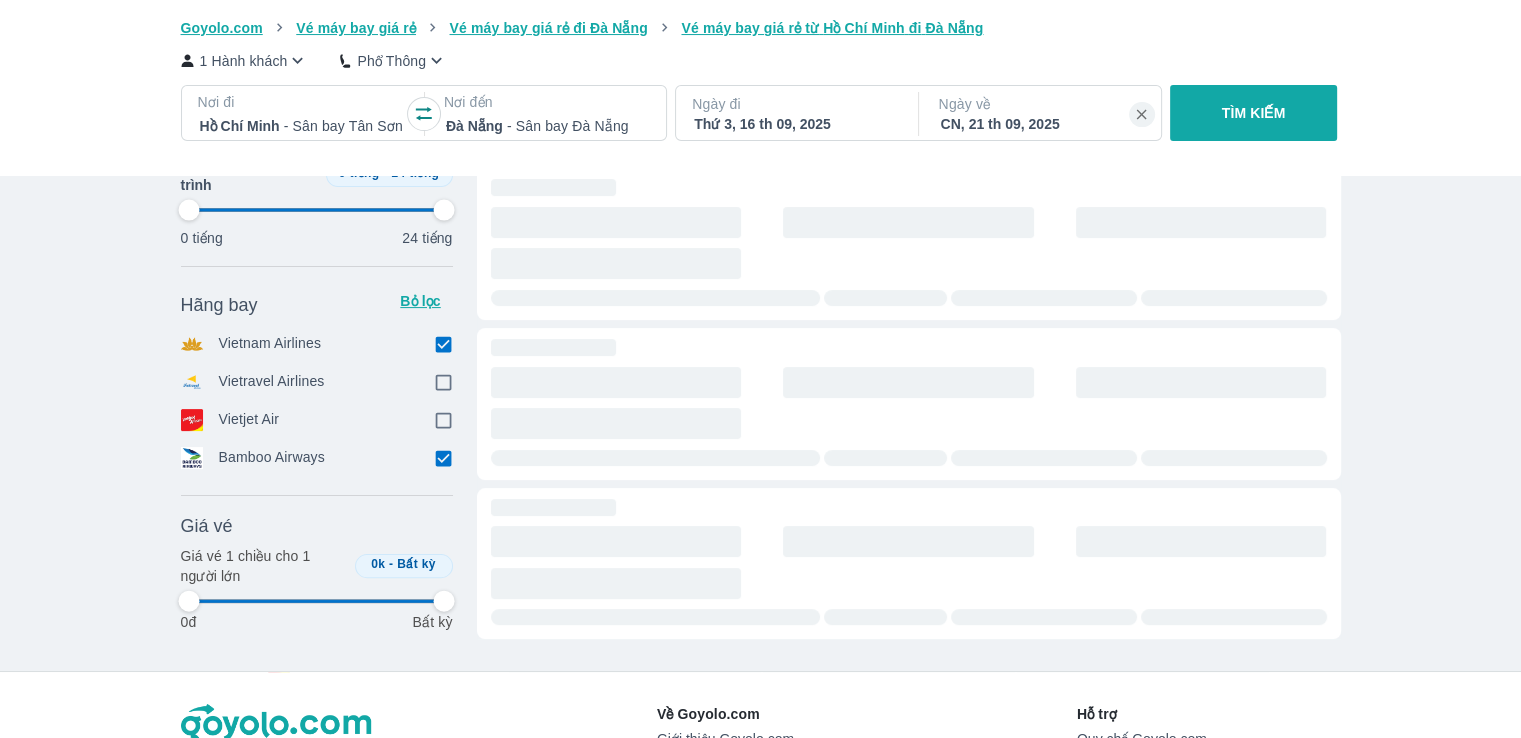 type on "97.9166666666667" 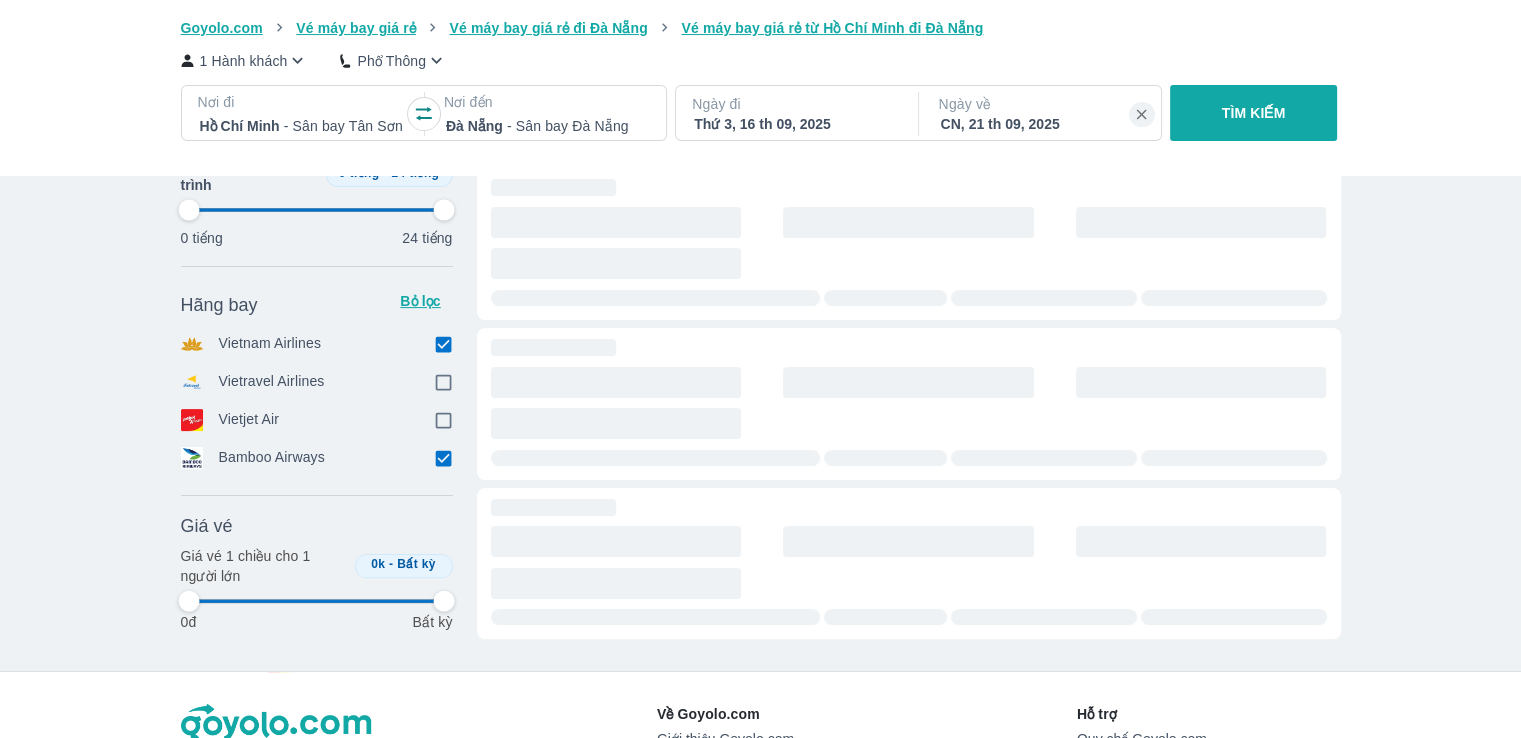 type on "97.9166666666667" 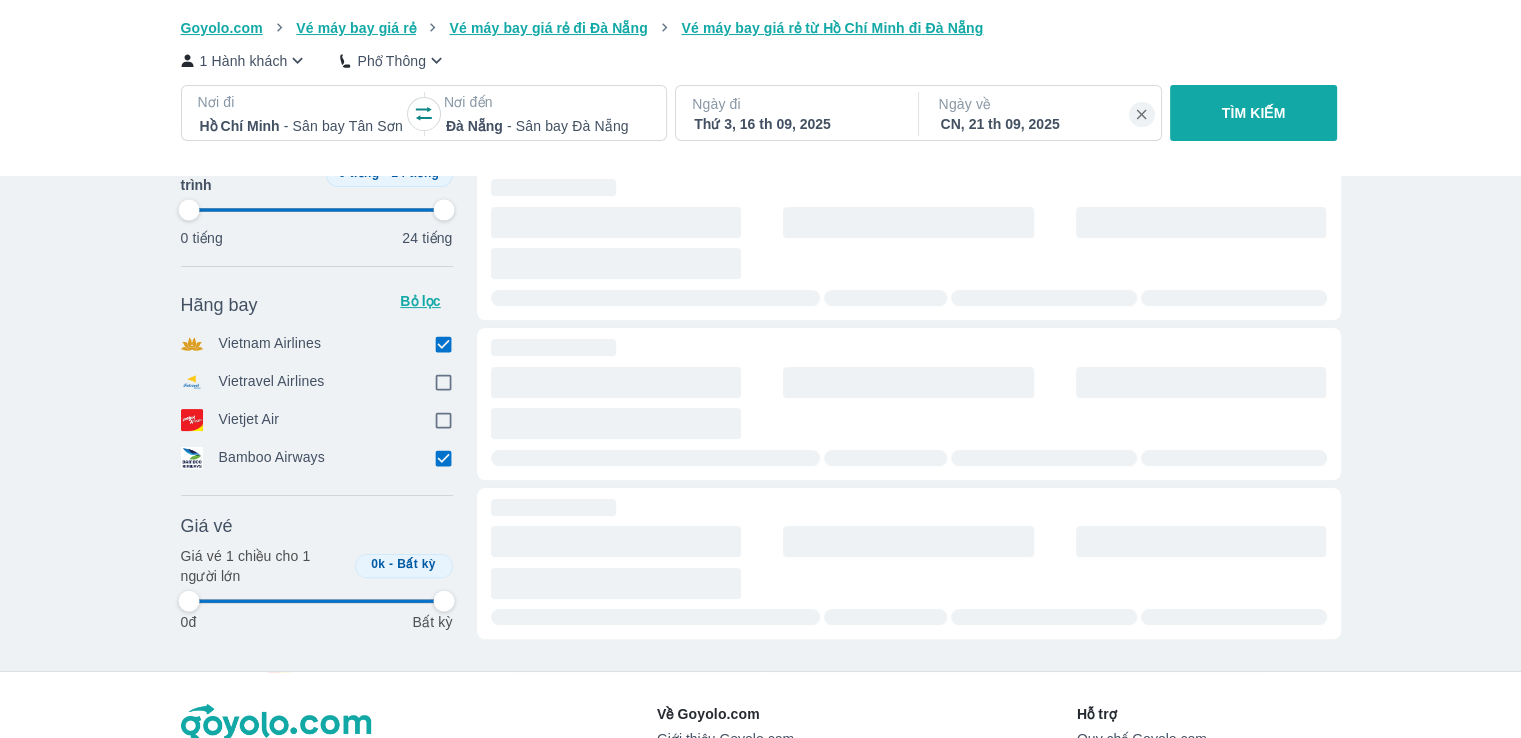 type on "97.9166666666667" 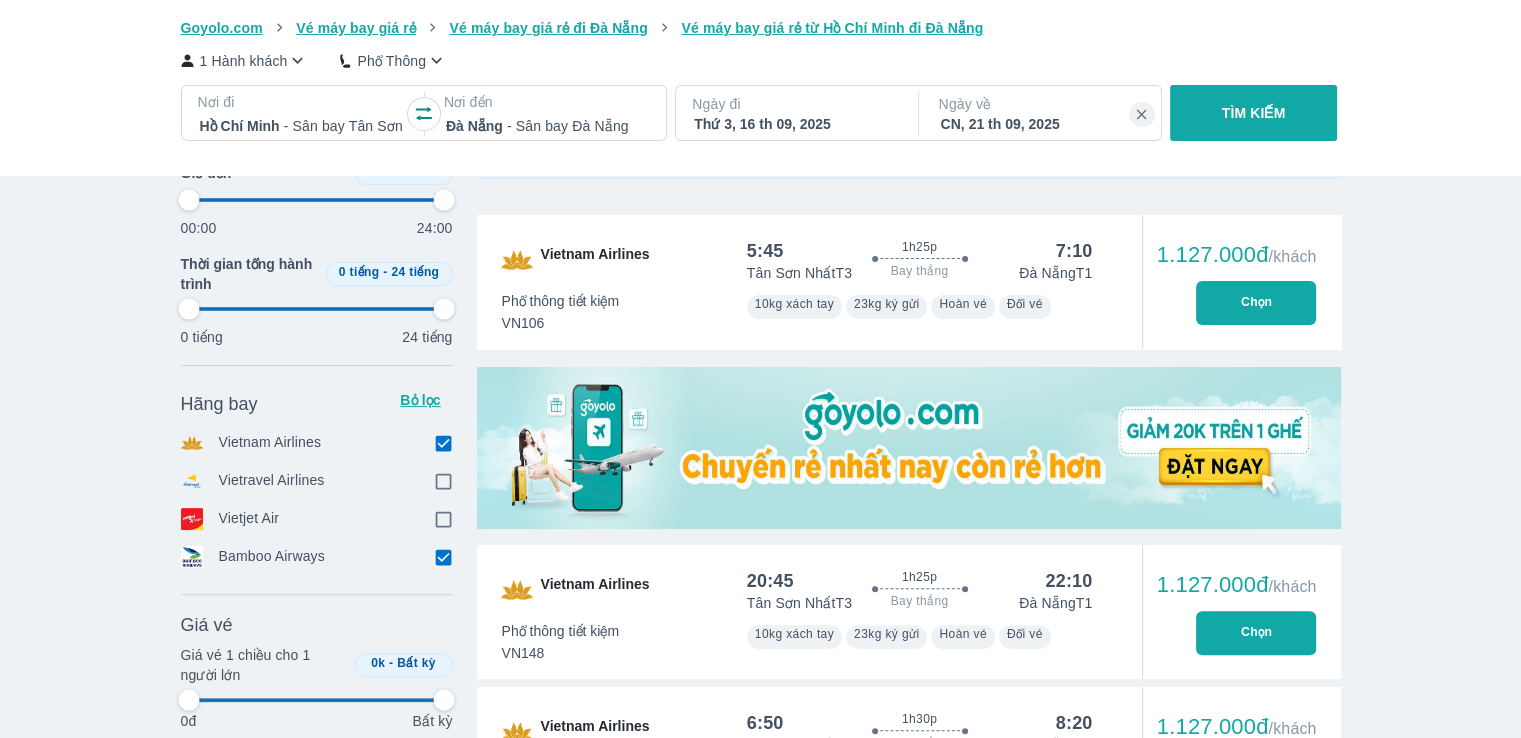 click on "Vé máy bay Vé xe khách Vé tàu lửa Vé tàu thủy Vé của tôi Goyolo.com Vé máy bay giá rẻ Vé máy bay giá rẻ đi   Đà Nẵng Vé máy bay giá rẻ từ   Hồ Chí Minh   đi   Đà Nẵng 1 Hành khách   Phổ Thông  Nơi đi Hồ Chí Minh   -   Sân bay Tân Sơn Nhất Nơi đến Đà Nẵng   -   Sân bay Đà Nẵng Ngày đi Thứ 3, 16 th 09, 2025 Ngày về CN, 21 th 09, 2025 TÌM KIẾM Thời gian Bỏ lọc Giờ đi 00:00   -   24:00 00:00 24:00 Giờ đến 00:00   -   24:00 00:00 24:00 Thời gian tổng hành trình 0 tiếng   -   24 tiếng 0 tiếng 24 tiếng Hãng bay Bỏ lọc Vietnam Airlines Vietravel Airlines Vietjet Air Bamboo Airways Giá vé Bỏ lọc Giá vé 1 chiều cho 1 người lớn 0k   -   Bất kỳ 0đ Bất kỳ Máy bay Xe khách Tàu hỏa 09/08 - 10/08 - 11/08 - 12/08 - 13/08 - 14/08 - 15/08 - 16/08 - 17/08 - 18/08 - 19/08 - 20/08 - 21/08 - 22/08 - 23/08 - 24/08 - 25/08 - 26/08 - 27/08 - 28/08 - 29/08 - 30/08 - 31/08 - 01/09 - 02/09 - -" at bounding box center (760, 1612) 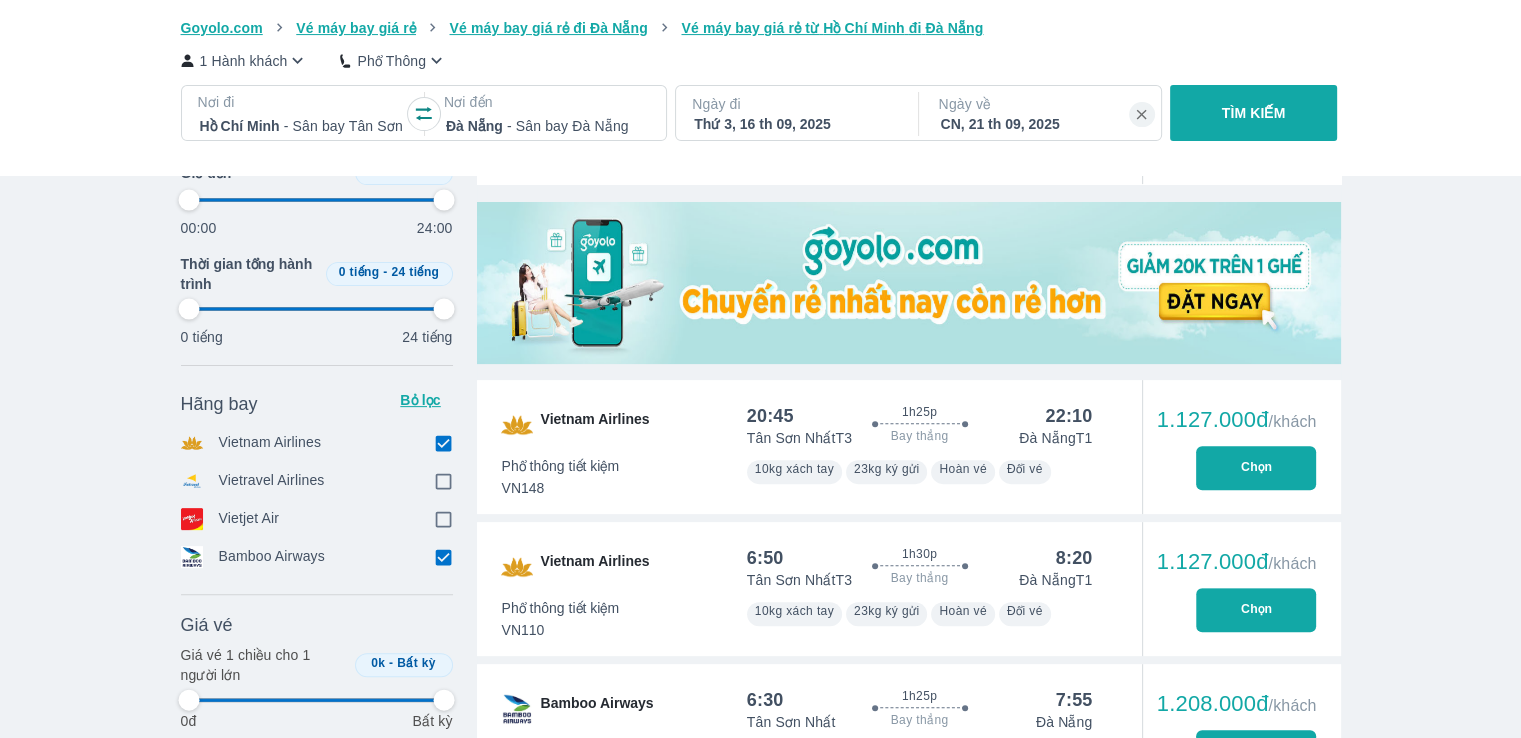 scroll, scrollTop: 595, scrollLeft: 0, axis: vertical 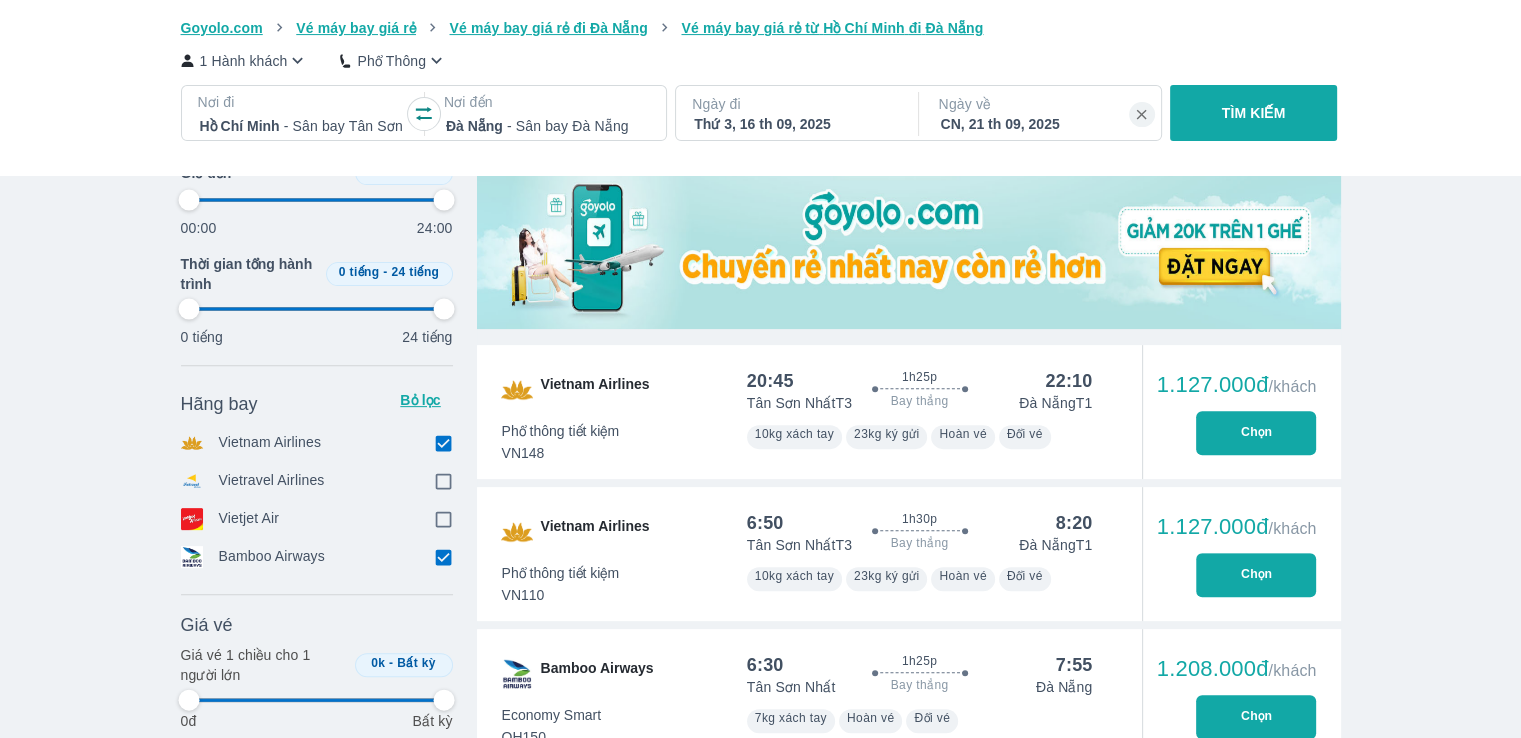 type on "97.9166666666667" 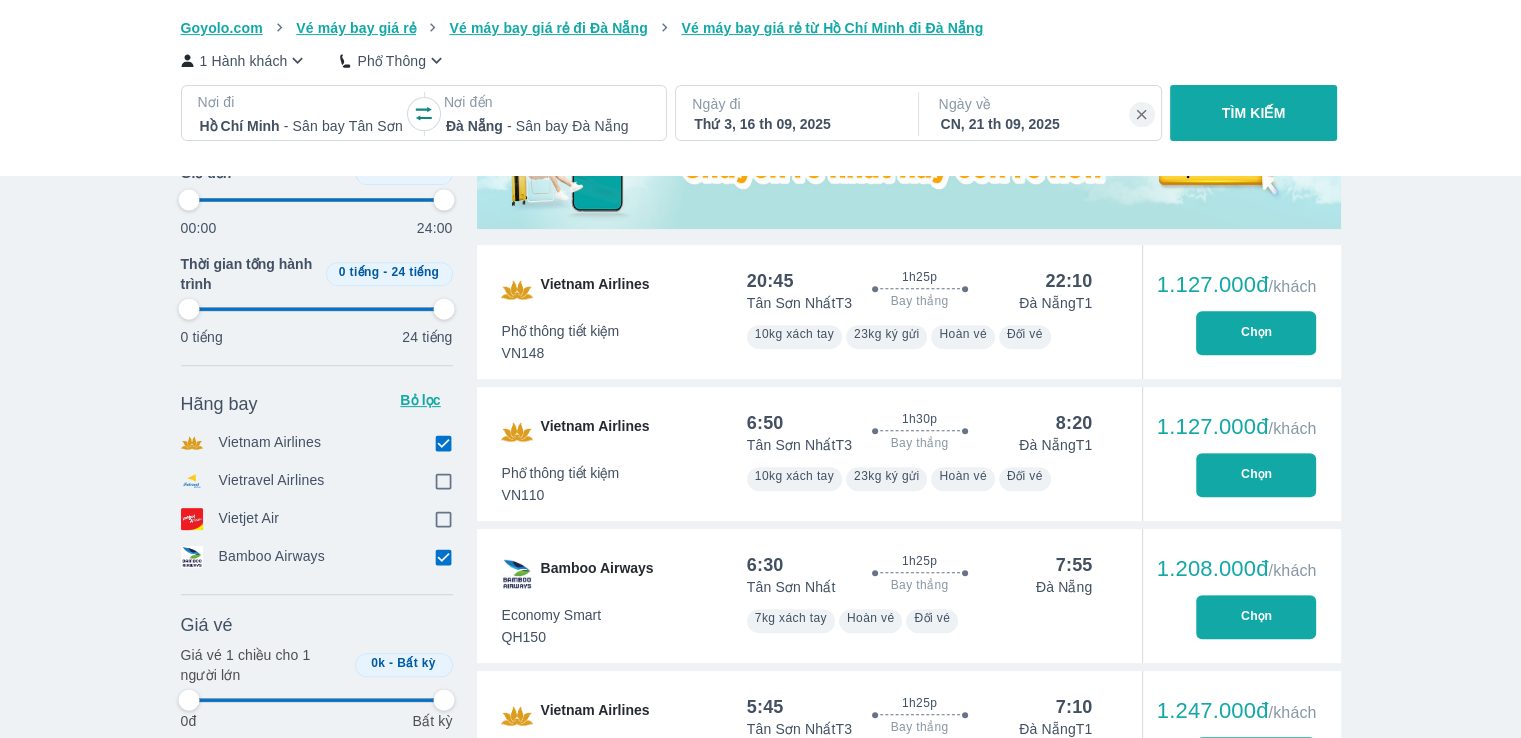 type on "97.9166666666667" 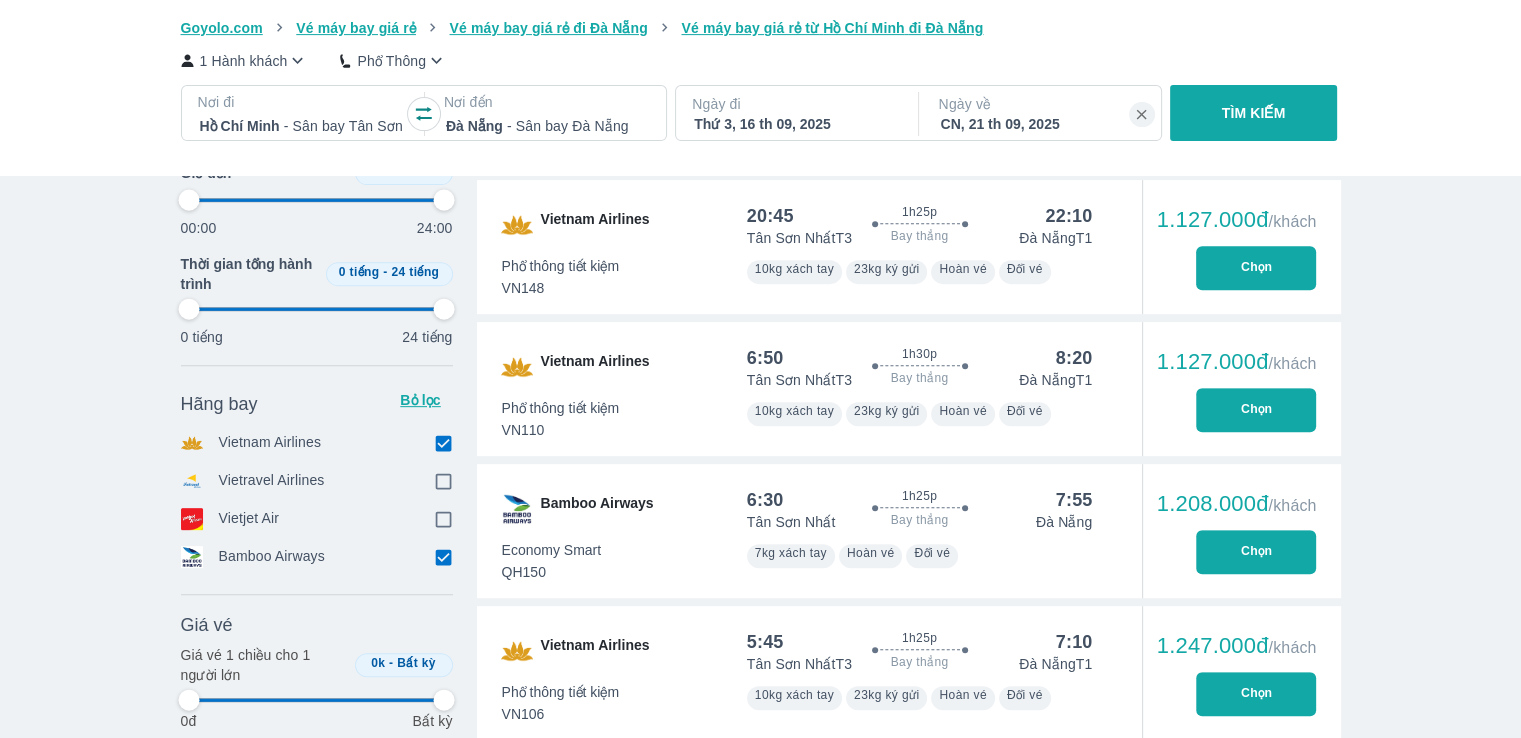 type on "97.9166666666667" 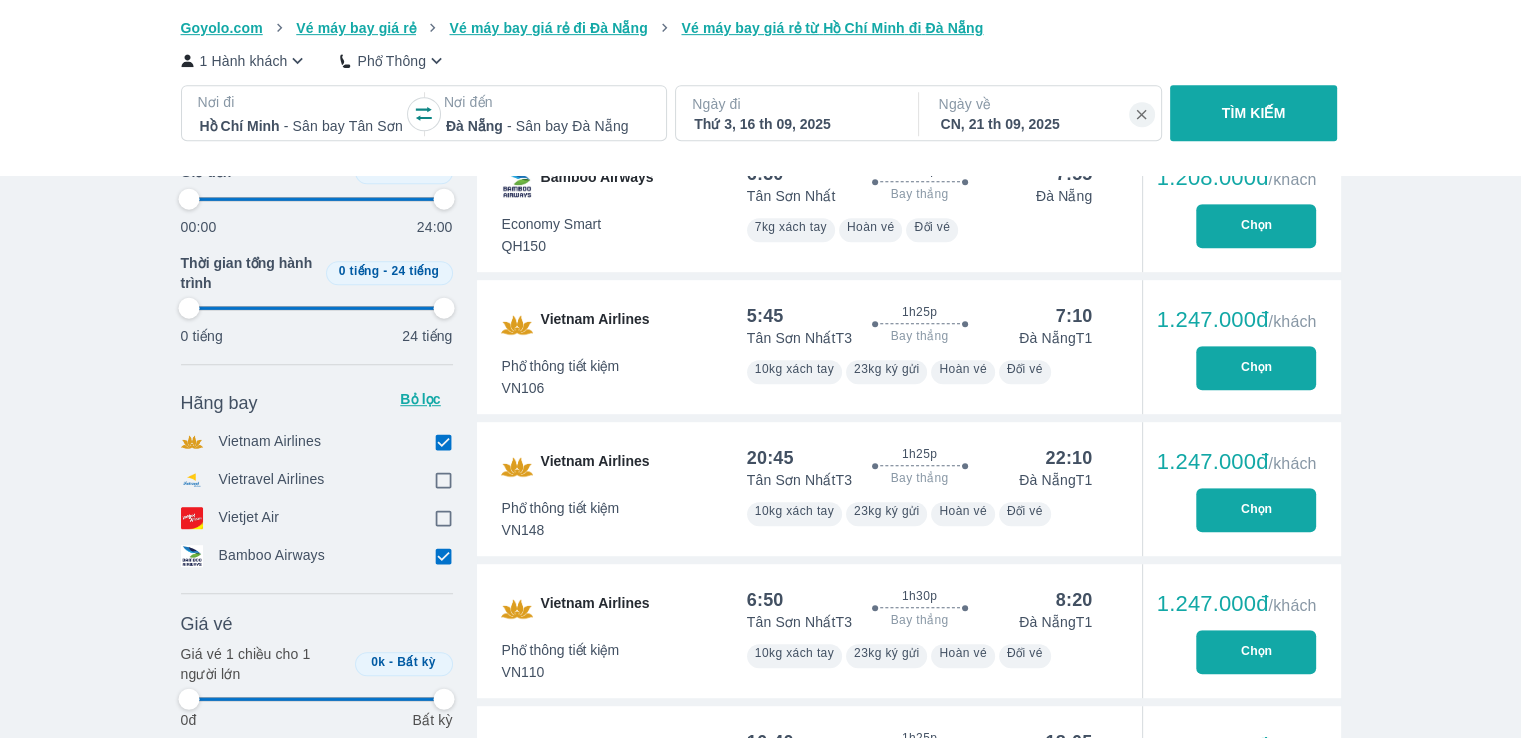 type on "97.9166666666667" 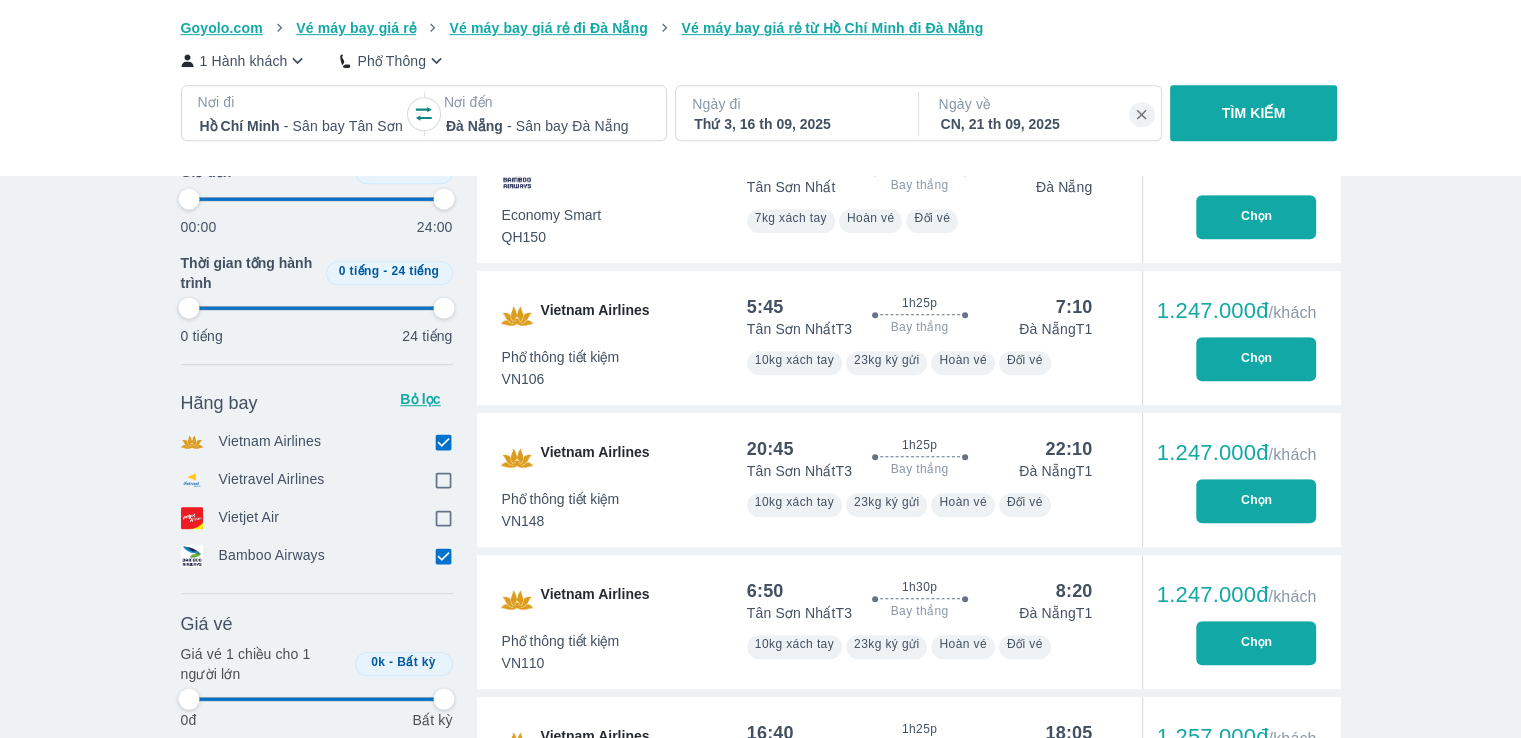 type on "97.9166666666667" 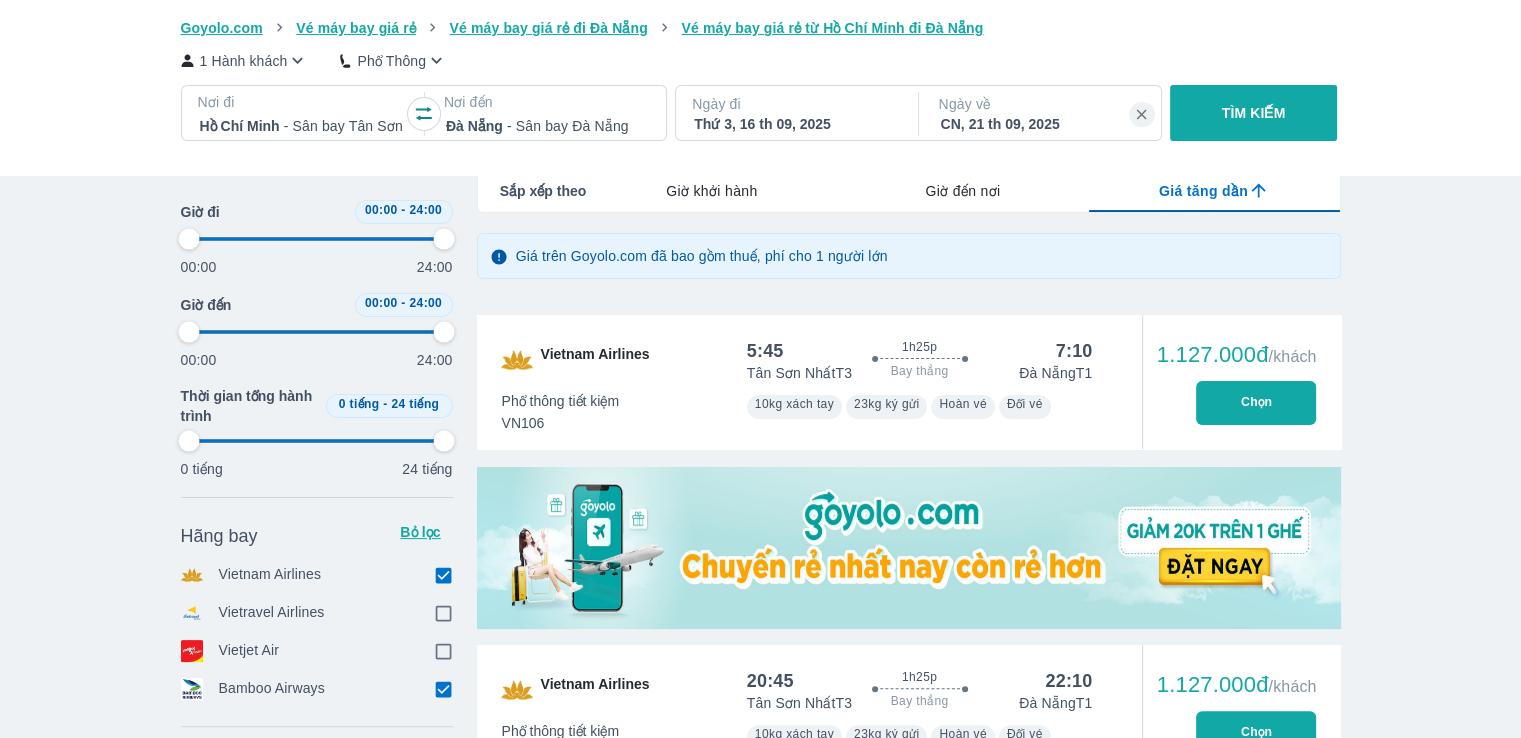 type on "97.9166666666667" 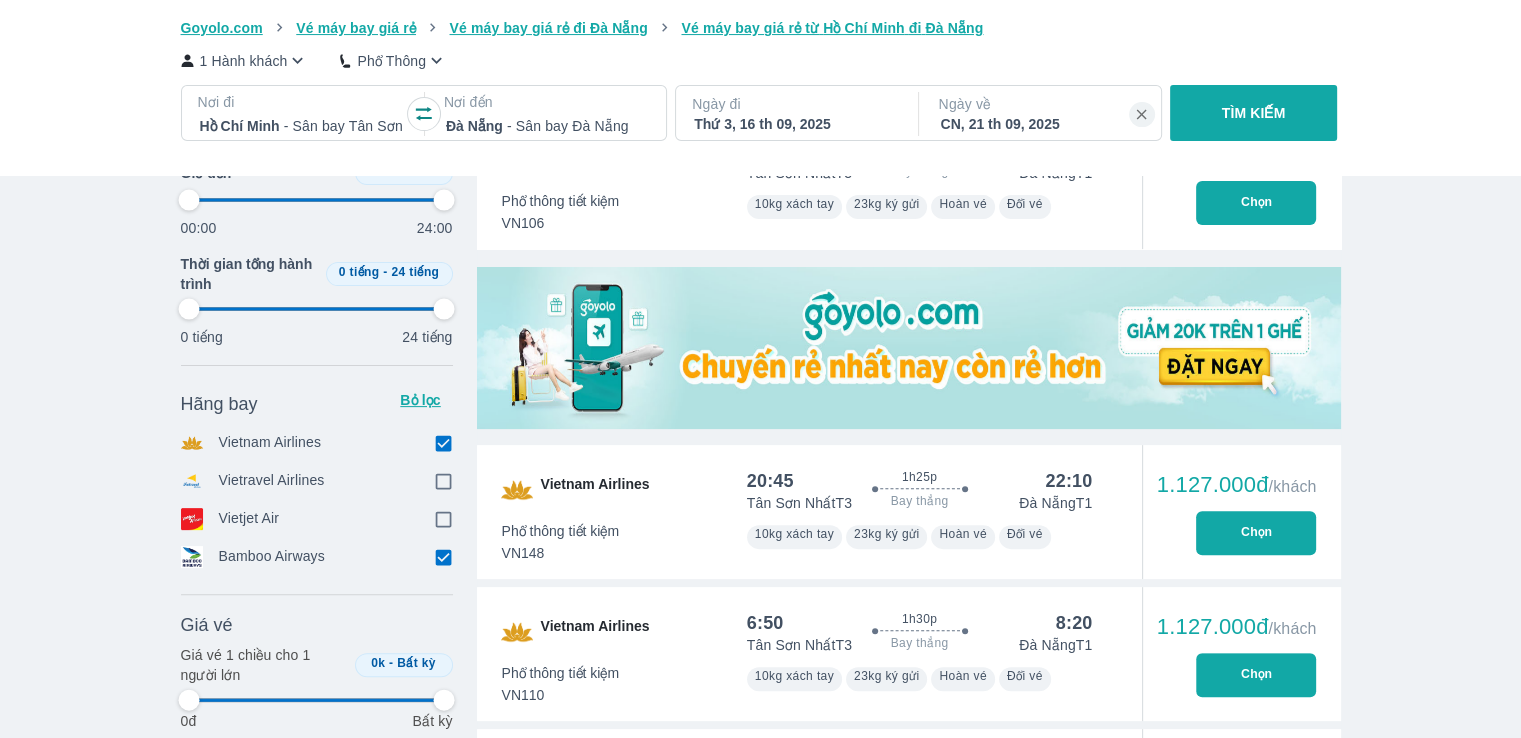type on "97.9166666666667" 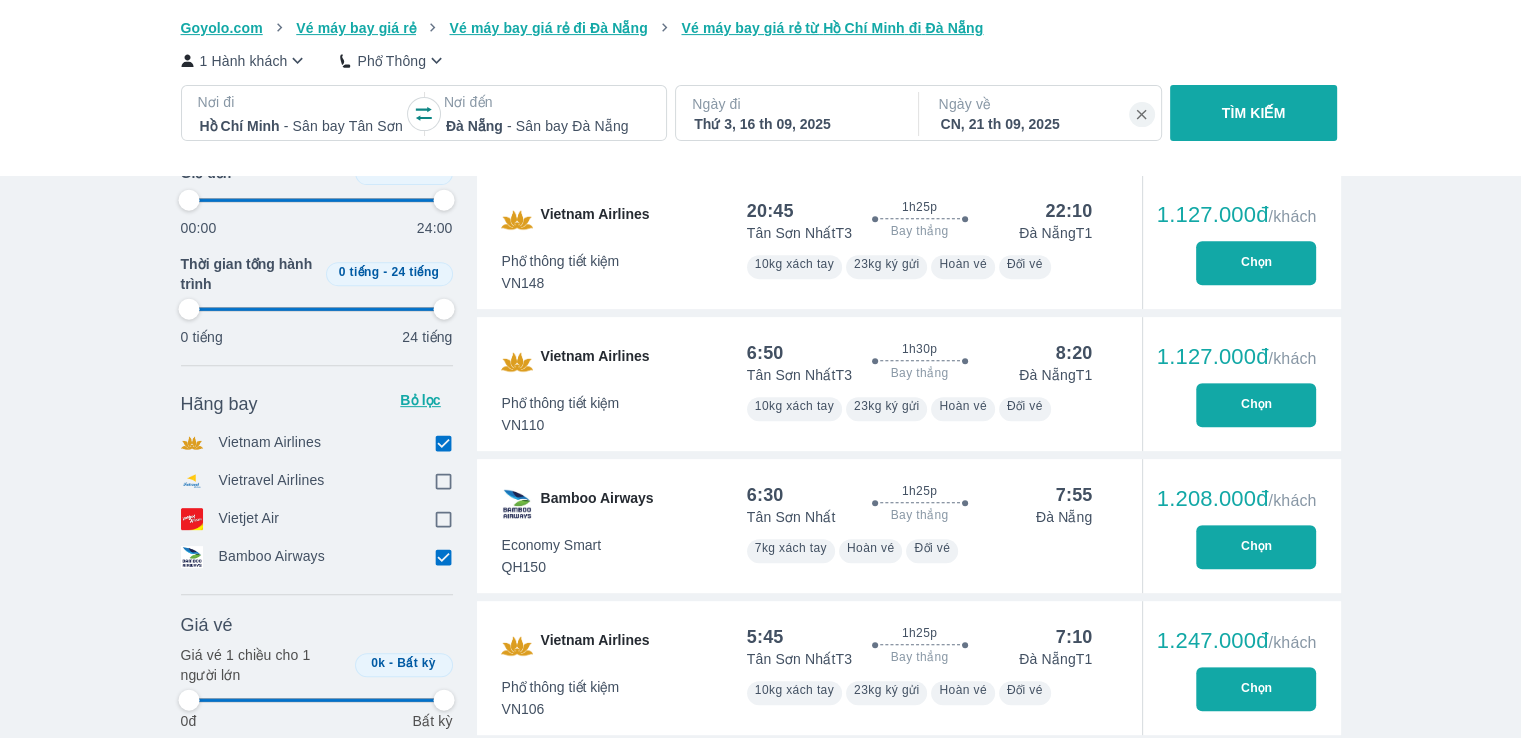 scroll, scrollTop: 795, scrollLeft: 0, axis: vertical 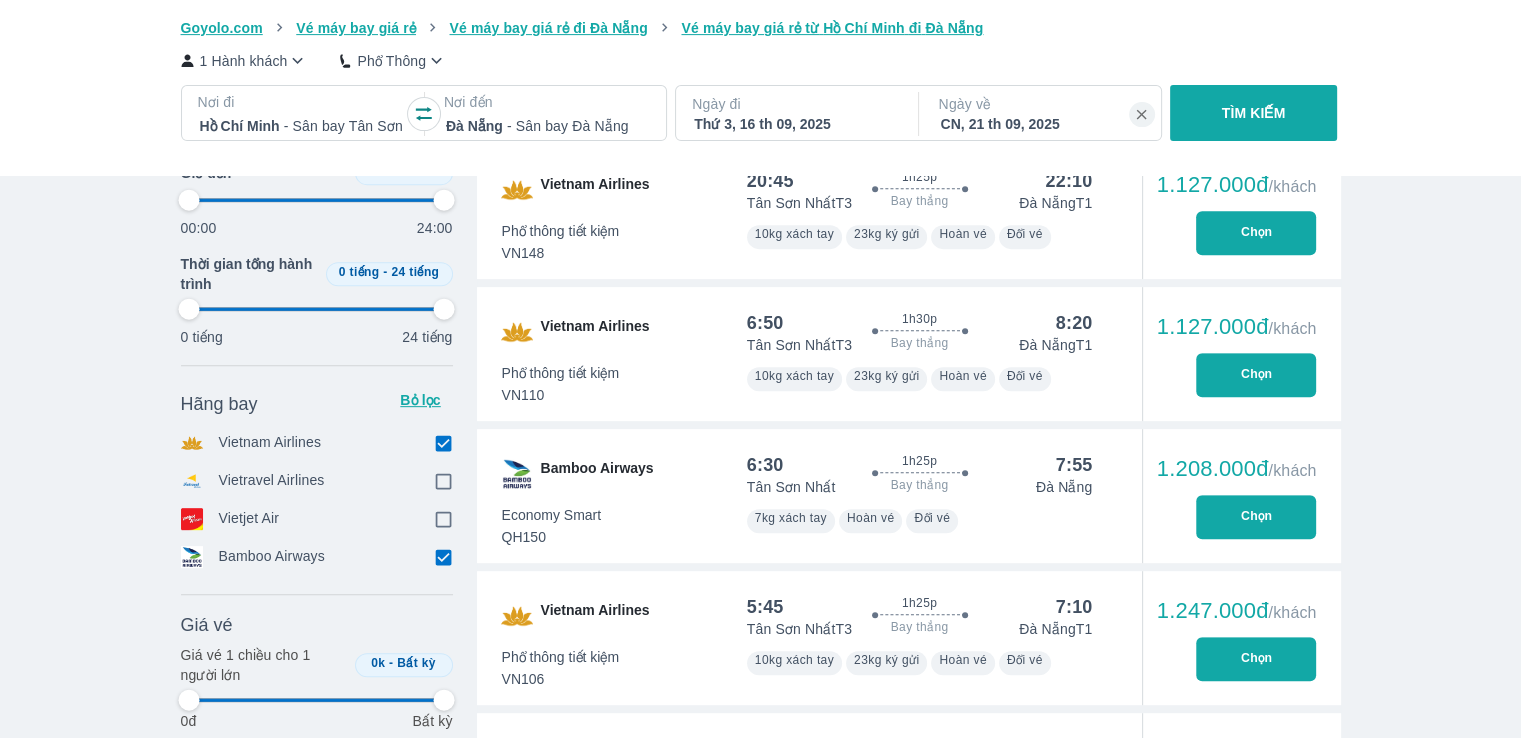 click on "1.208.000đ /khách Chọn" at bounding box center [1241, 496] 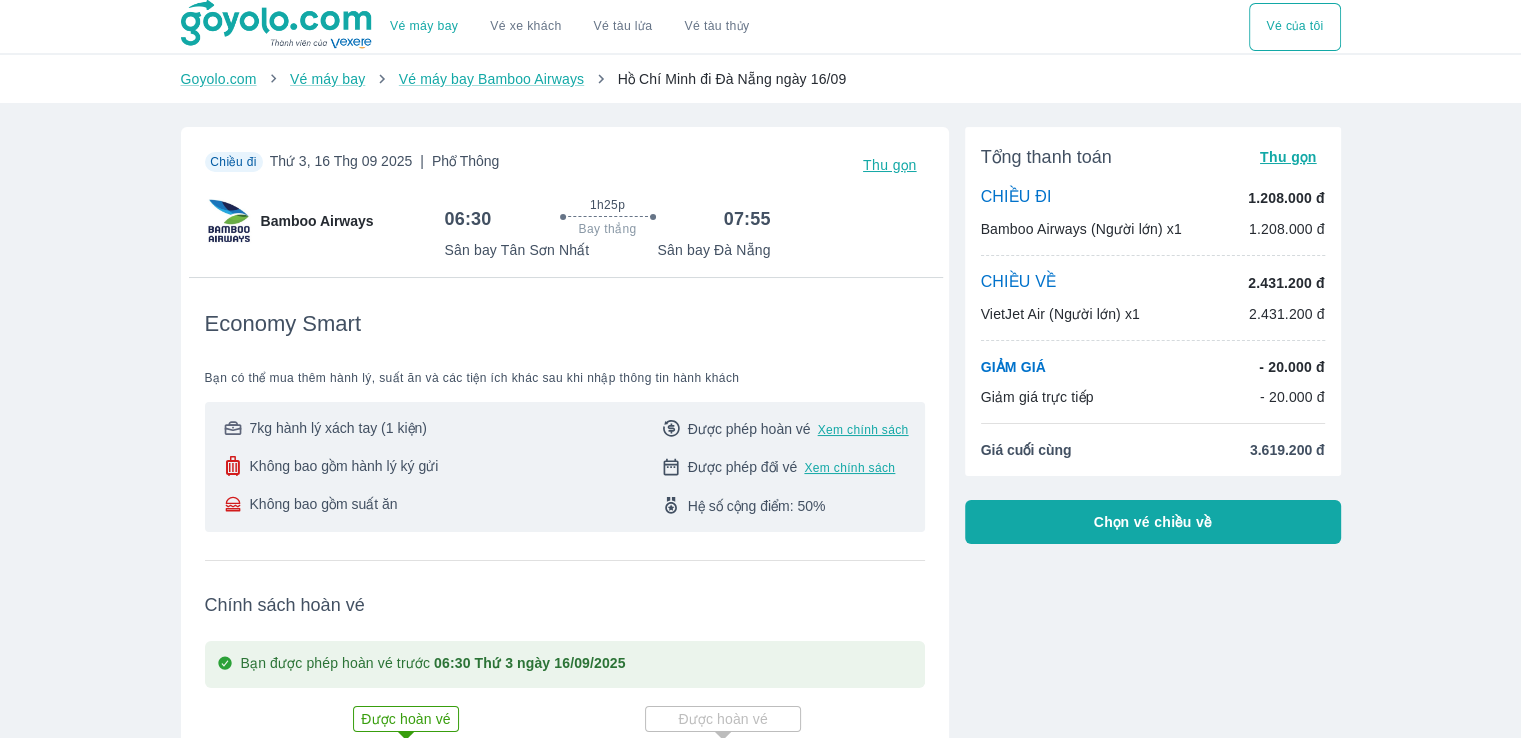 scroll, scrollTop: 0, scrollLeft: 0, axis: both 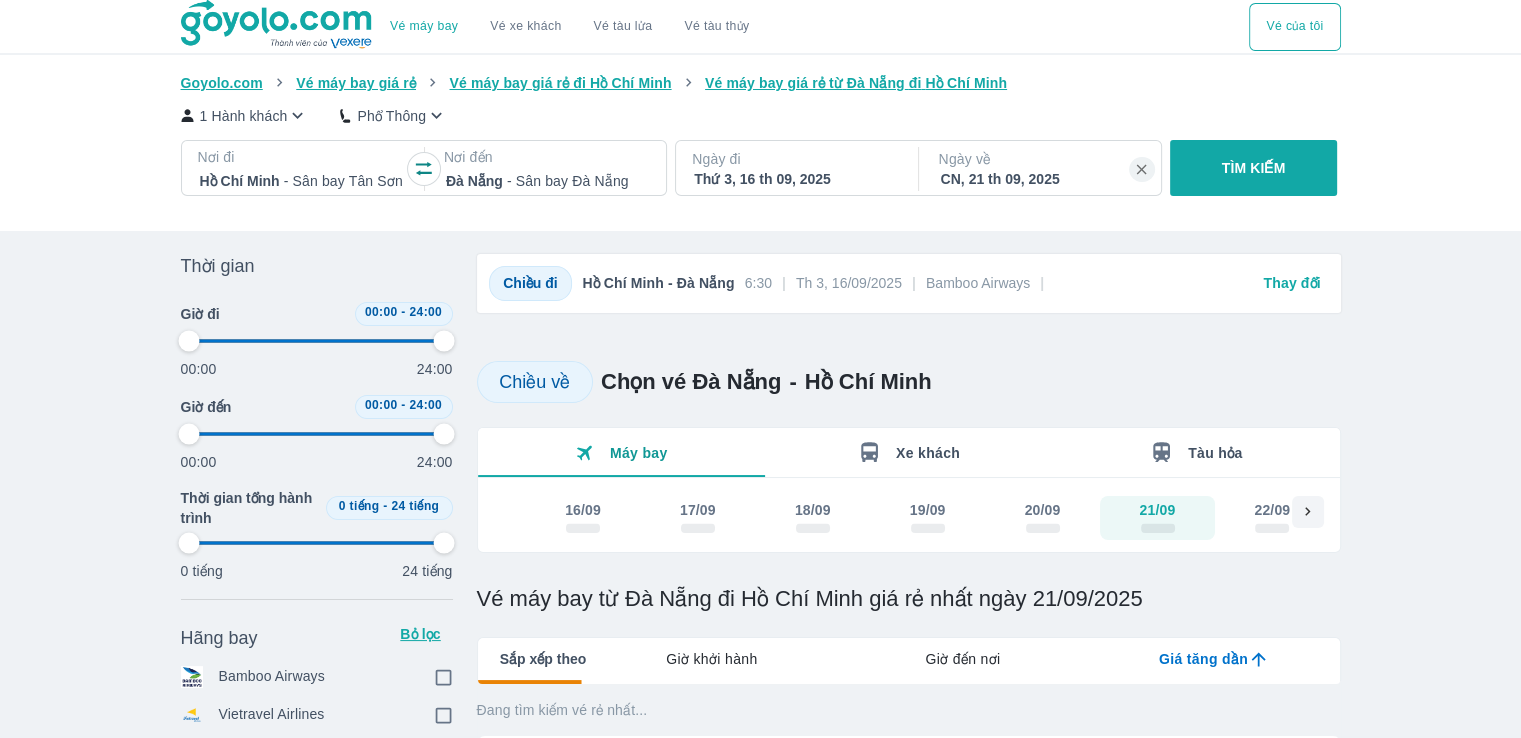 type on "97.9166666666667" 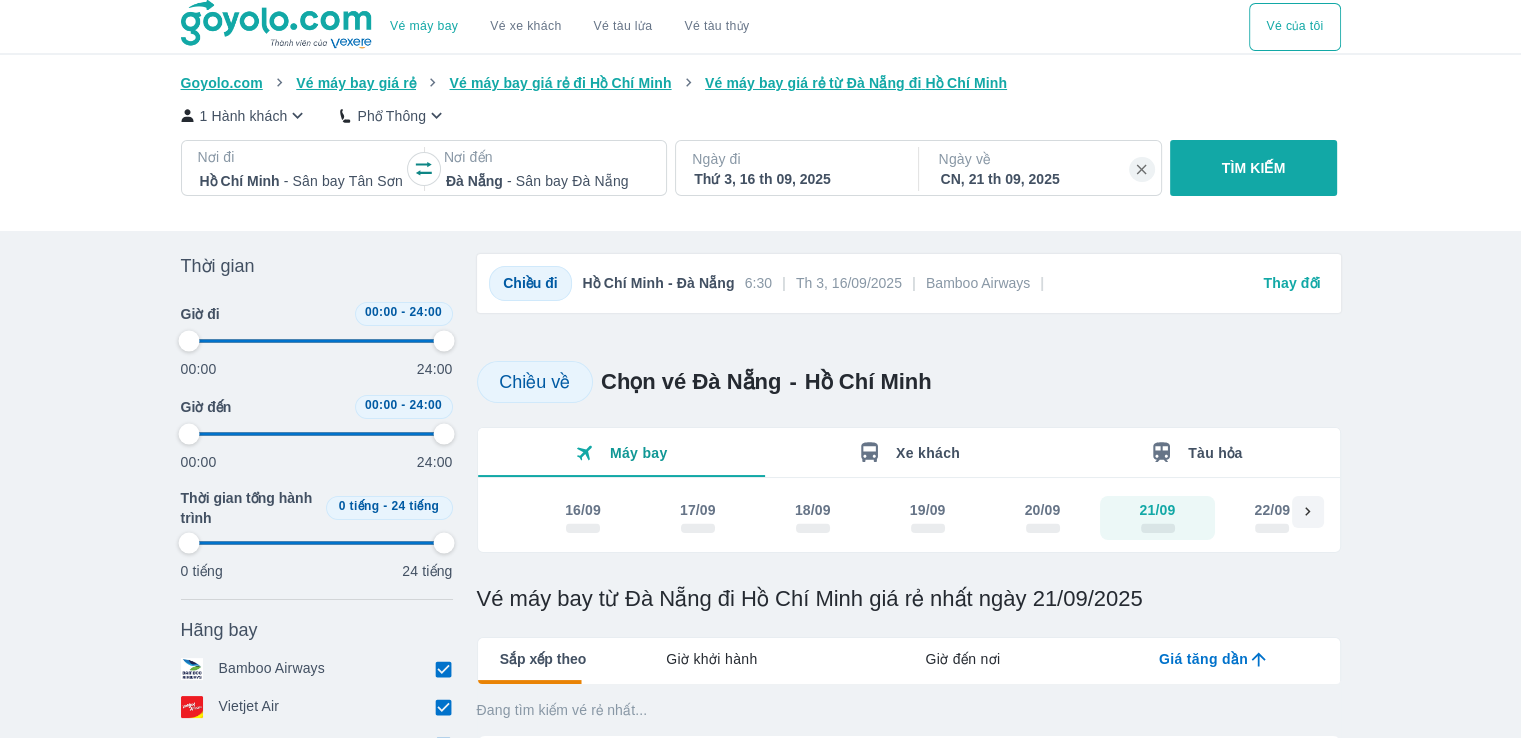 type 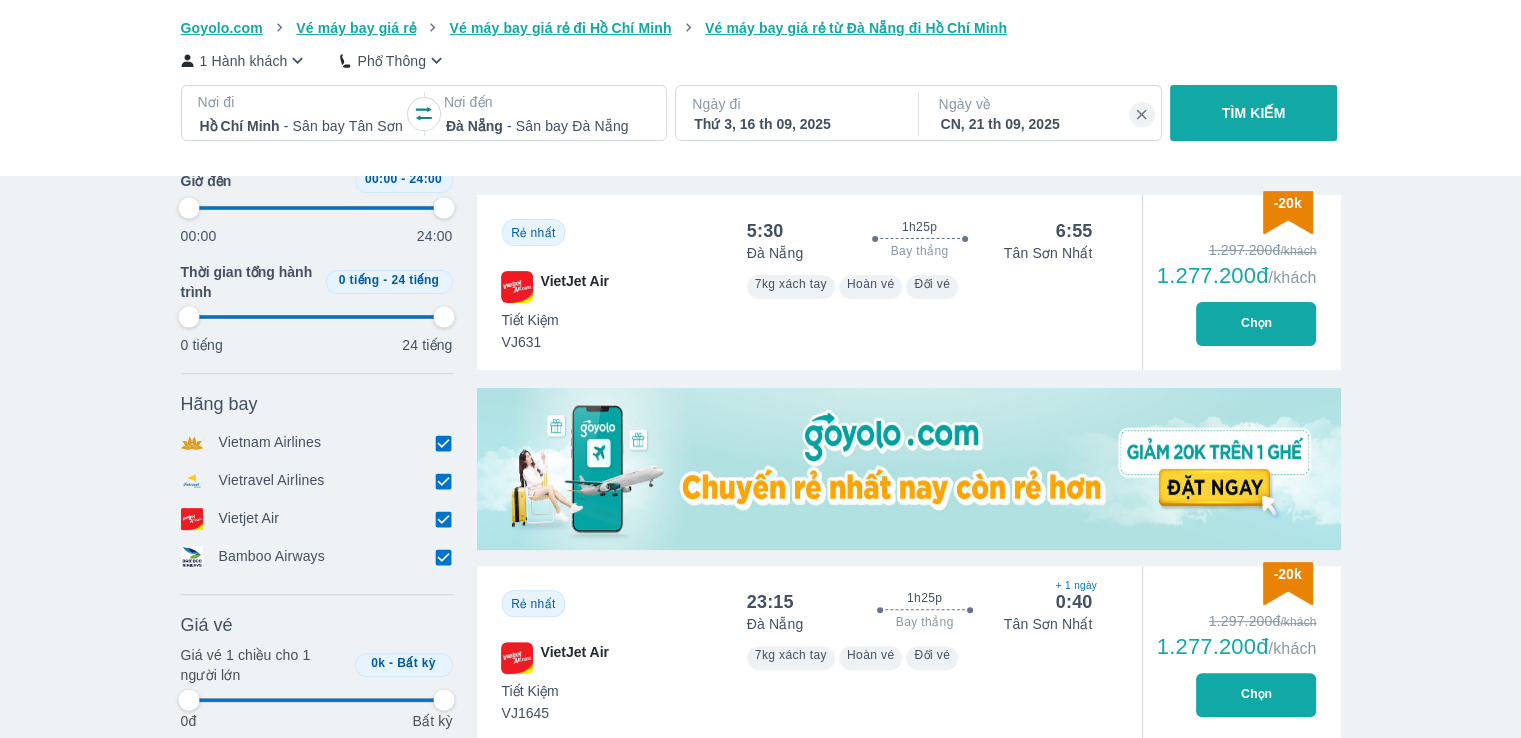 scroll, scrollTop: 1000, scrollLeft: 0, axis: vertical 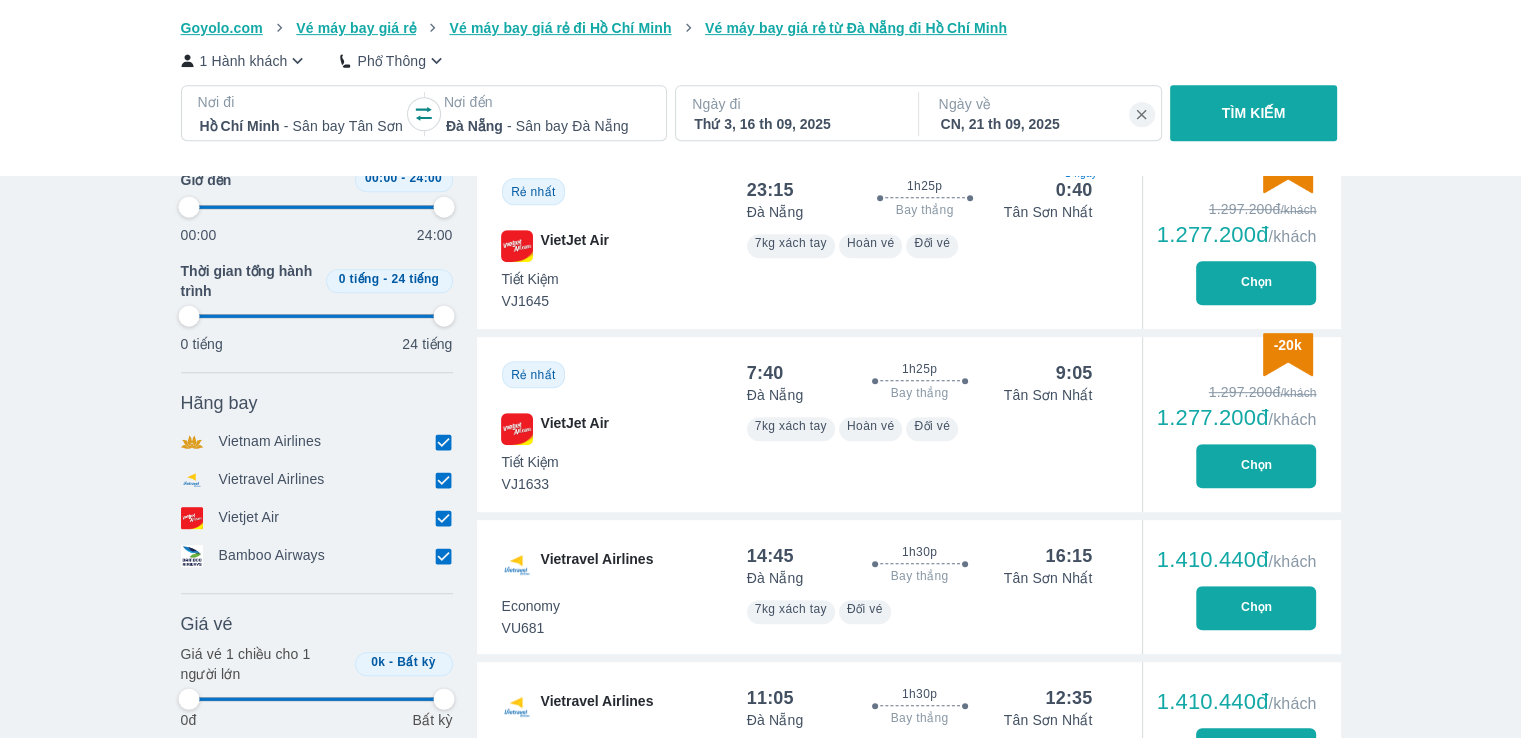 click on "Chọn" at bounding box center (1256, 466) 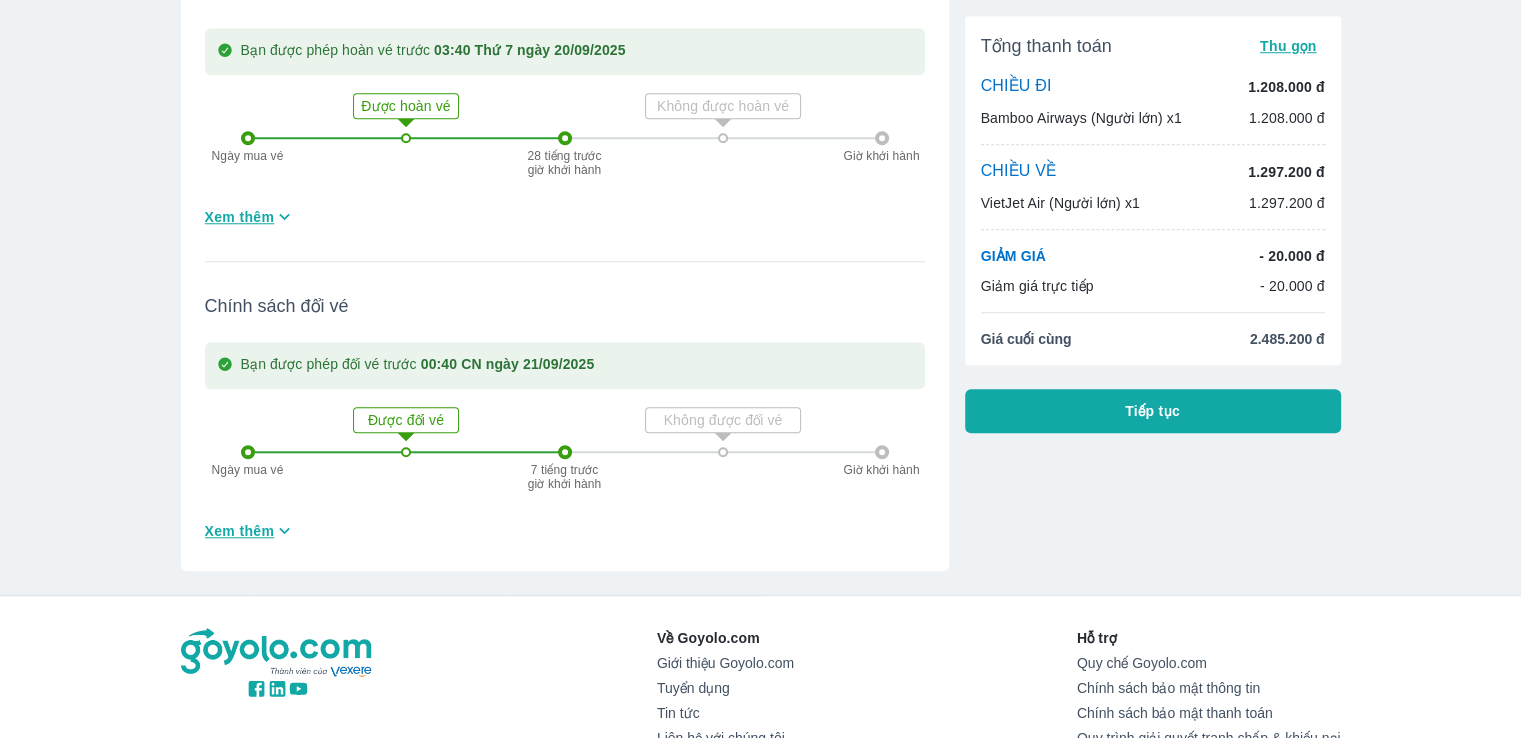 scroll, scrollTop: 1908, scrollLeft: 0, axis: vertical 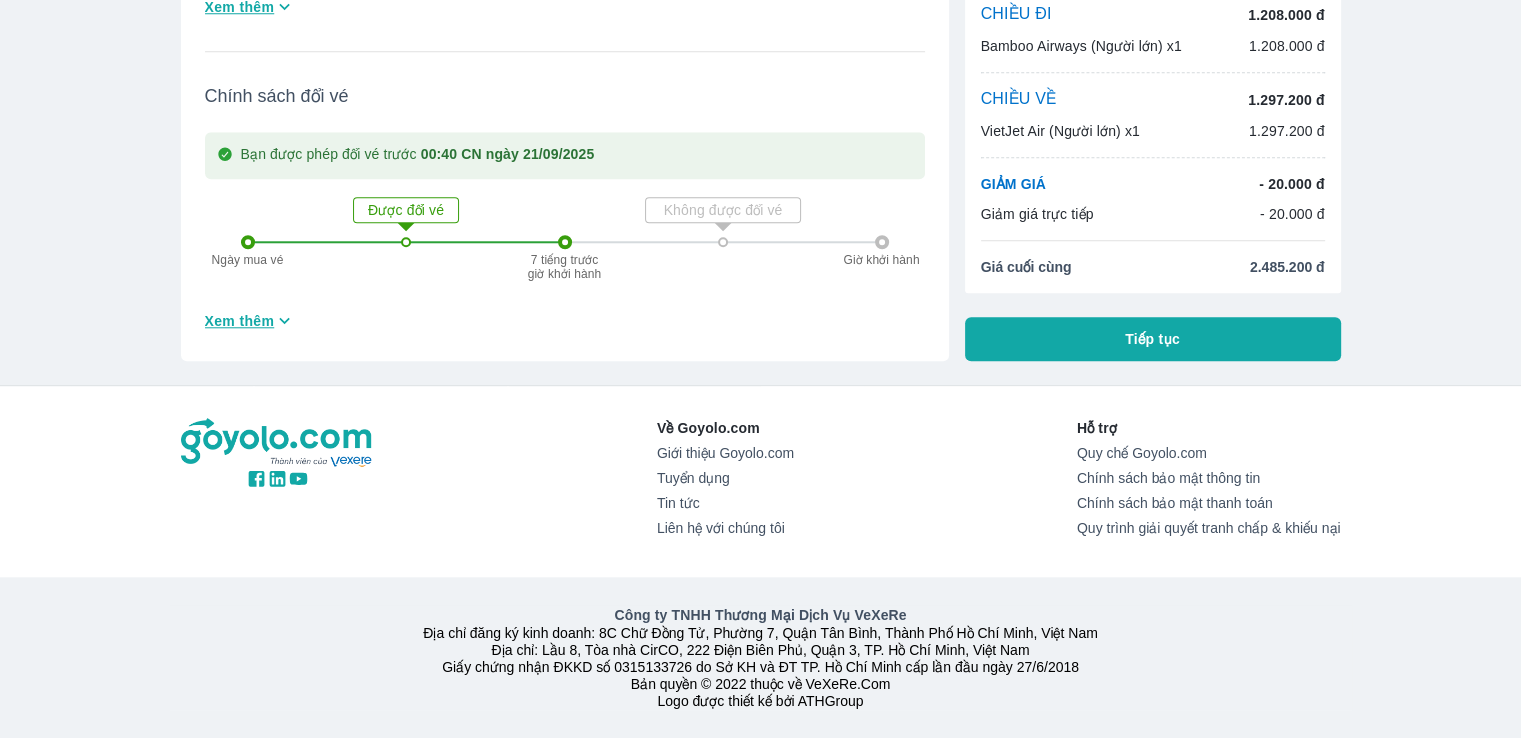 click 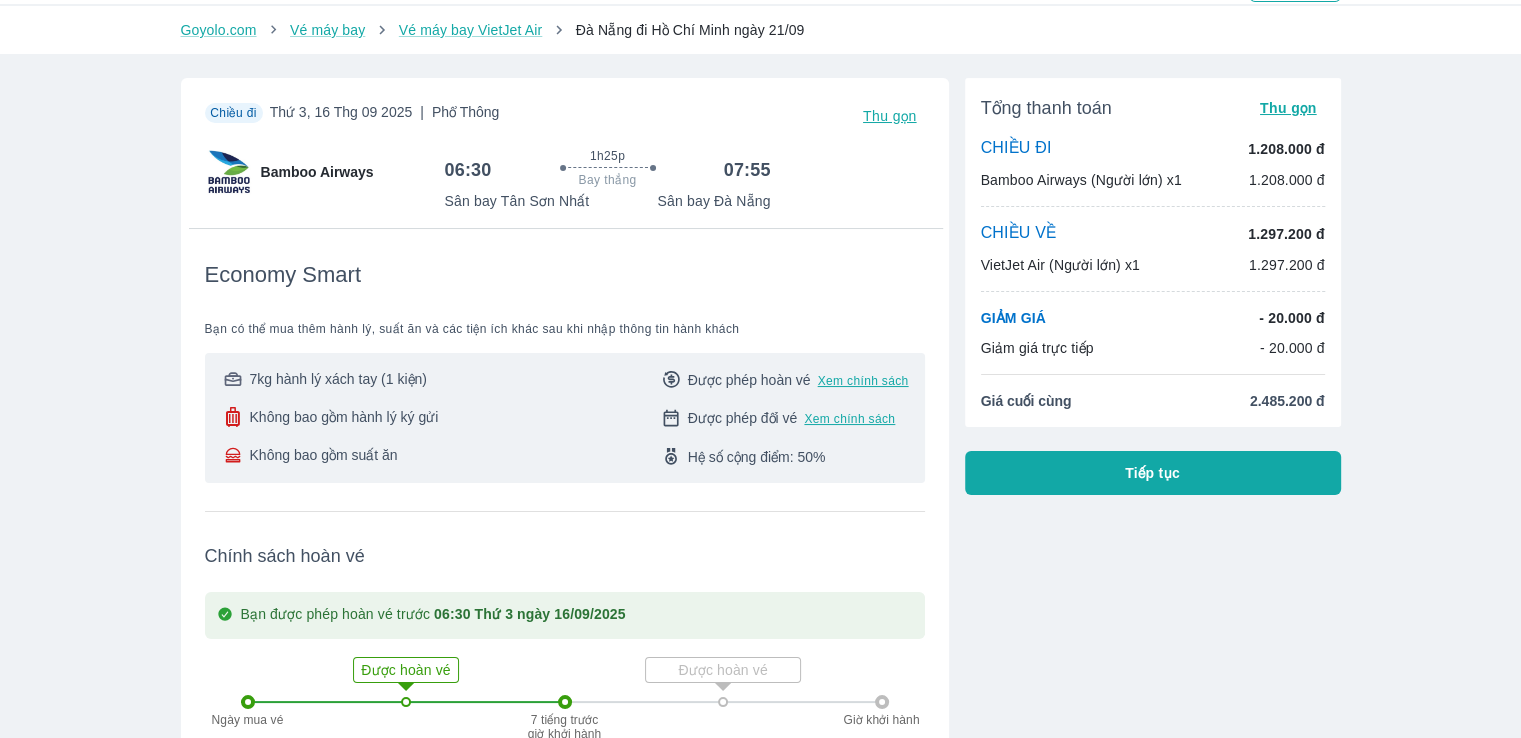 scroll, scrollTop: 0, scrollLeft: 0, axis: both 